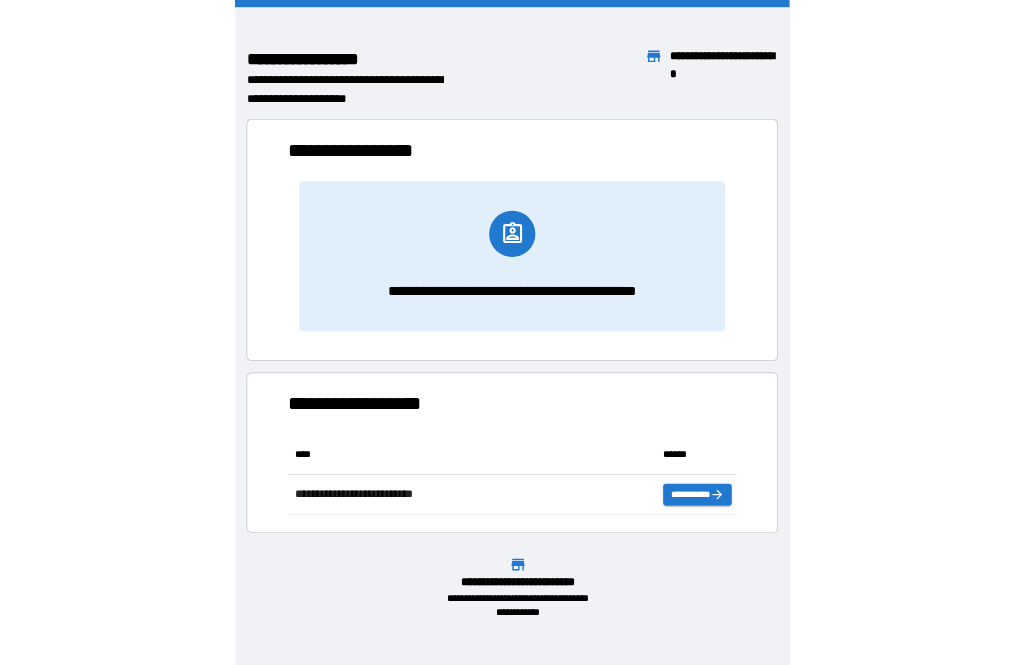 scroll, scrollTop: 0, scrollLeft: 0, axis: both 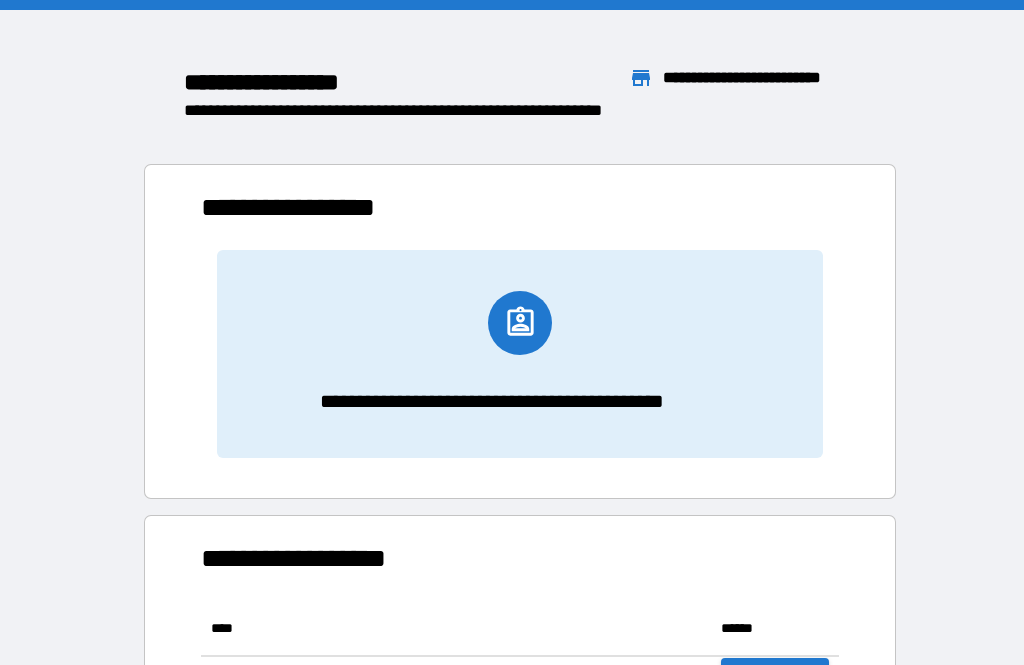 click 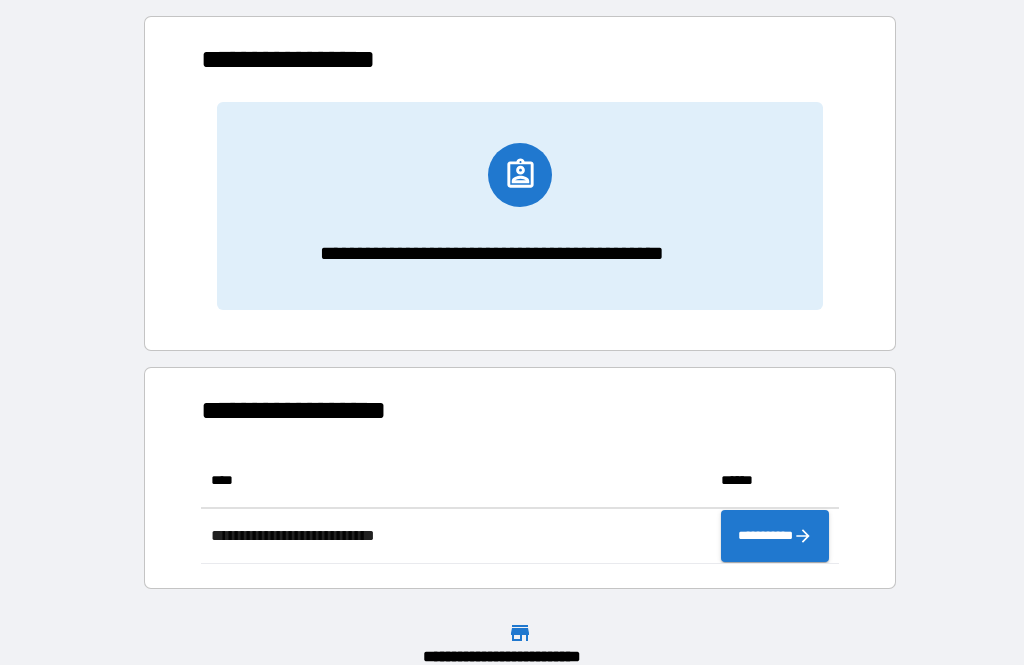 scroll, scrollTop: 148, scrollLeft: 0, axis: vertical 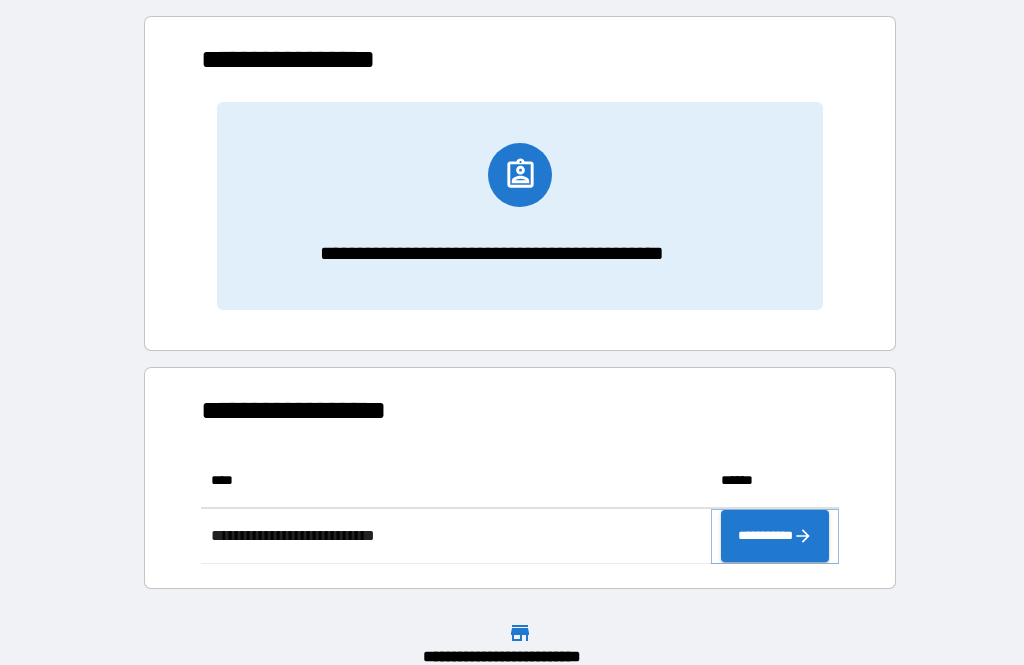 click 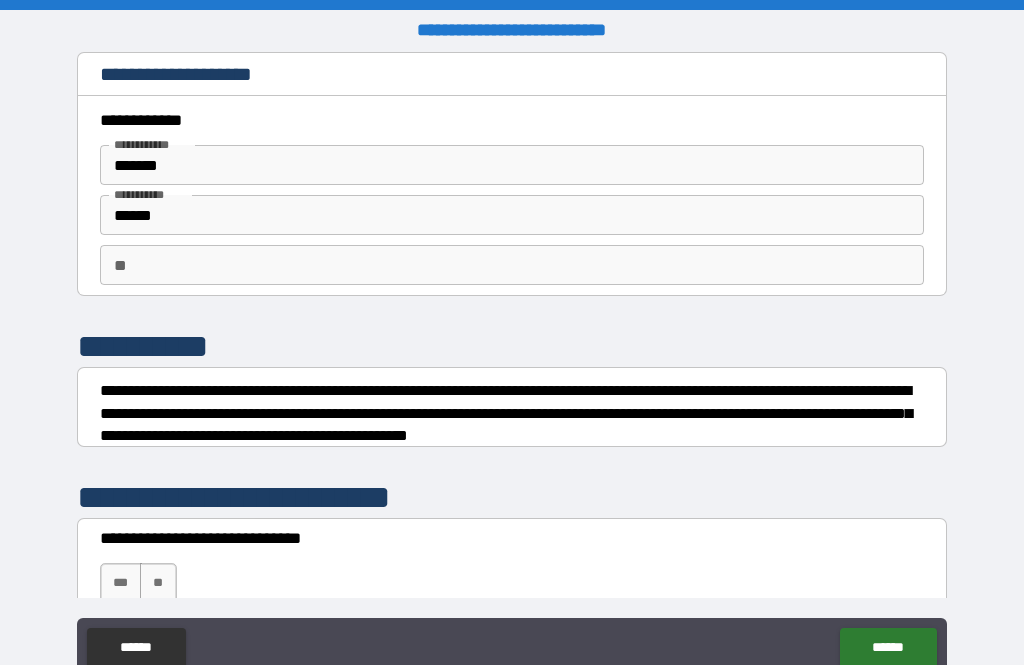 click on "**" at bounding box center (512, 265) 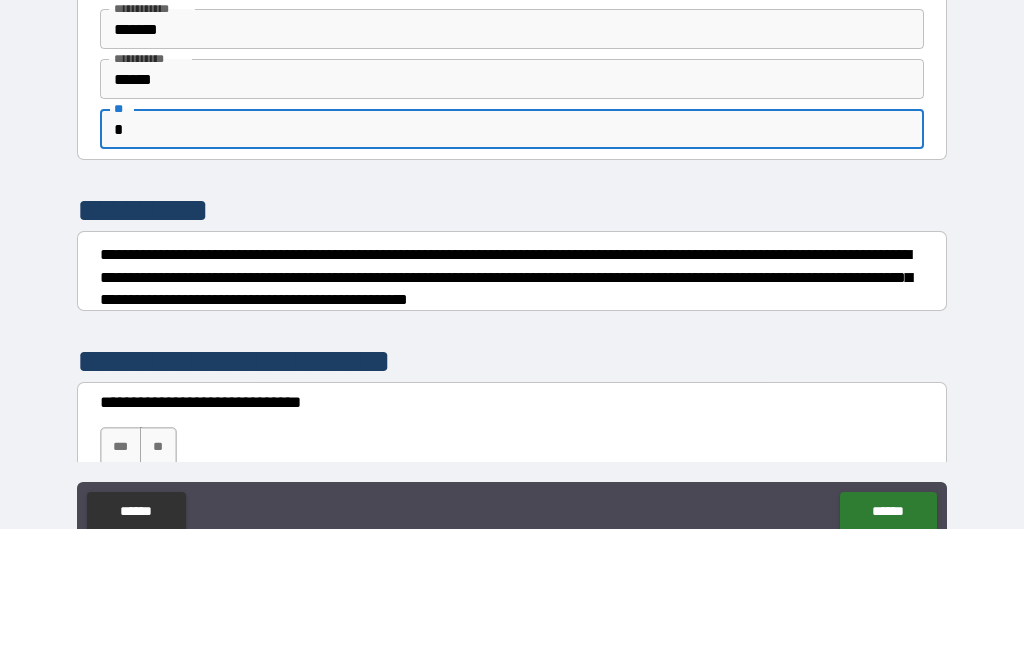 type on "*" 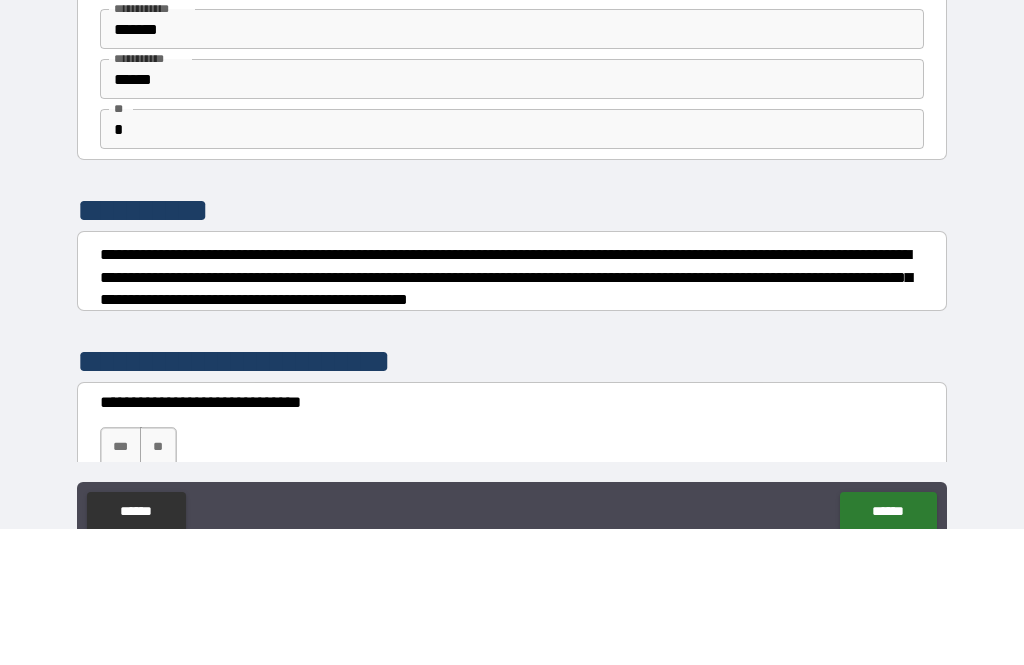 scroll, scrollTop: 64, scrollLeft: 0, axis: vertical 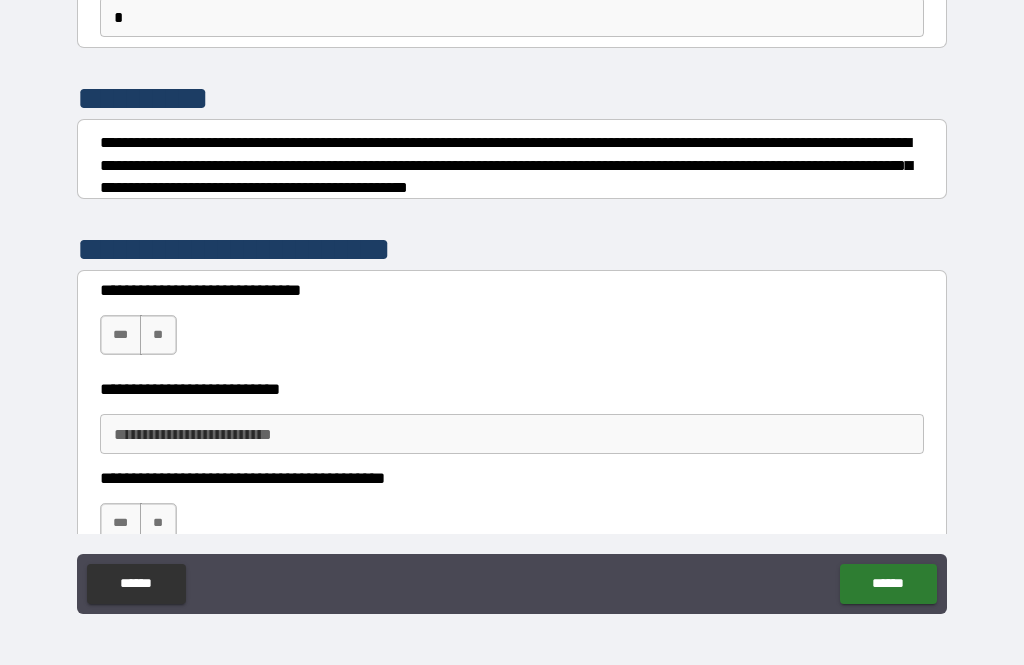 click on "***" at bounding box center [121, 335] 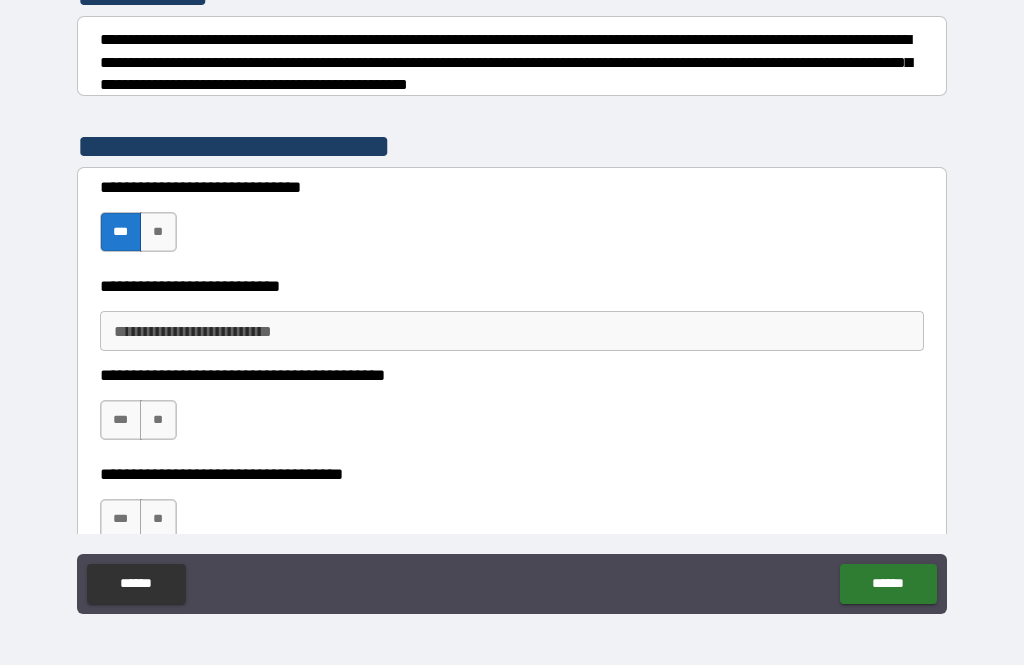 scroll, scrollTop: 288, scrollLeft: 0, axis: vertical 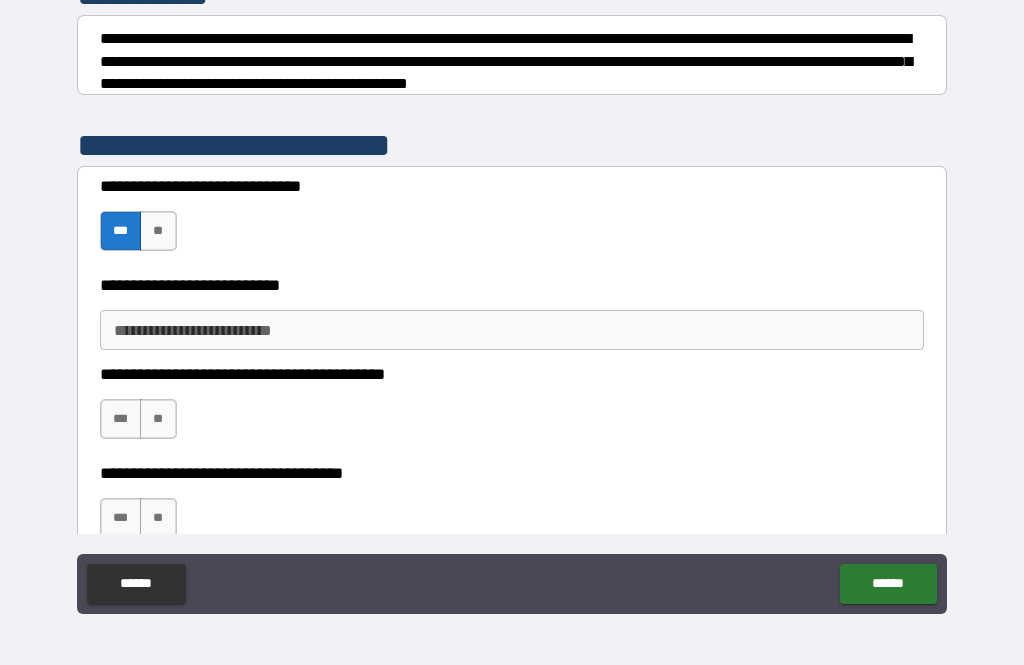 click on "**********" at bounding box center (512, 330) 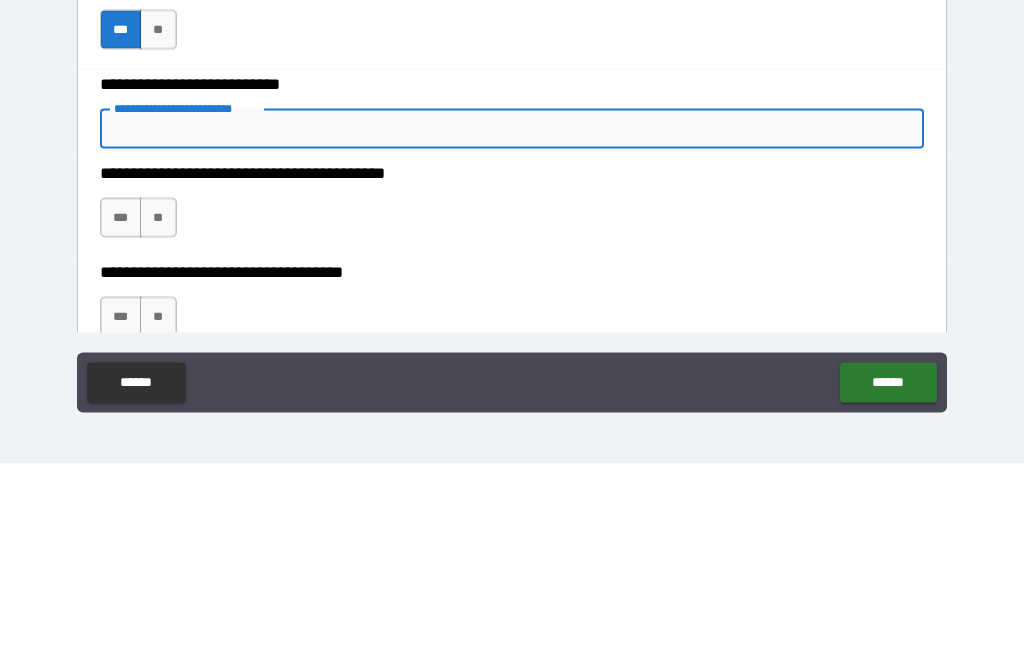 type on "*" 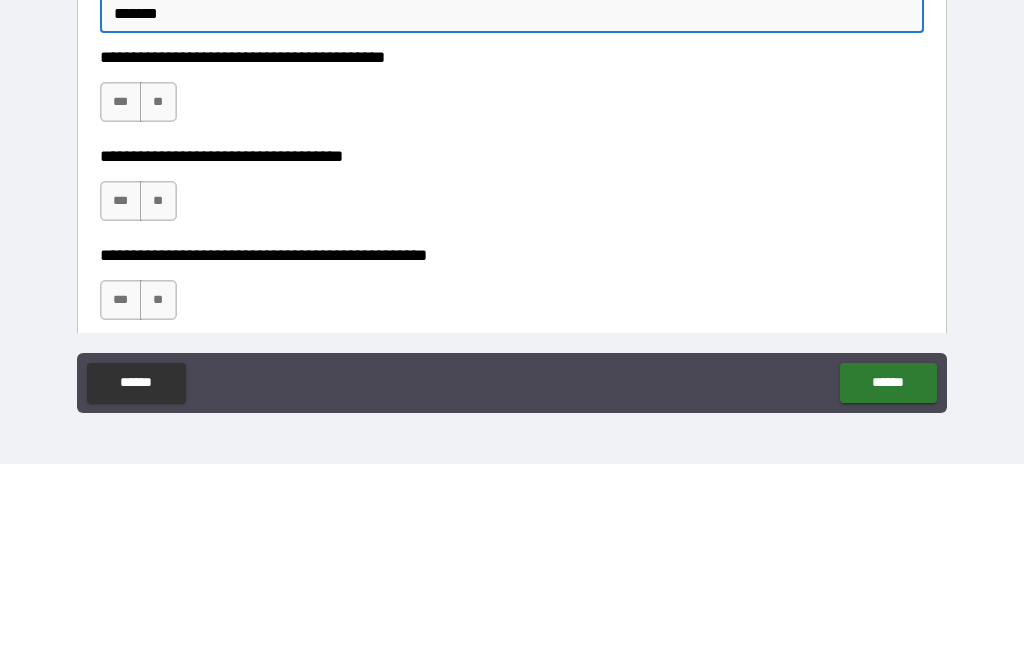 scroll, scrollTop: 409, scrollLeft: 0, axis: vertical 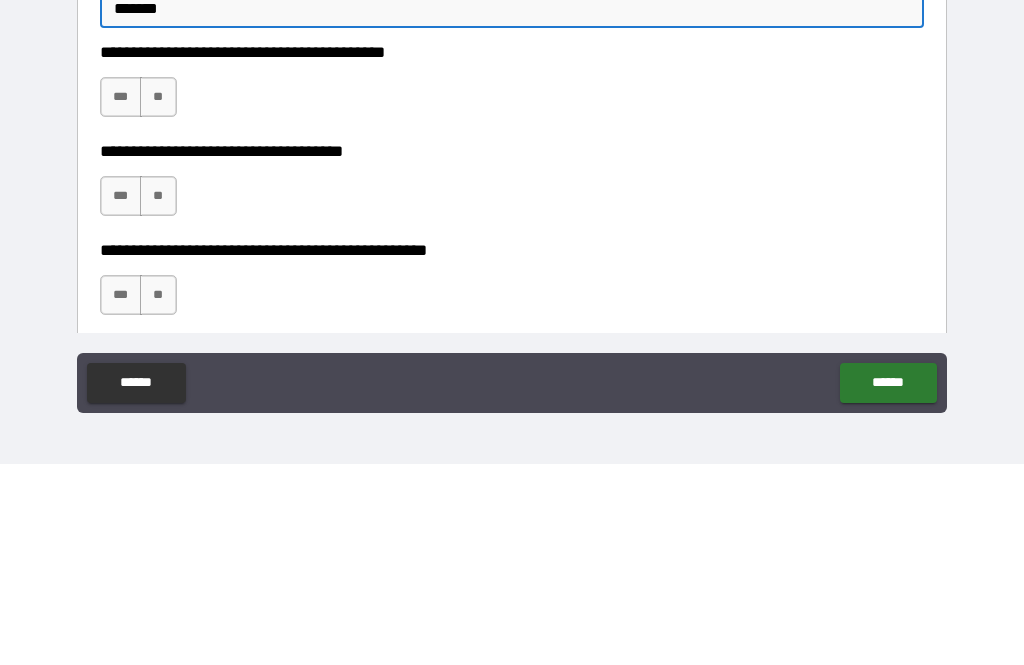 type on "*******" 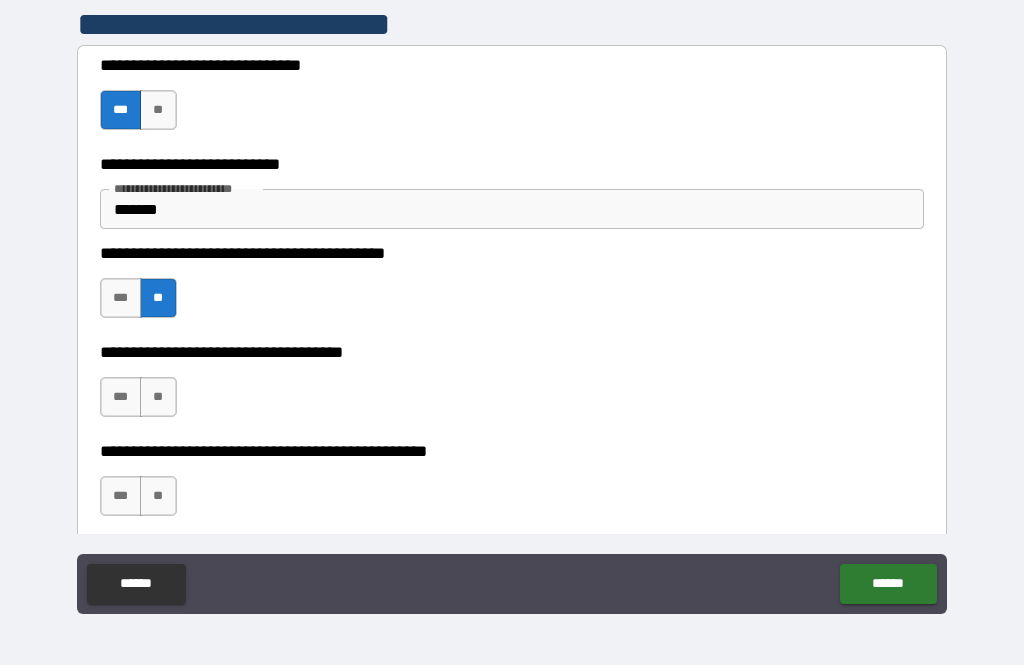 click on "**" at bounding box center (158, 397) 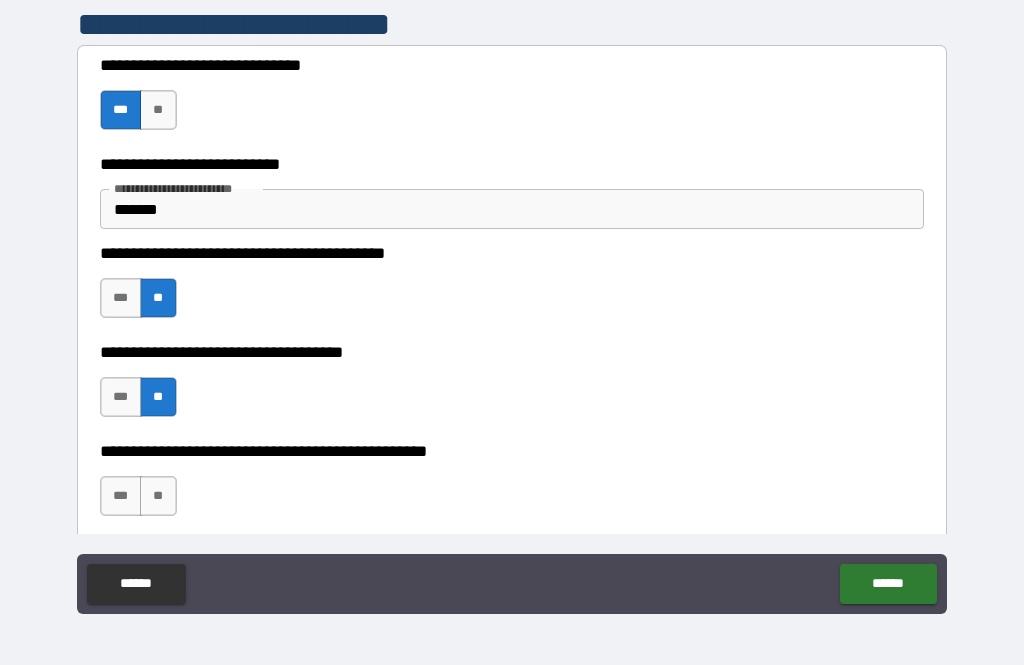 click on "**********" at bounding box center (512, 486) 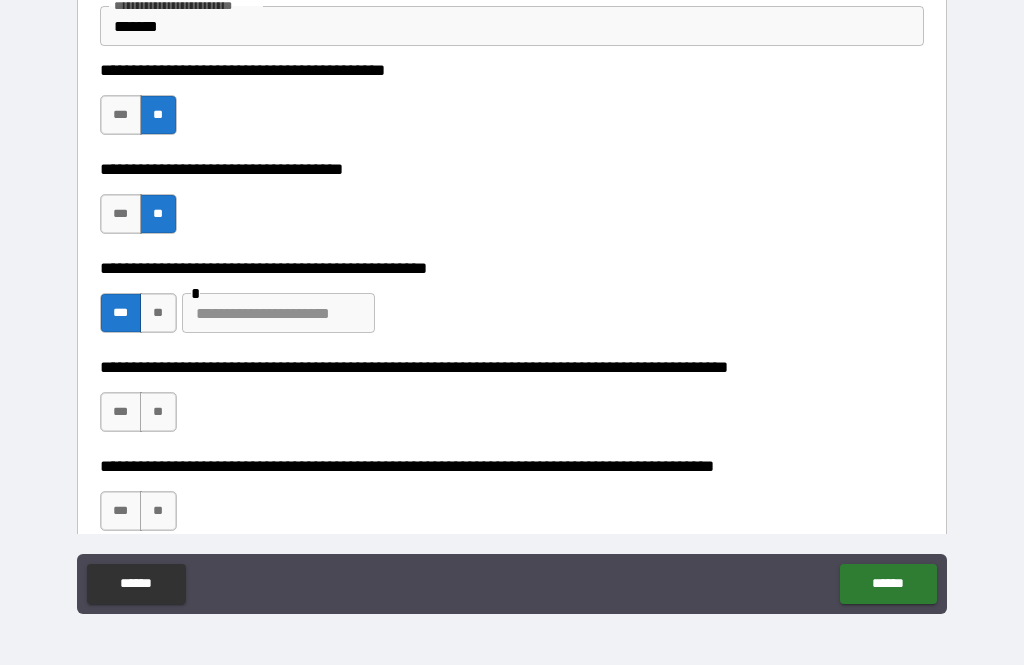 scroll, scrollTop: 593, scrollLeft: 0, axis: vertical 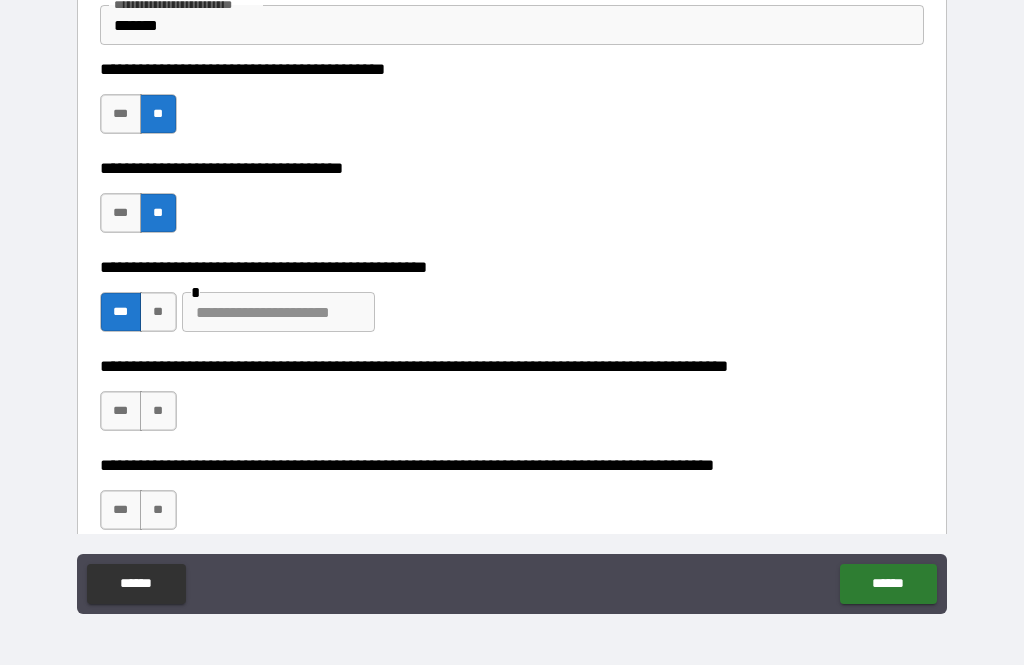 click at bounding box center (278, 312) 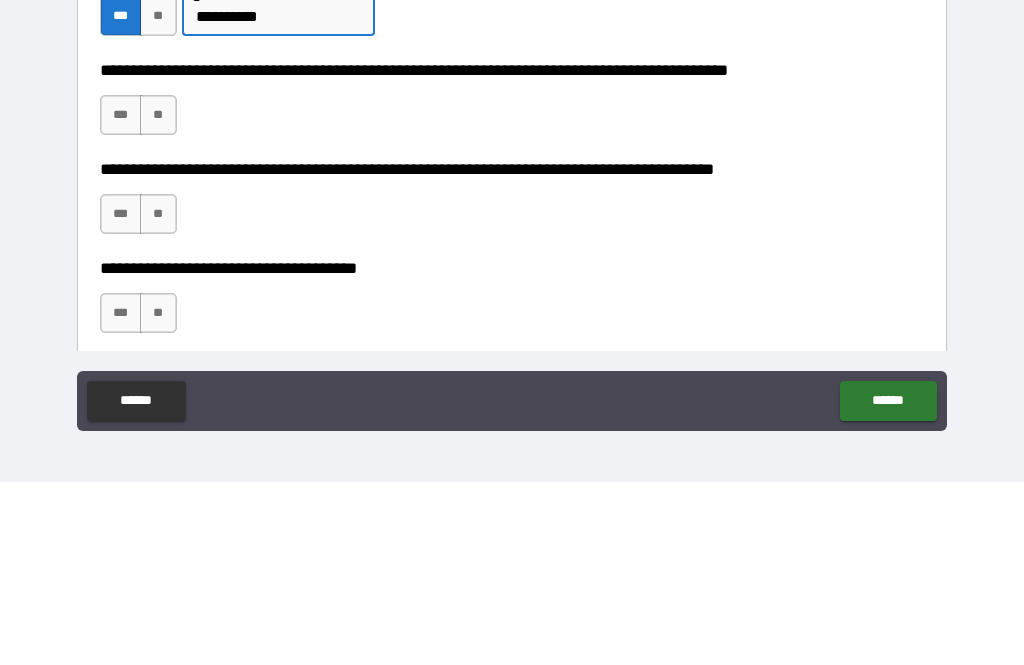 scroll, scrollTop: 707, scrollLeft: 0, axis: vertical 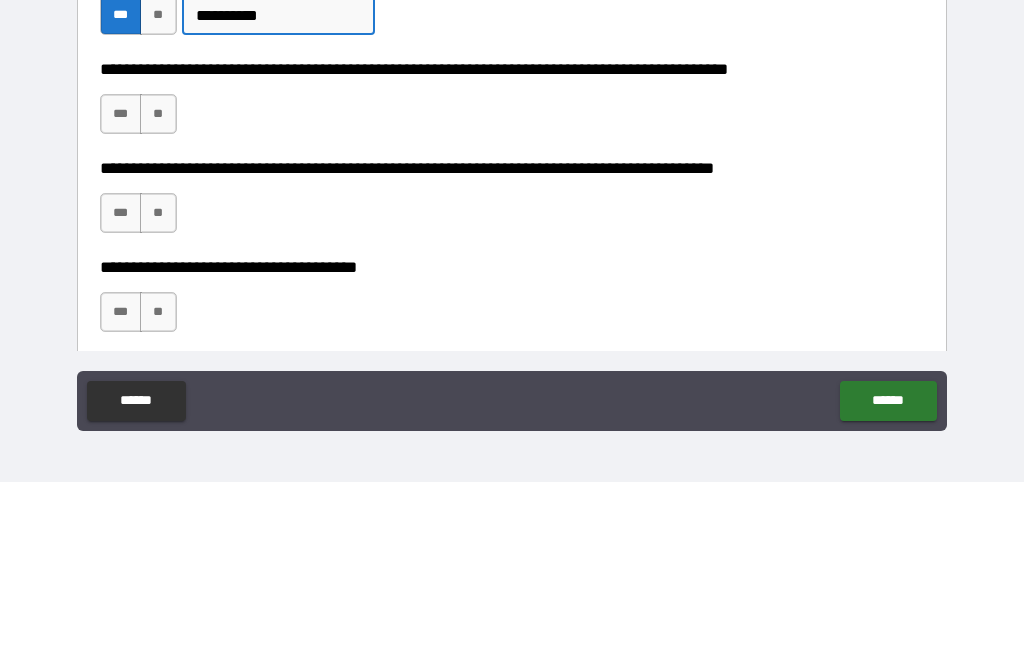 type on "*********" 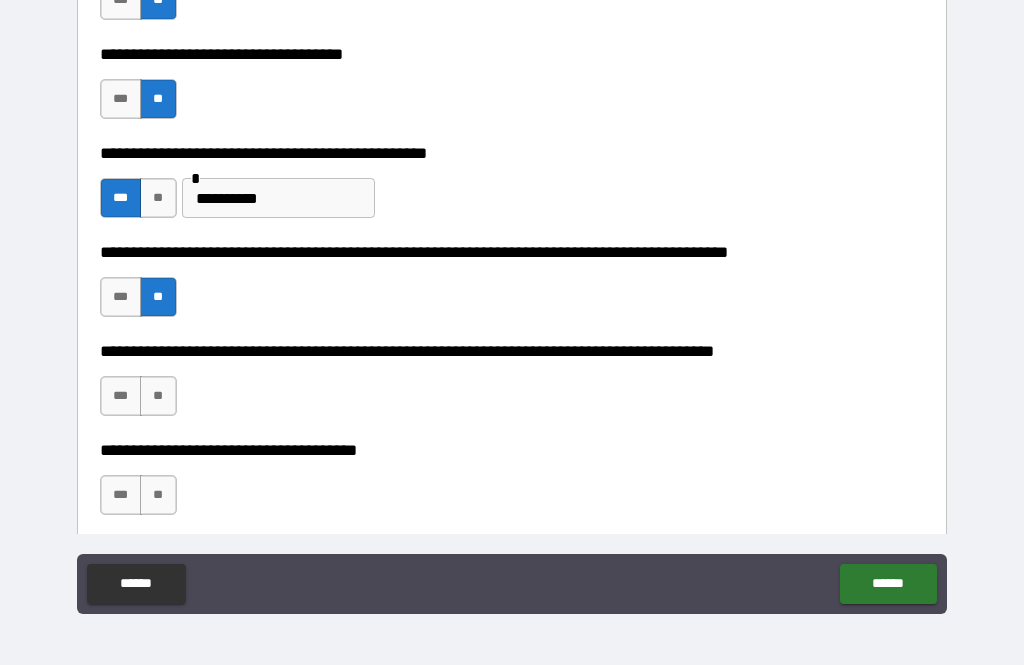 click on "**" at bounding box center (158, 396) 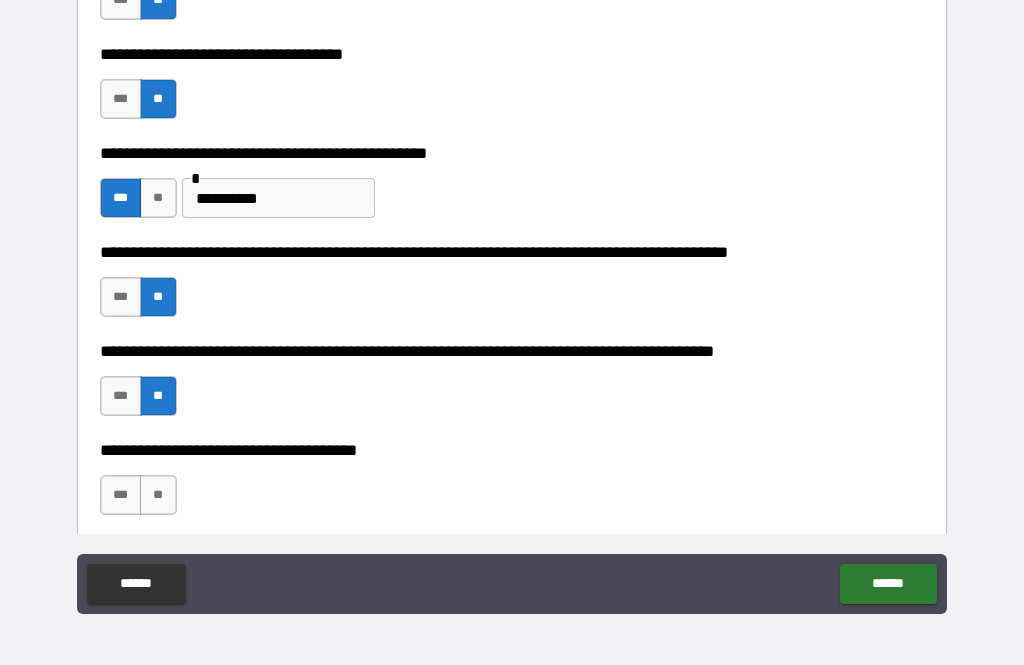click on "***" at bounding box center (121, 495) 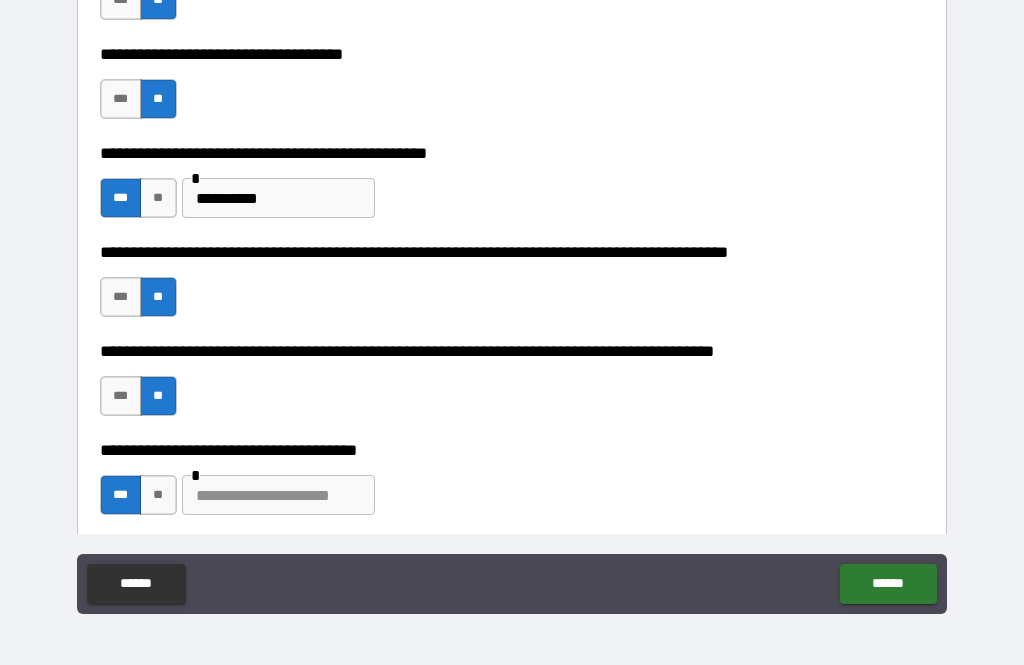 click at bounding box center (278, 495) 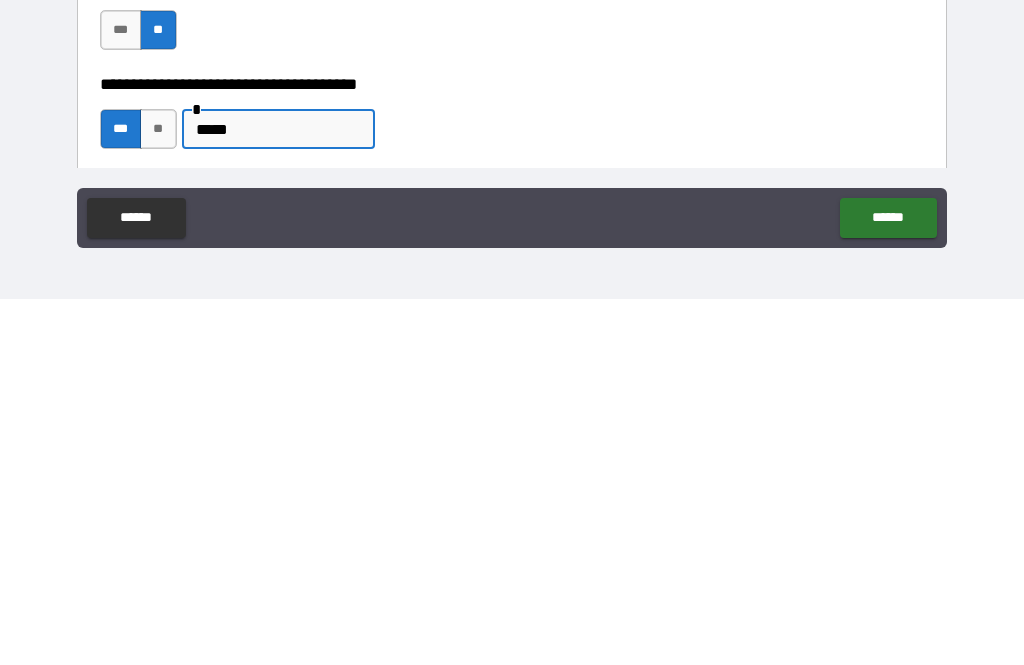 type on "*****" 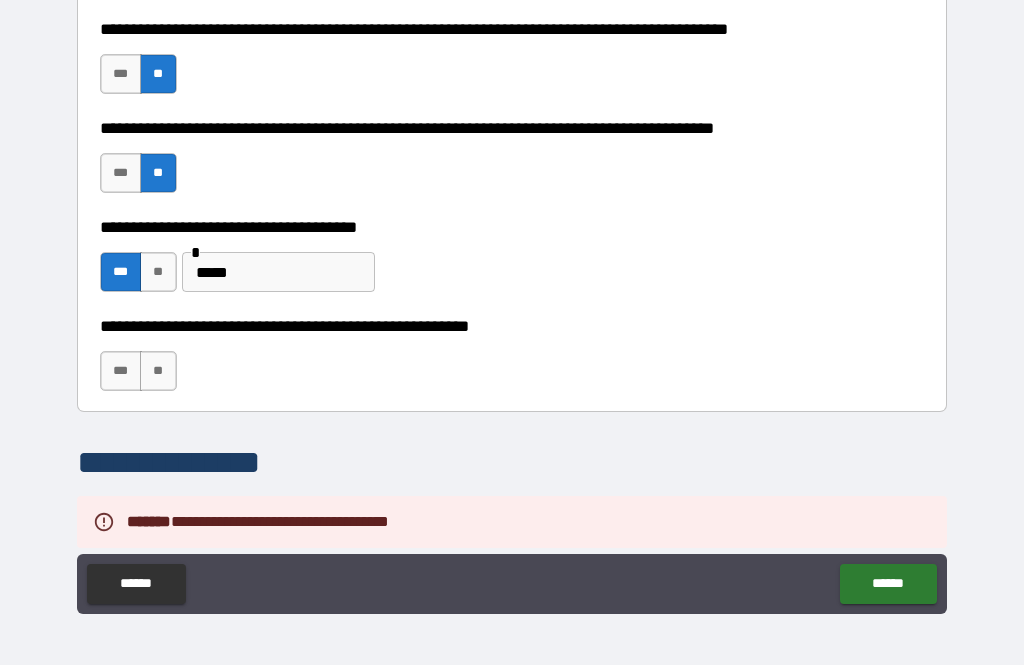 scroll, scrollTop: 935, scrollLeft: 0, axis: vertical 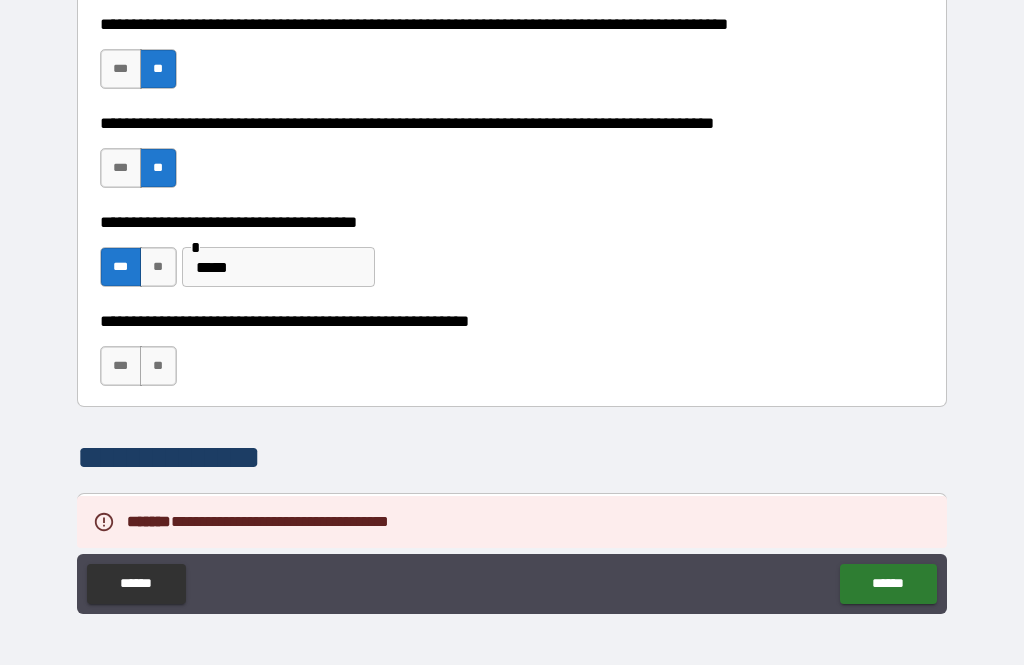 click on "***" at bounding box center (121, 366) 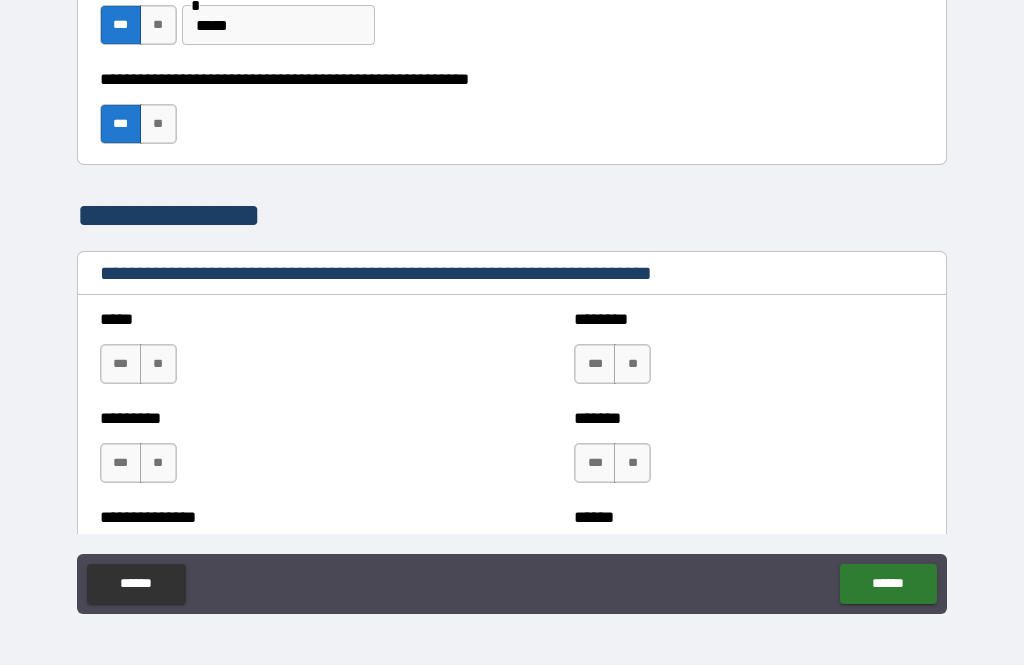 scroll, scrollTop: 1185, scrollLeft: 0, axis: vertical 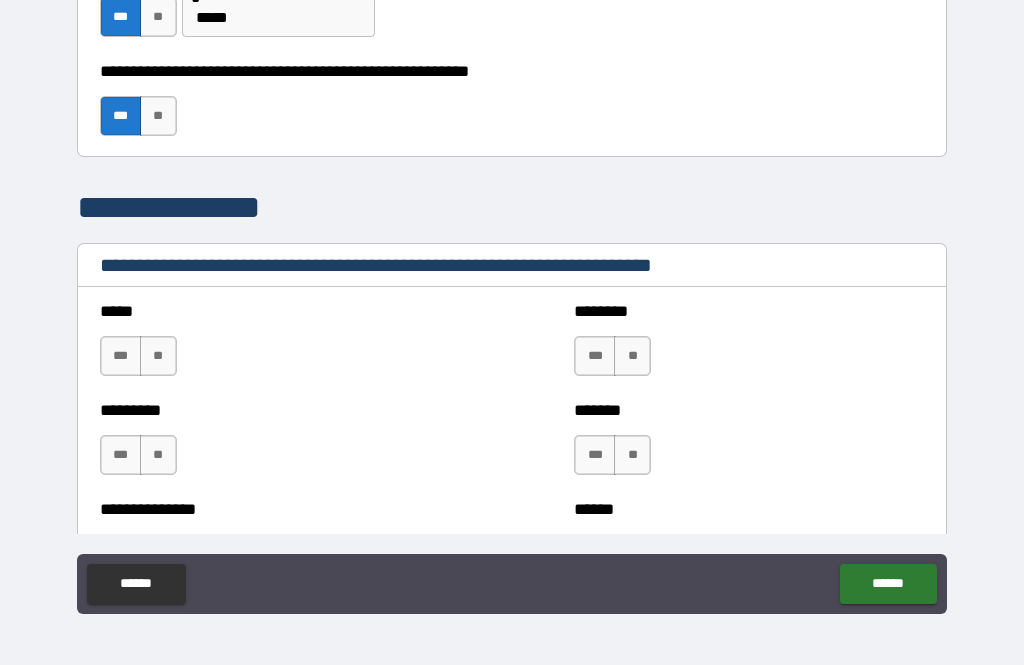 click on "**" at bounding box center (158, 356) 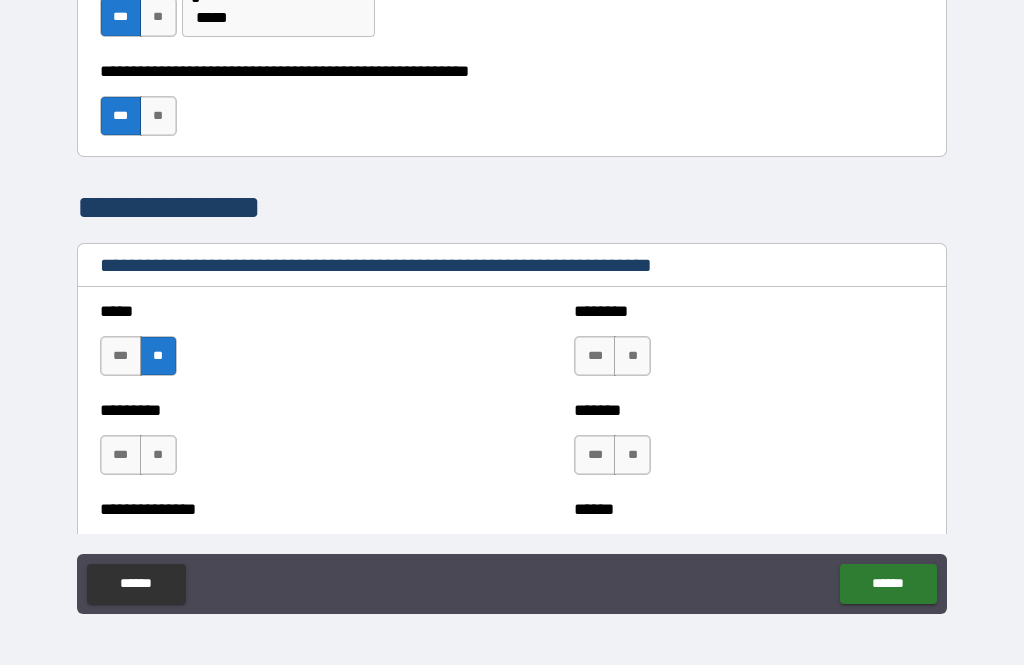 click on "**" at bounding box center [158, 455] 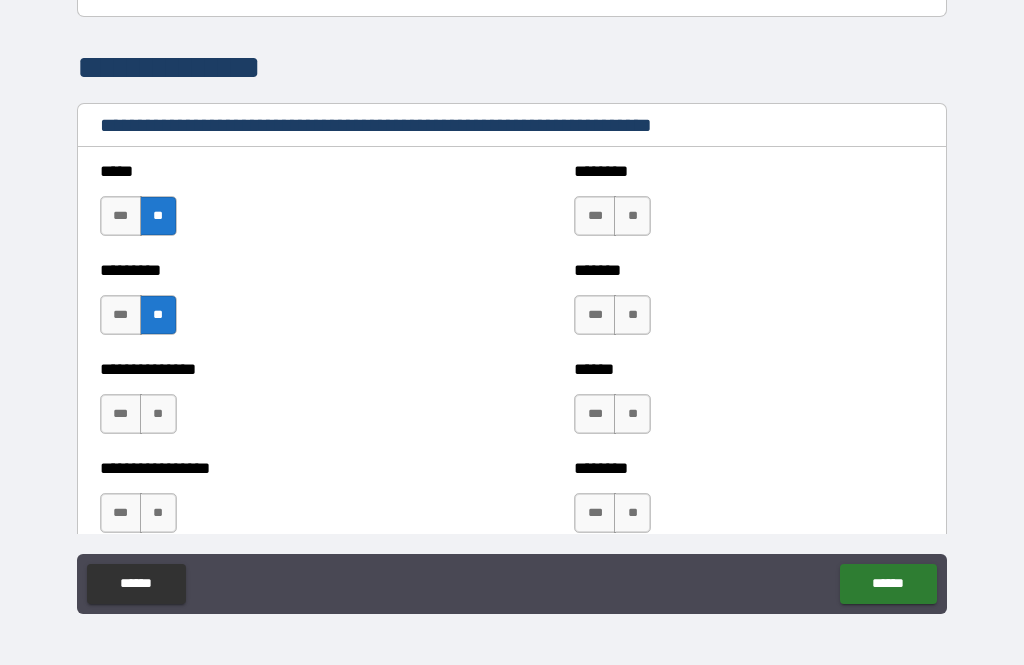 scroll, scrollTop: 1335, scrollLeft: 0, axis: vertical 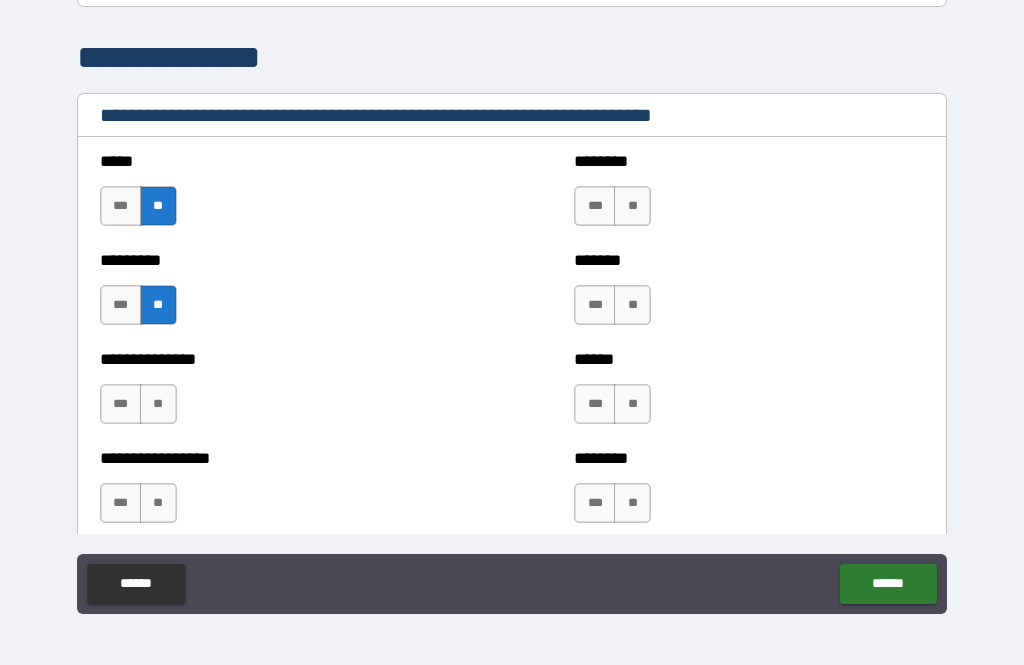 click on "**********" at bounding box center (275, 394) 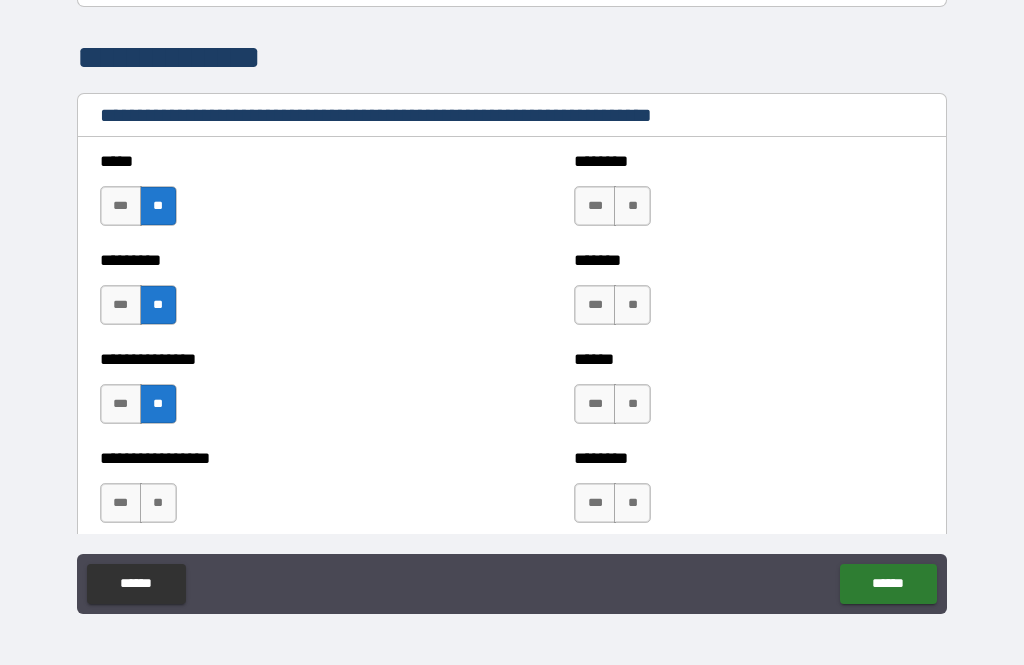 click on "**" at bounding box center [158, 503] 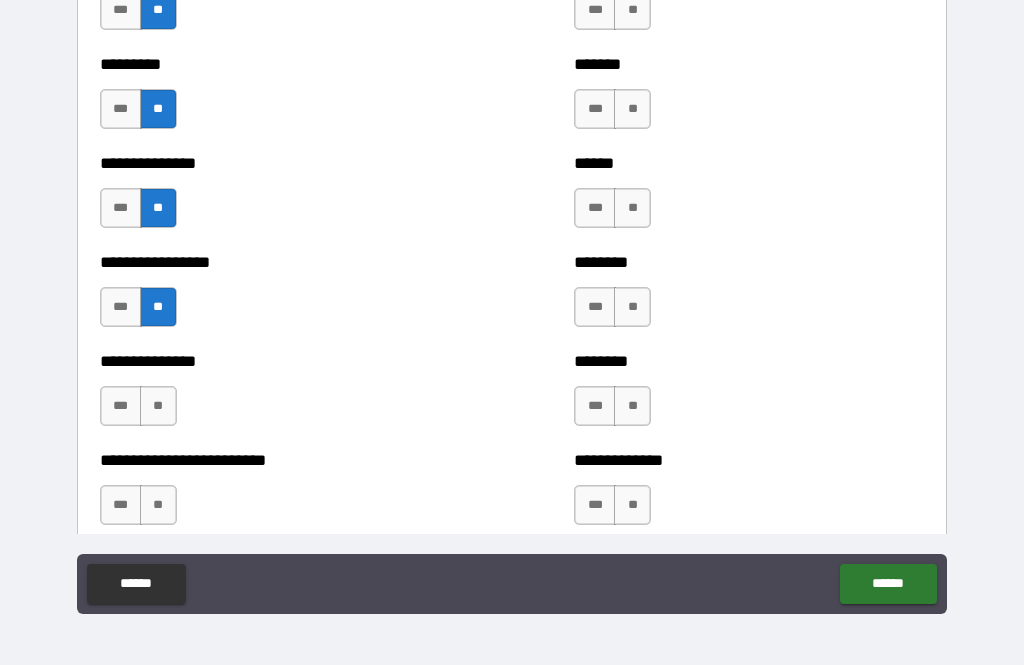 scroll, scrollTop: 1530, scrollLeft: 0, axis: vertical 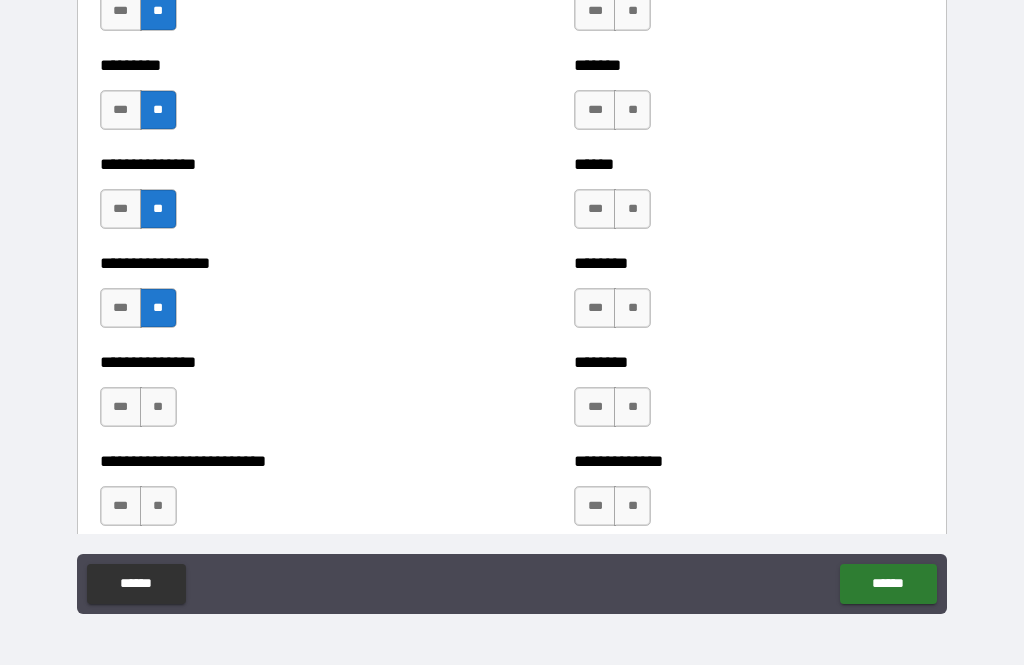 click on "**" at bounding box center (158, 407) 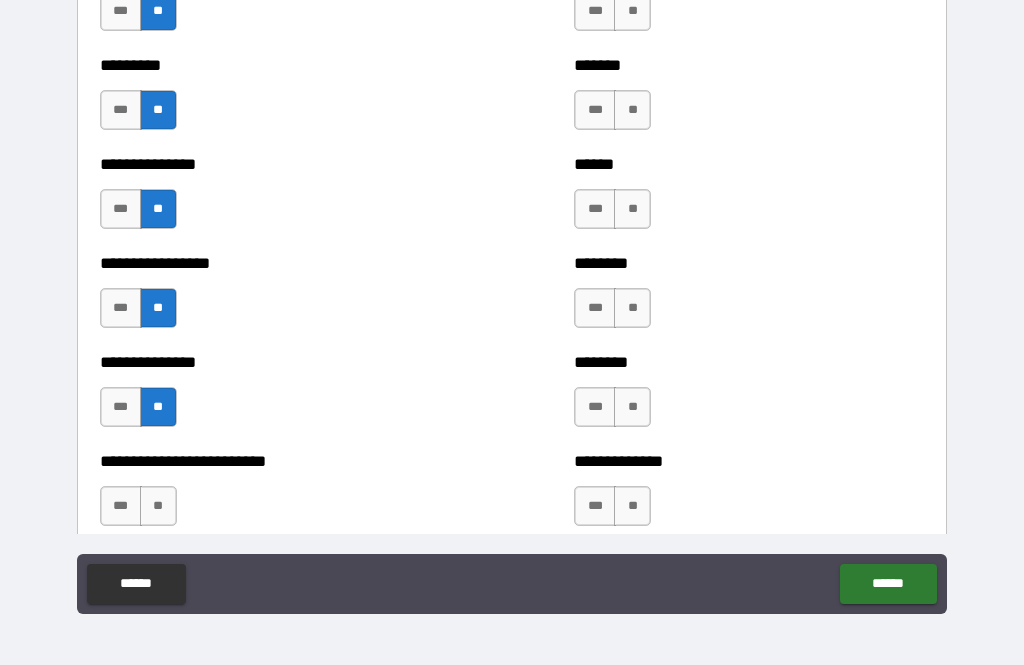 click on "**" at bounding box center (158, 506) 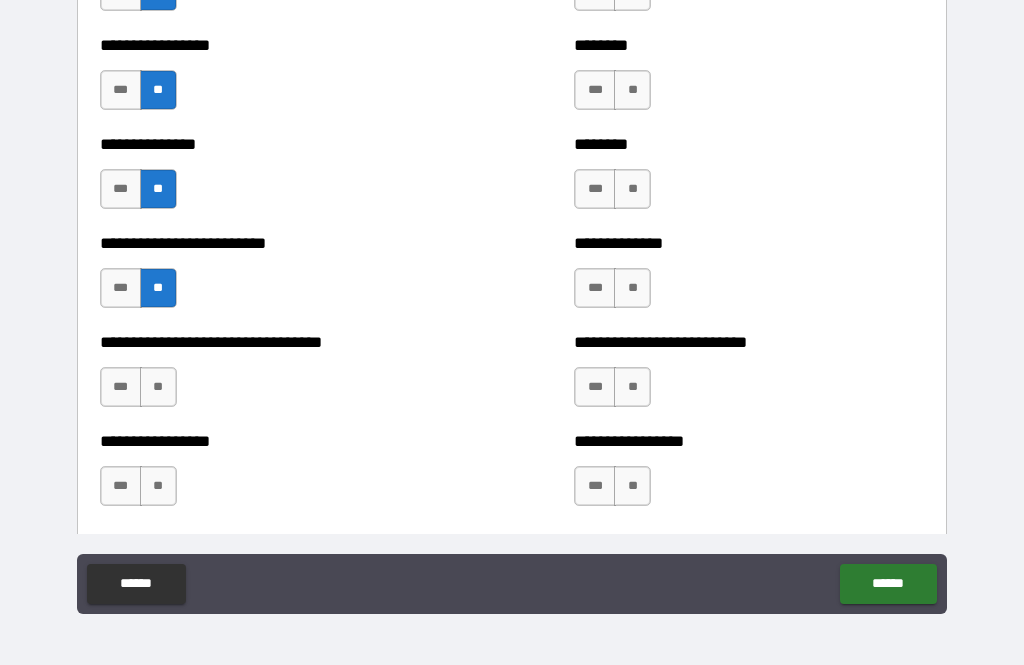 scroll, scrollTop: 1749, scrollLeft: 0, axis: vertical 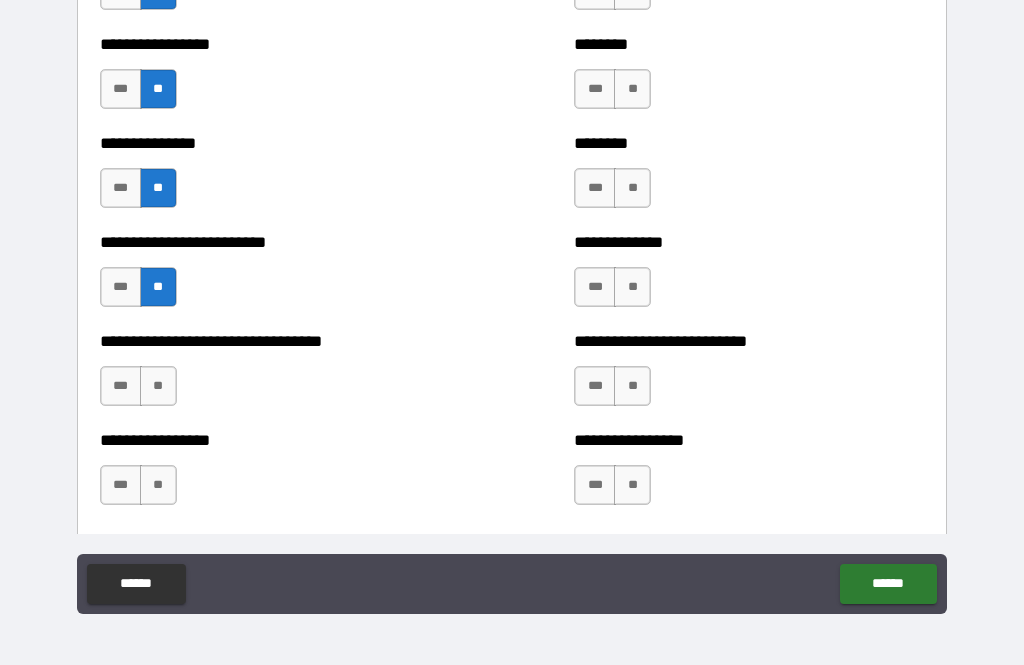 click on "**" at bounding box center [158, 386] 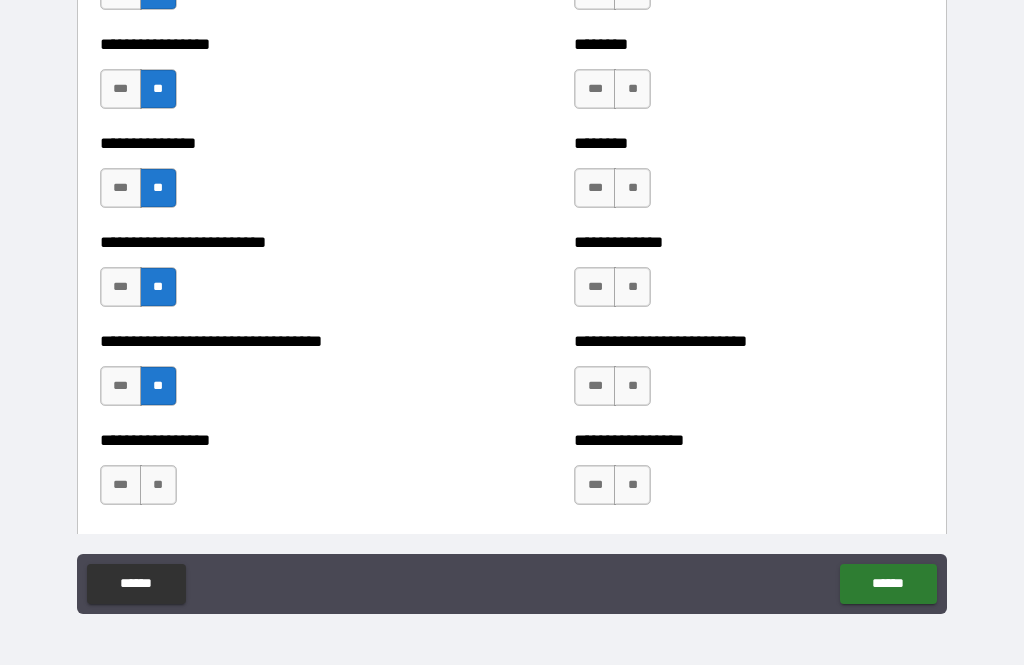 click on "**" at bounding box center [158, 485] 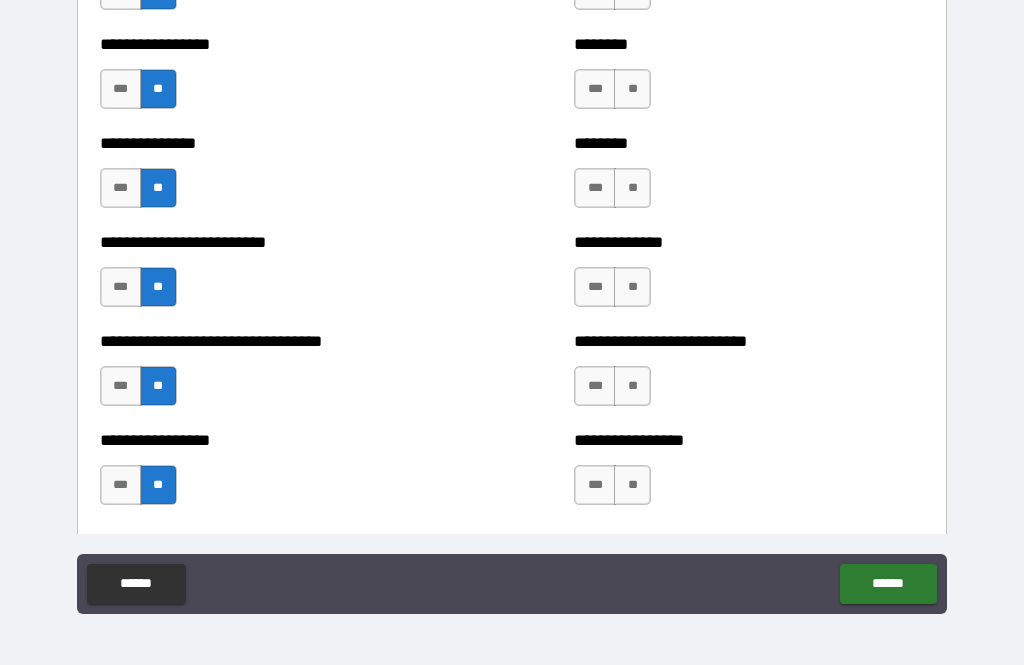 click on "***" at bounding box center [121, 485] 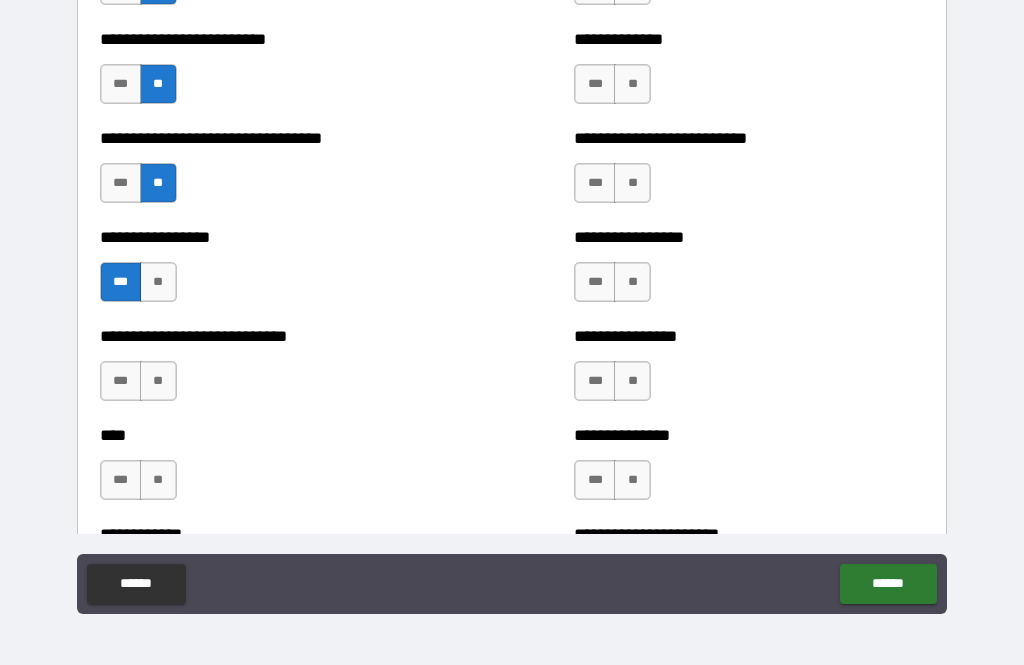 scroll, scrollTop: 1965, scrollLeft: 0, axis: vertical 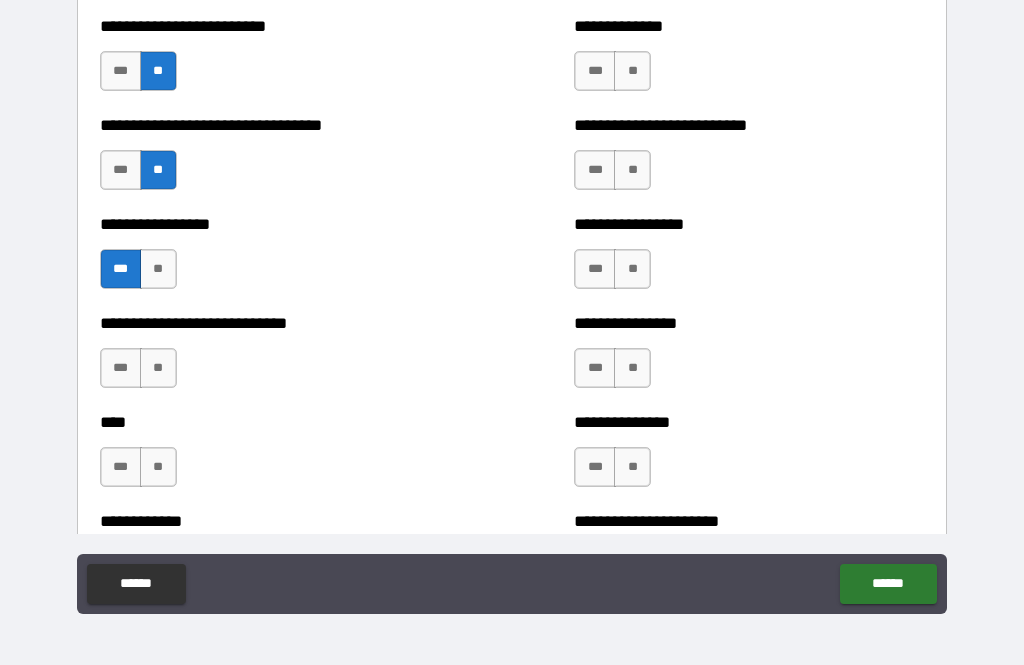 click on "**********" at bounding box center (275, 358) 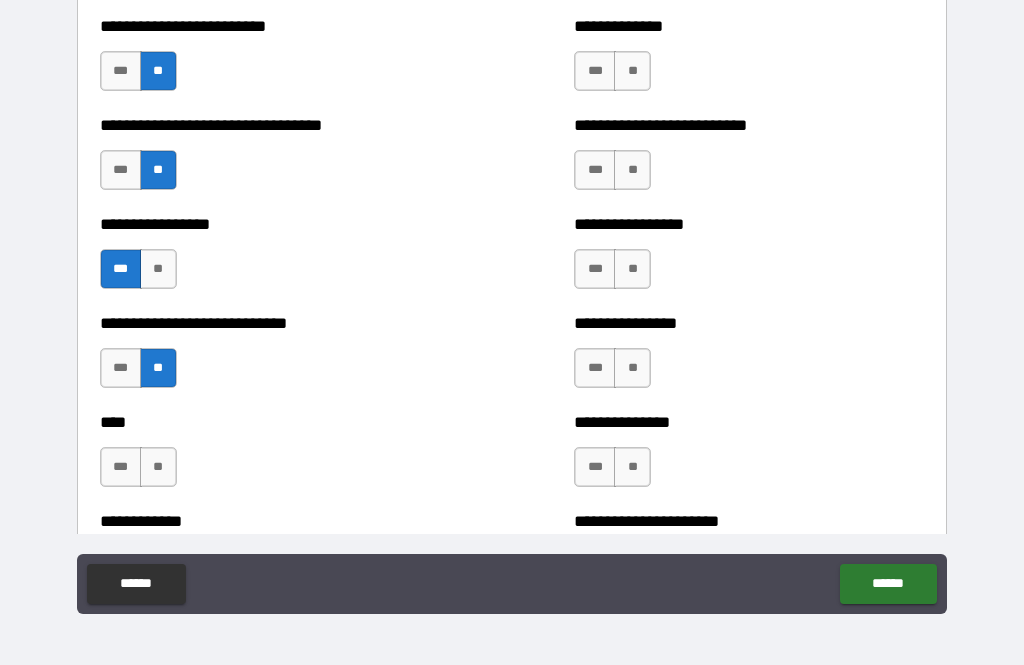 click on "**" at bounding box center [158, 467] 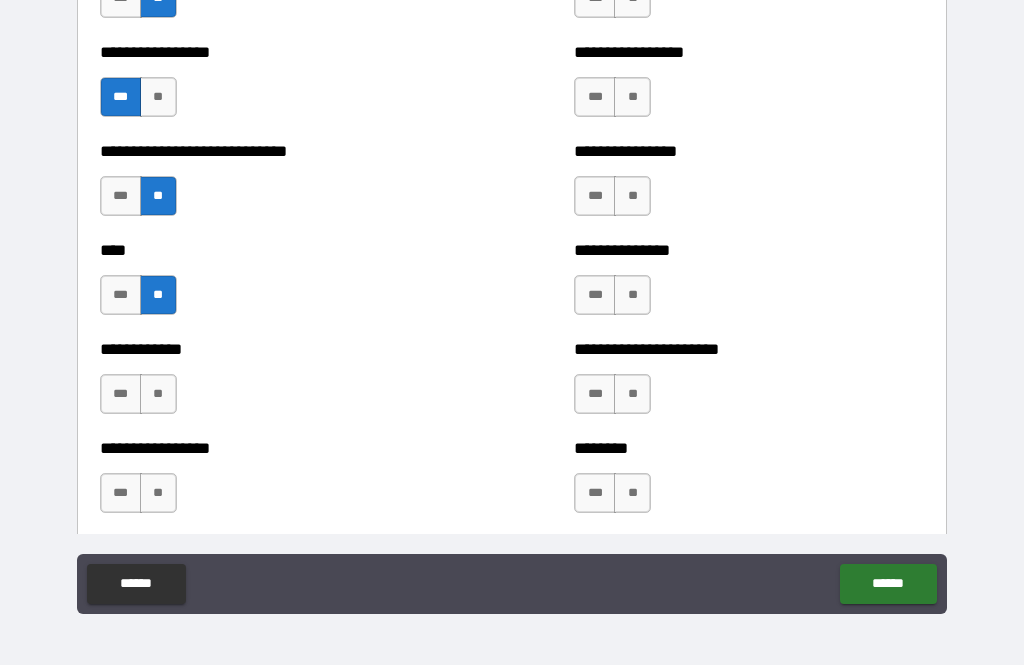scroll, scrollTop: 2153, scrollLeft: 0, axis: vertical 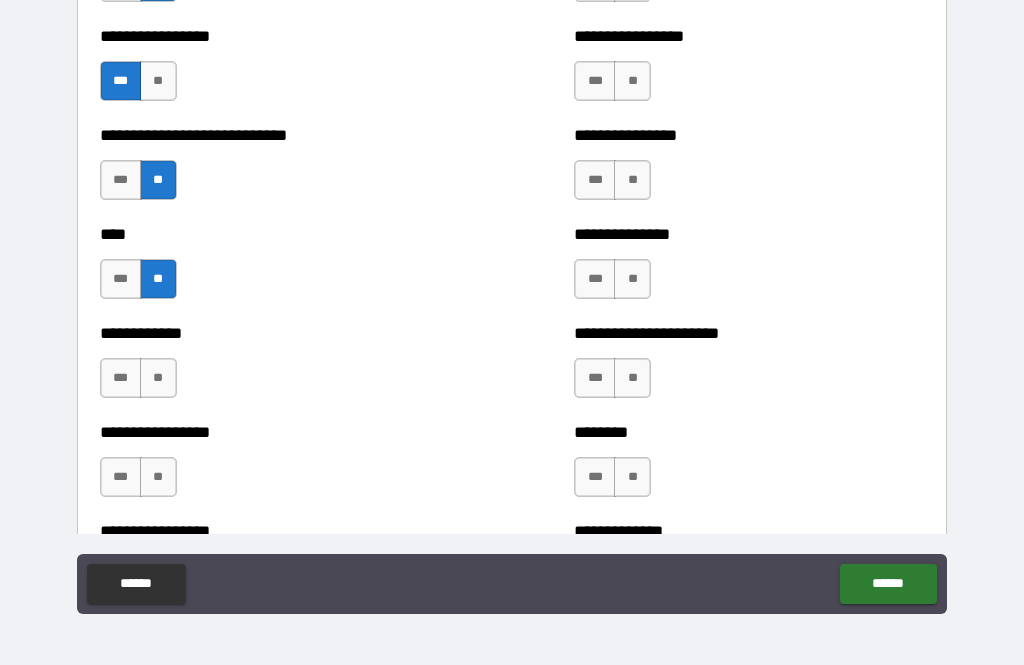 click on "**" at bounding box center (158, 378) 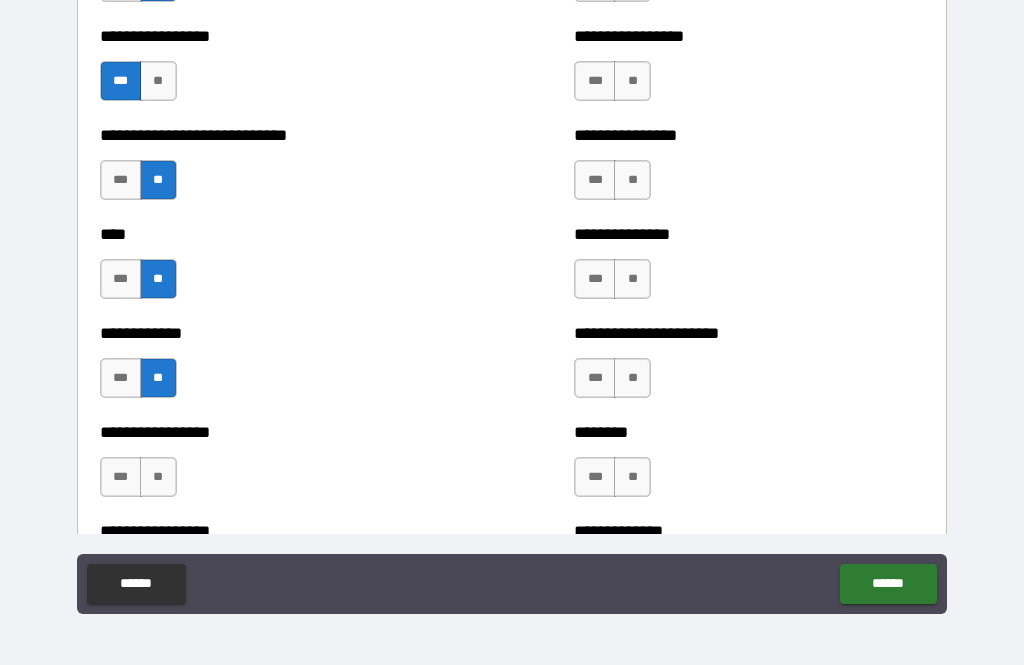 click on "**********" at bounding box center [275, 467] 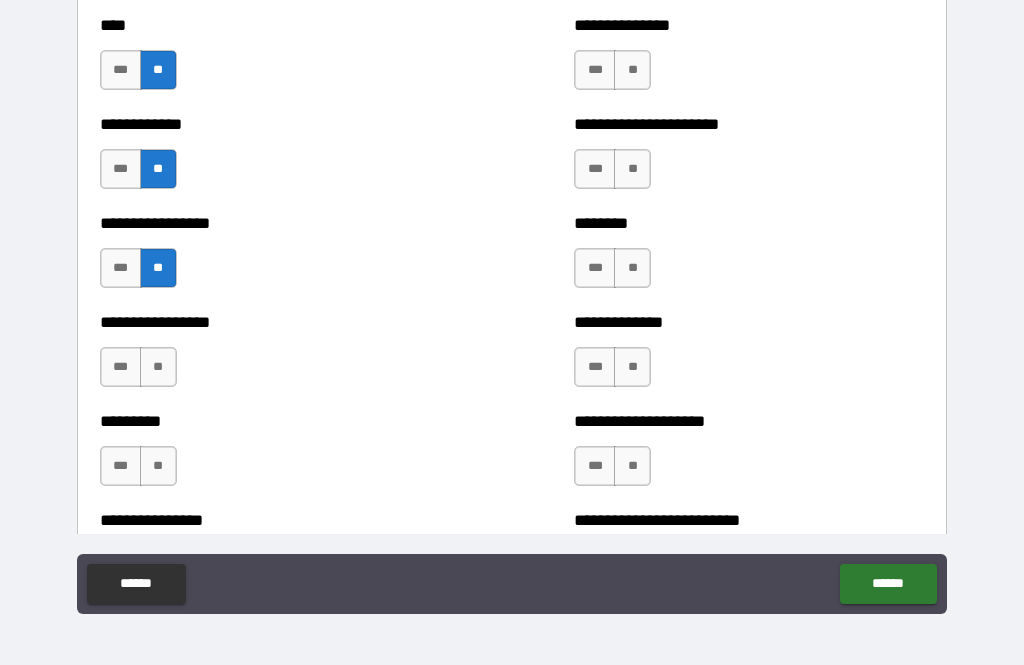 scroll, scrollTop: 2372, scrollLeft: 0, axis: vertical 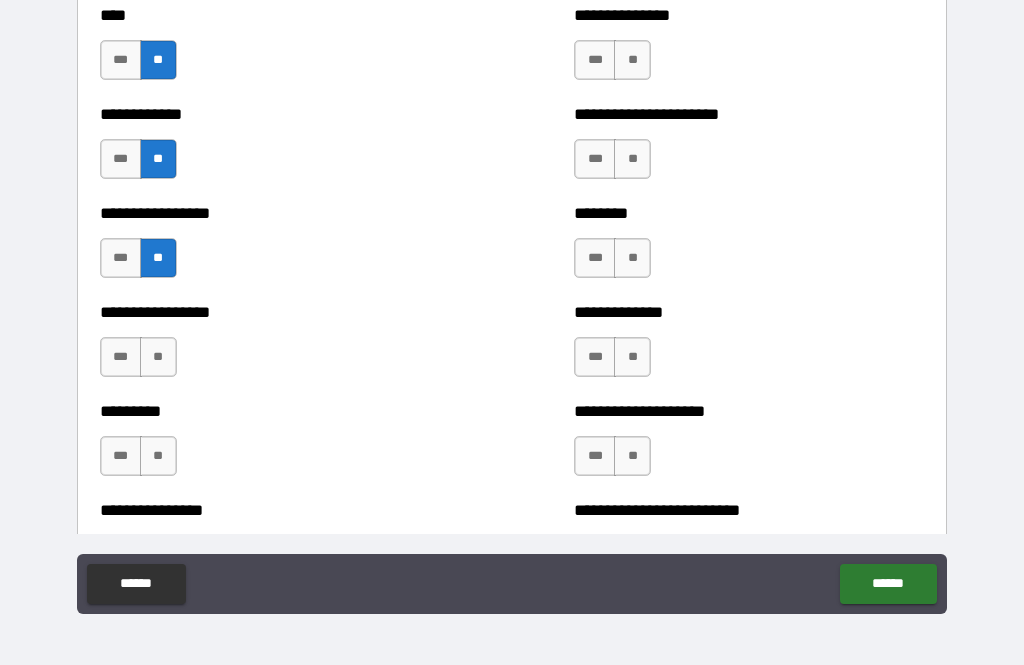 click on "**" at bounding box center [158, 357] 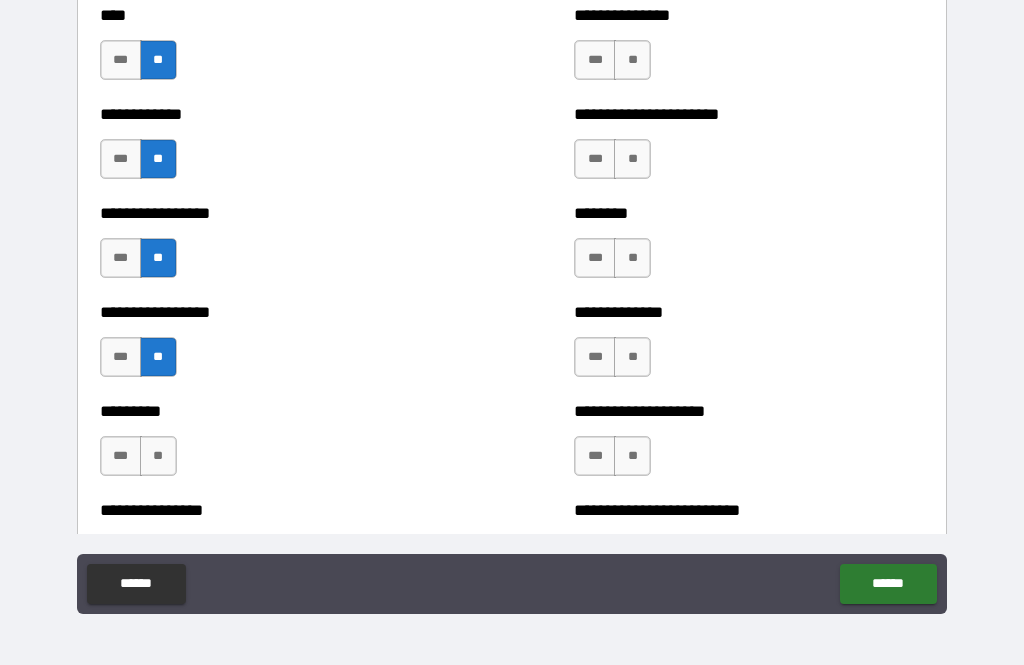 click on "**" at bounding box center (158, 456) 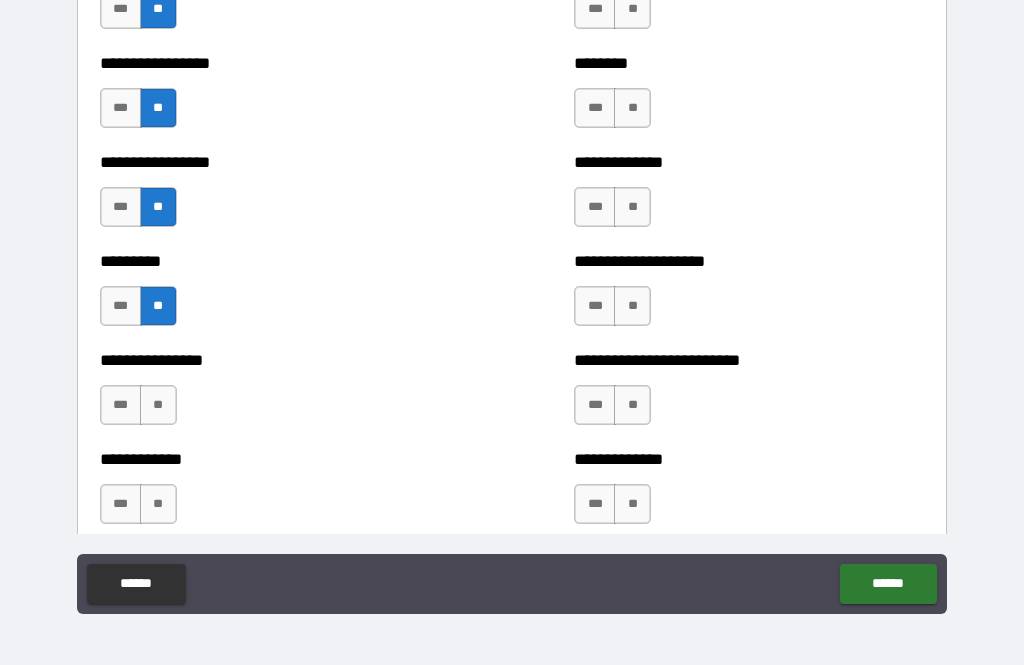 scroll, scrollTop: 2531, scrollLeft: 0, axis: vertical 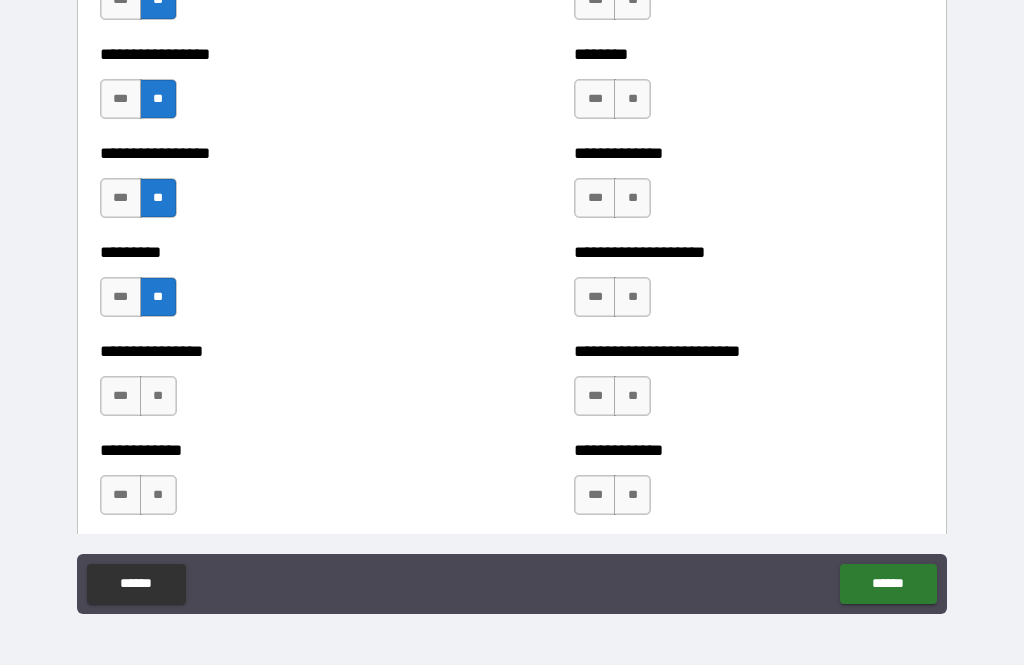 click on "**" at bounding box center (158, 396) 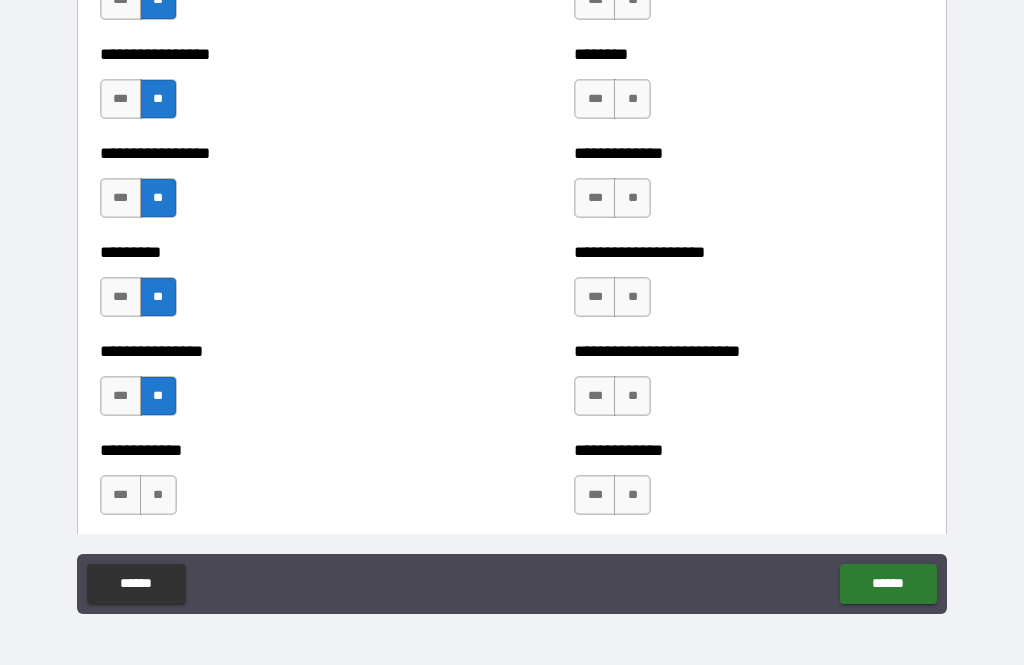 click on "**********" at bounding box center (275, 485) 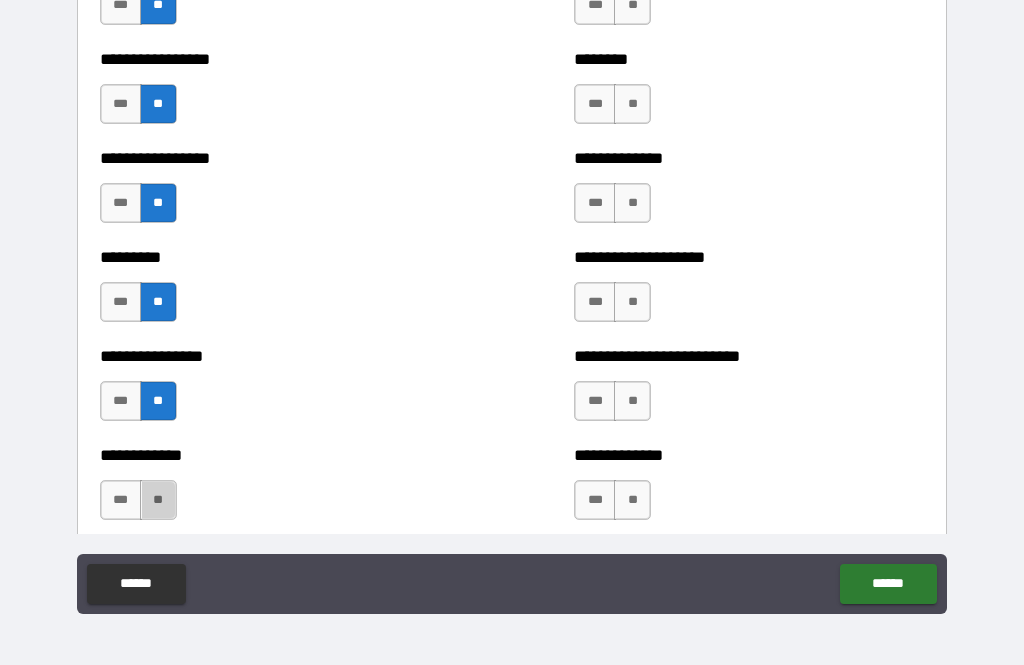 click on "**" at bounding box center (158, 500) 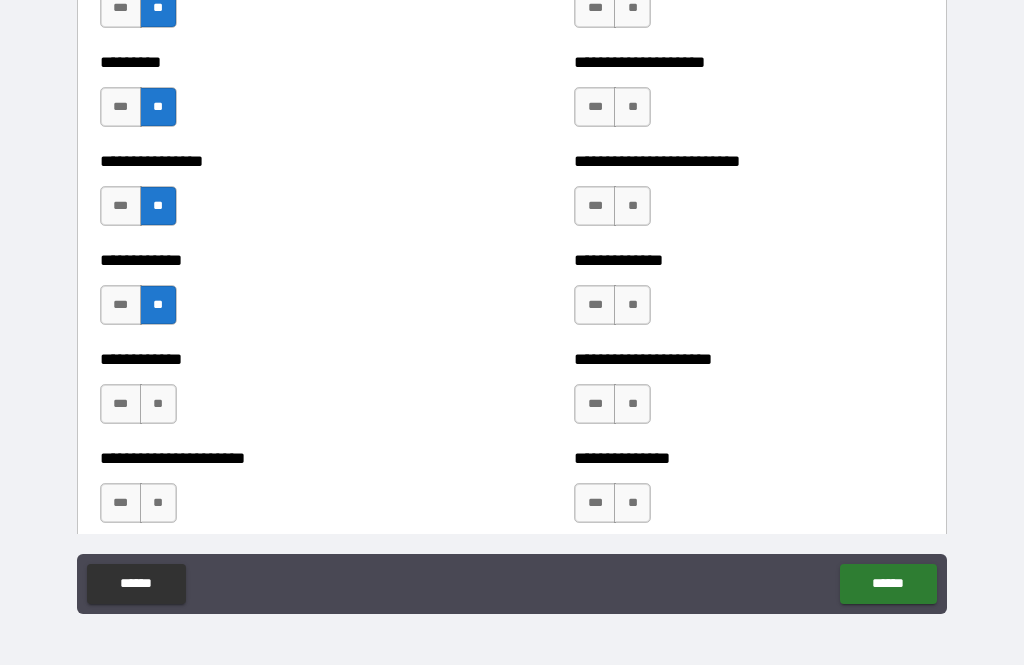 scroll, scrollTop: 2737, scrollLeft: 0, axis: vertical 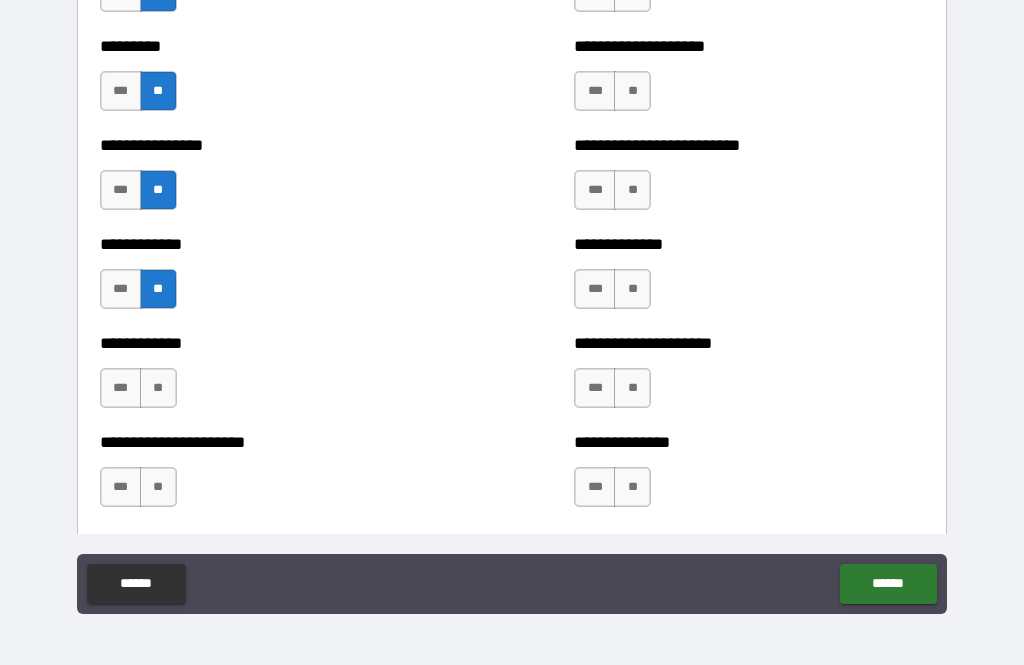 click on "**" at bounding box center (158, 388) 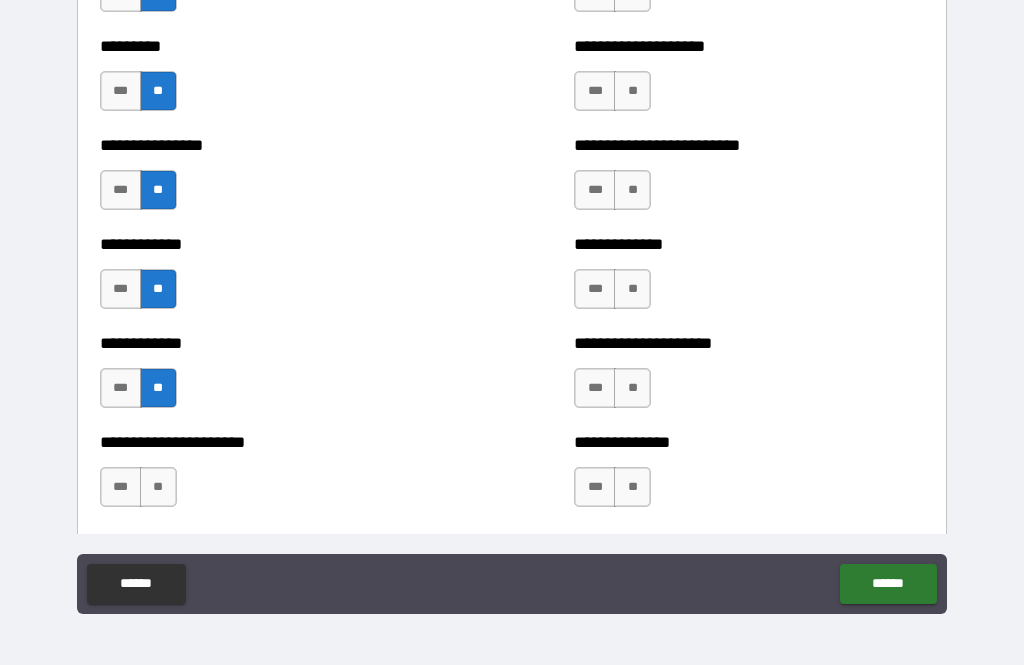 click on "**" at bounding box center [158, 487] 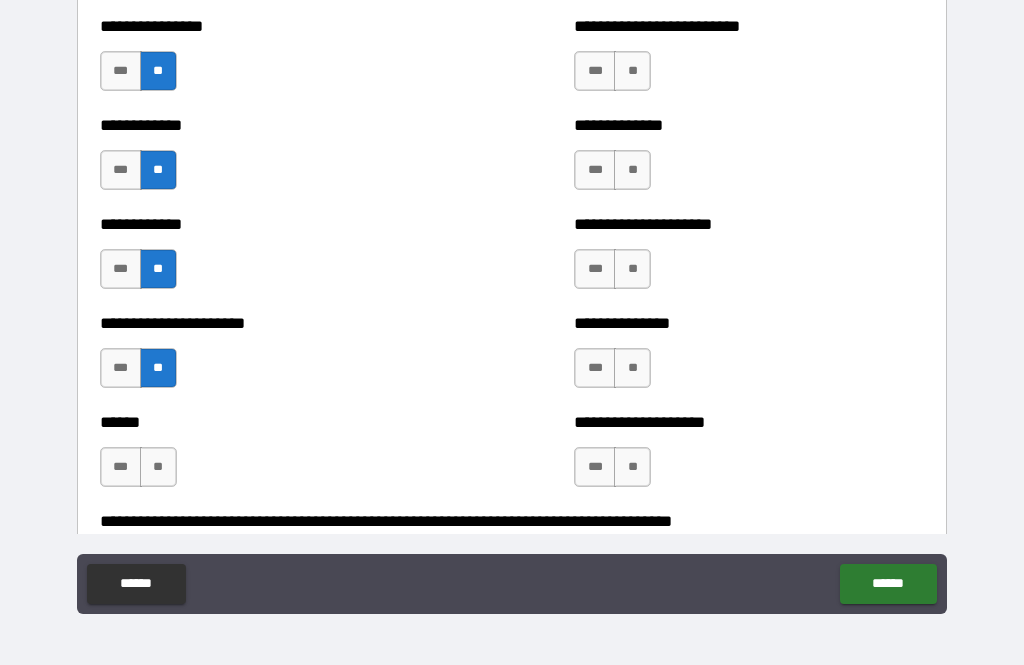 scroll, scrollTop: 2874, scrollLeft: 0, axis: vertical 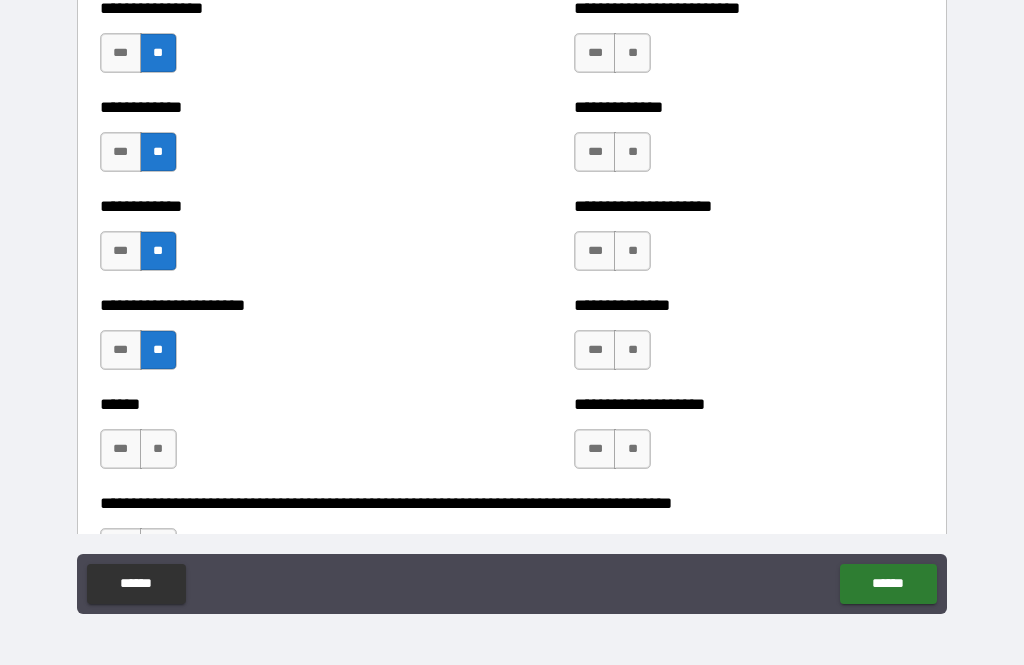 click on "****** *** **" at bounding box center (275, 439) 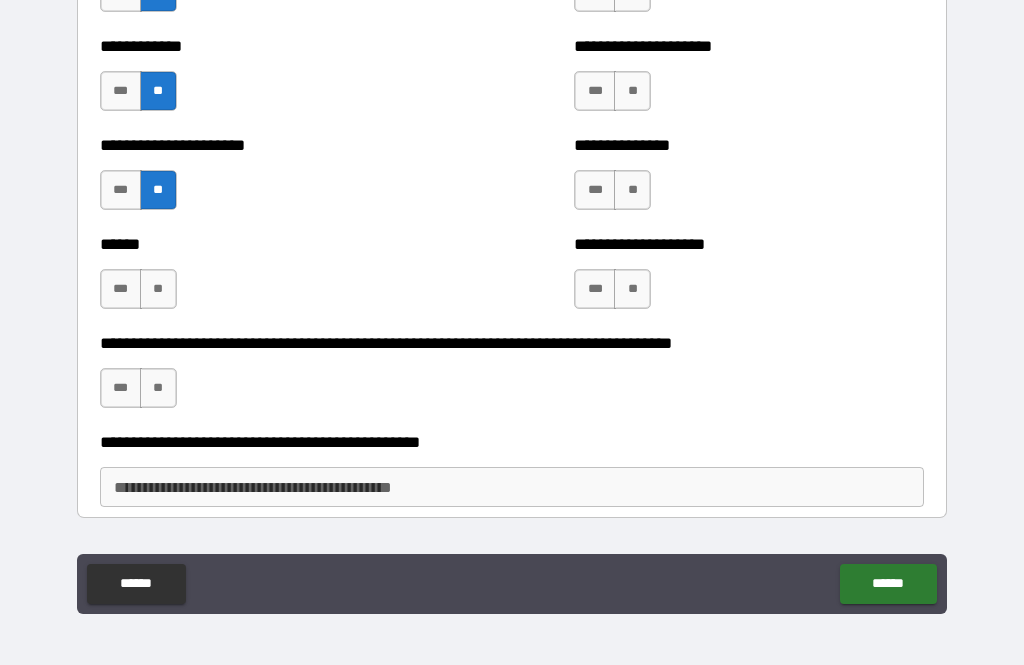 scroll, scrollTop: 3032, scrollLeft: 0, axis: vertical 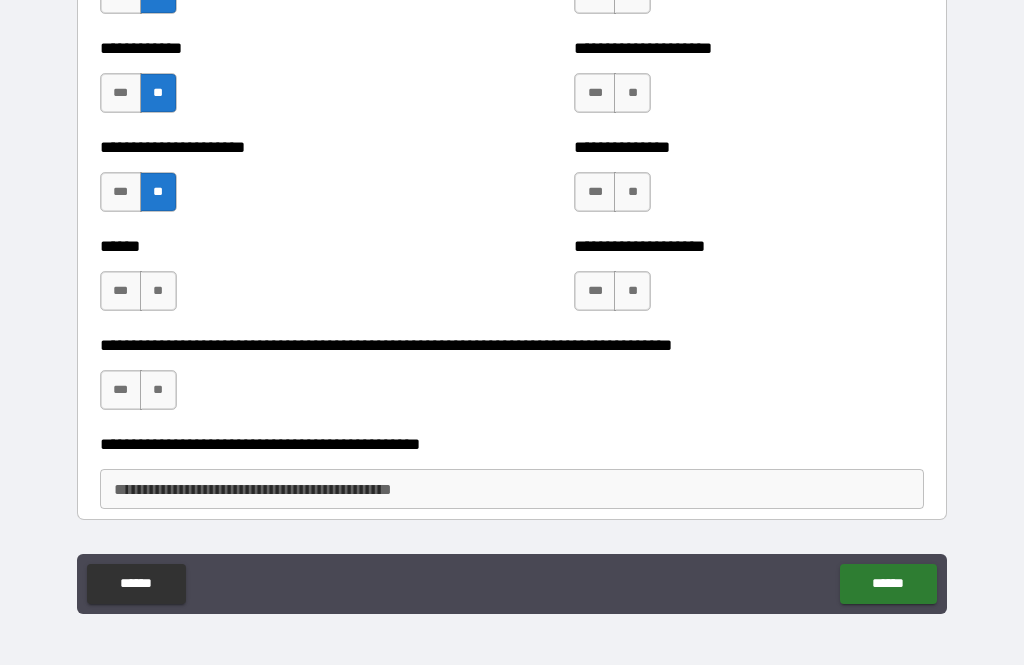 click on "**" at bounding box center [158, 291] 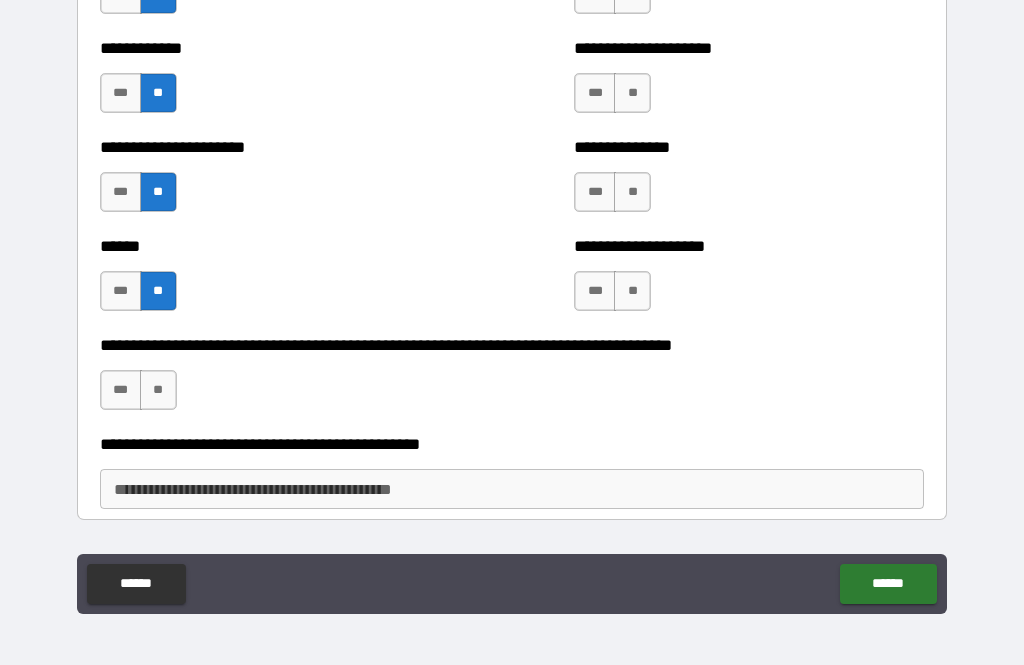 click on "**" at bounding box center (158, 390) 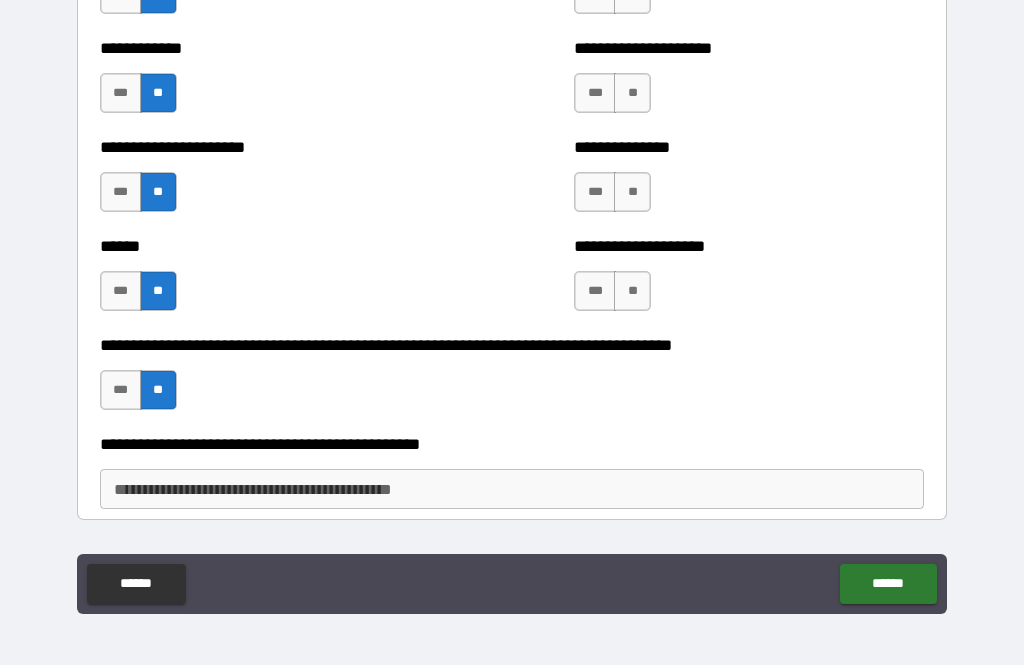 click on "******   ******" at bounding box center [512, 586] 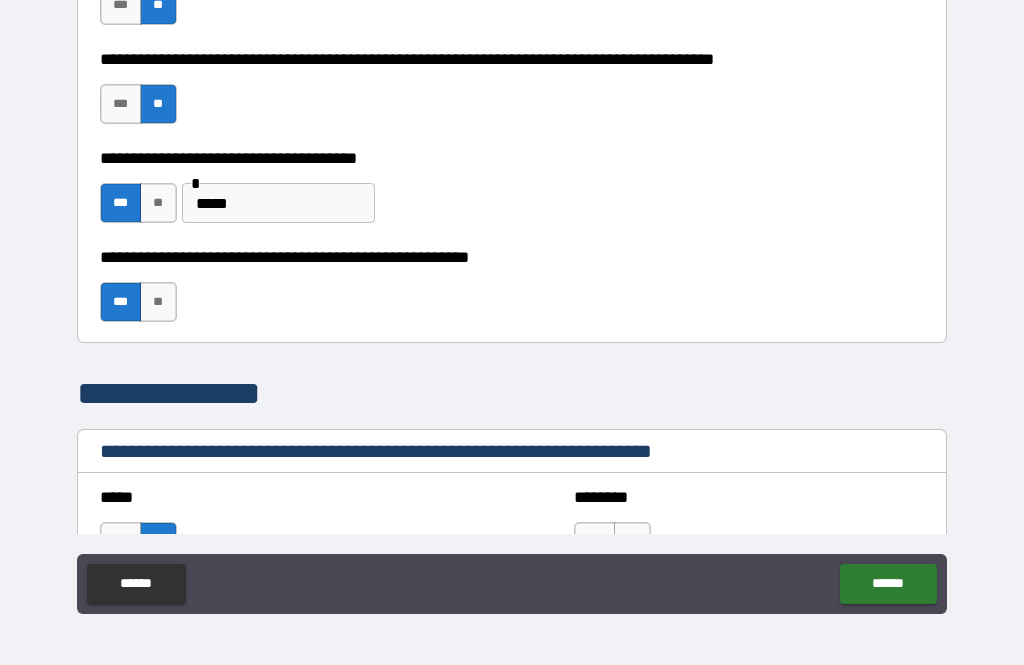 click on "**********" at bounding box center [512, 303] 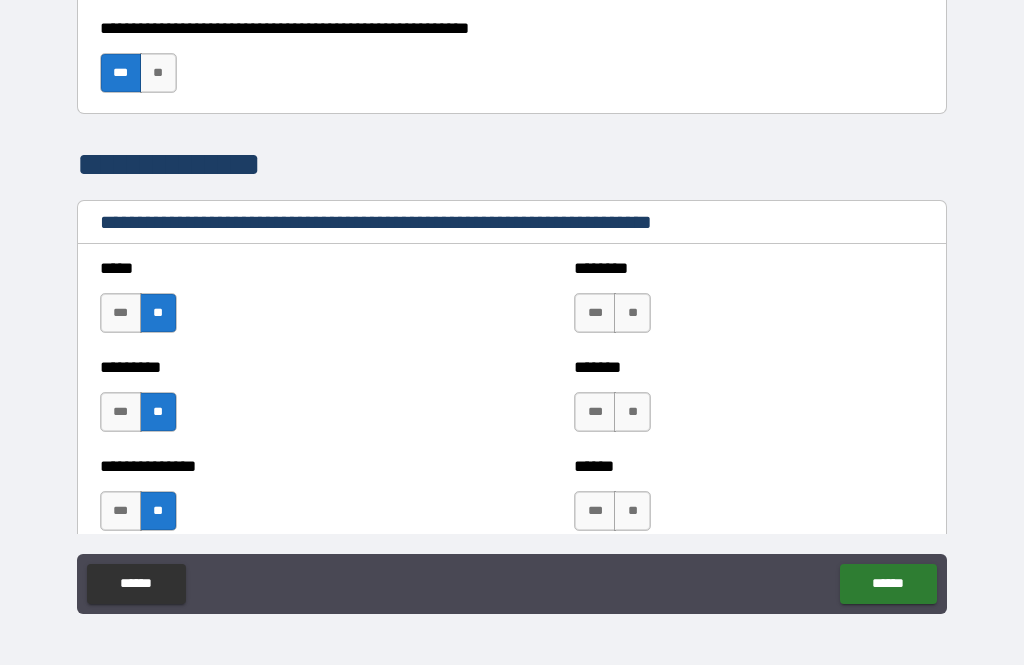 scroll, scrollTop: 1229, scrollLeft: 0, axis: vertical 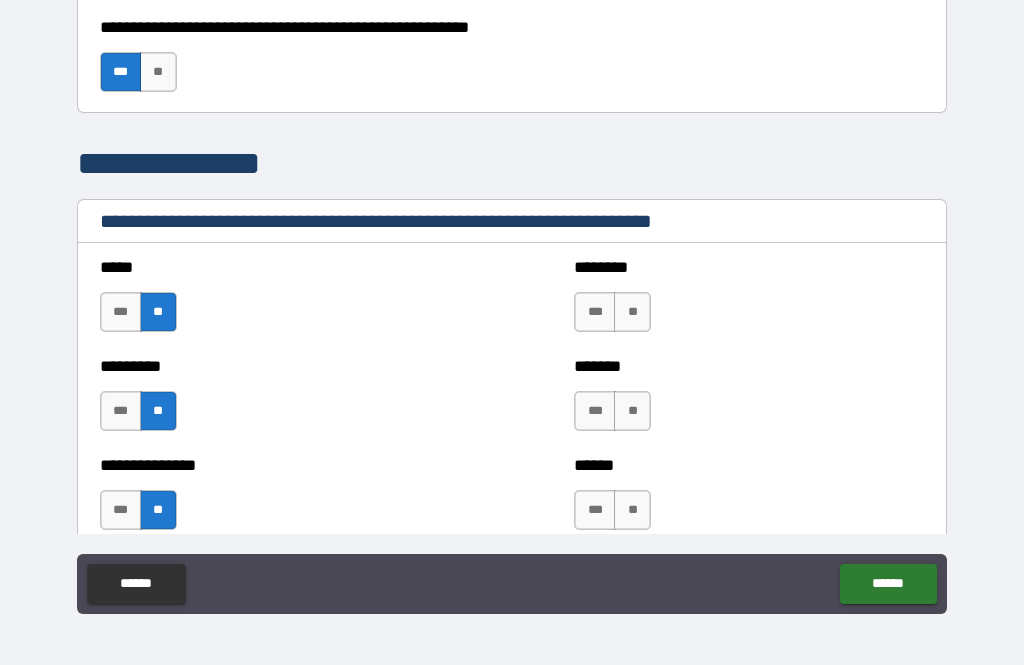 click on "**" at bounding box center [632, 312] 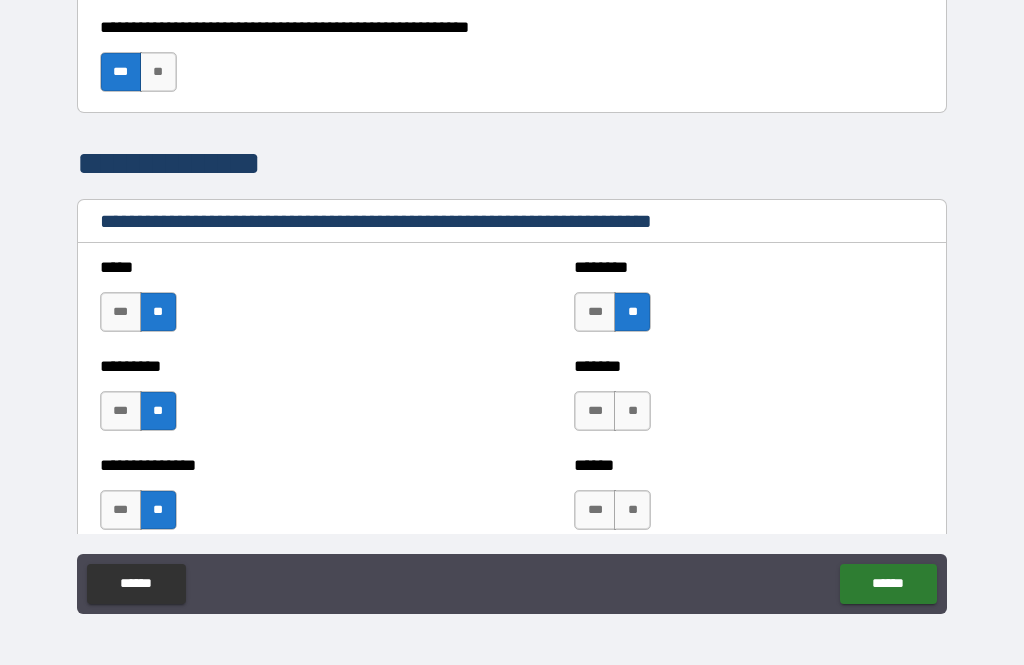 click on "**" at bounding box center [632, 411] 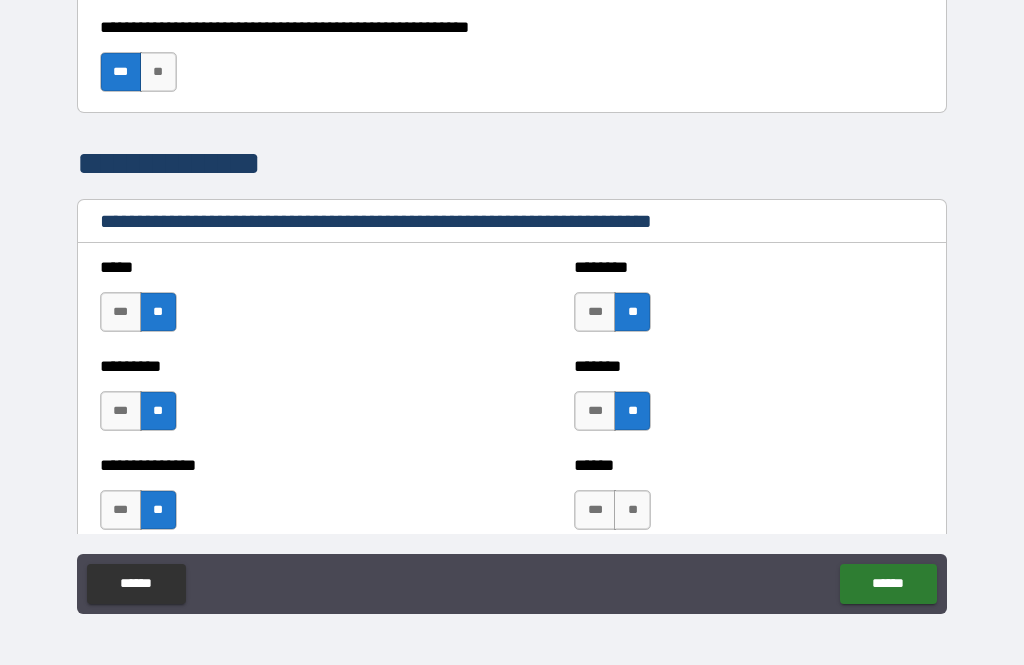 click on "**" at bounding box center (632, 510) 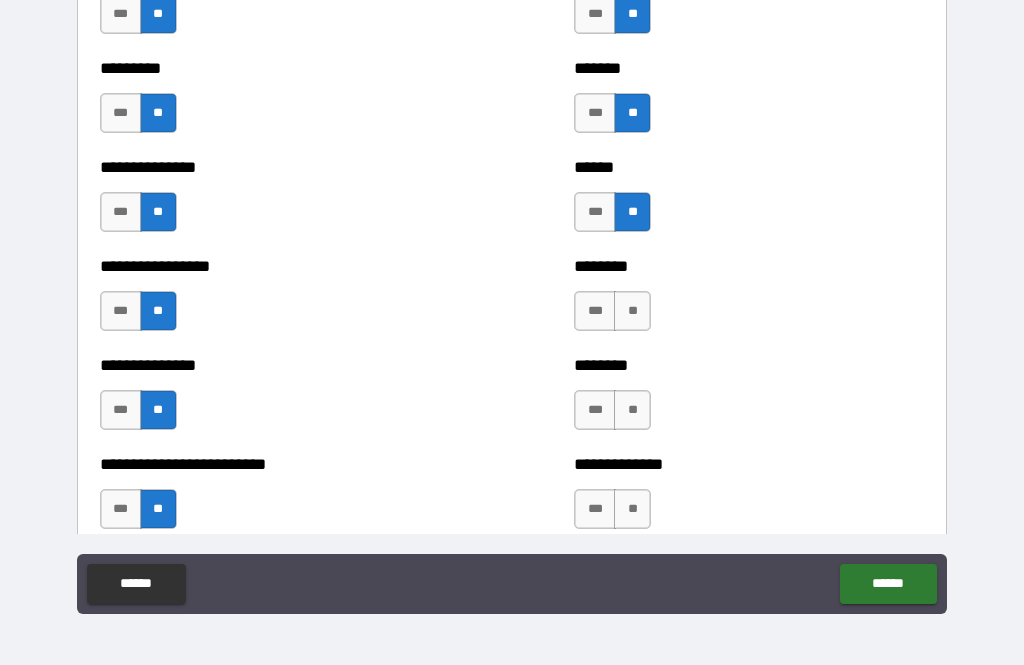 scroll, scrollTop: 1533, scrollLeft: 0, axis: vertical 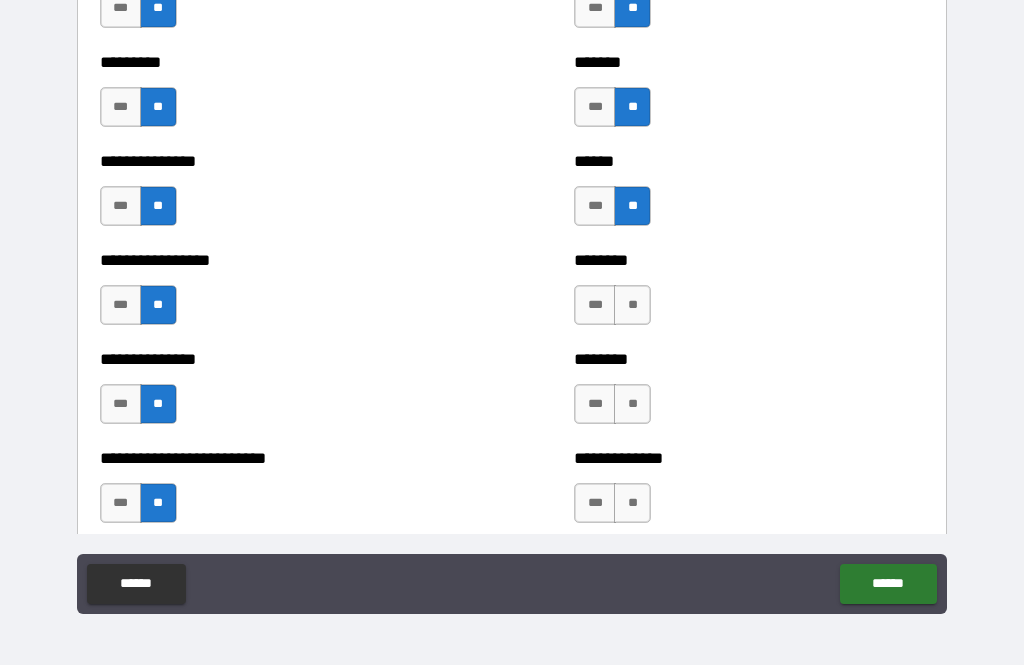 click on "**" at bounding box center [632, 305] 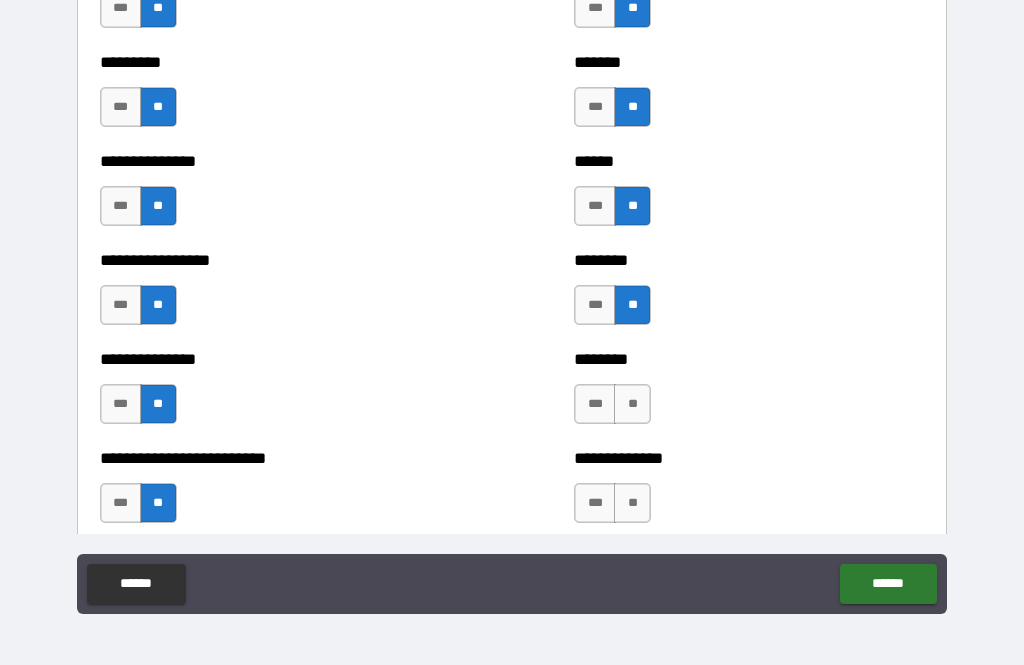 click on "******** *** **" at bounding box center [749, 394] 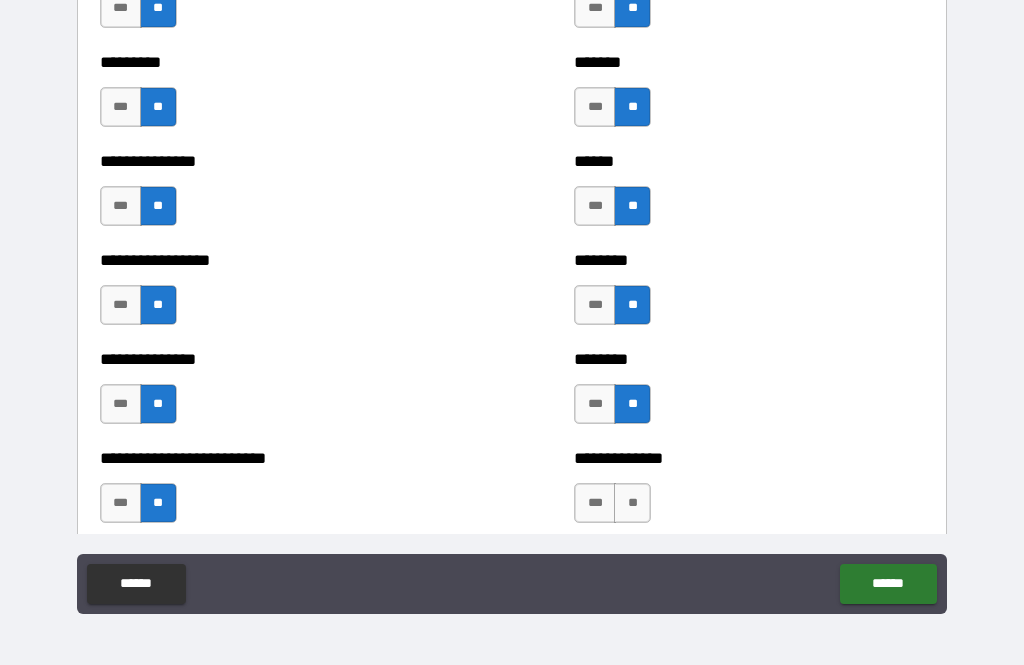 click on "**" at bounding box center (632, 503) 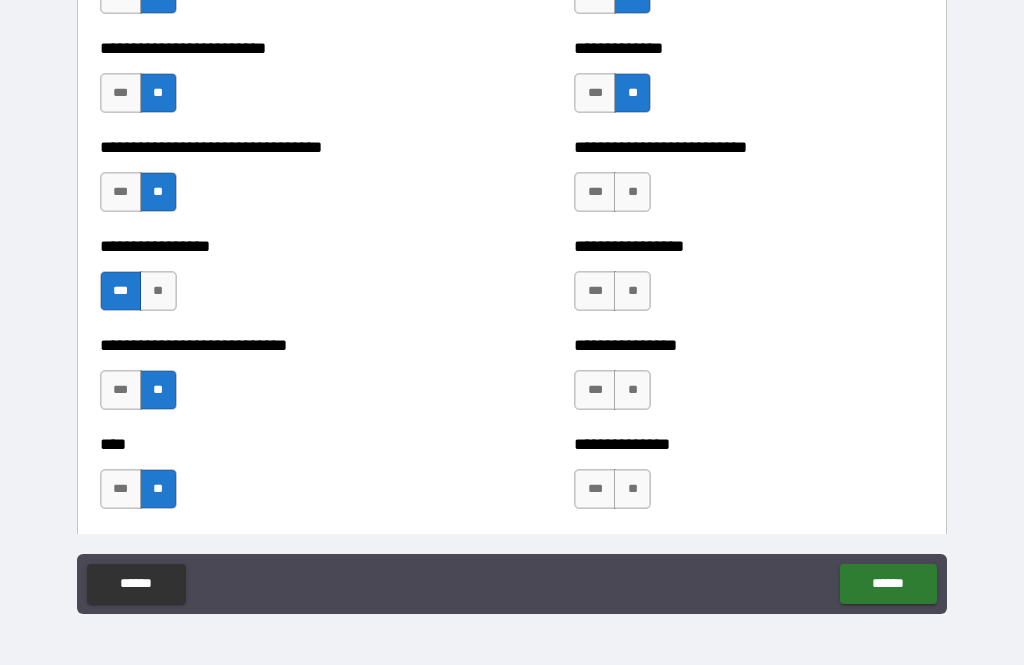 scroll, scrollTop: 1942, scrollLeft: 0, axis: vertical 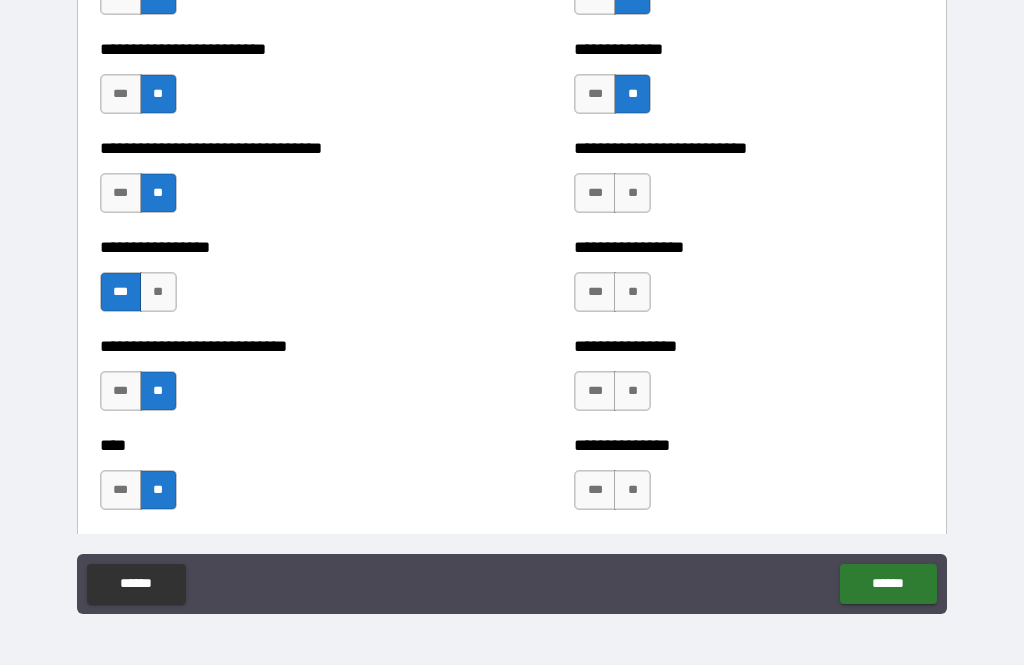 click on "**" at bounding box center [632, 193] 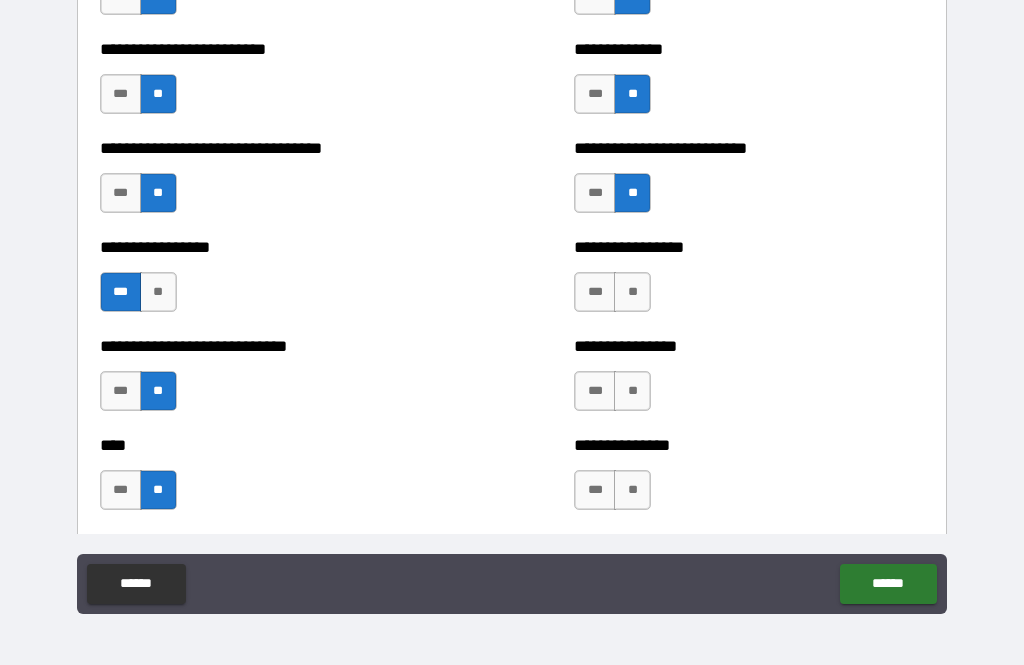 click on "**" at bounding box center (632, 292) 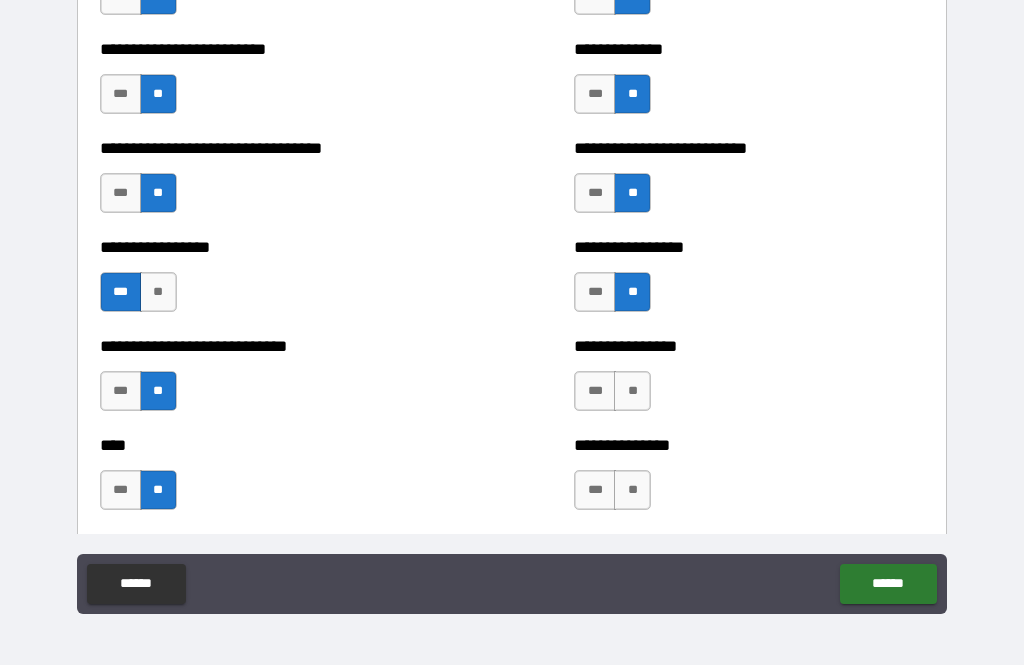 click on "**" at bounding box center [632, 391] 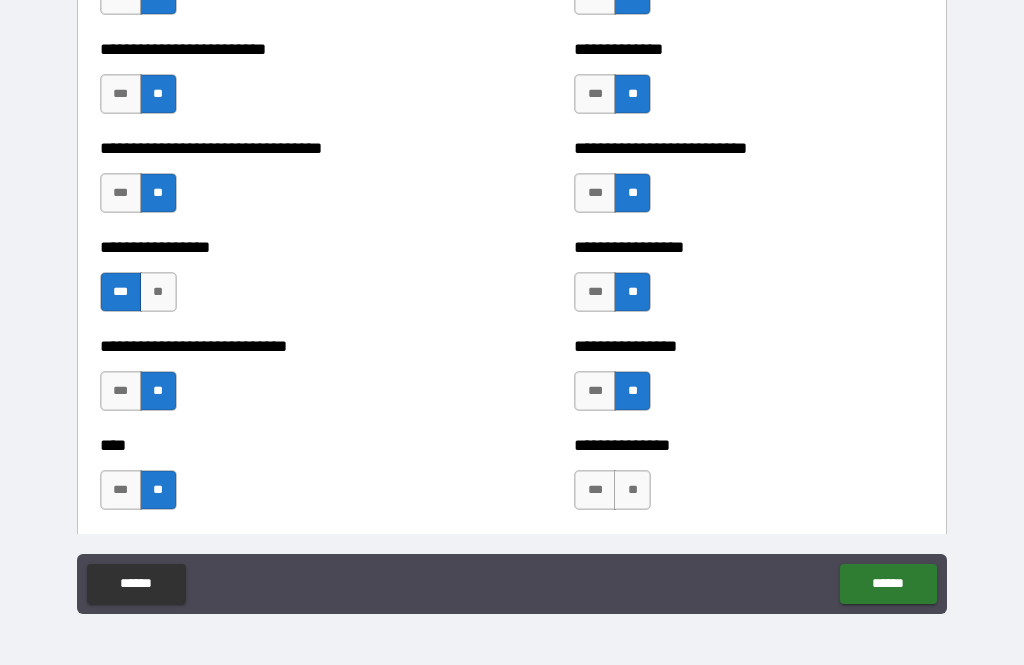 click on "**" at bounding box center (632, 490) 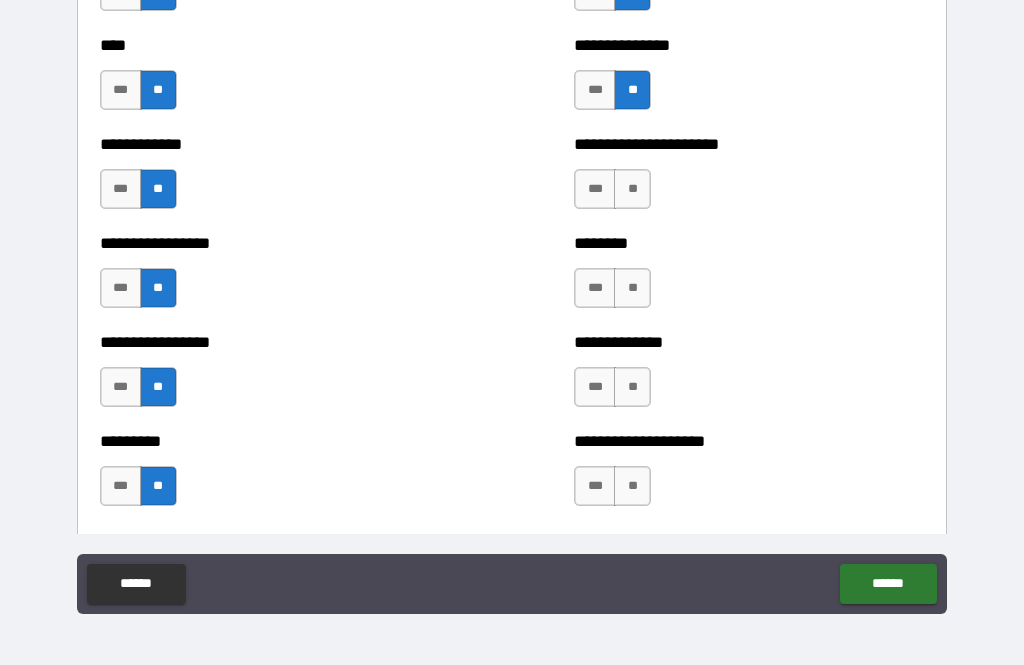 scroll, scrollTop: 2340, scrollLeft: 0, axis: vertical 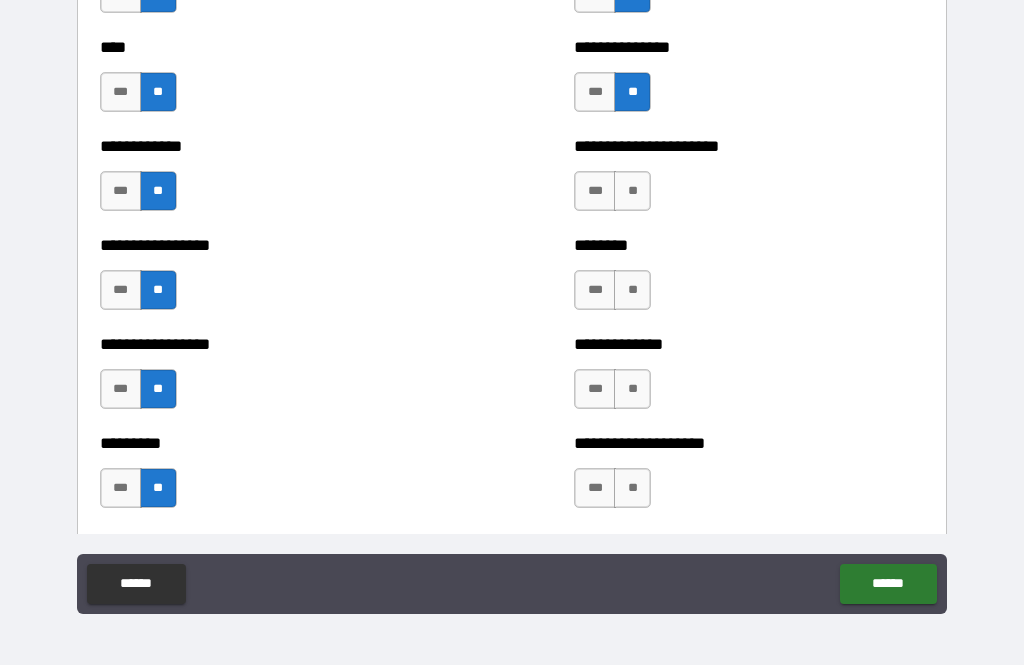 click on "**" at bounding box center [632, 191] 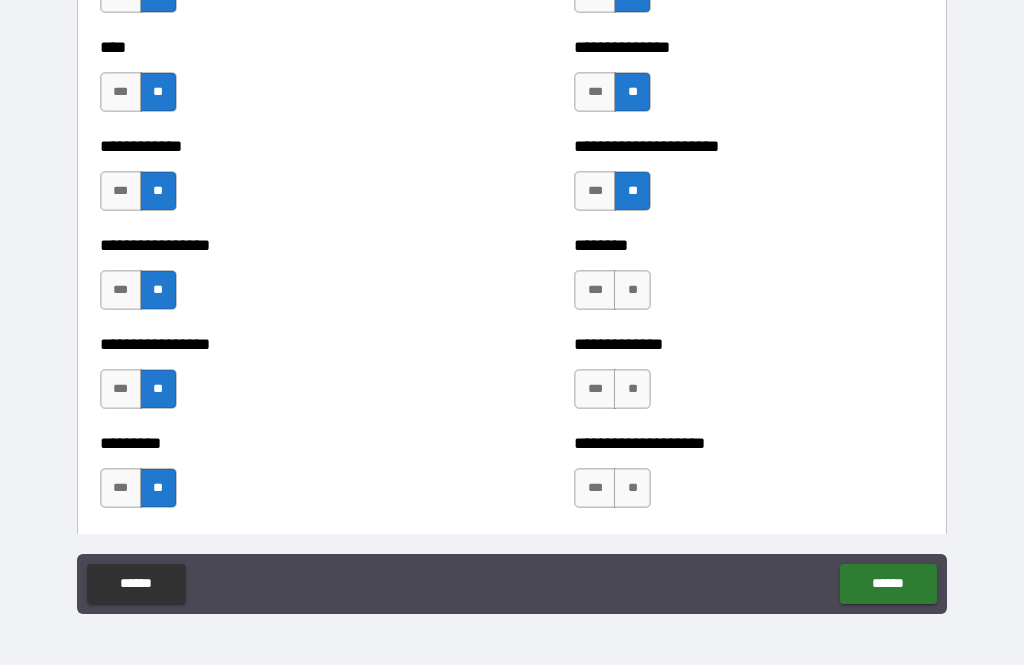 click on "**" at bounding box center [632, 290] 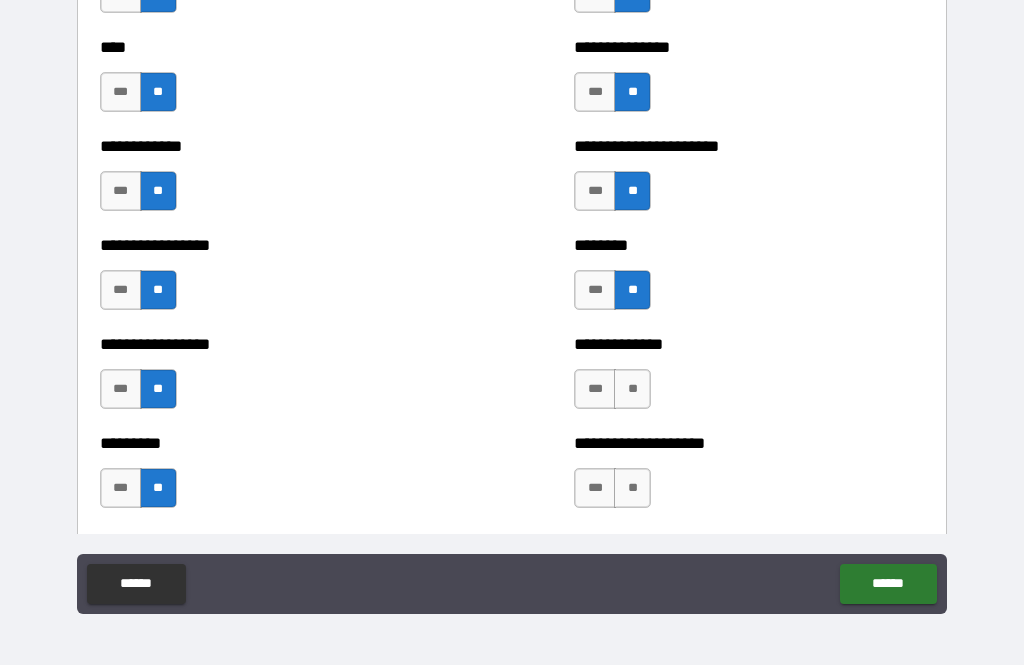 click on "**" at bounding box center (632, 389) 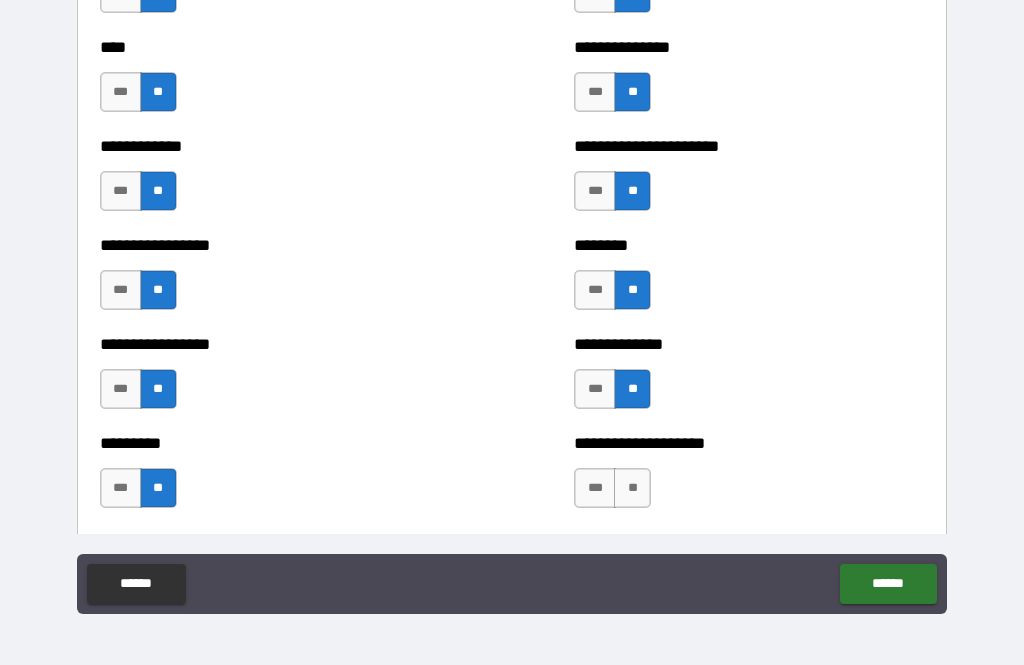 click on "**" at bounding box center [632, 488] 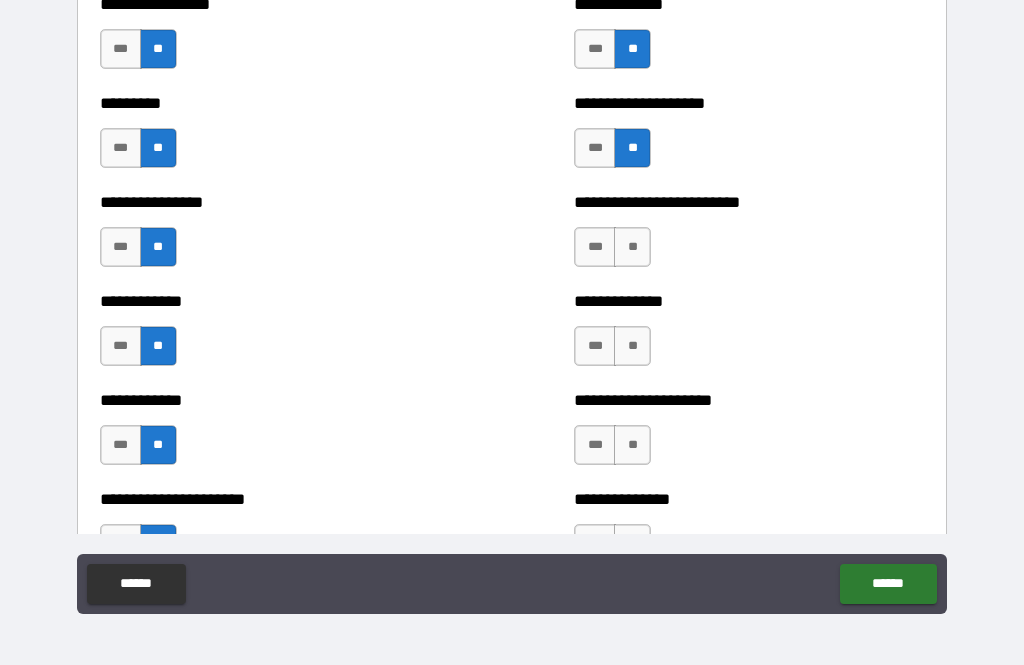 scroll, scrollTop: 2694, scrollLeft: 0, axis: vertical 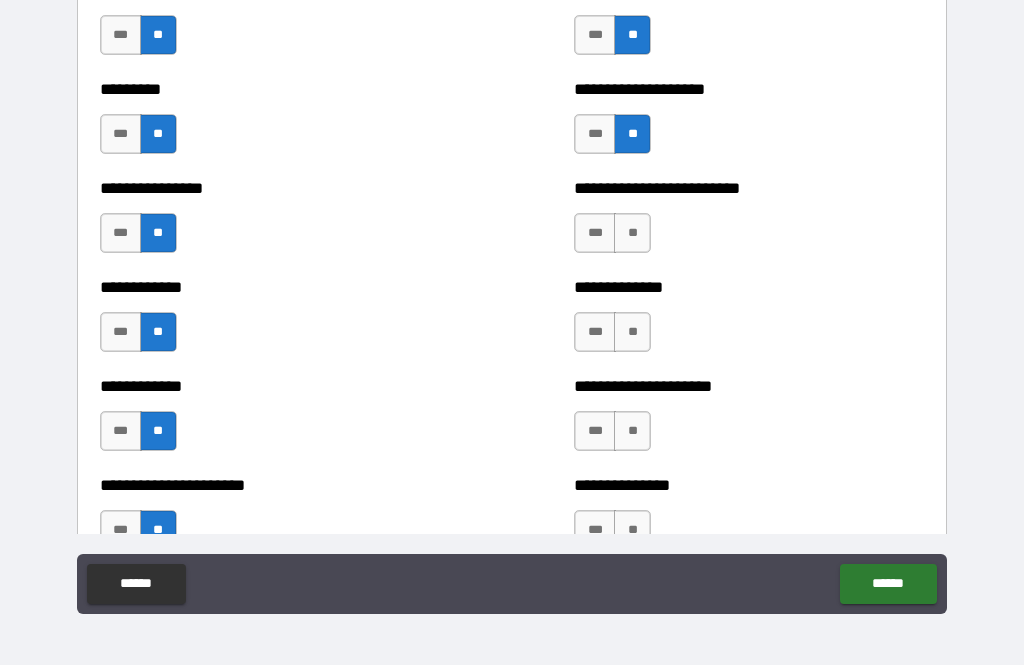 click on "**" at bounding box center [632, 233] 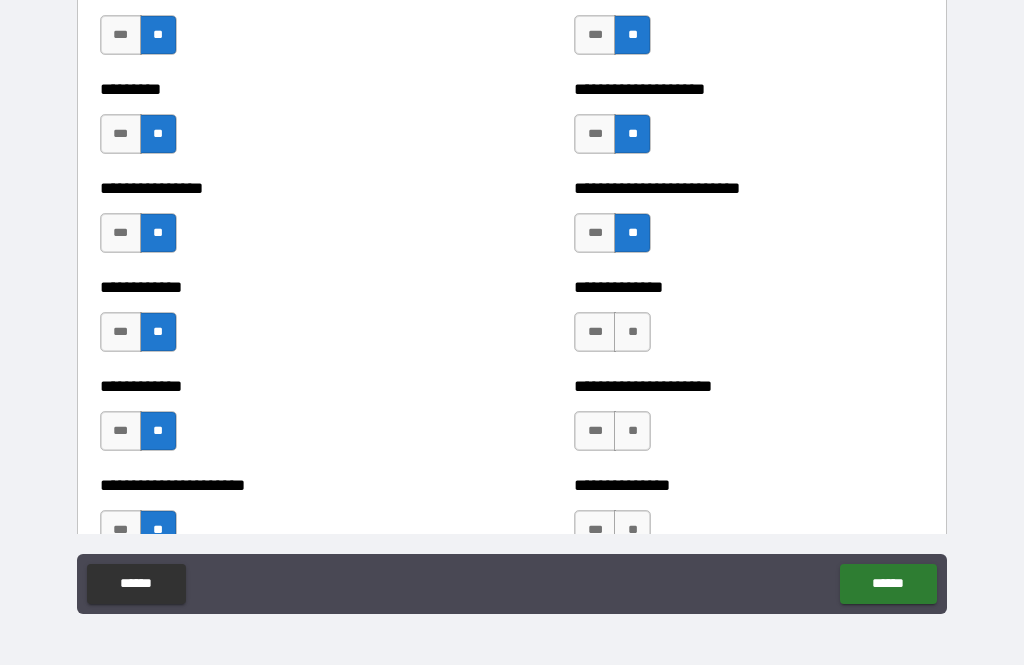 click on "**" at bounding box center [632, 332] 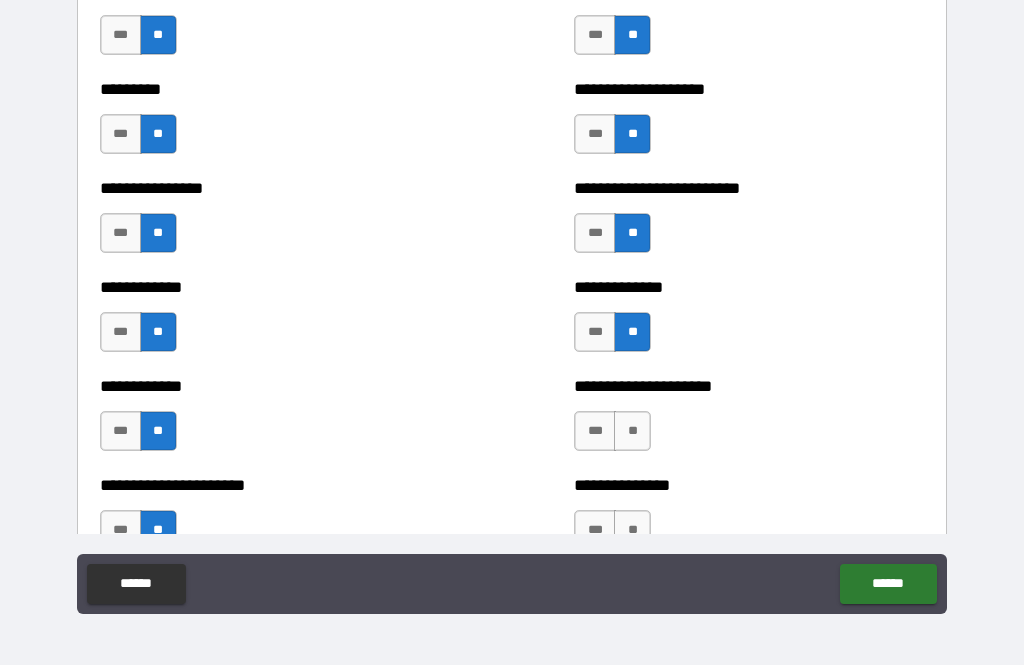 click on "**" at bounding box center [632, 431] 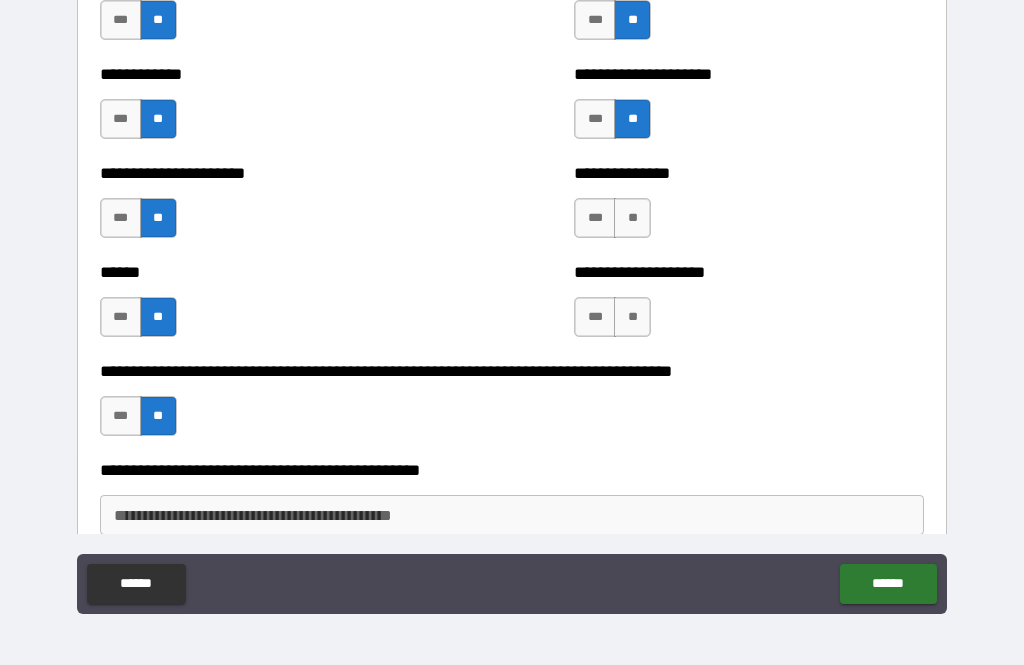 scroll, scrollTop: 3006, scrollLeft: 0, axis: vertical 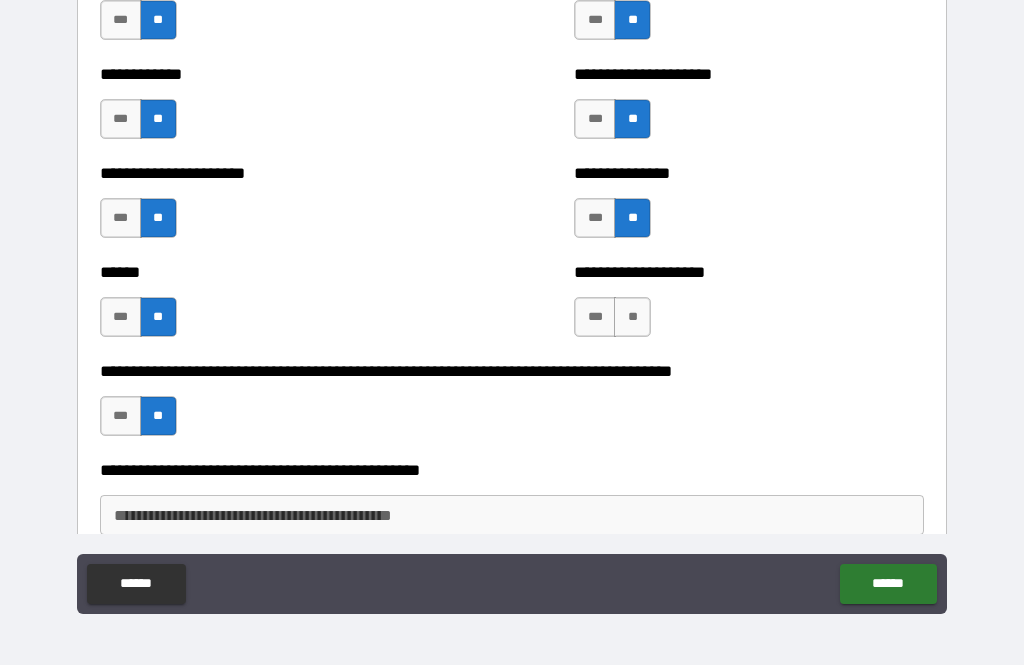click on "**" at bounding box center (632, 317) 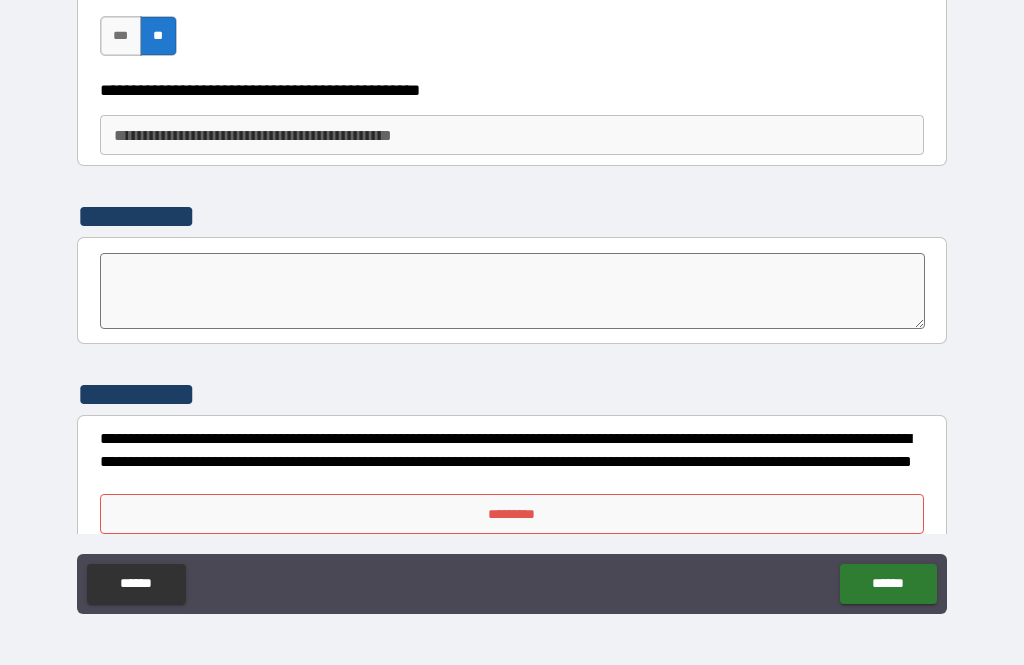 scroll, scrollTop: 3386, scrollLeft: 0, axis: vertical 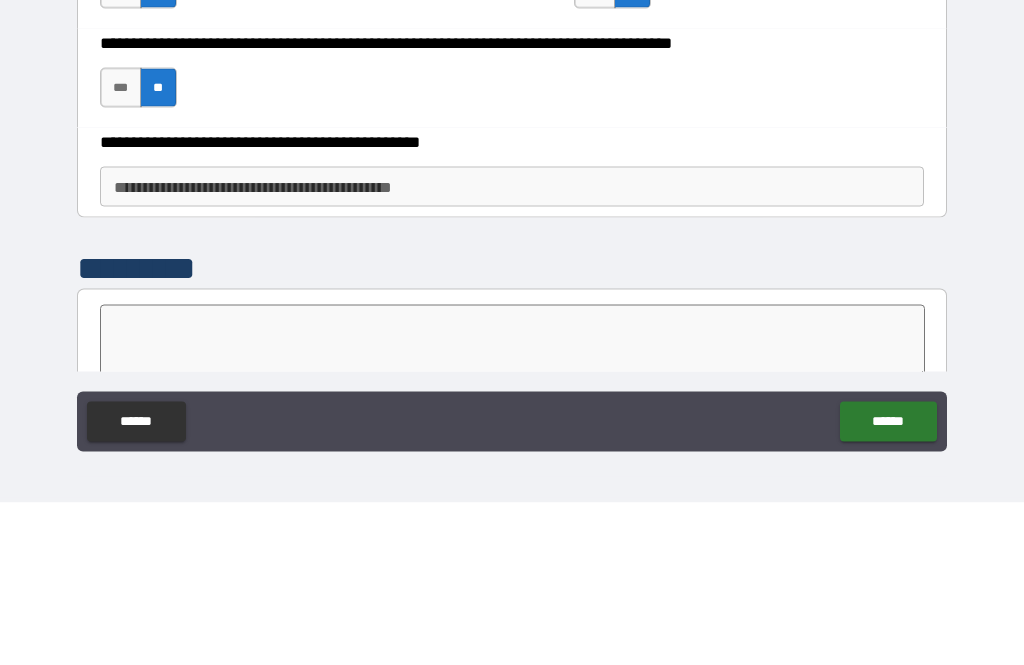 click on "**********" at bounding box center [512, 349] 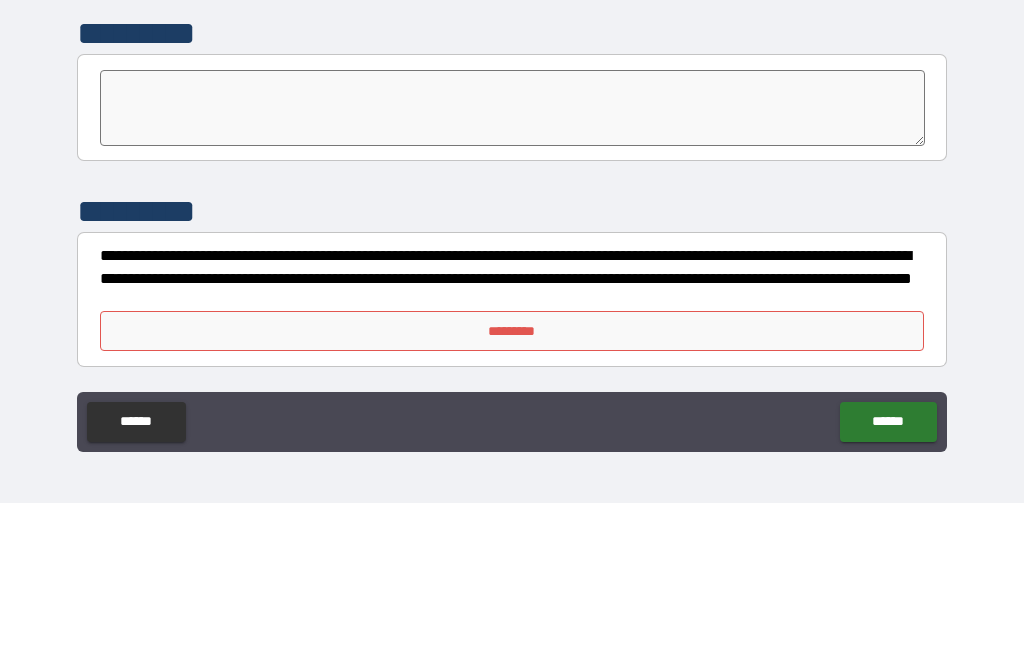 scroll, scrollTop: 3407, scrollLeft: 0, axis: vertical 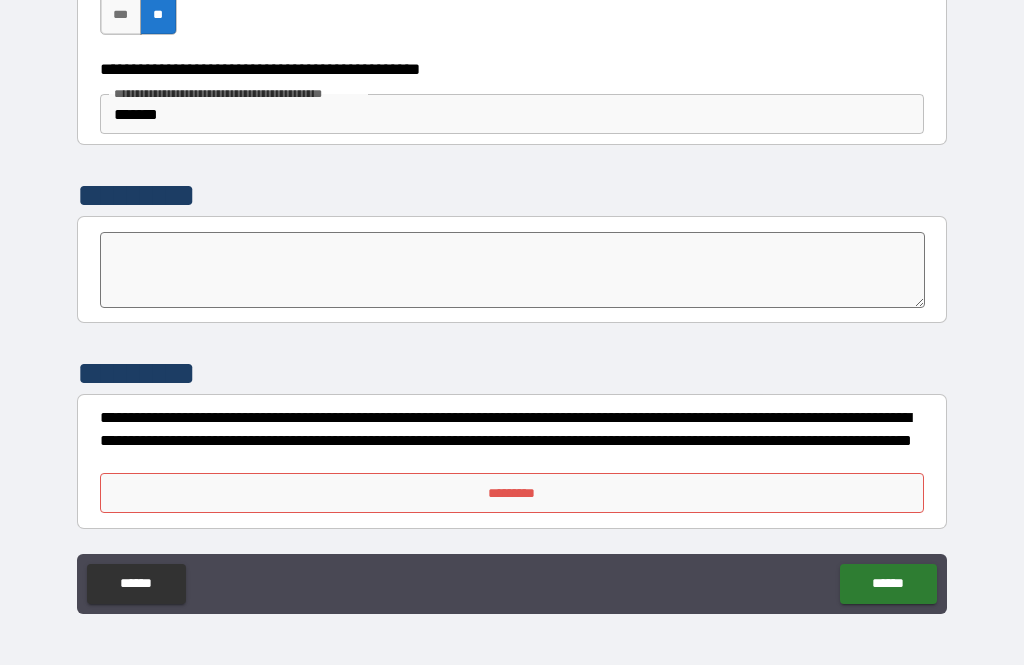click on "*********" at bounding box center [512, 493] 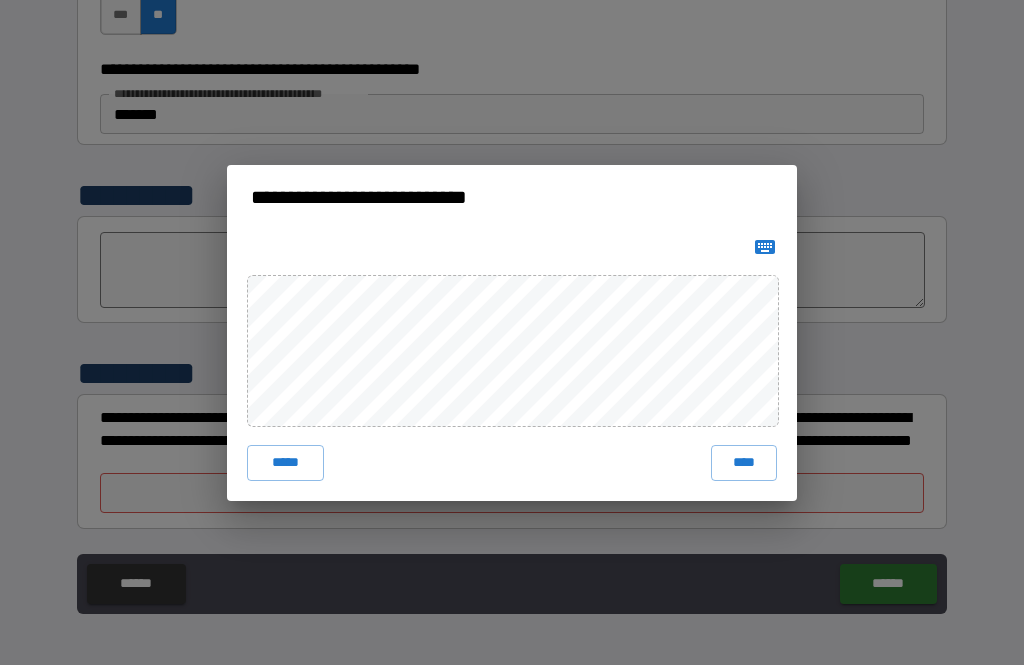 click on "****" at bounding box center [744, 463] 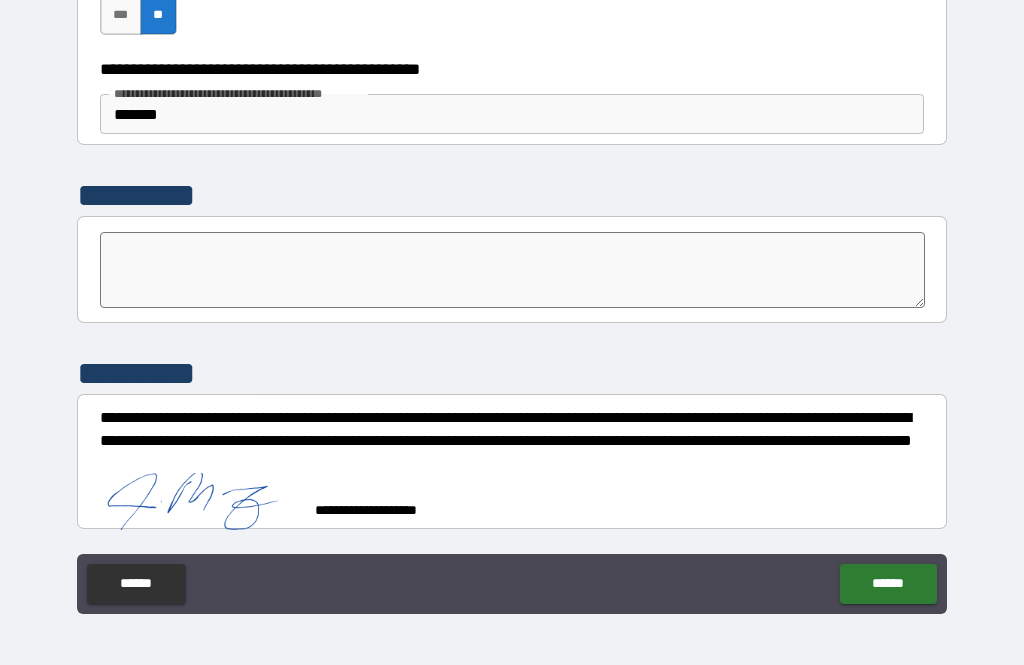 scroll, scrollTop: 3397, scrollLeft: 0, axis: vertical 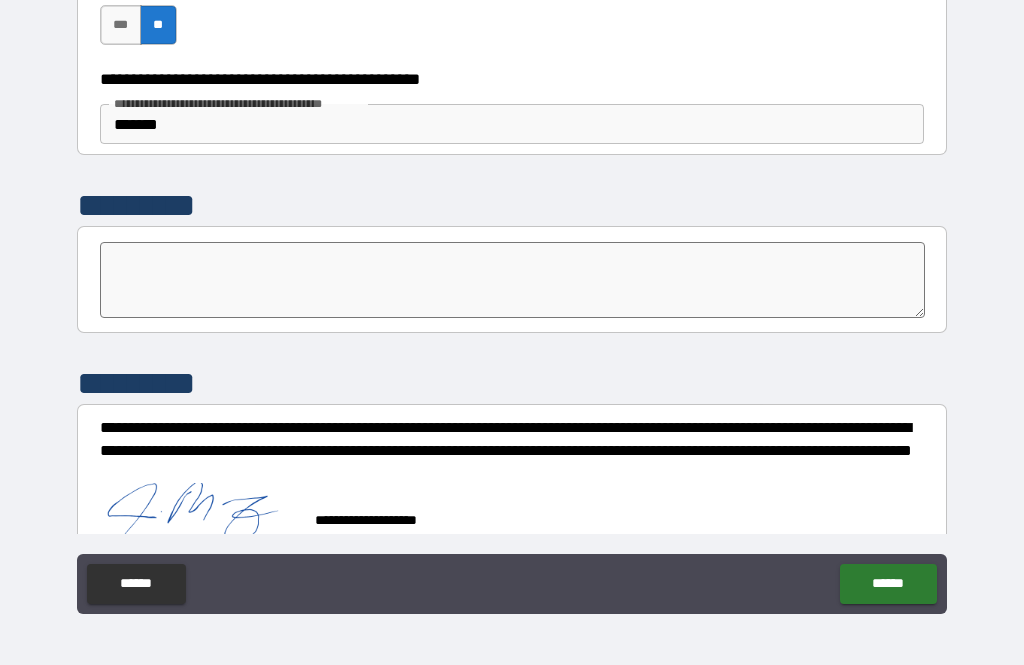 click on "******" at bounding box center (888, 584) 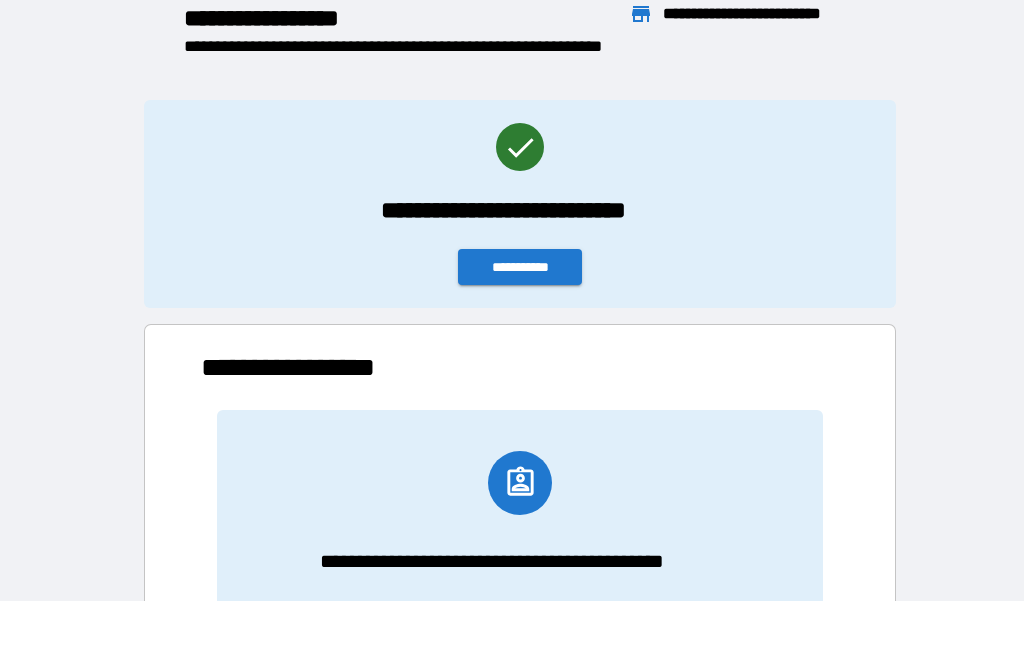 scroll, scrollTop: 1, scrollLeft: 1, axis: both 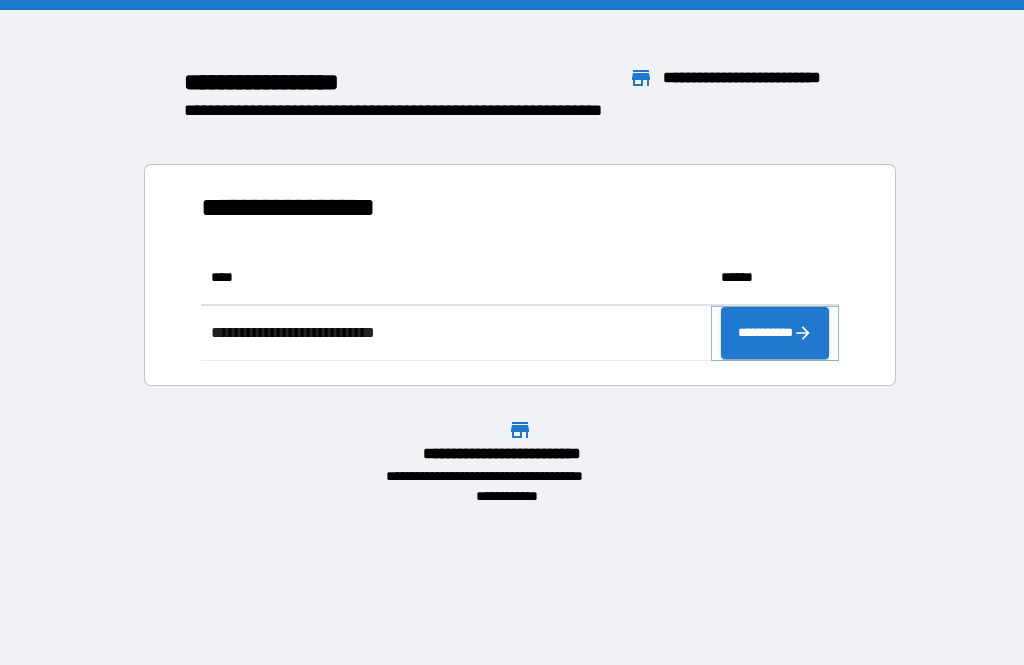 click on "**********" at bounding box center (775, 333) 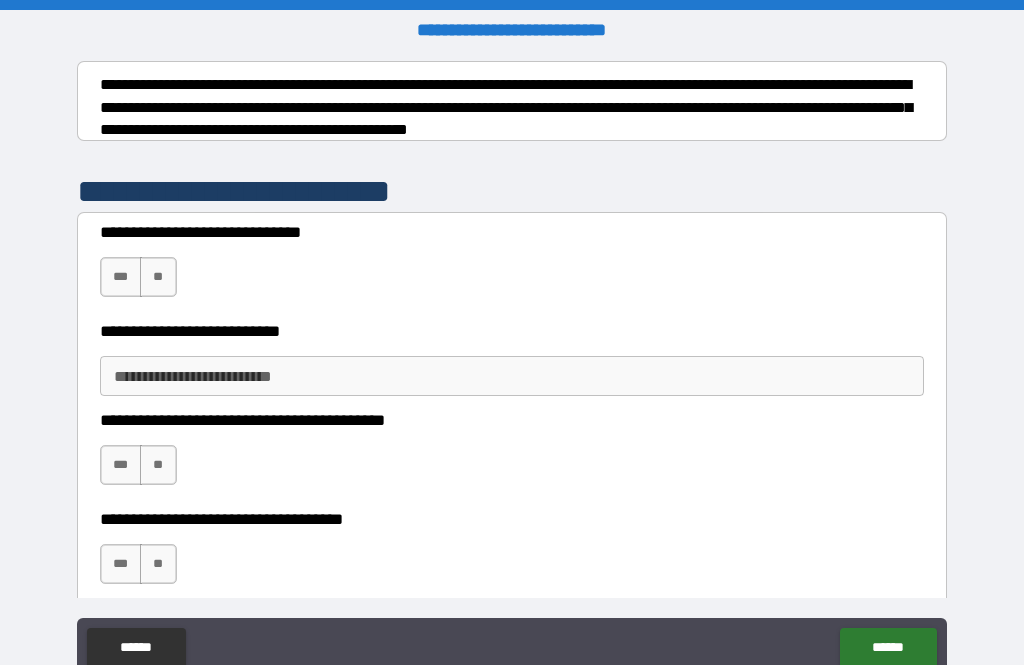 scroll, scrollTop: 310, scrollLeft: 0, axis: vertical 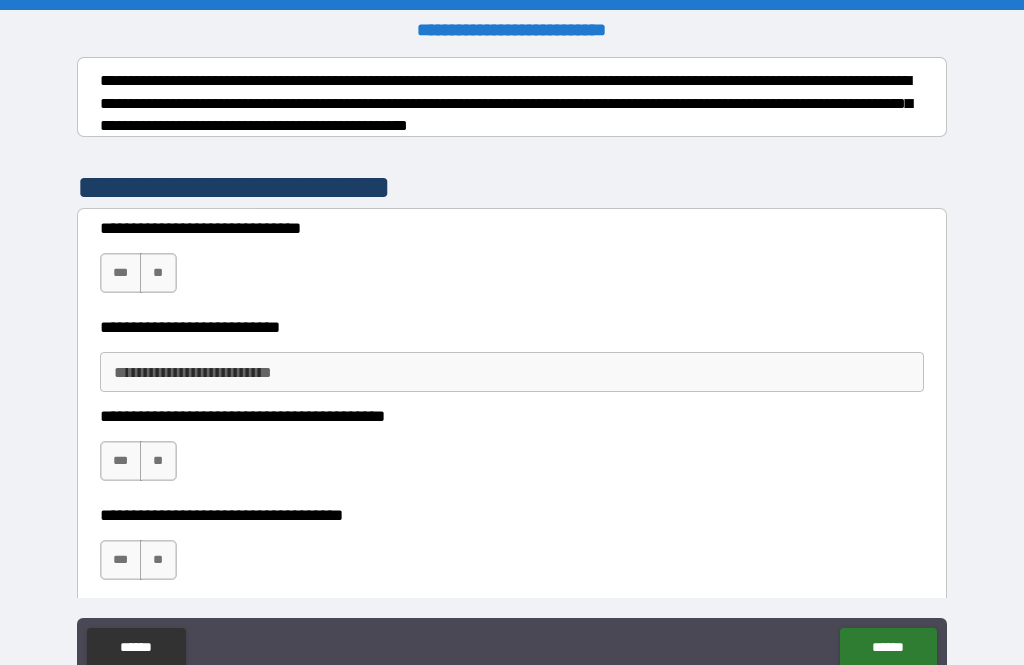 click on "***" at bounding box center [121, 273] 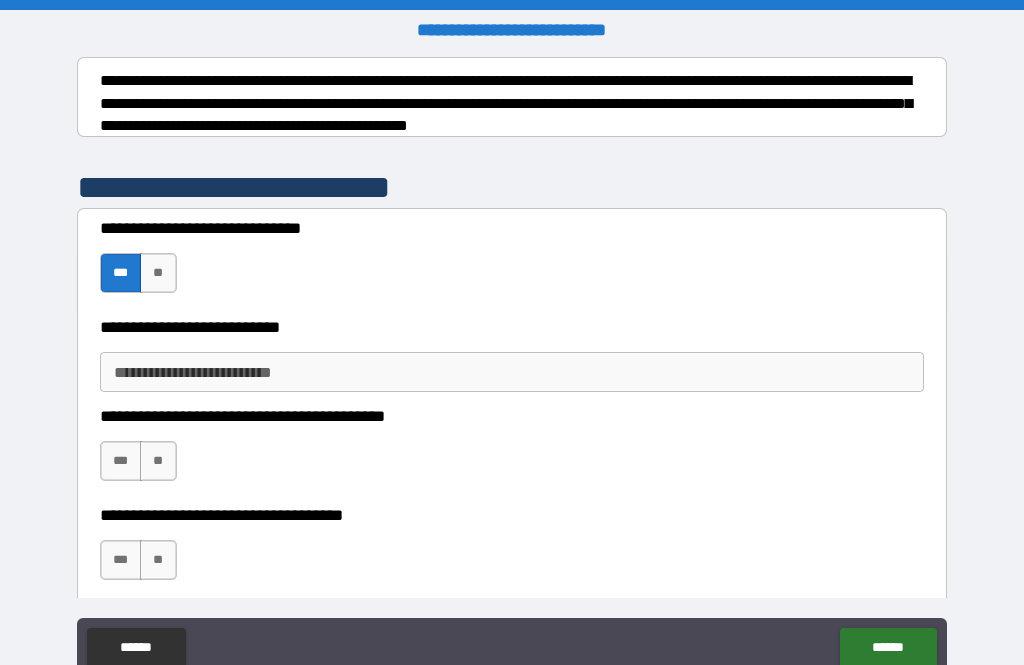 click on "**********" at bounding box center (512, 372) 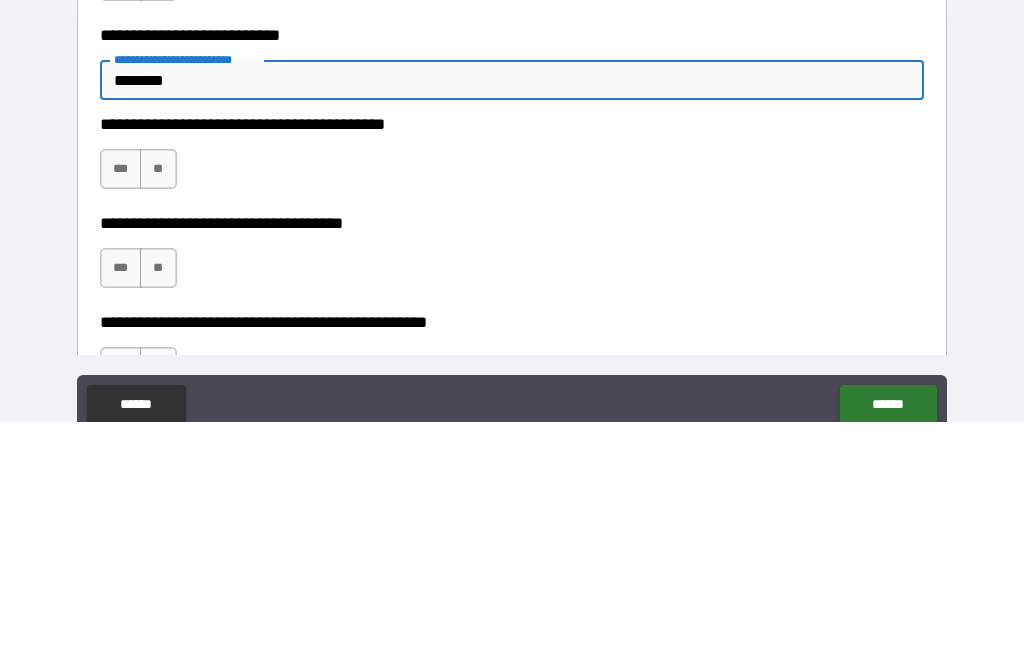 scroll, scrollTop: 360, scrollLeft: 0, axis: vertical 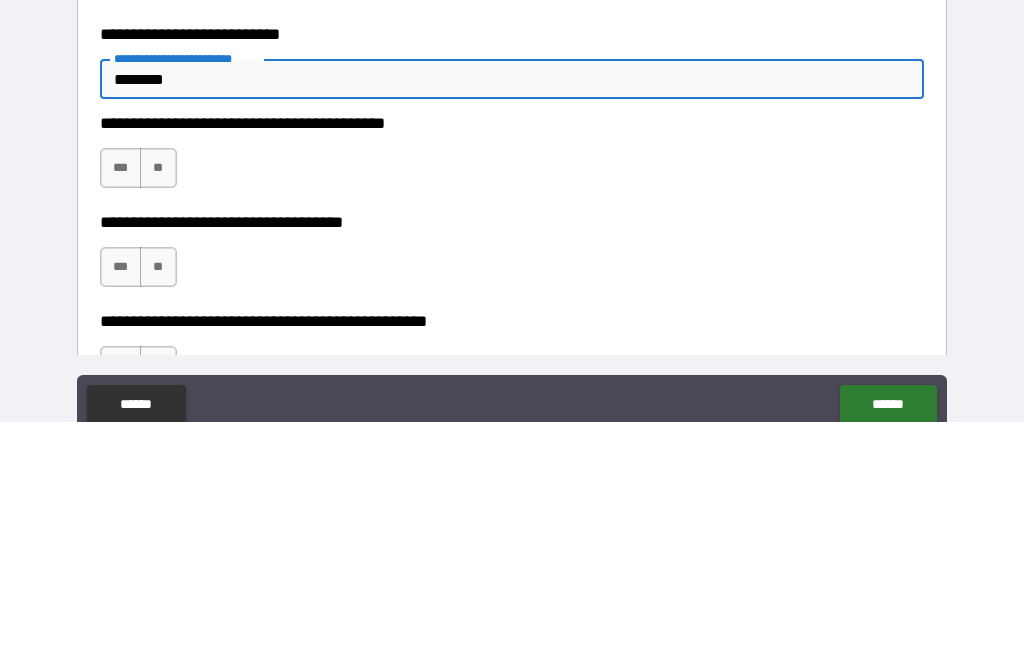 type on "********" 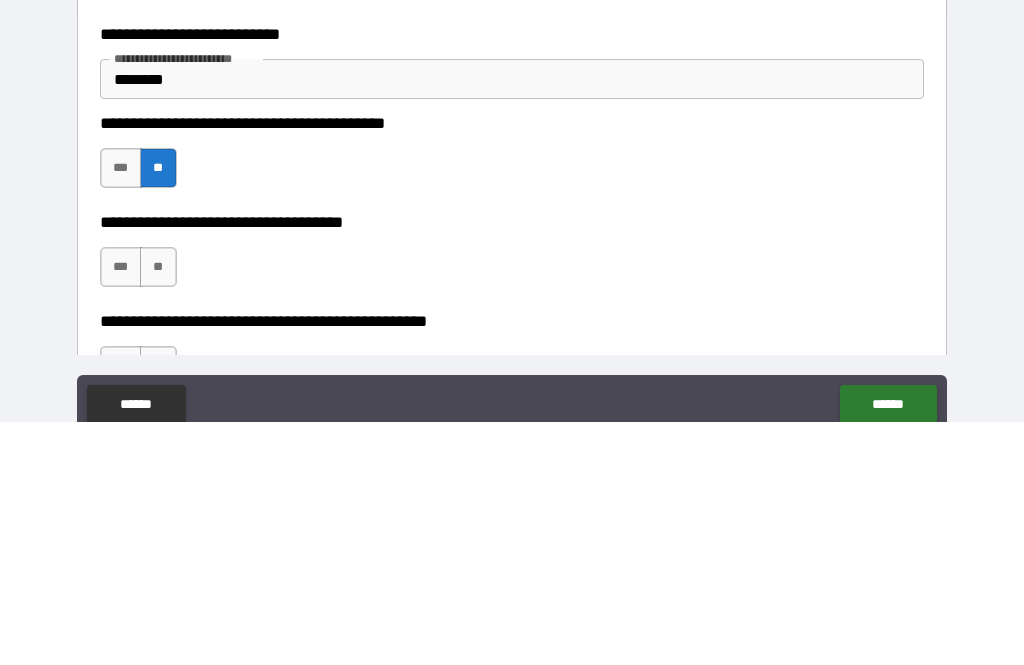 scroll, scrollTop: 64, scrollLeft: 0, axis: vertical 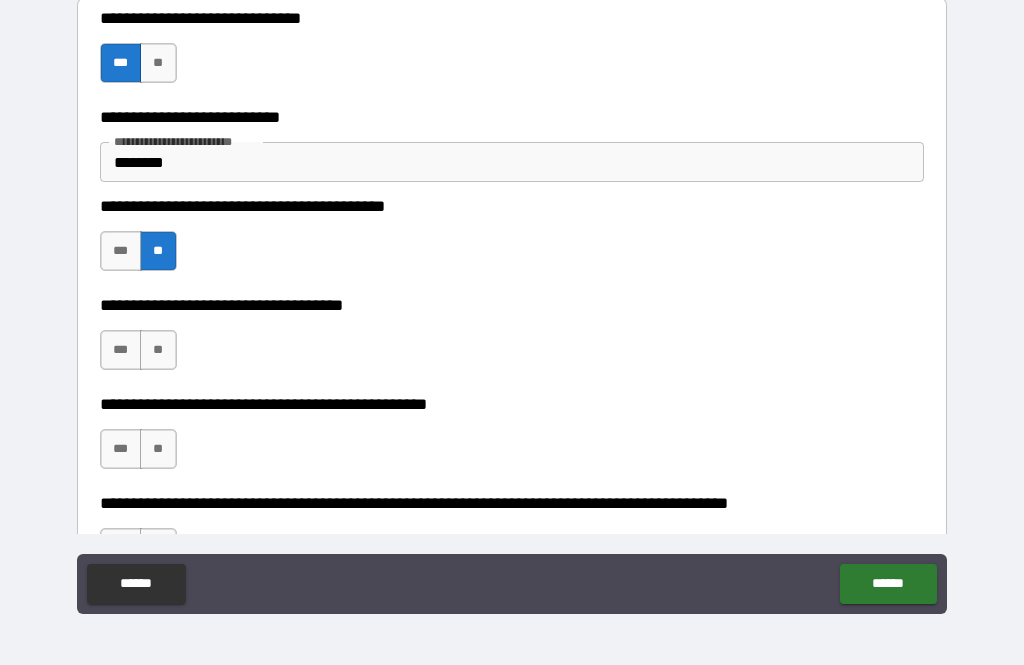 click on "**" at bounding box center (158, 350) 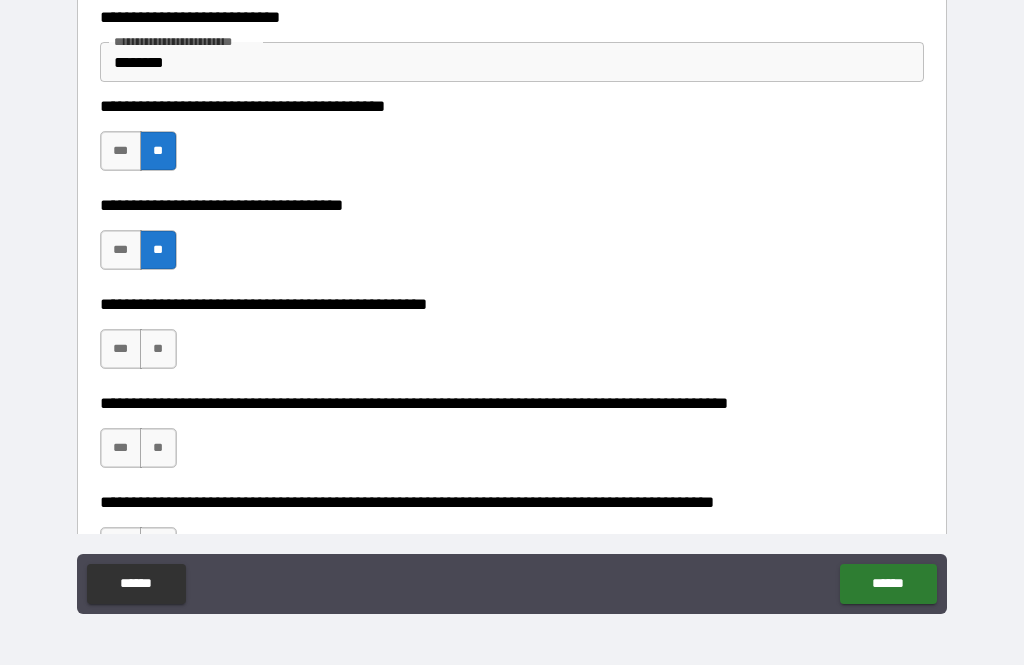 scroll, scrollTop: 559, scrollLeft: 0, axis: vertical 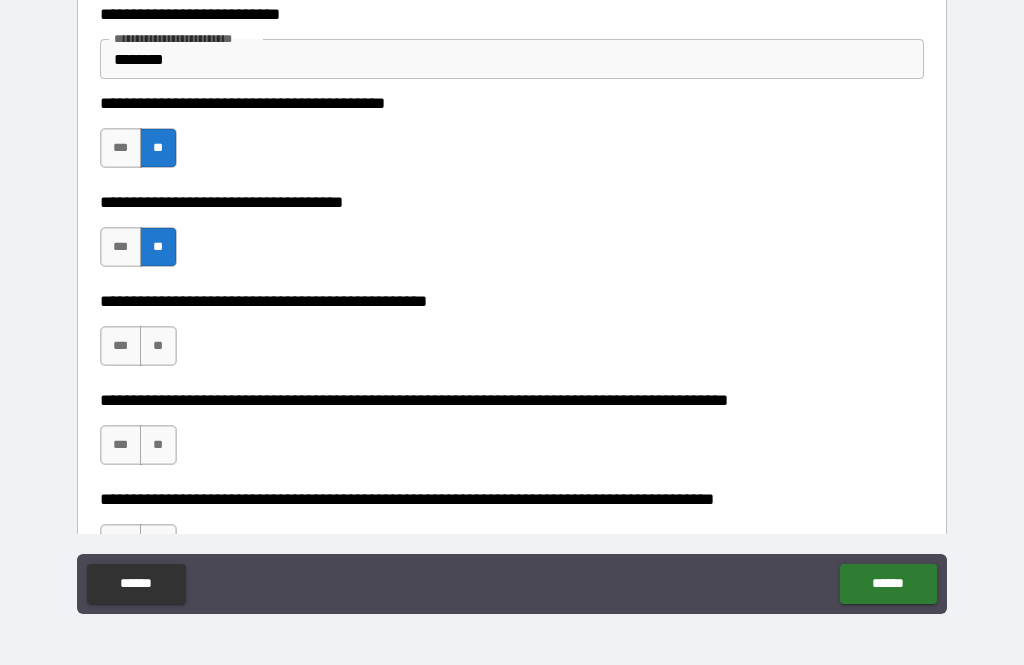click on "**" at bounding box center (158, 346) 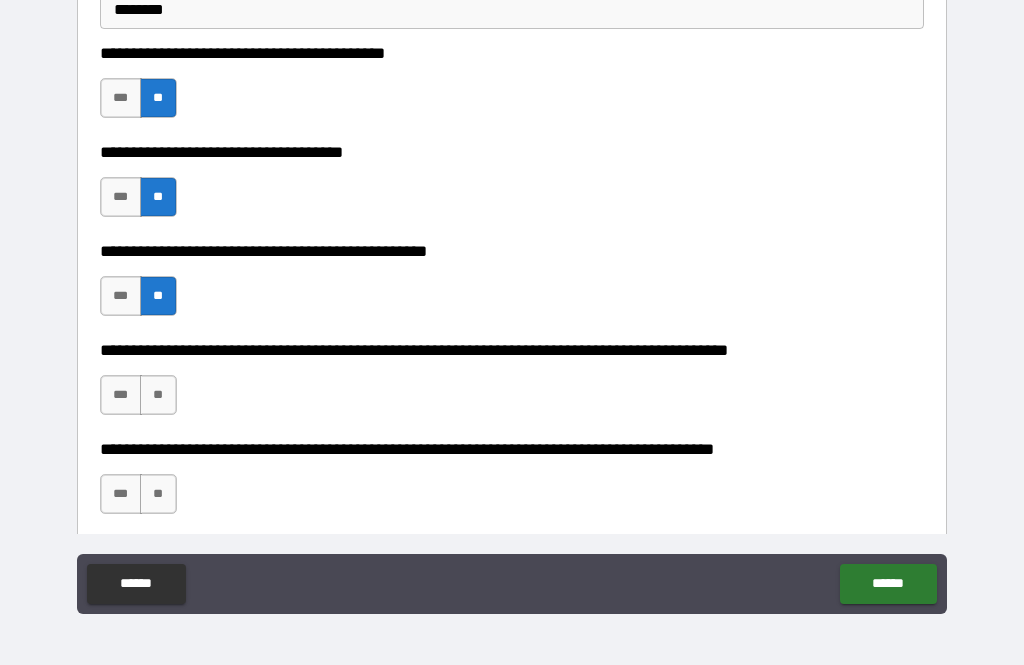 scroll, scrollTop: 609, scrollLeft: 0, axis: vertical 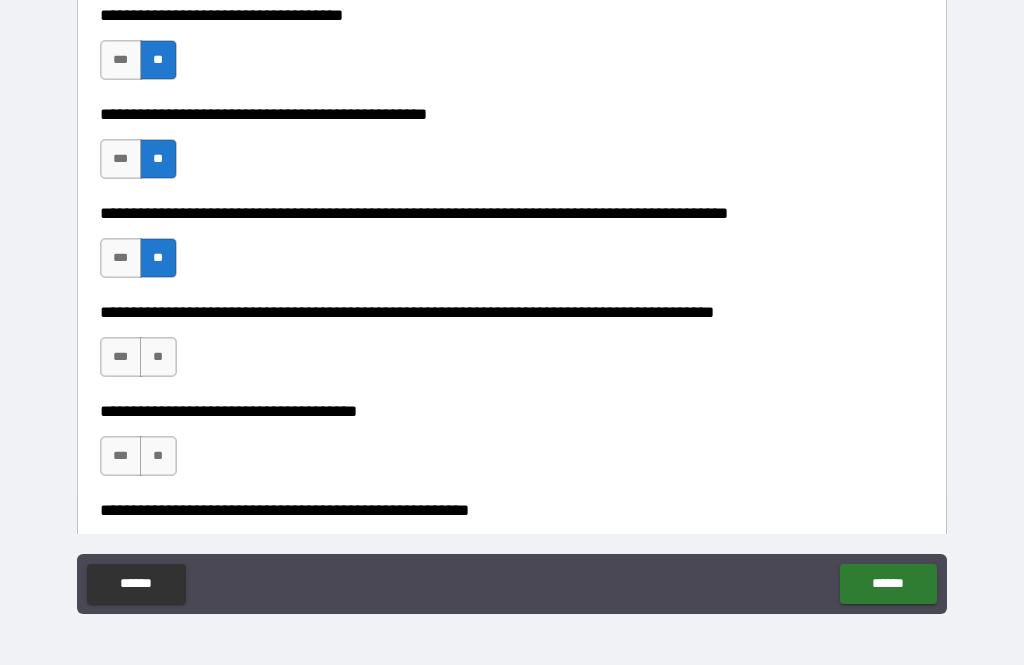 click on "**" at bounding box center (158, 357) 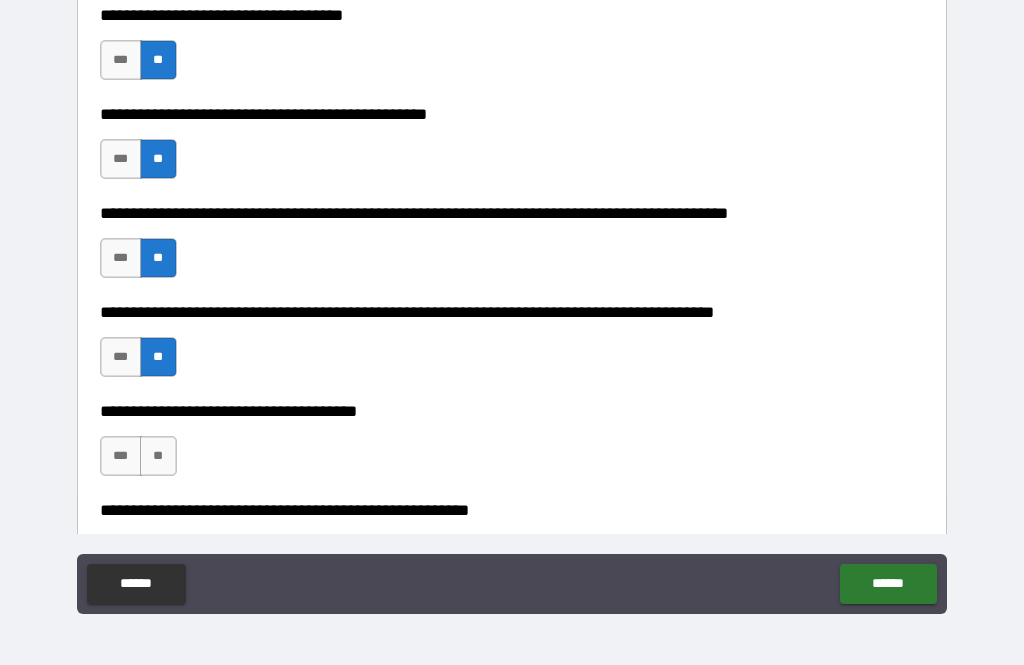 scroll, scrollTop: 822, scrollLeft: 0, axis: vertical 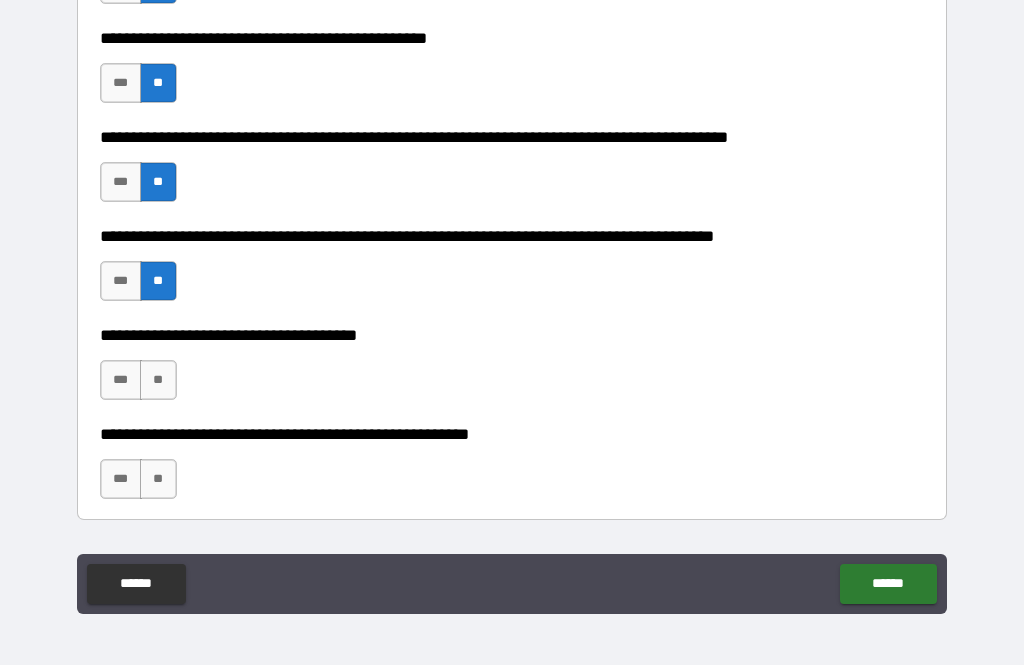 click on "**" at bounding box center (158, 380) 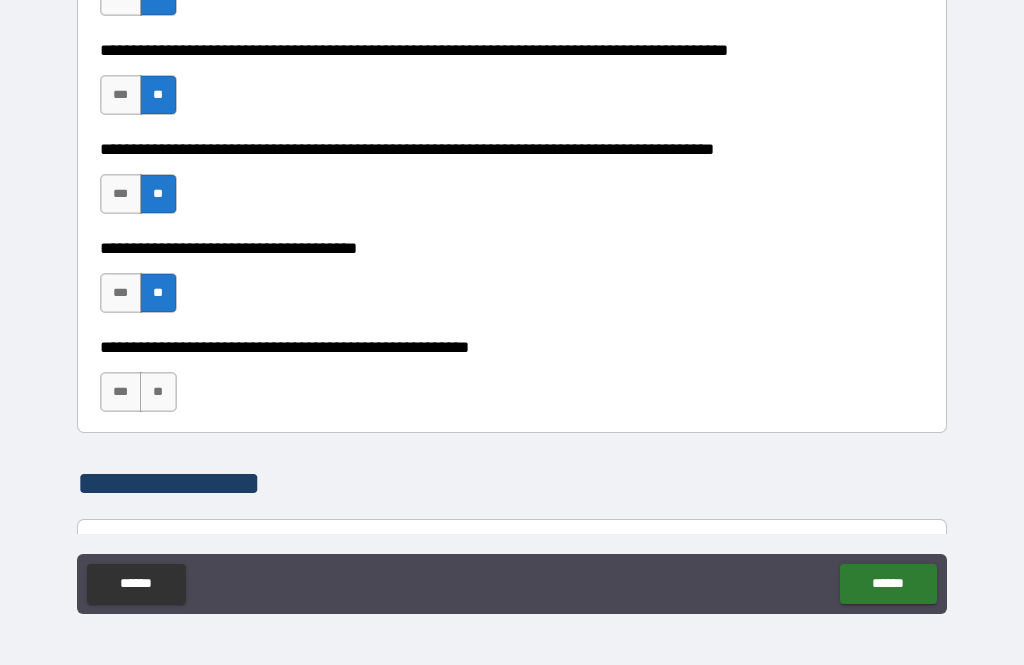 scroll, scrollTop: 923, scrollLeft: 0, axis: vertical 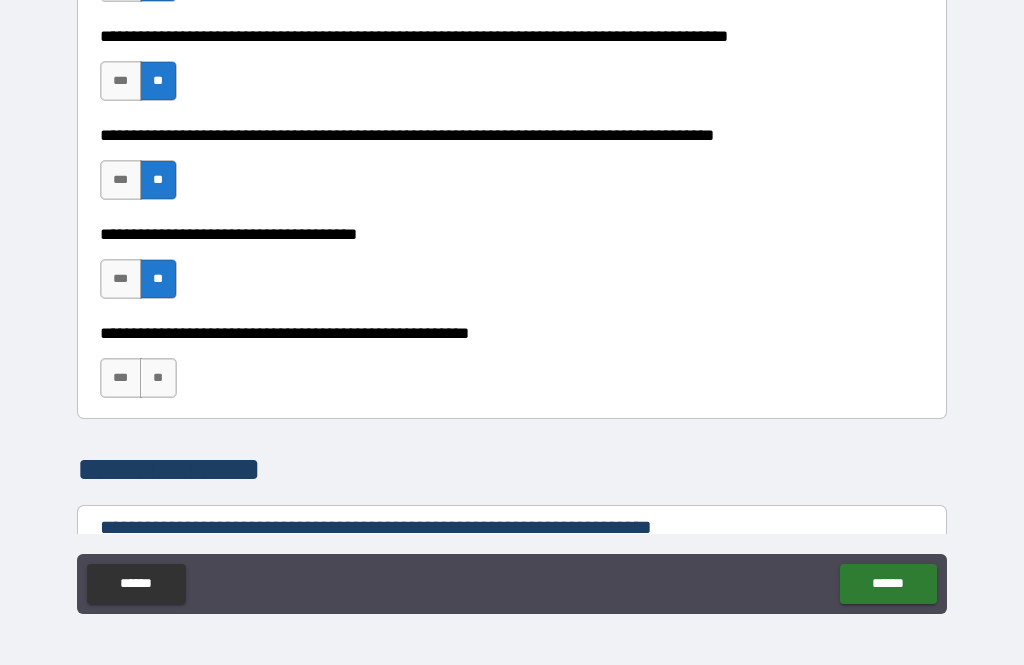 click on "***" at bounding box center [121, 378] 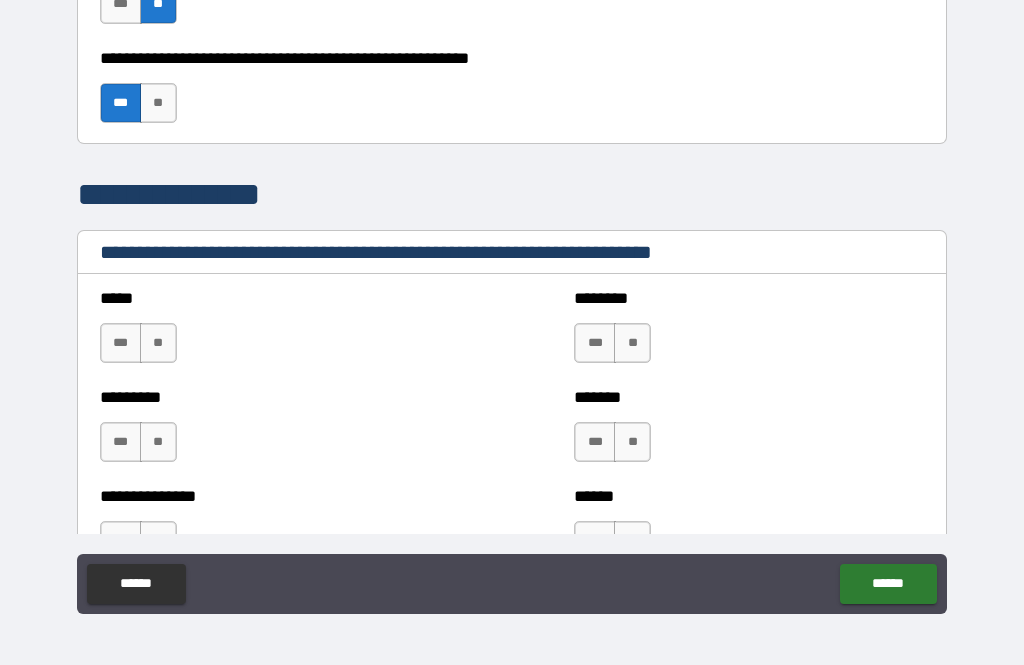 scroll, scrollTop: 1203, scrollLeft: 0, axis: vertical 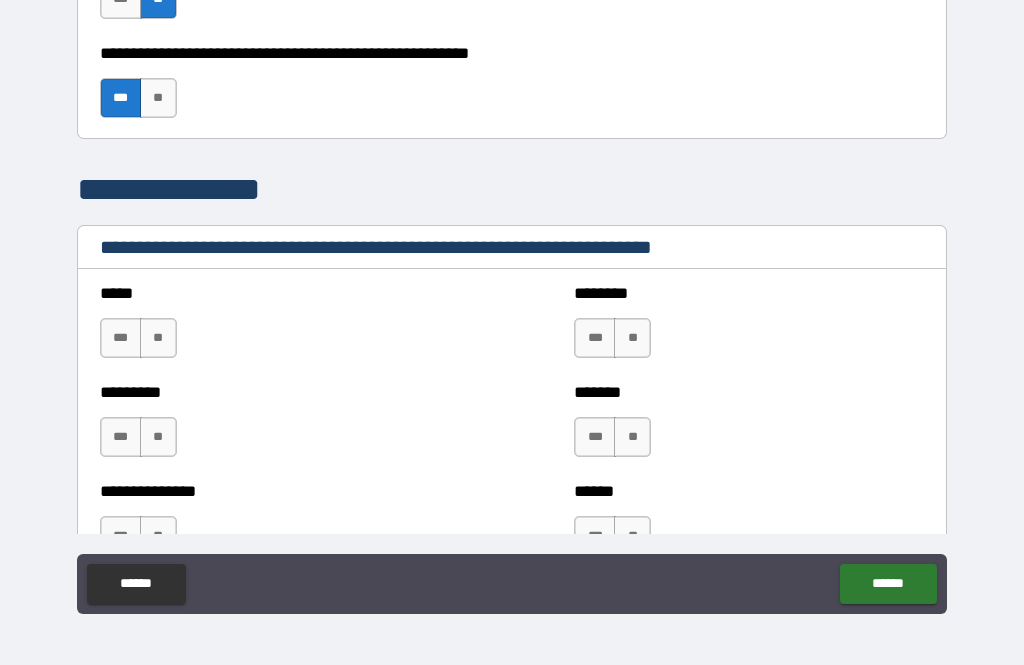 click on "**" at bounding box center (158, 338) 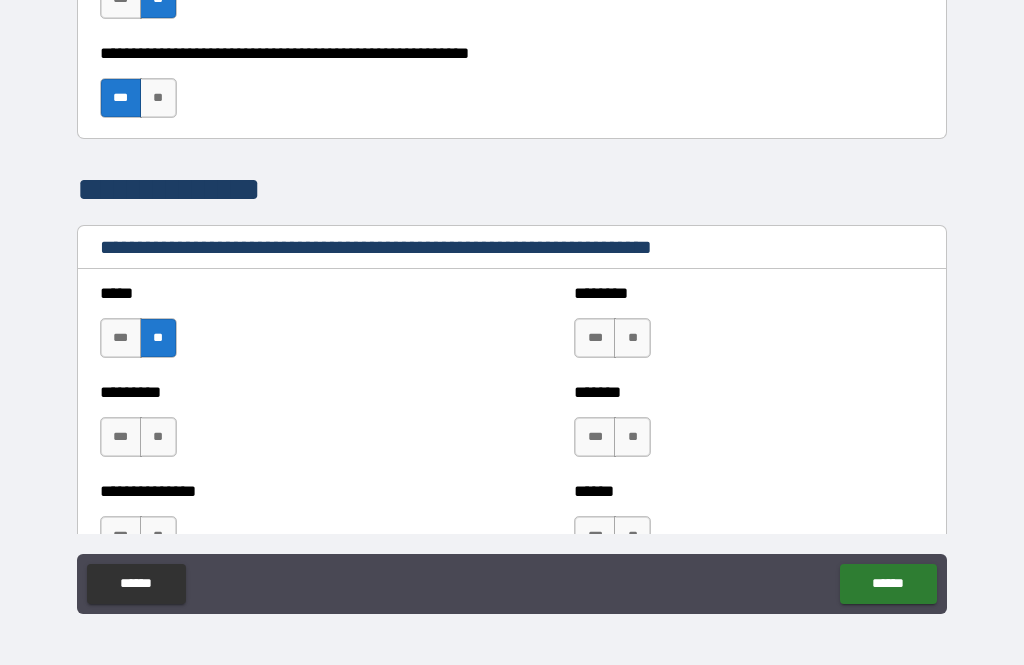 click on "**" at bounding box center (158, 437) 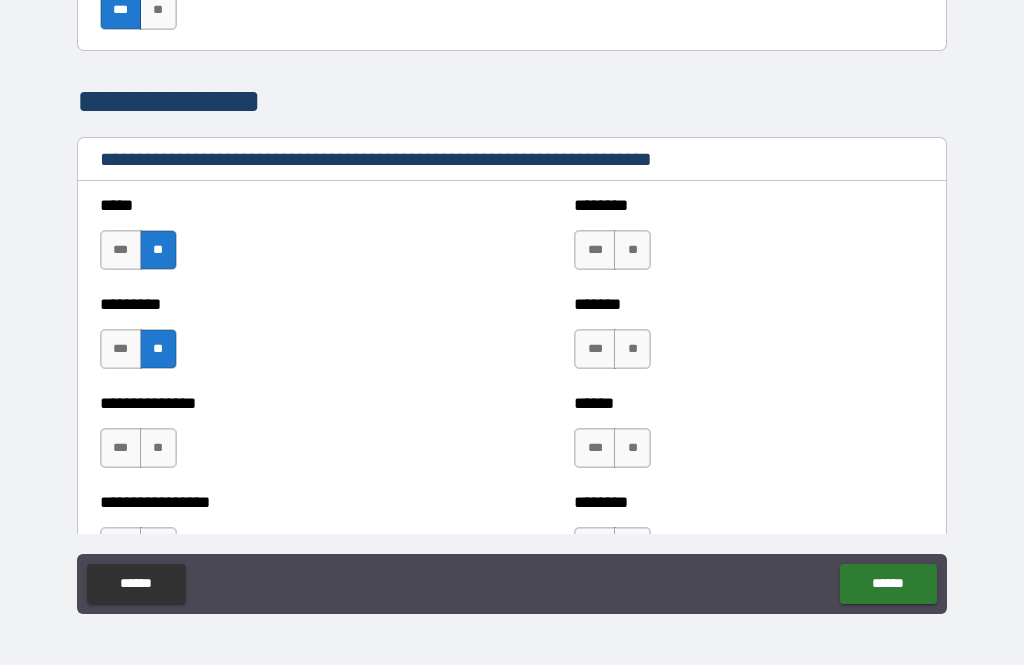 scroll, scrollTop: 1302, scrollLeft: 0, axis: vertical 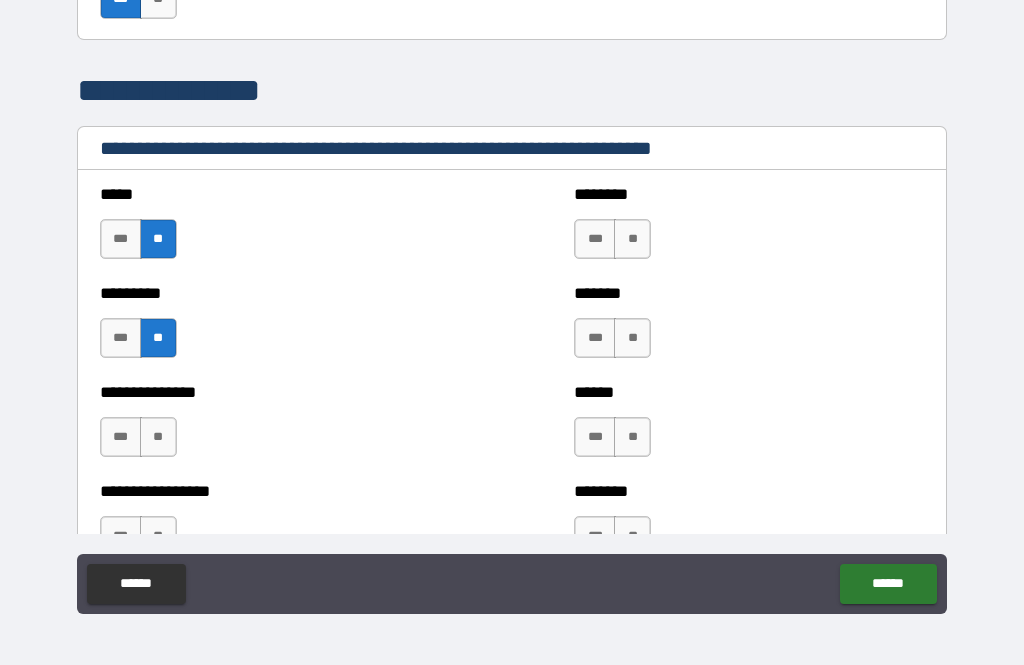 click on "**" at bounding box center [632, 239] 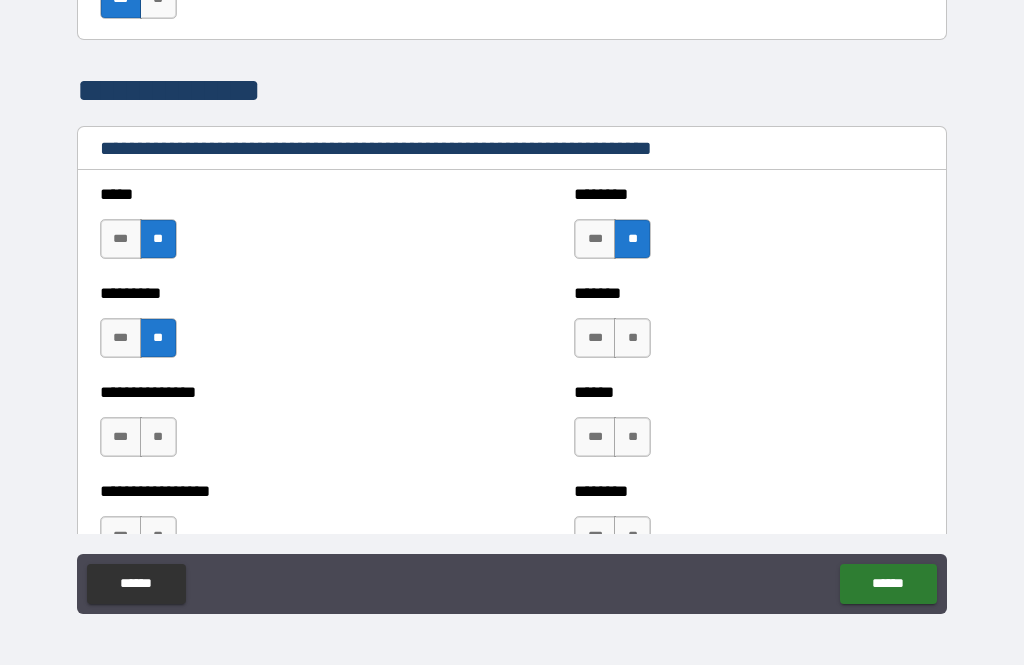 click on "**" at bounding box center [632, 338] 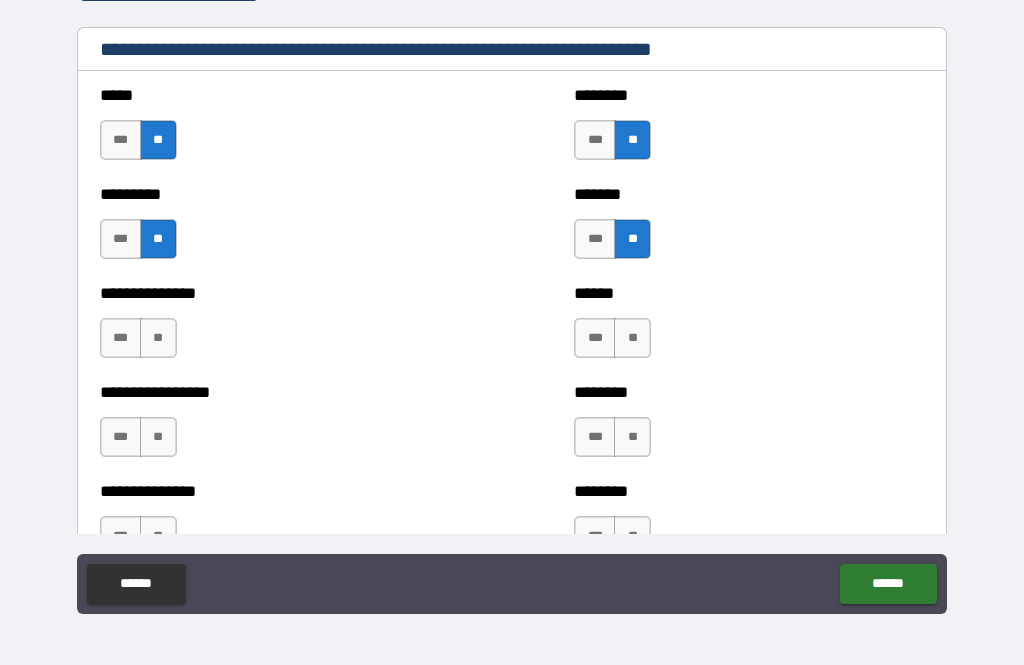 scroll, scrollTop: 1406, scrollLeft: 0, axis: vertical 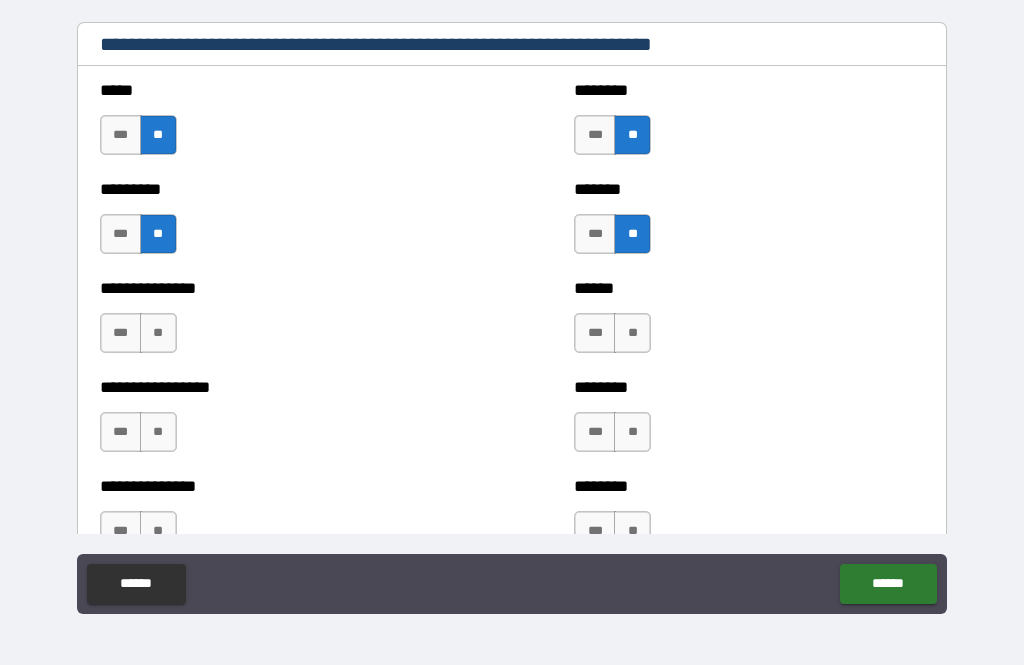 click on "**" at bounding box center (158, 333) 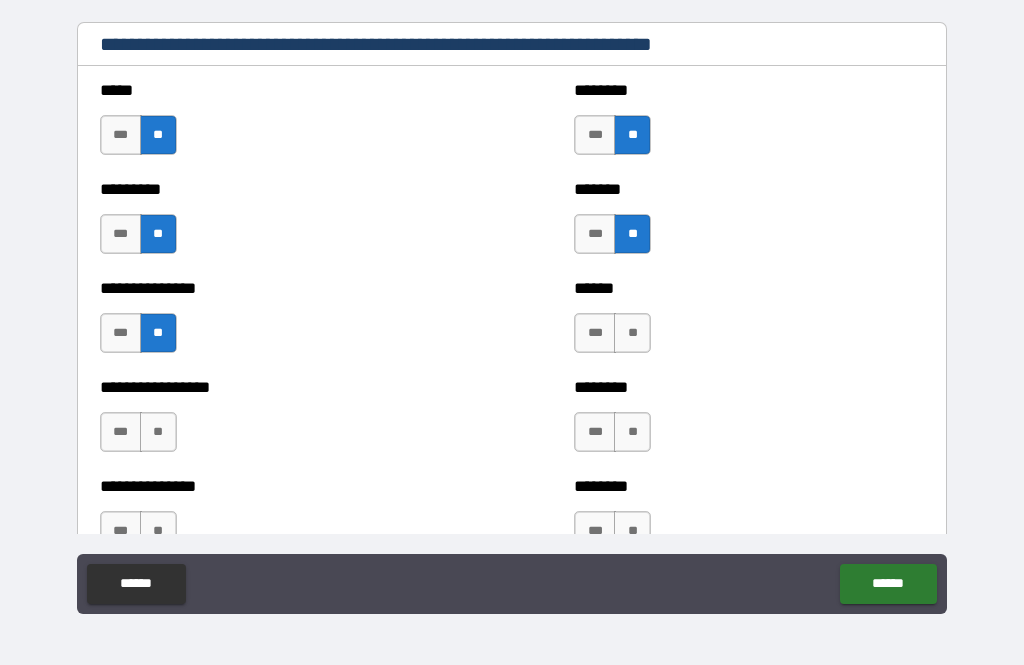 click on "**" at bounding box center (632, 333) 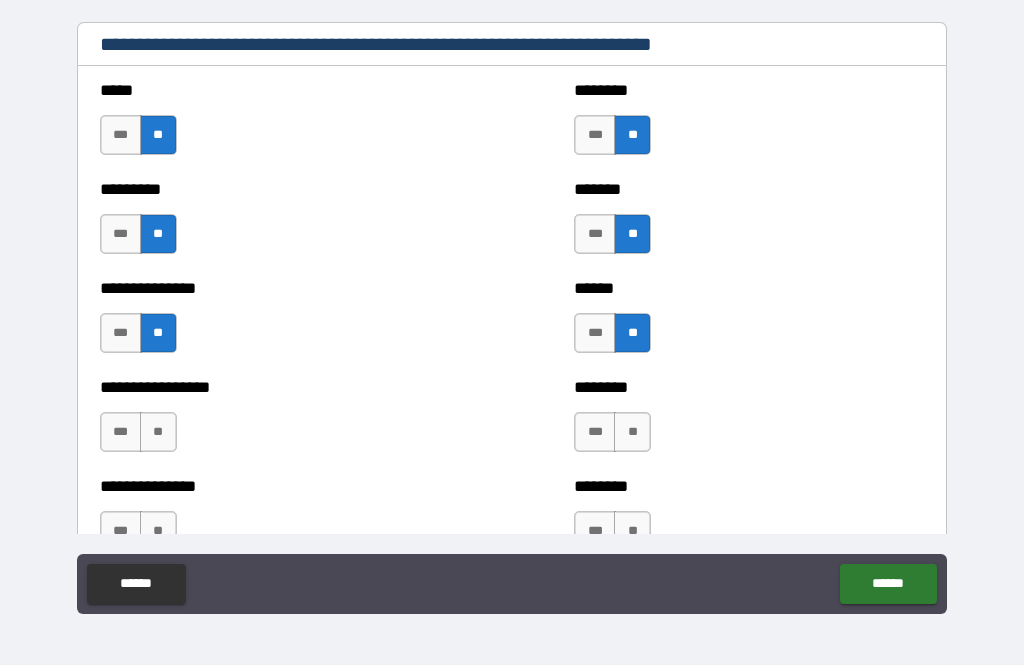 click on "**" at bounding box center [158, 432] 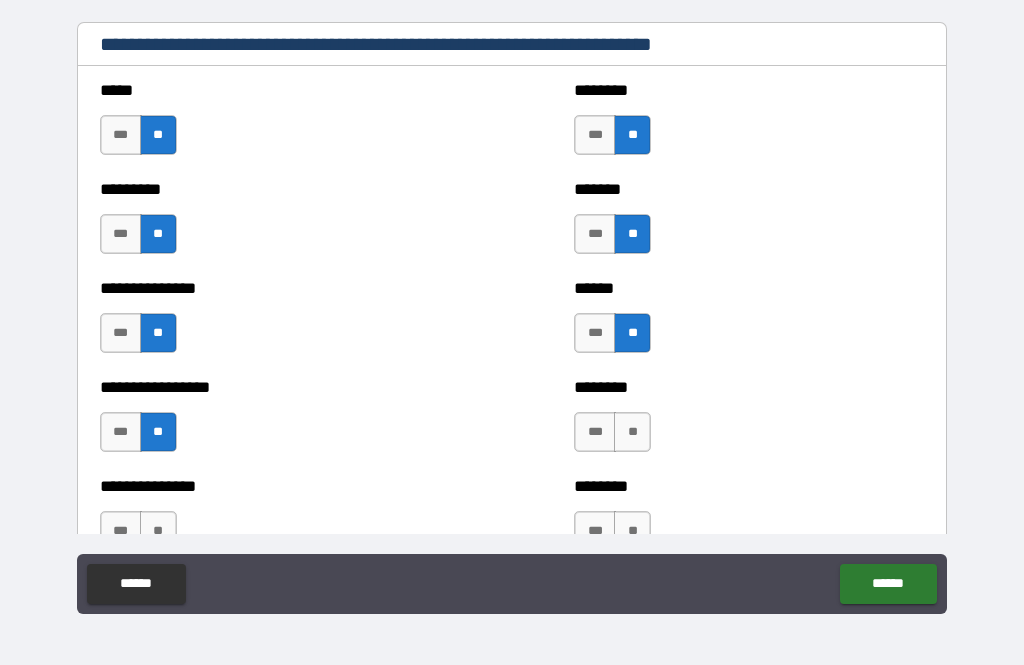 click on "**" at bounding box center (632, 432) 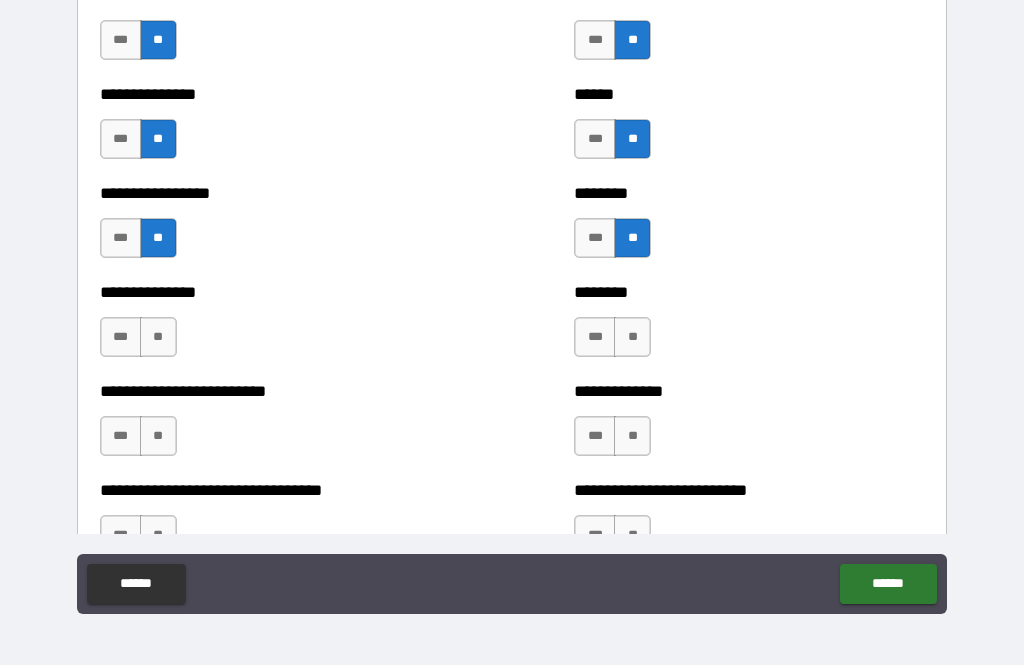 scroll, scrollTop: 1625, scrollLeft: 0, axis: vertical 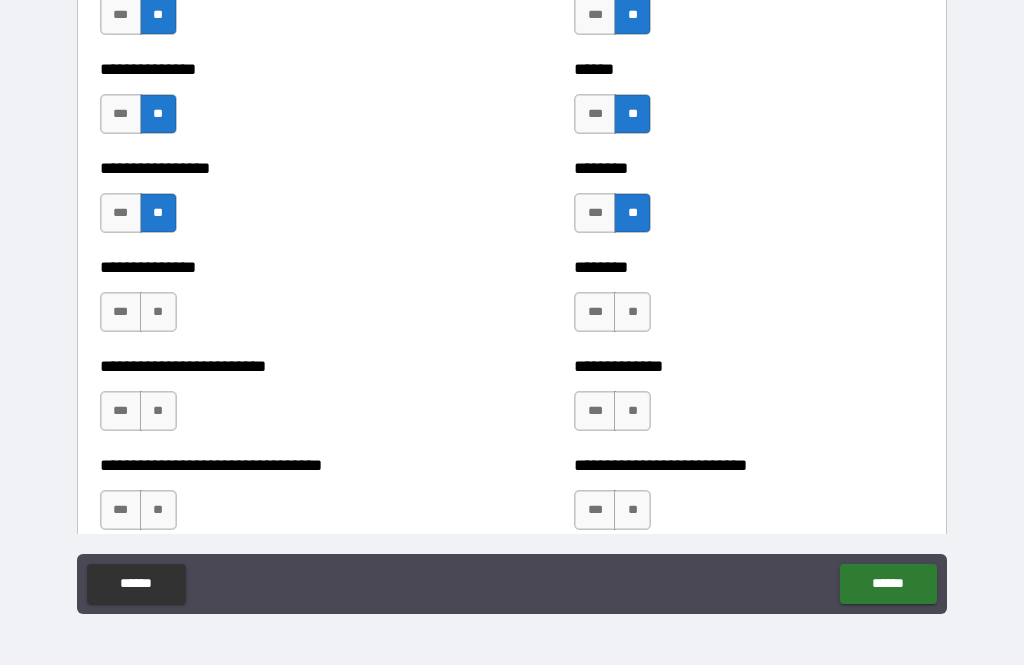 click on "**" at bounding box center (158, 312) 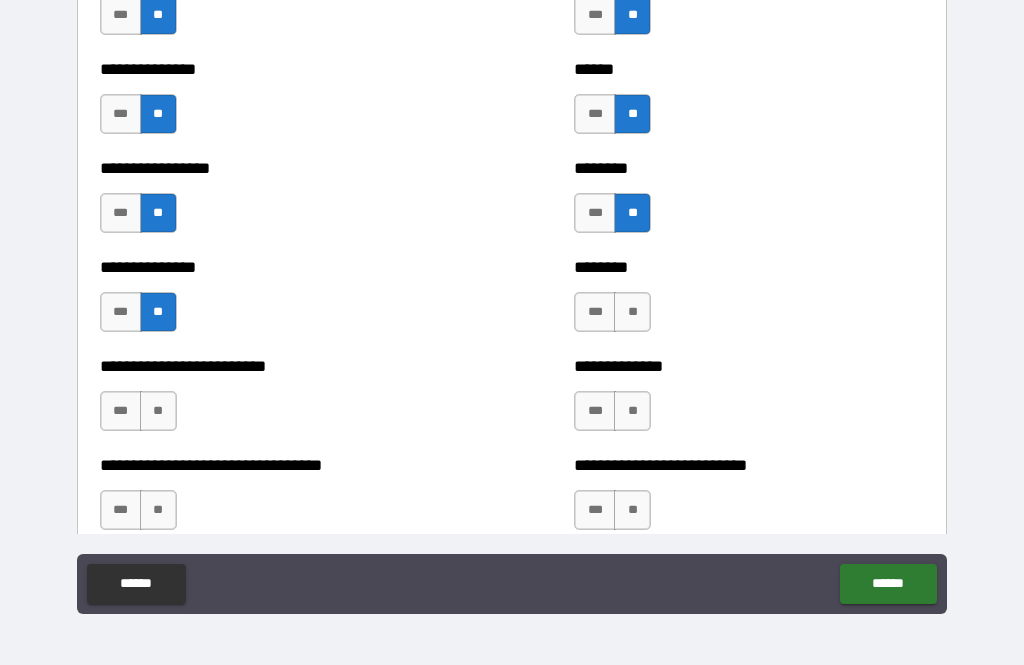 click on "**" at bounding box center (632, 312) 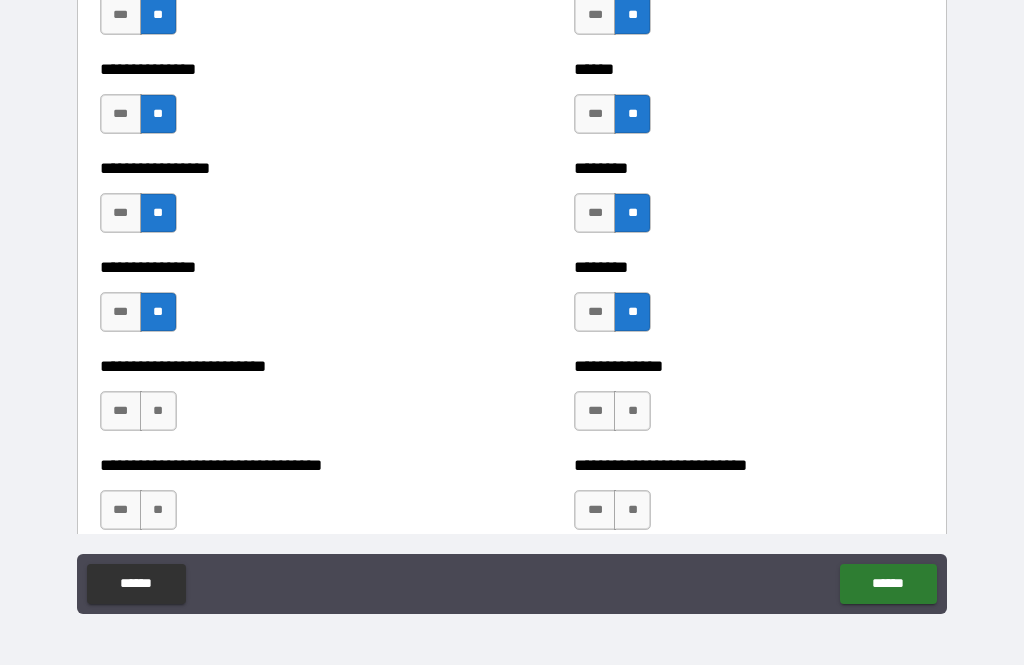 click on "**" at bounding box center [158, 411] 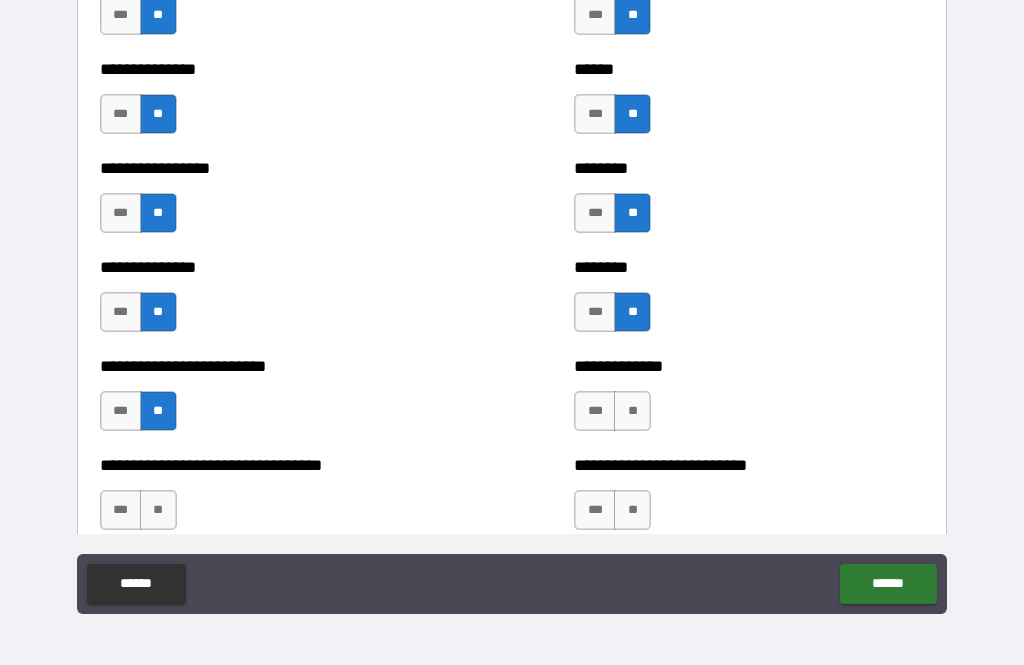 click on "**" at bounding box center [632, 411] 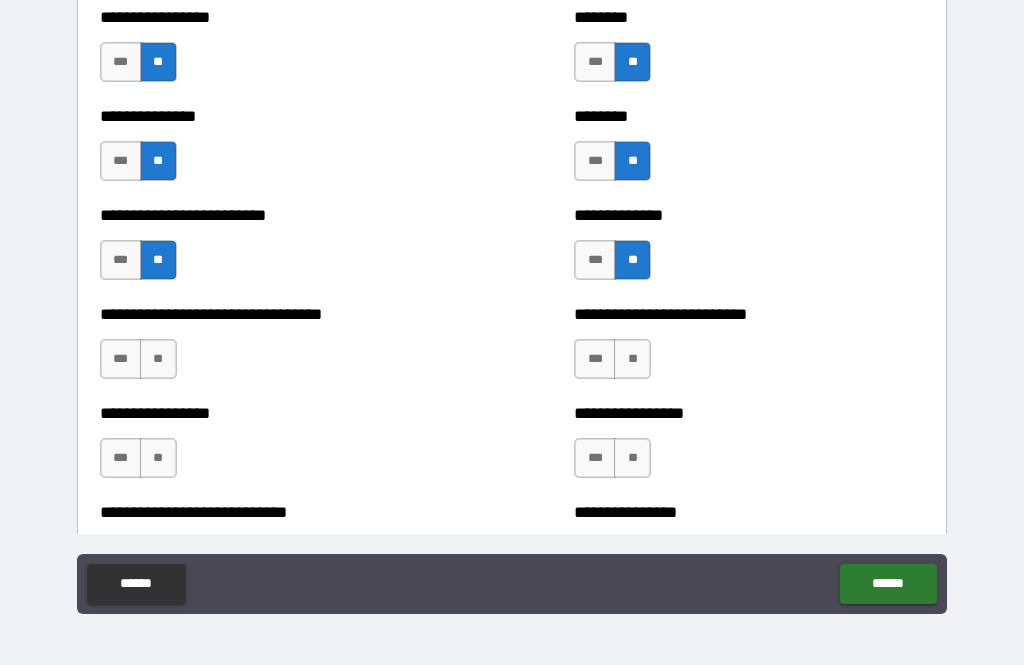 scroll, scrollTop: 1793, scrollLeft: 0, axis: vertical 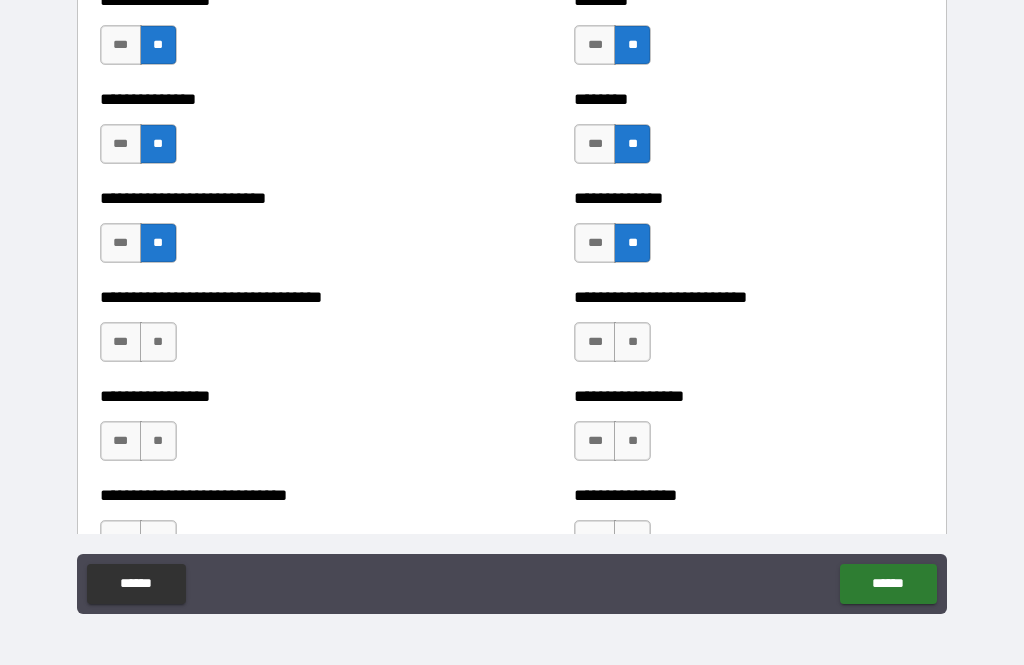 click on "**" at bounding box center [158, 342] 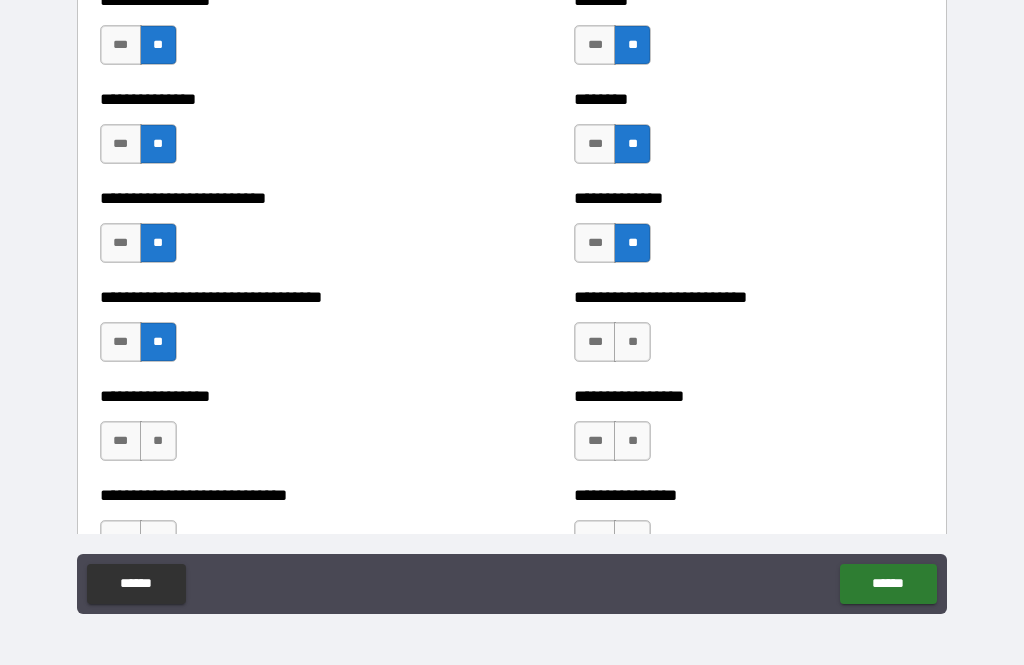 click on "**" at bounding box center (632, 342) 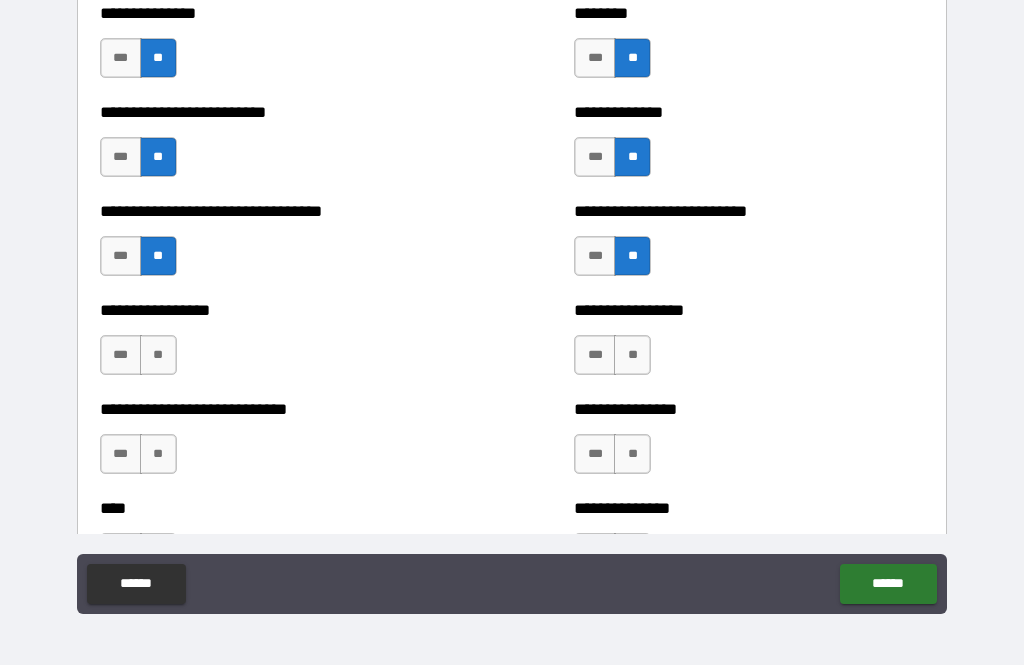 scroll, scrollTop: 1900, scrollLeft: 0, axis: vertical 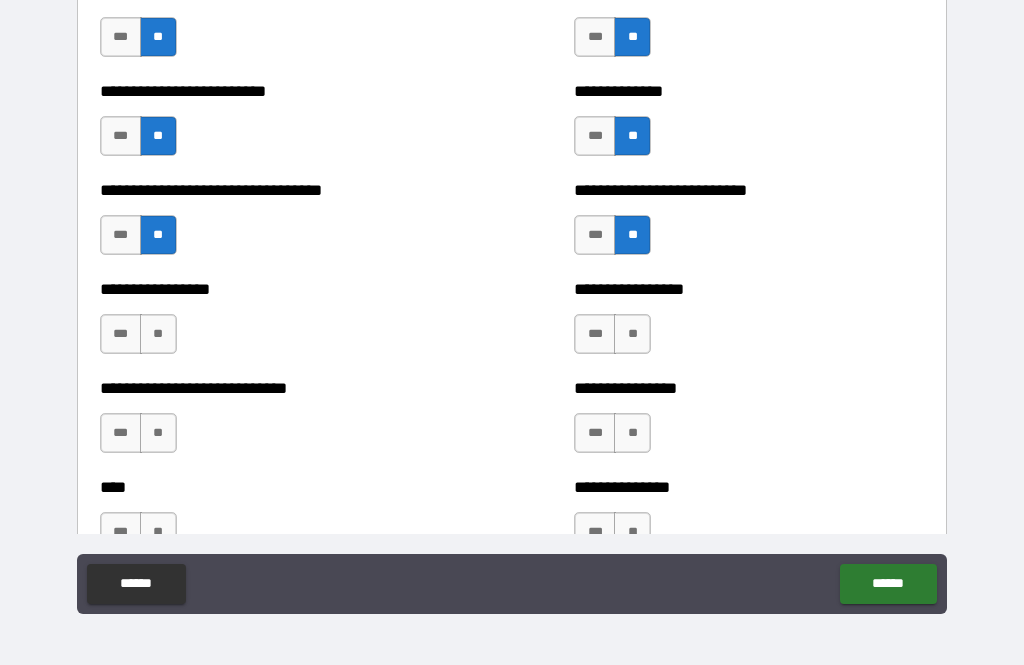 click on "**" at bounding box center (158, 334) 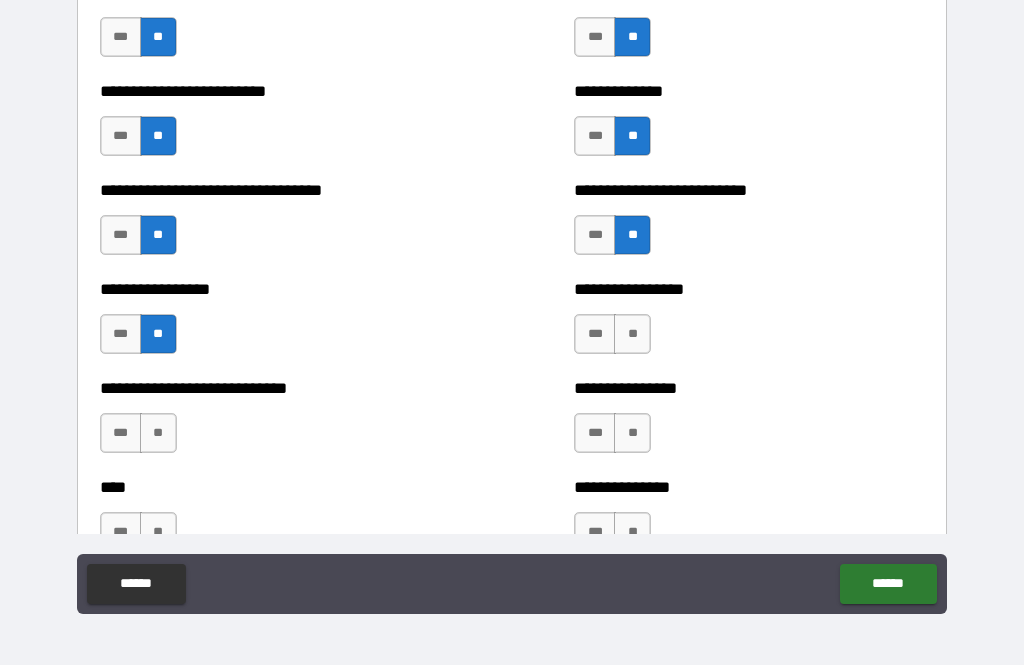 click on "**" at bounding box center [632, 334] 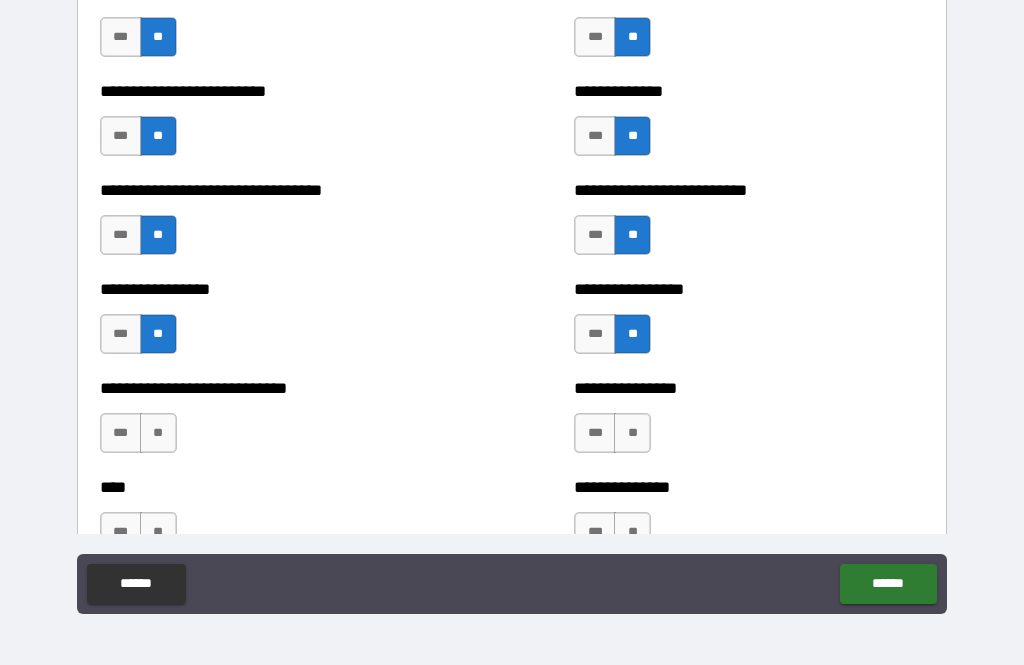 click on "**" at bounding box center [158, 433] 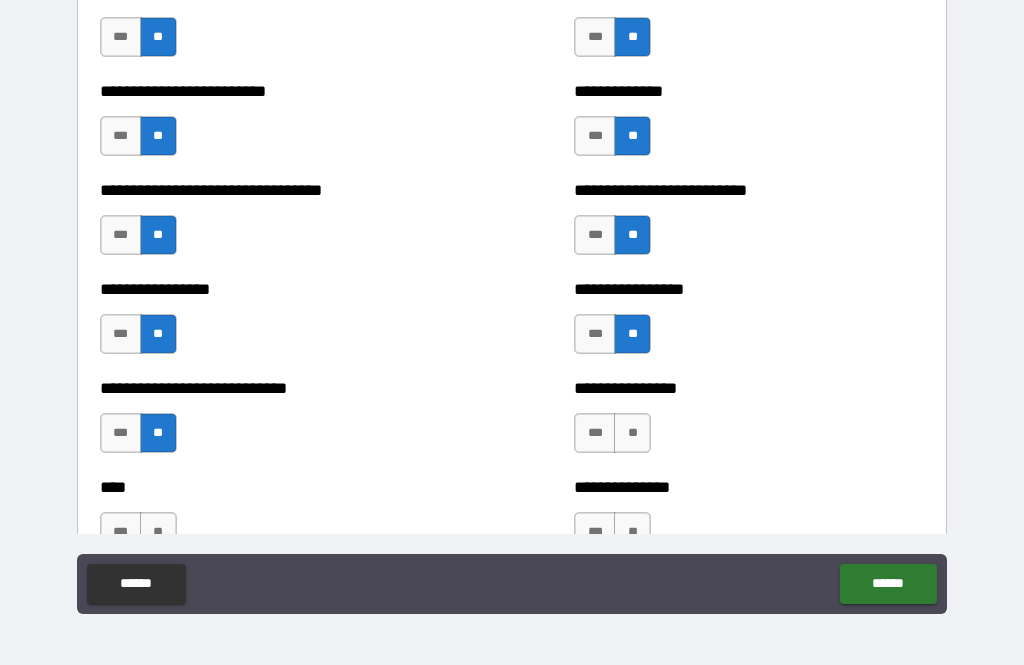 click on "**" at bounding box center [632, 433] 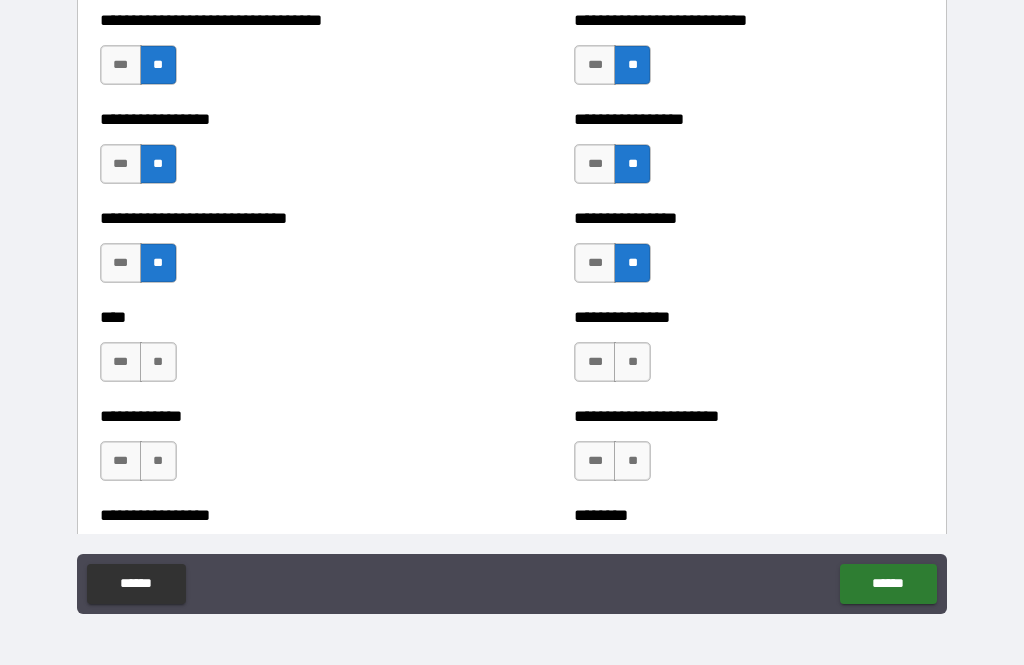 scroll, scrollTop: 2072, scrollLeft: 0, axis: vertical 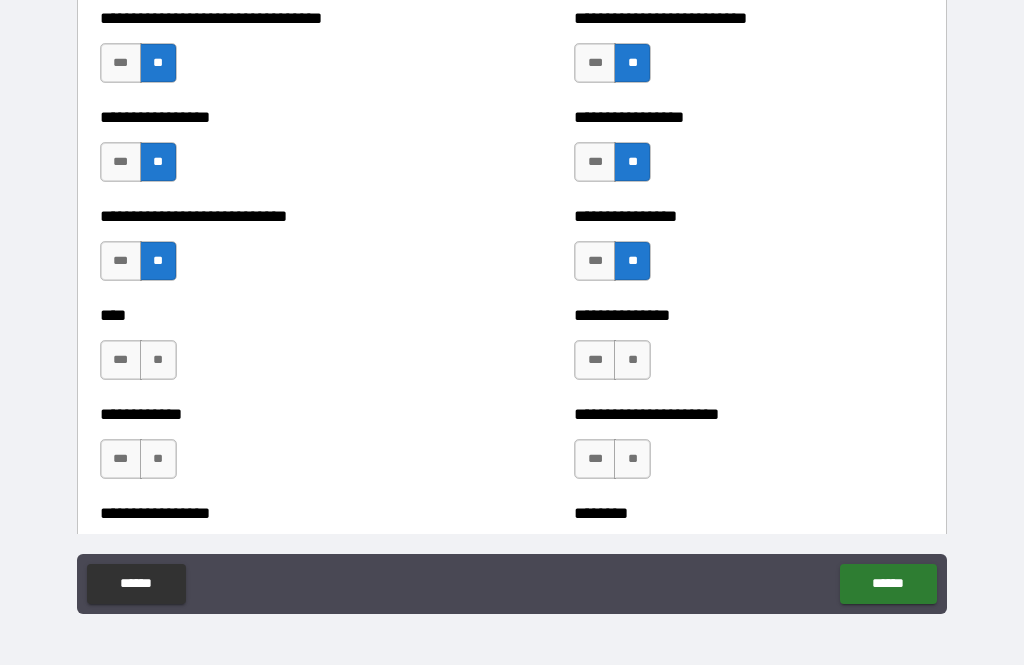 click on "**" at bounding box center (158, 360) 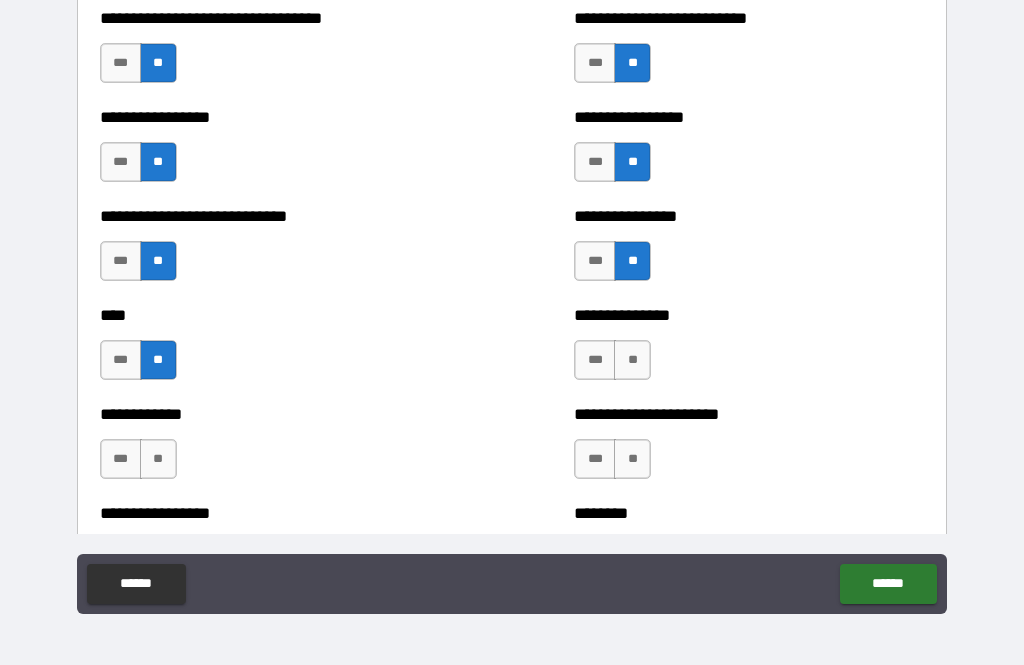 click on "**" at bounding box center [632, 360] 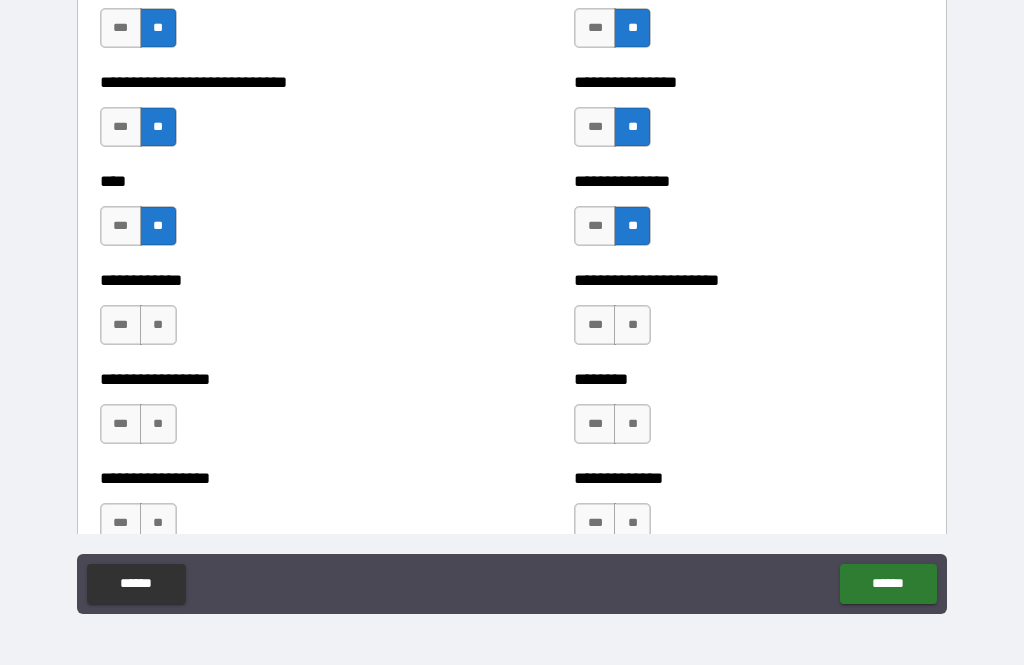 scroll, scrollTop: 2219, scrollLeft: 0, axis: vertical 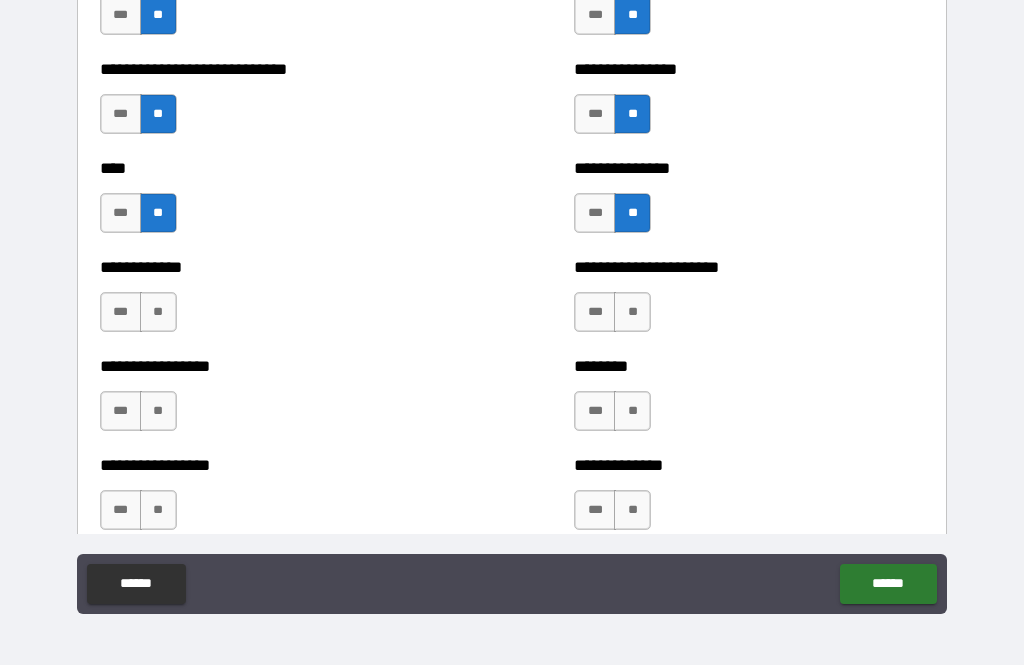 click on "**" at bounding box center (158, 312) 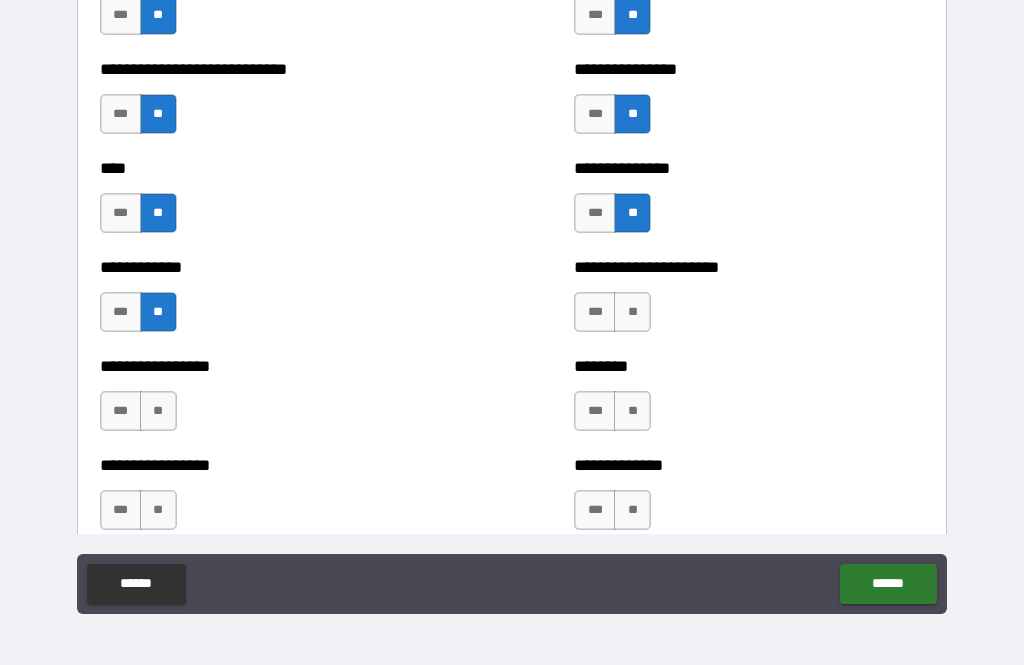 click on "**" at bounding box center (632, 312) 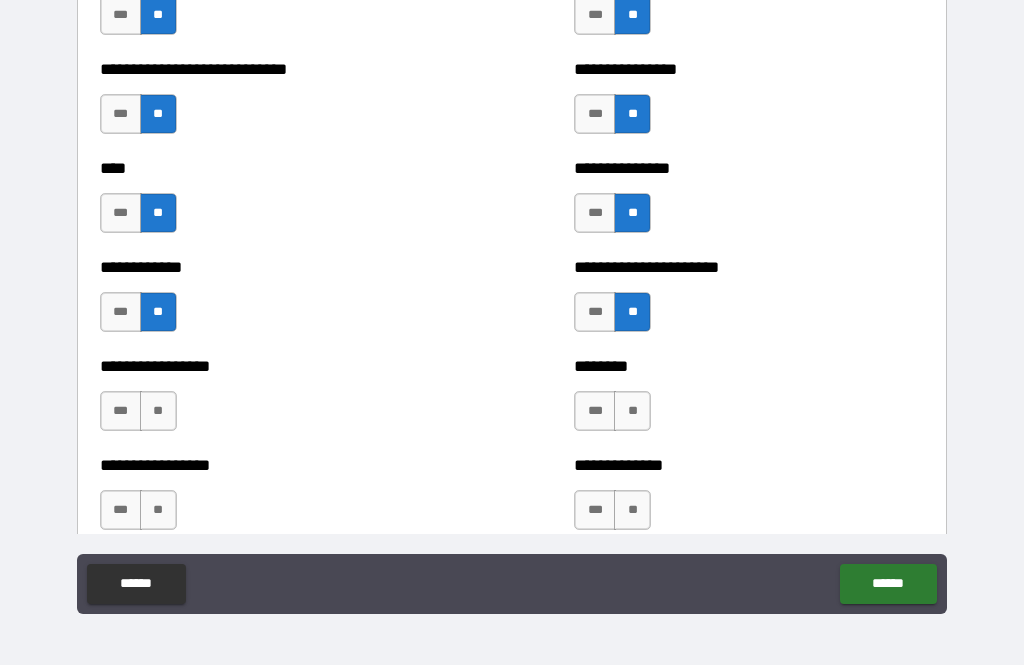 click on "**" at bounding box center [158, 411] 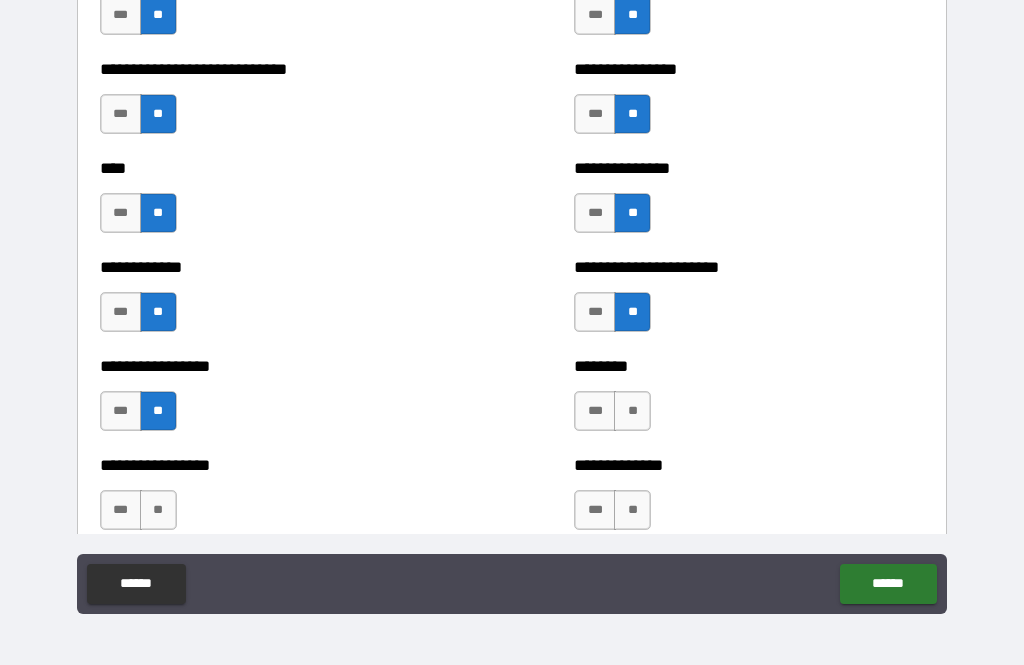 click on "**" at bounding box center [632, 411] 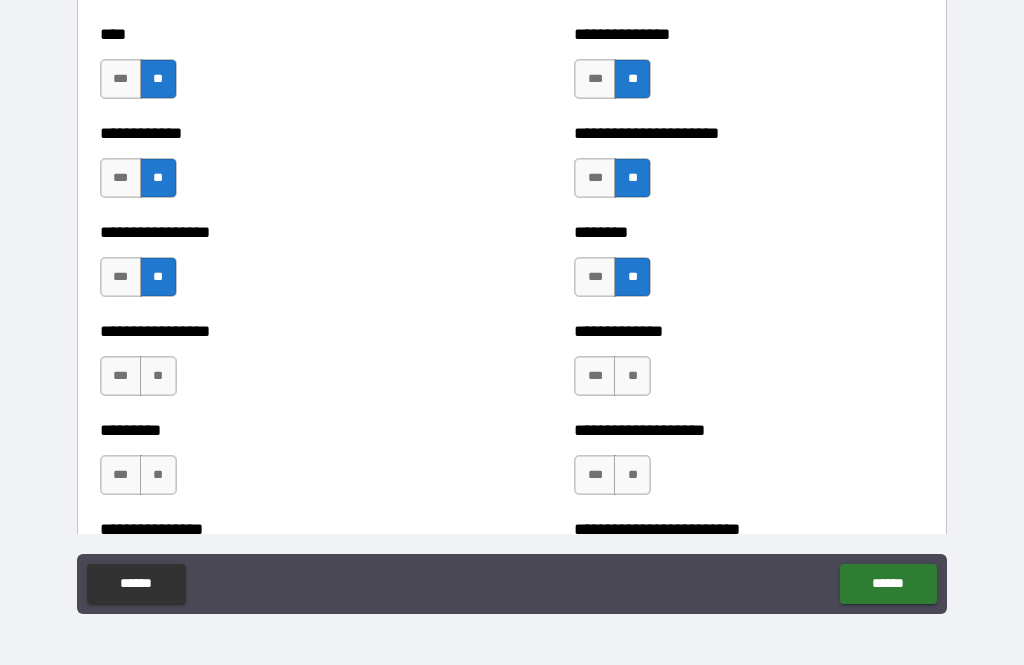 scroll, scrollTop: 2353, scrollLeft: 0, axis: vertical 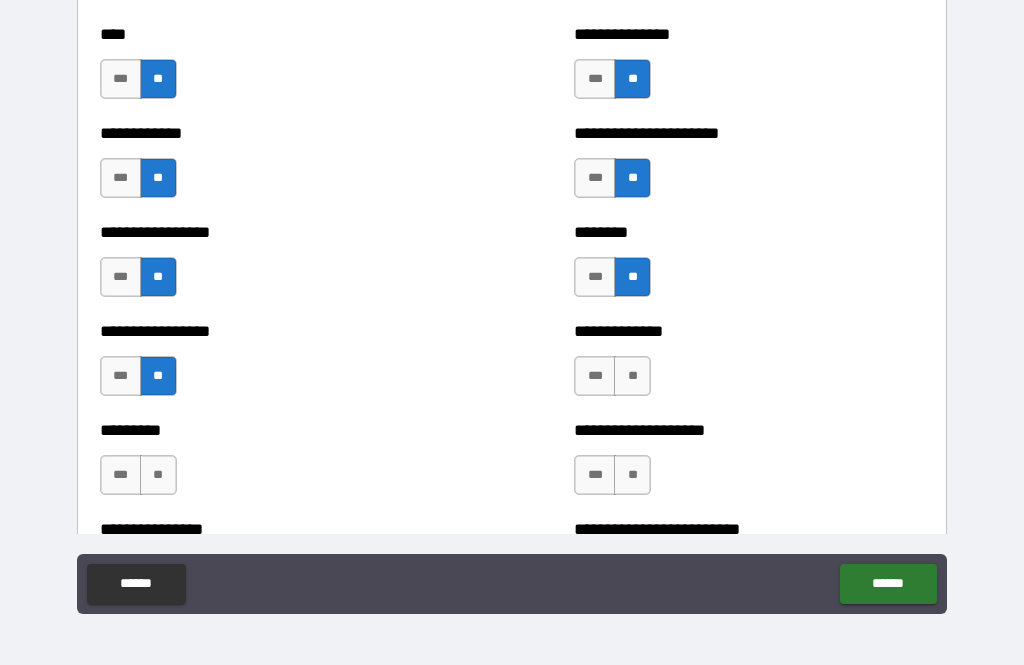 click on "**" at bounding box center [632, 376] 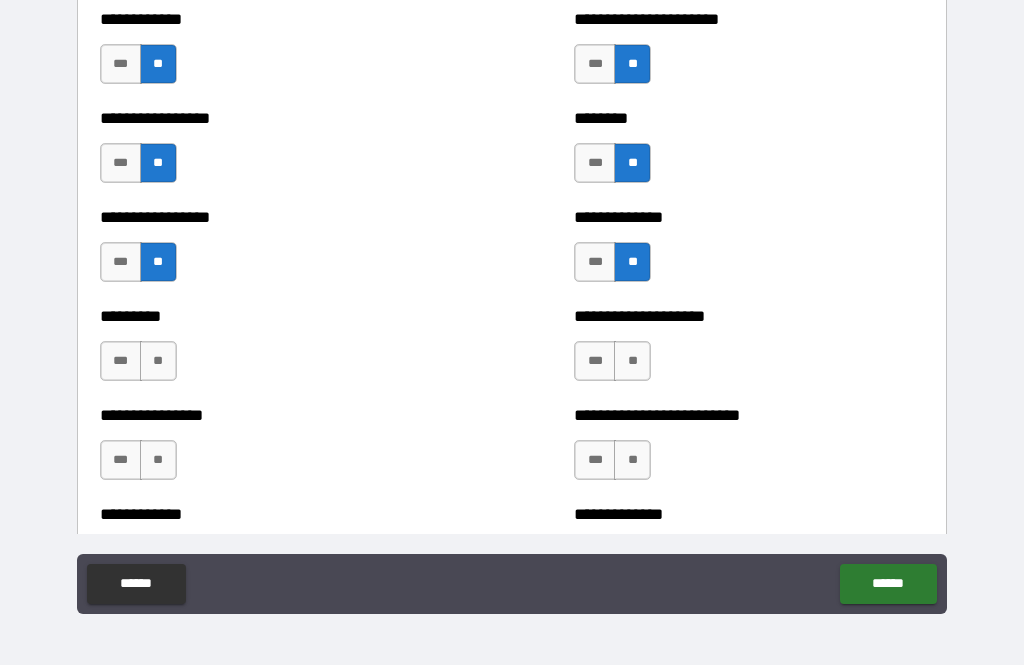 scroll, scrollTop: 2468, scrollLeft: 0, axis: vertical 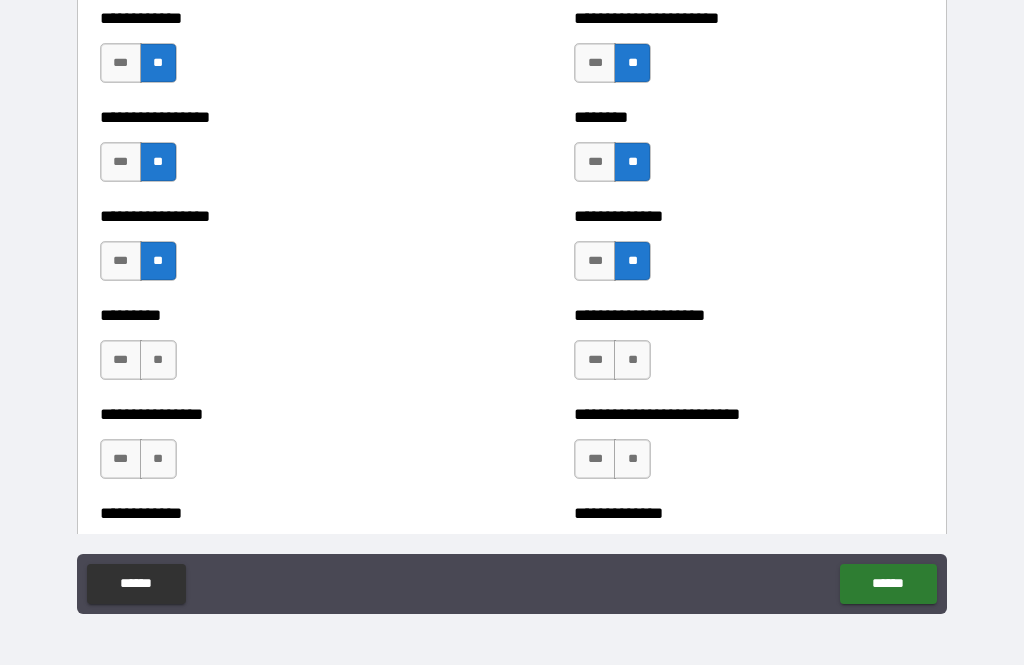 click on "**" at bounding box center [158, 360] 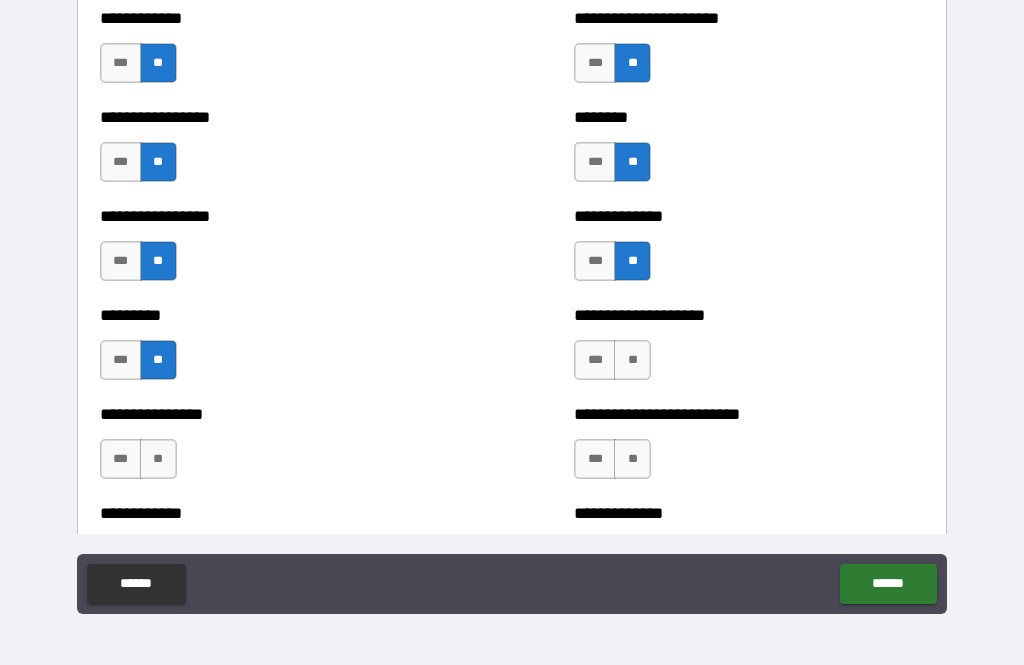 click on "**" at bounding box center (632, 360) 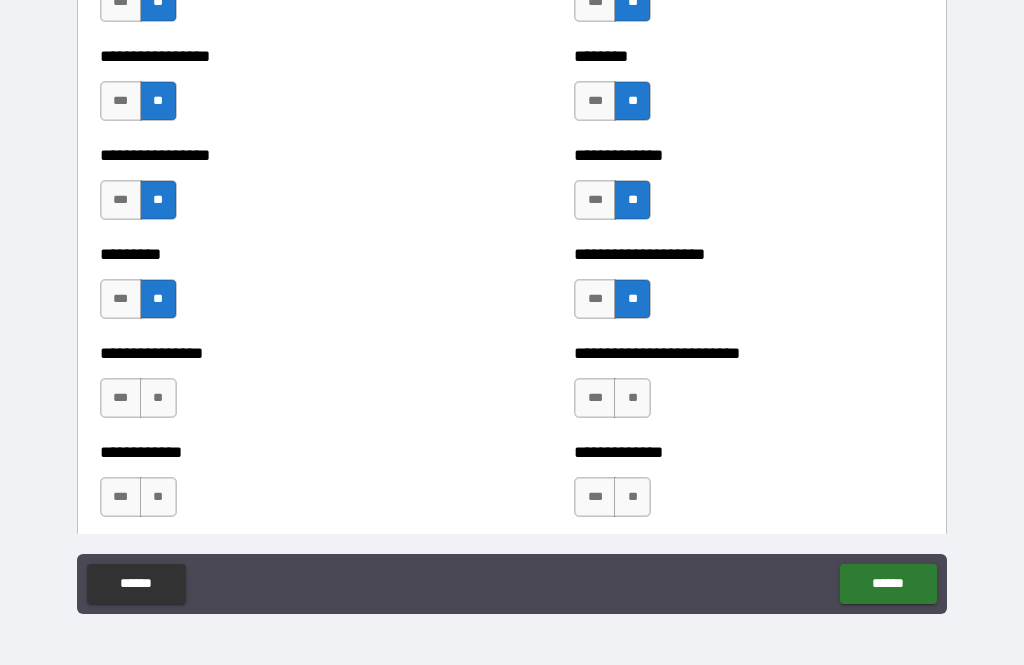 scroll, scrollTop: 2588, scrollLeft: 0, axis: vertical 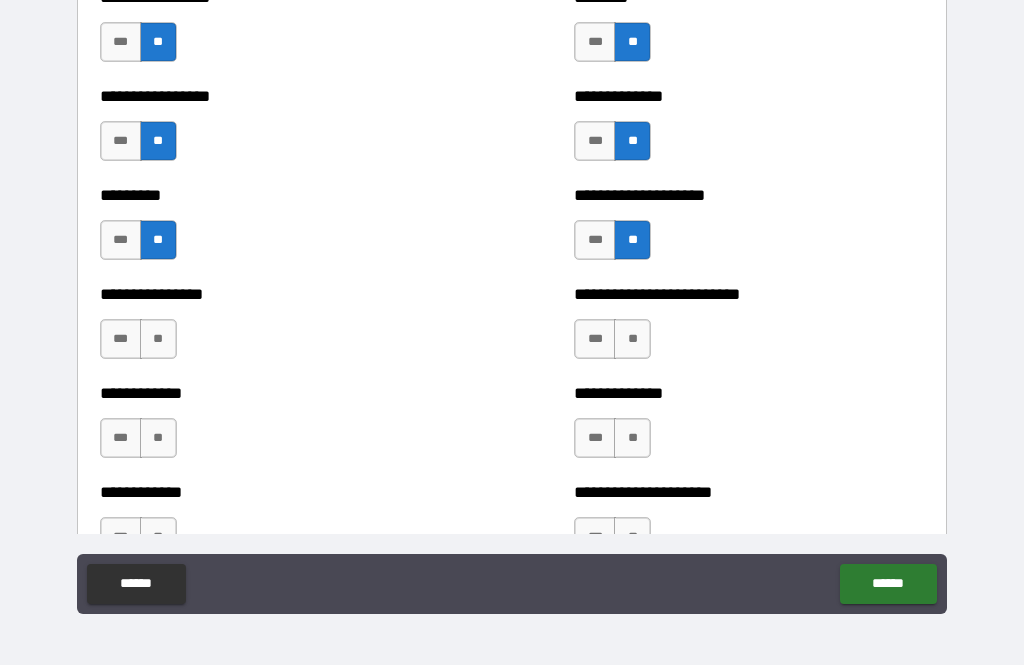 click on "**" at bounding box center (158, 339) 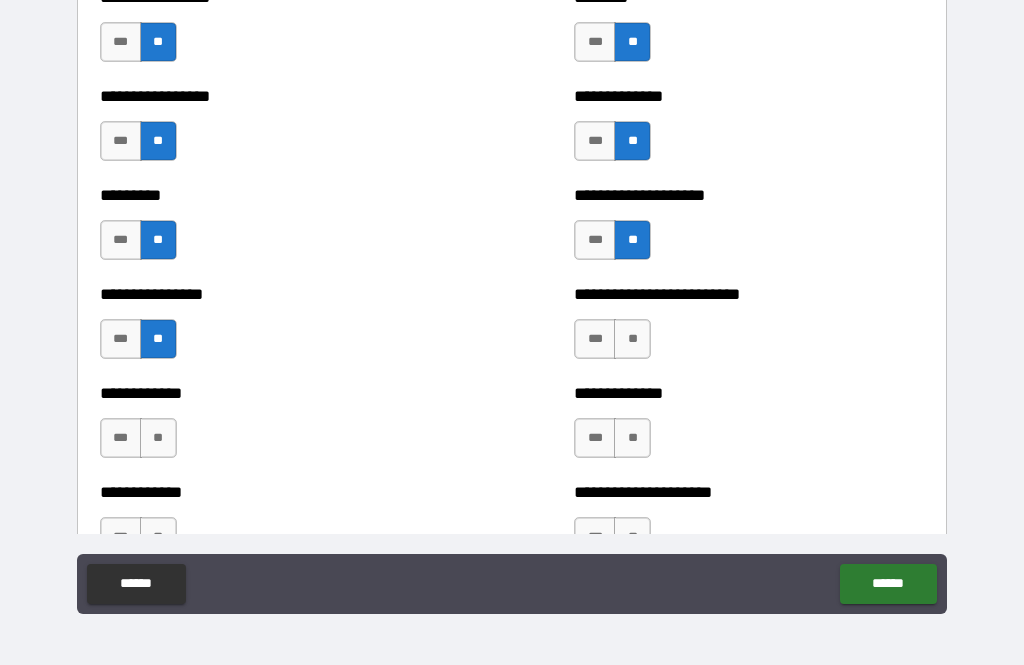 click on "**" at bounding box center [632, 339] 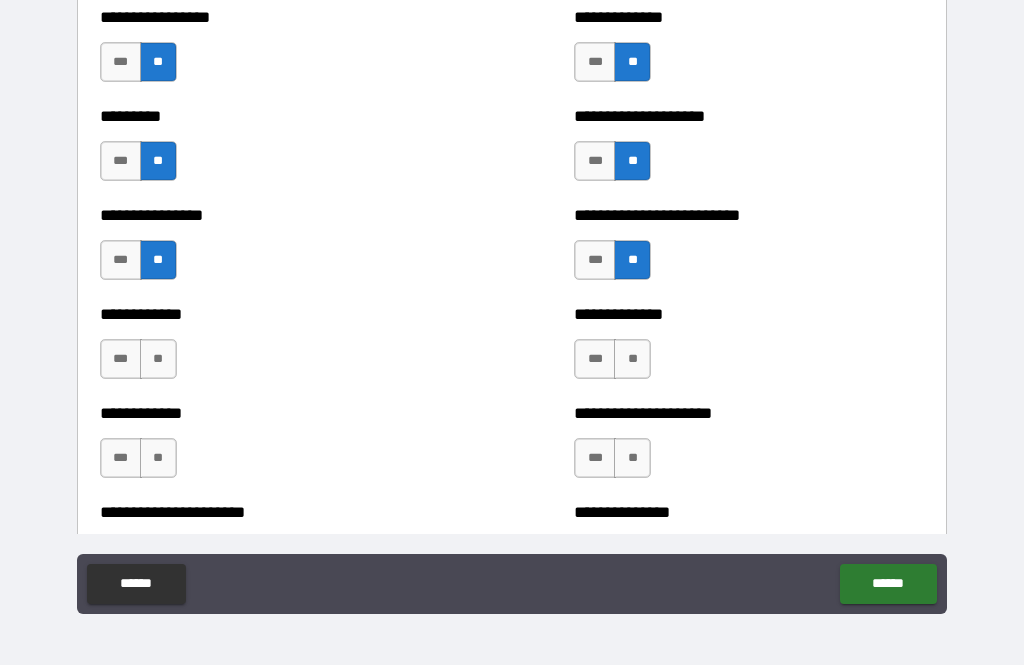 scroll, scrollTop: 2684, scrollLeft: 0, axis: vertical 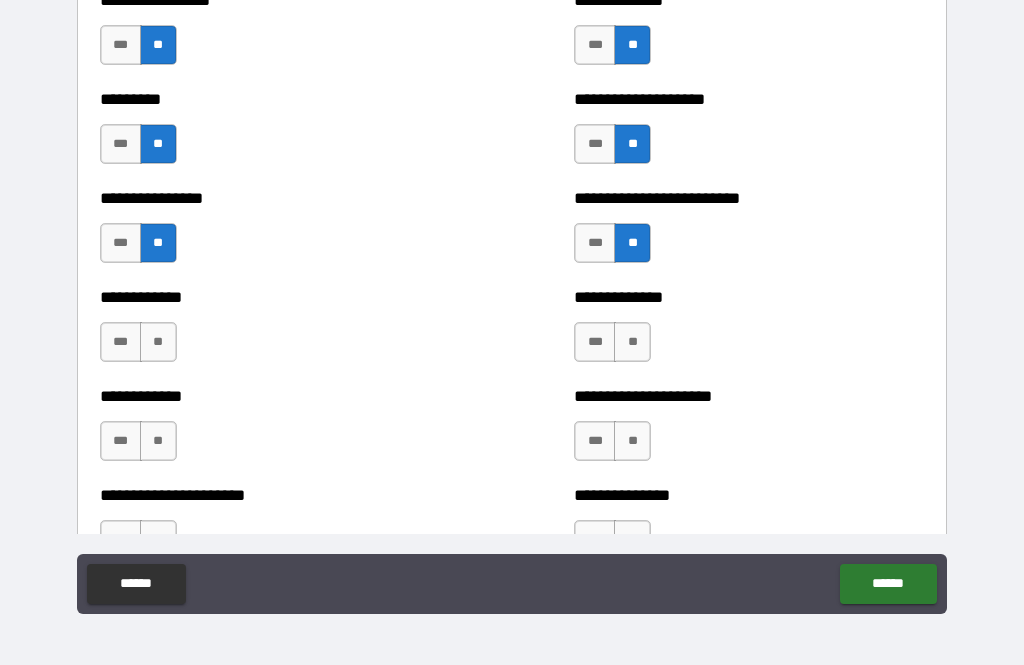 click on "**" at bounding box center (158, 342) 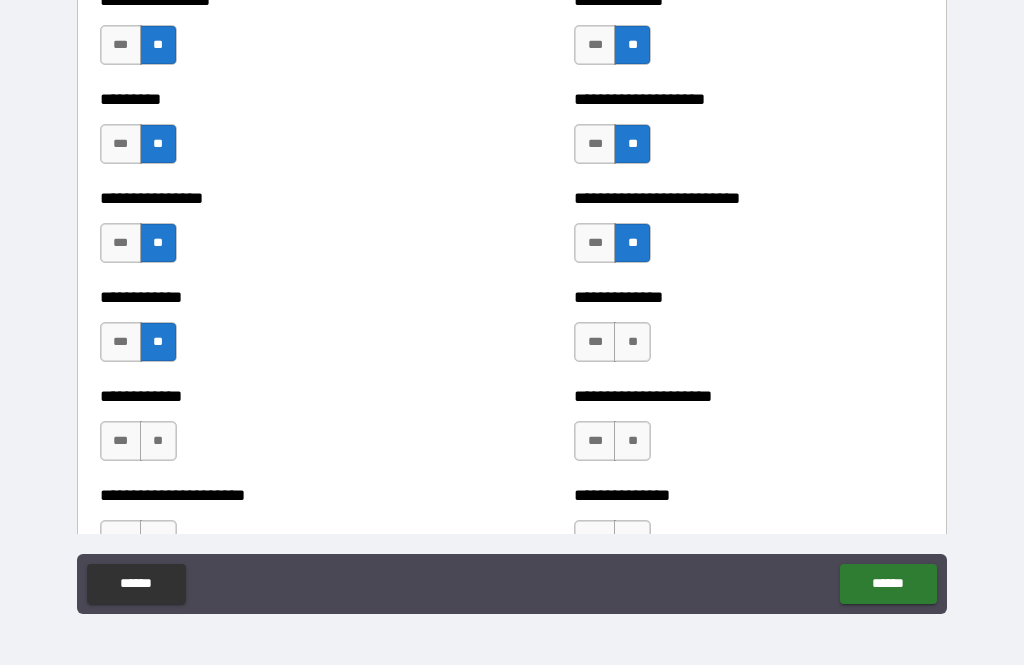 click on "**" at bounding box center [632, 342] 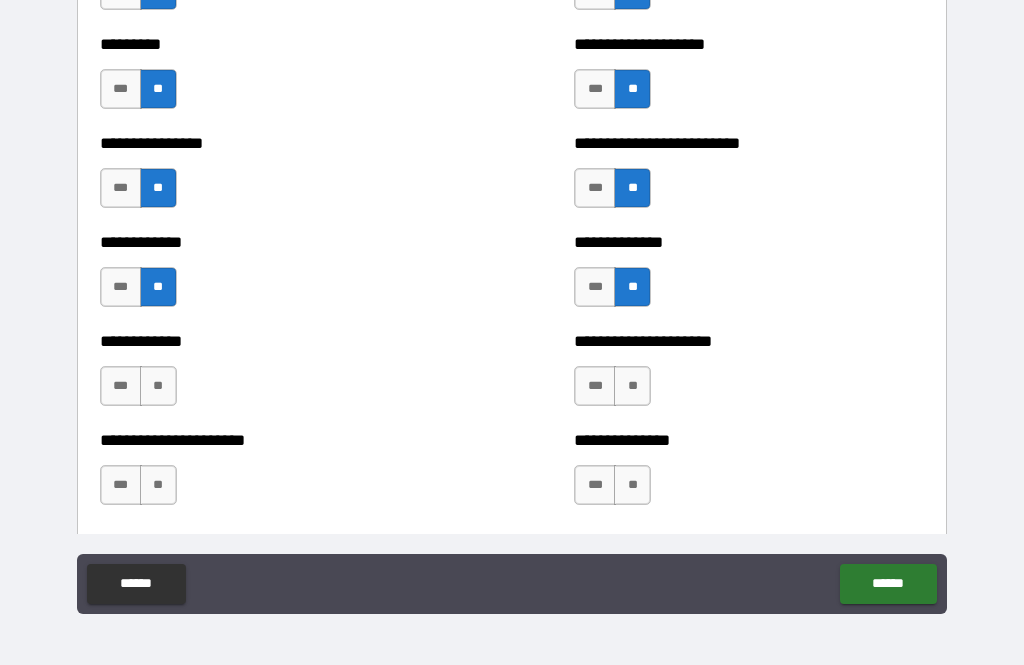 scroll, scrollTop: 2780, scrollLeft: 0, axis: vertical 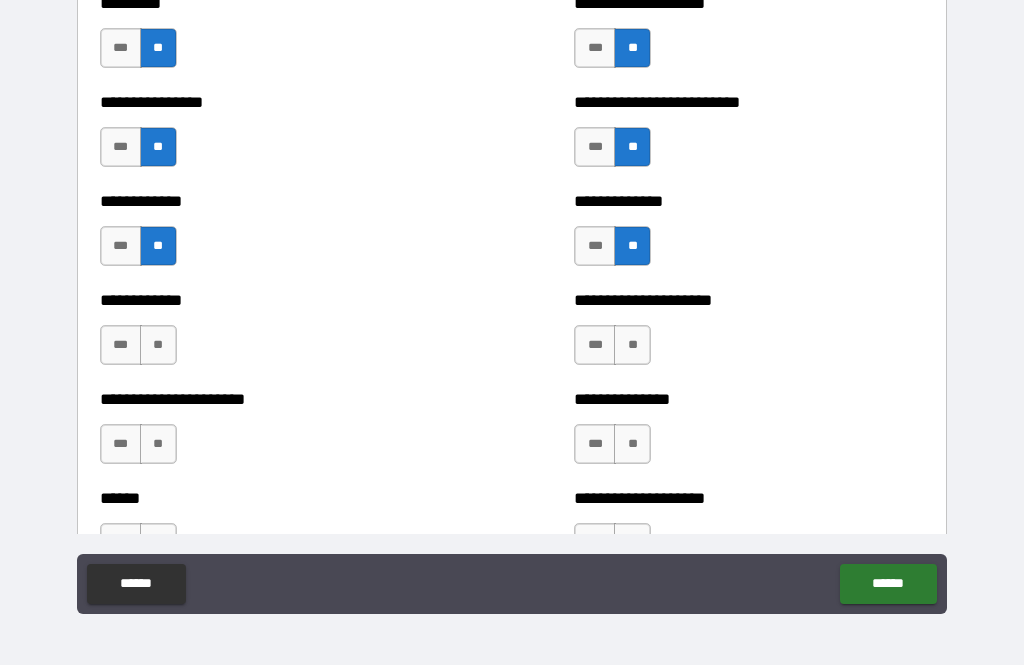 click on "**" at bounding box center (158, 345) 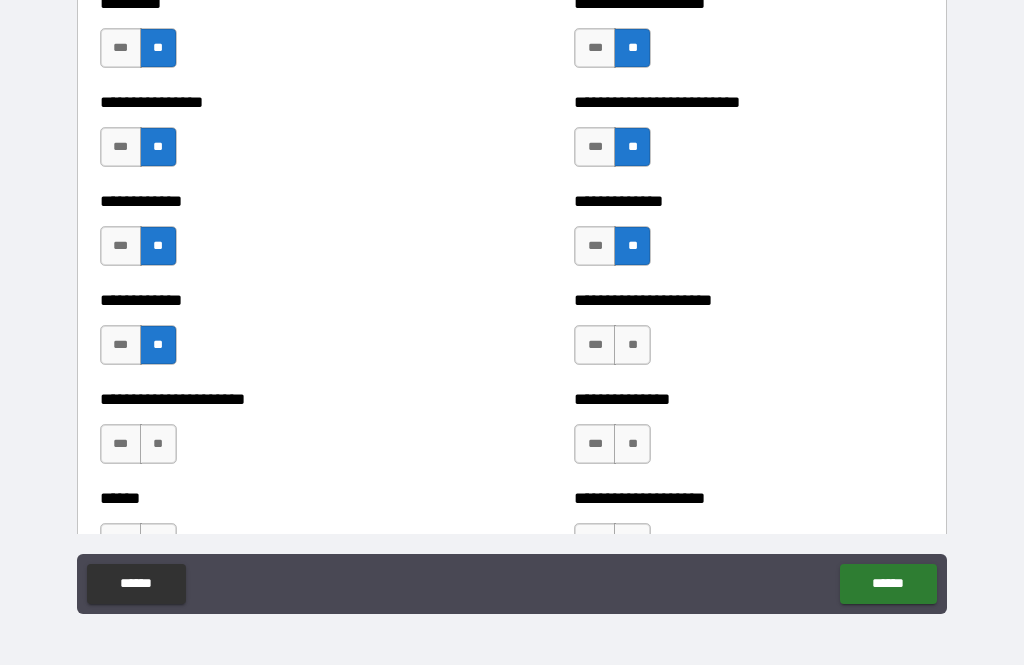 click on "**" at bounding box center [632, 345] 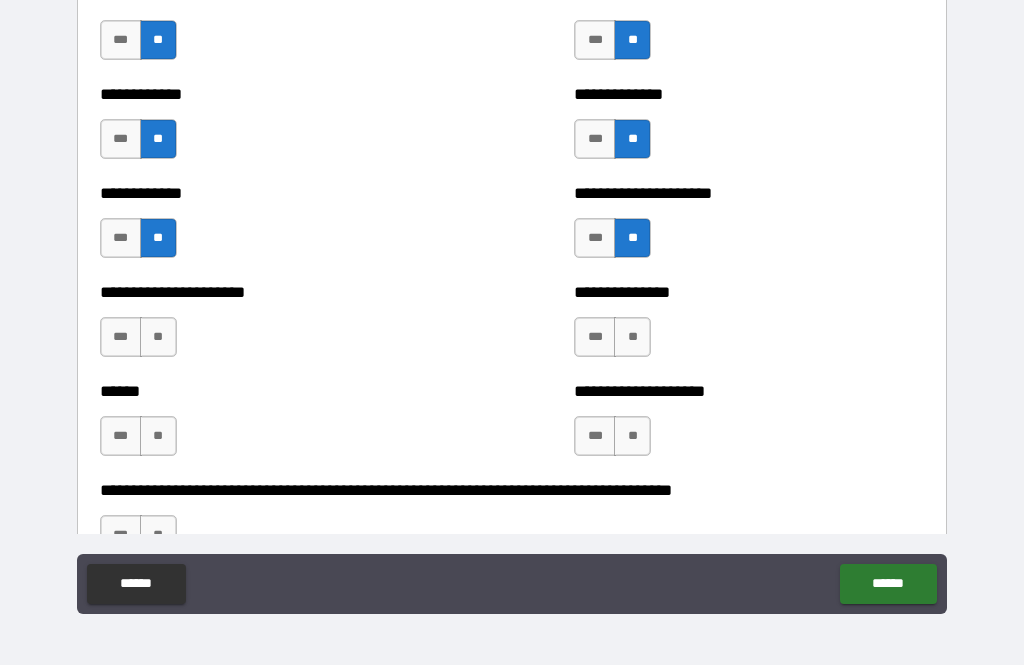 scroll, scrollTop: 2887, scrollLeft: 0, axis: vertical 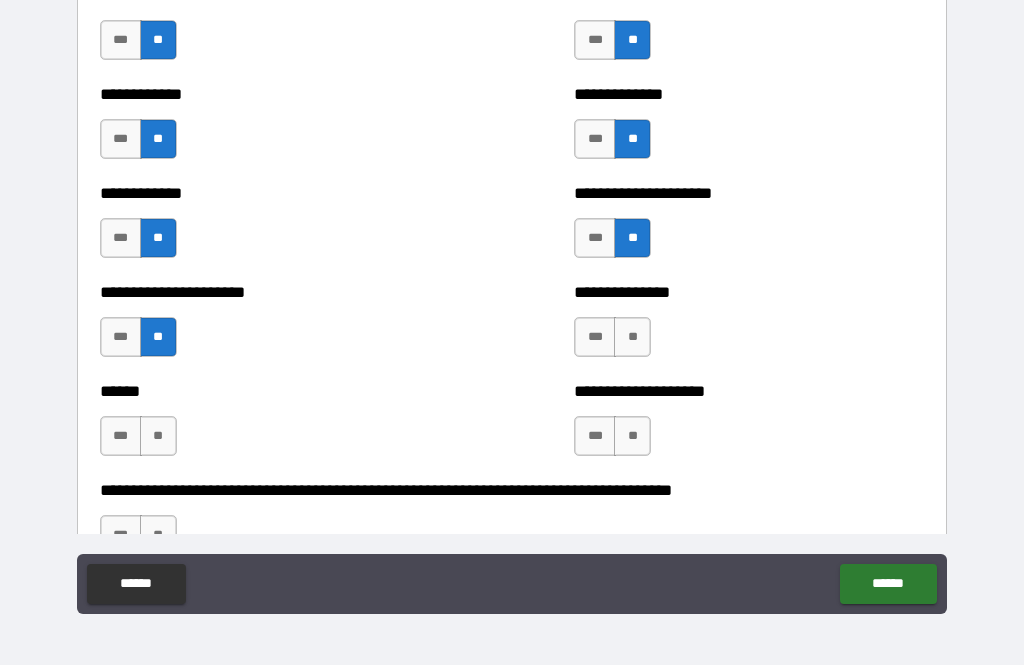 click on "**" at bounding box center [632, 337] 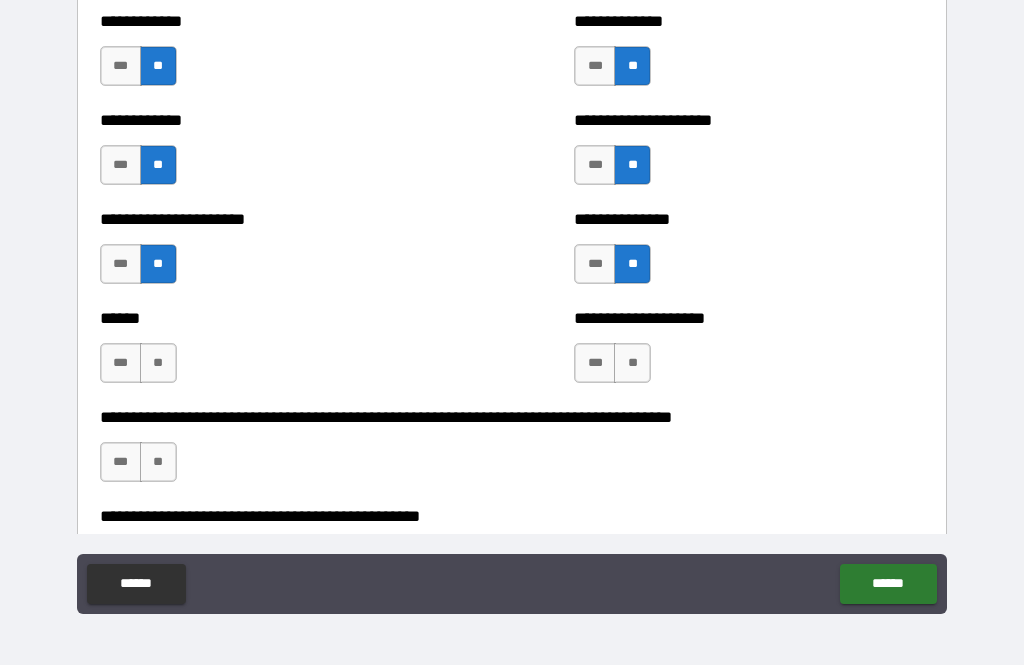 scroll, scrollTop: 2999, scrollLeft: 0, axis: vertical 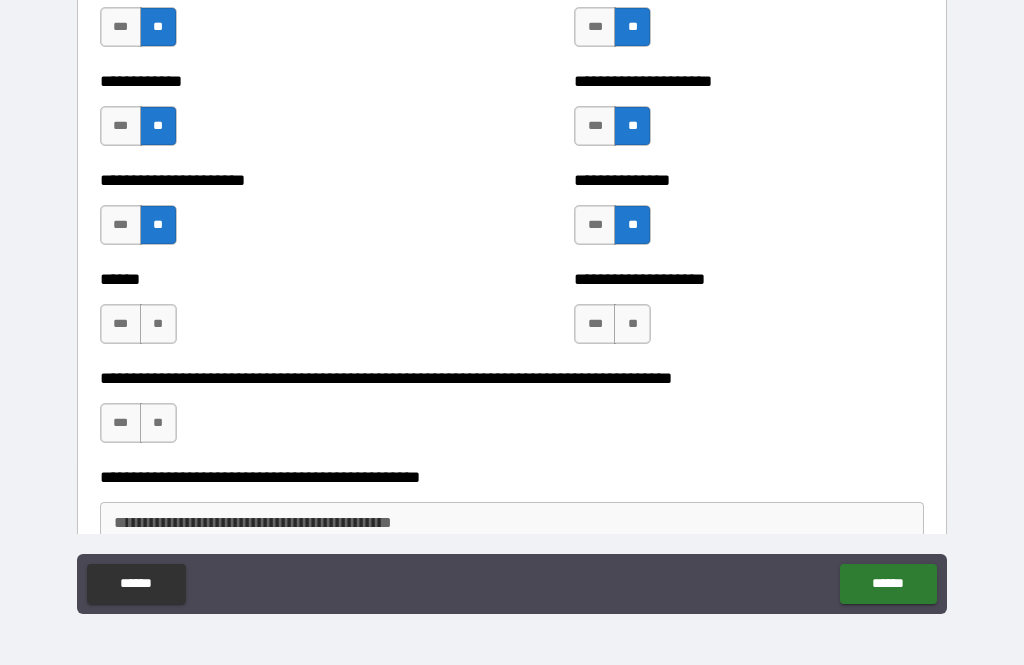 click on "**" at bounding box center [158, 324] 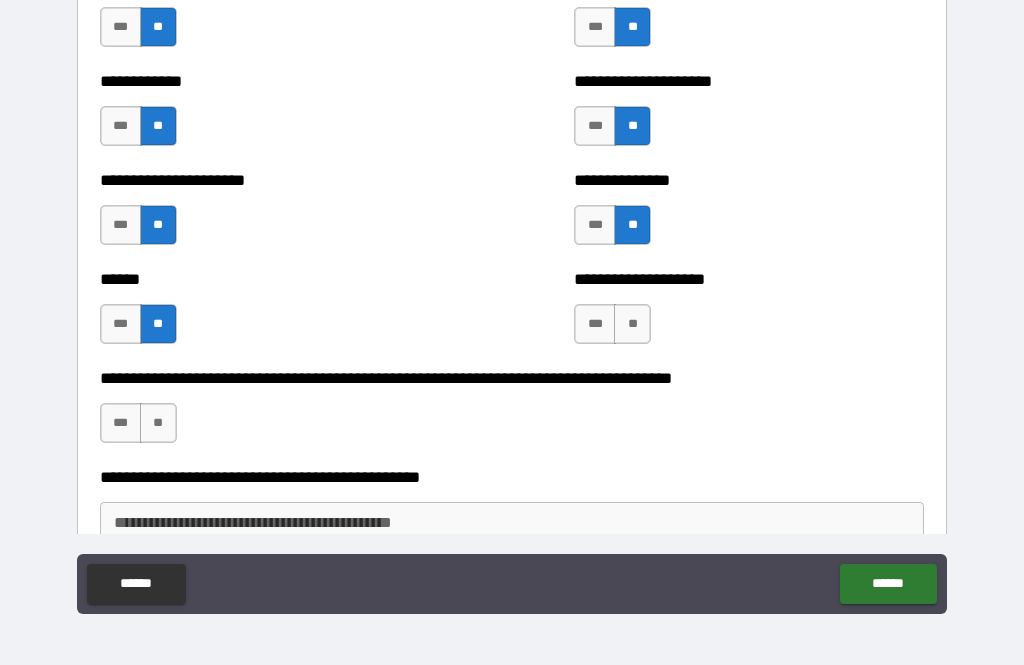 click on "**" at bounding box center [632, 324] 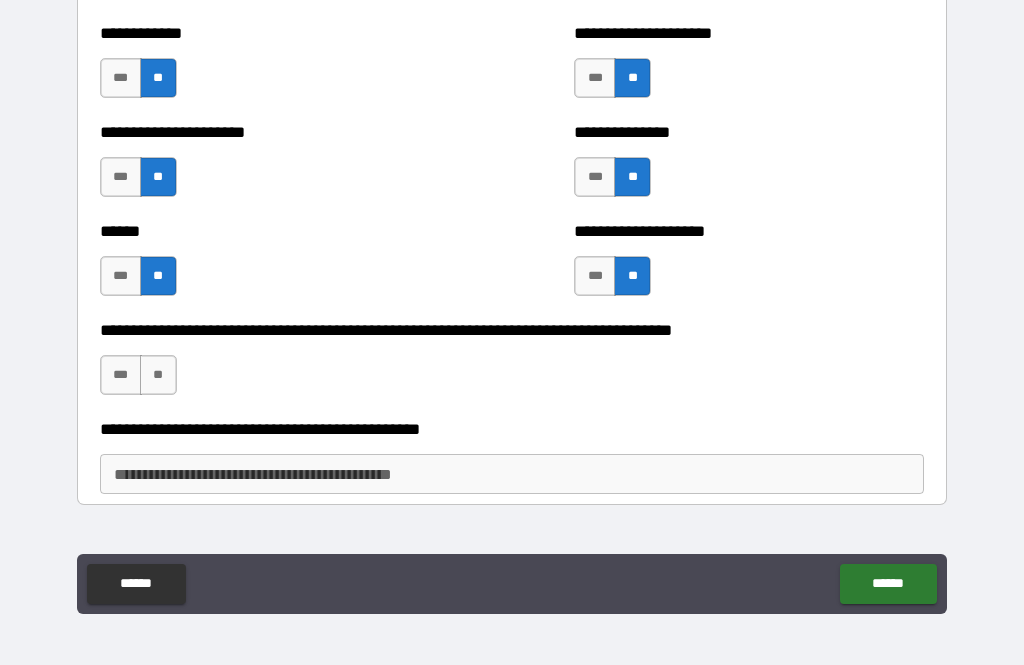 scroll, scrollTop: 3048, scrollLeft: 0, axis: vertical 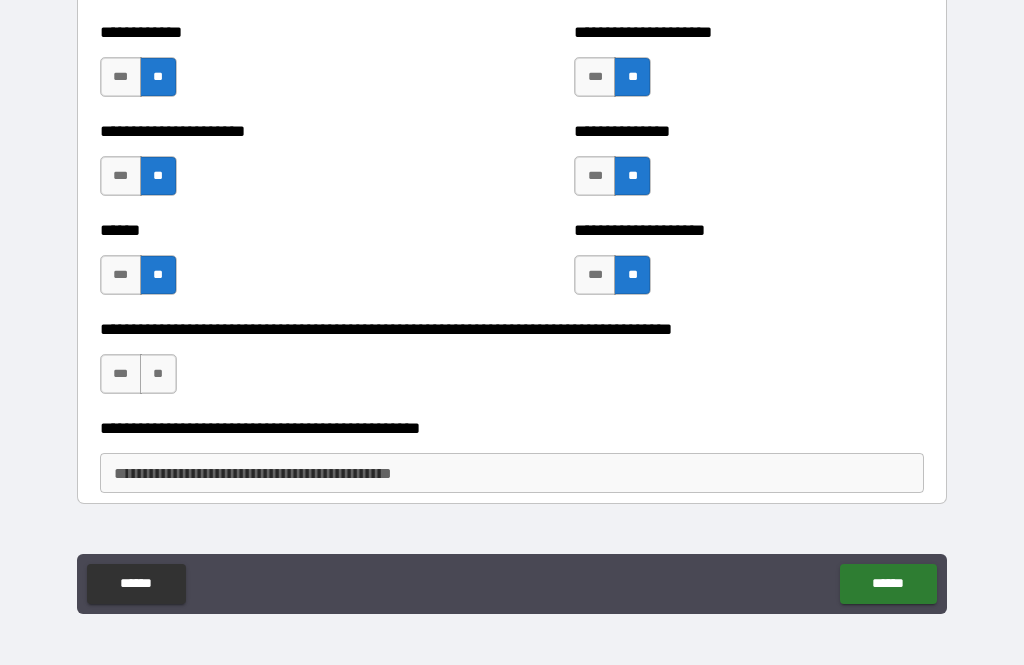 click on "**" at bounding box center (158, 374) 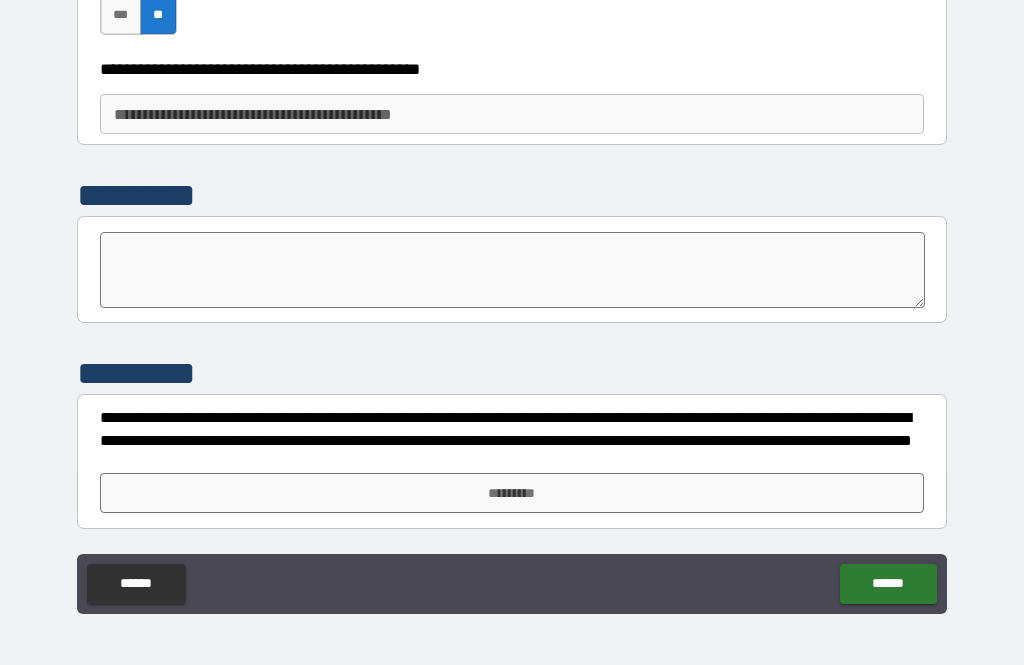 scroll, scrollTop: 3407, scrollLeft: 0, axis: vertical 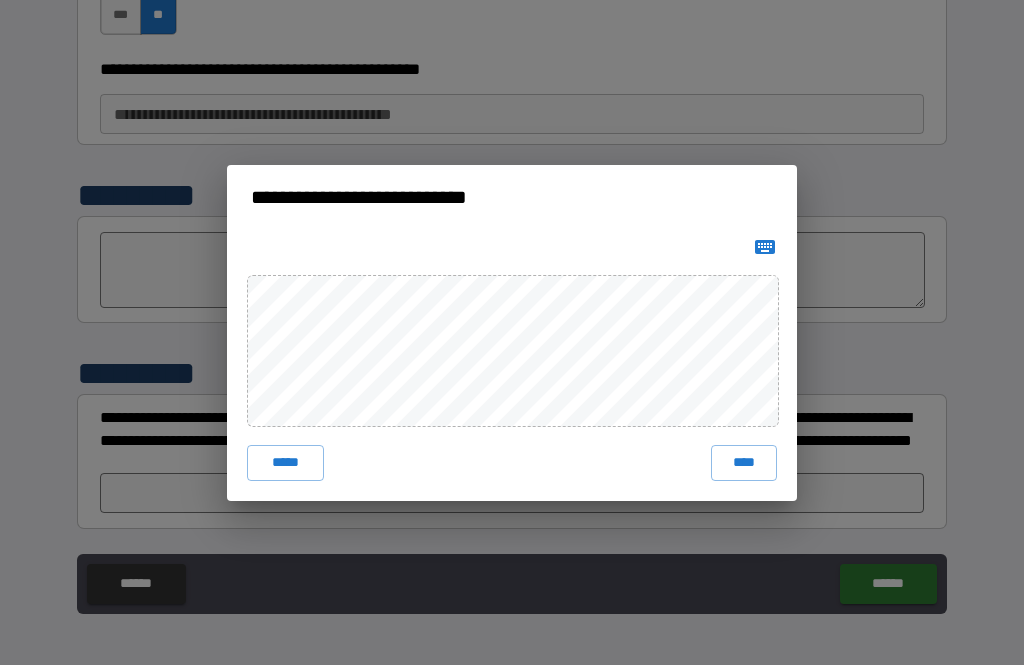 click on "****" at bounding box center (744, 463) 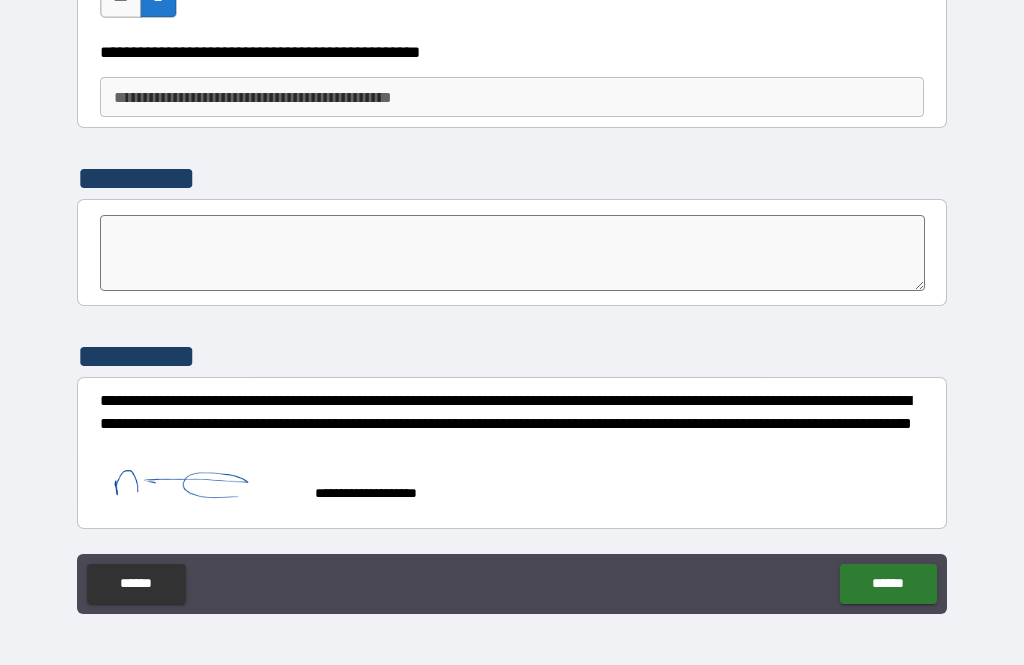 scroll, scrollTop: 3424, scrollLeft: 0, axis: vertical 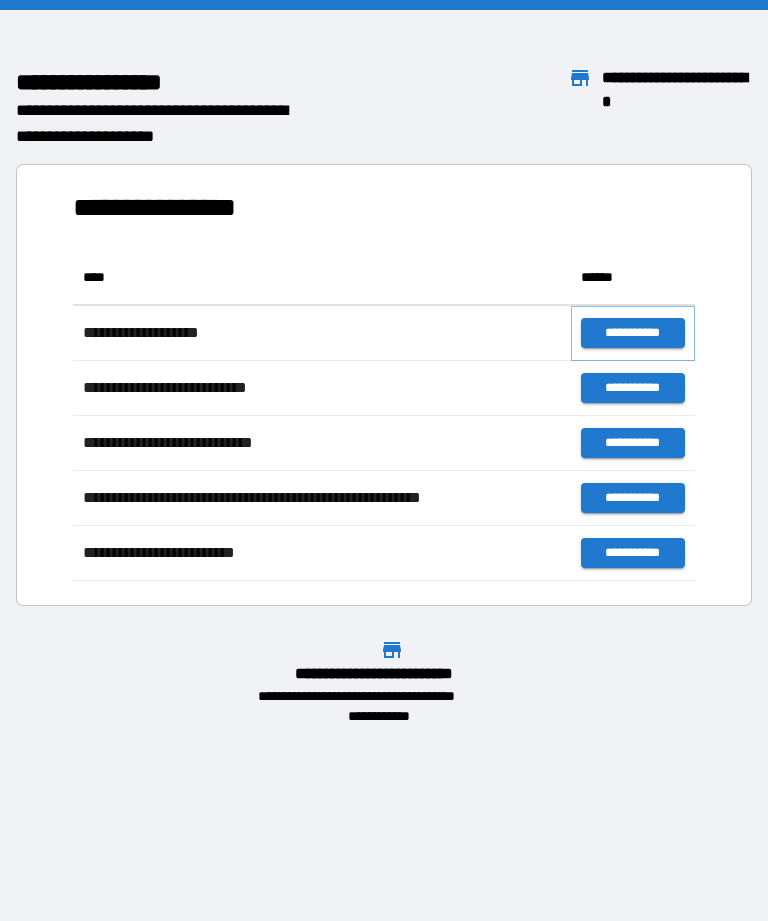 click on "**********" at bounding box center (633, 333) 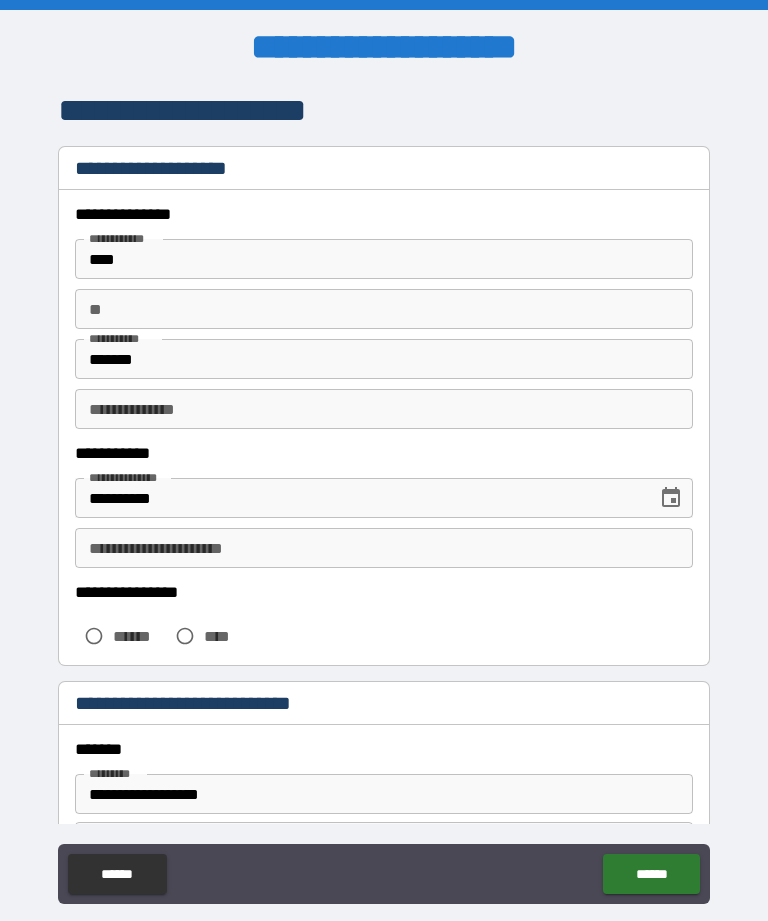 click on "**********" at bounding box center (384, 548) 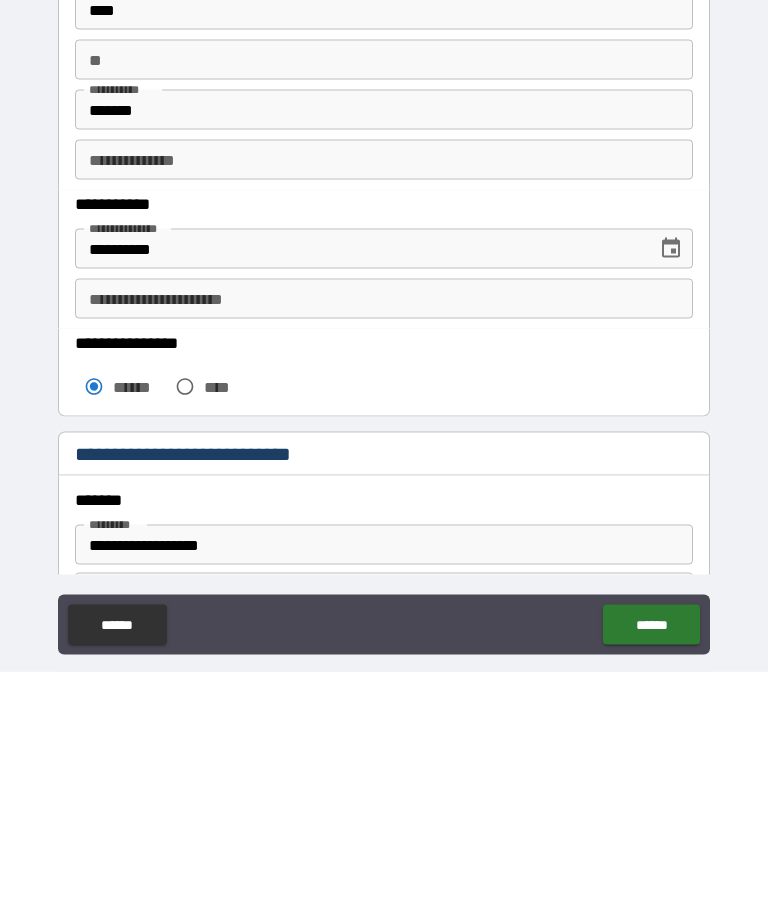 scroll, scrollTop: 64, scrollLeft: 0, axis: vertical 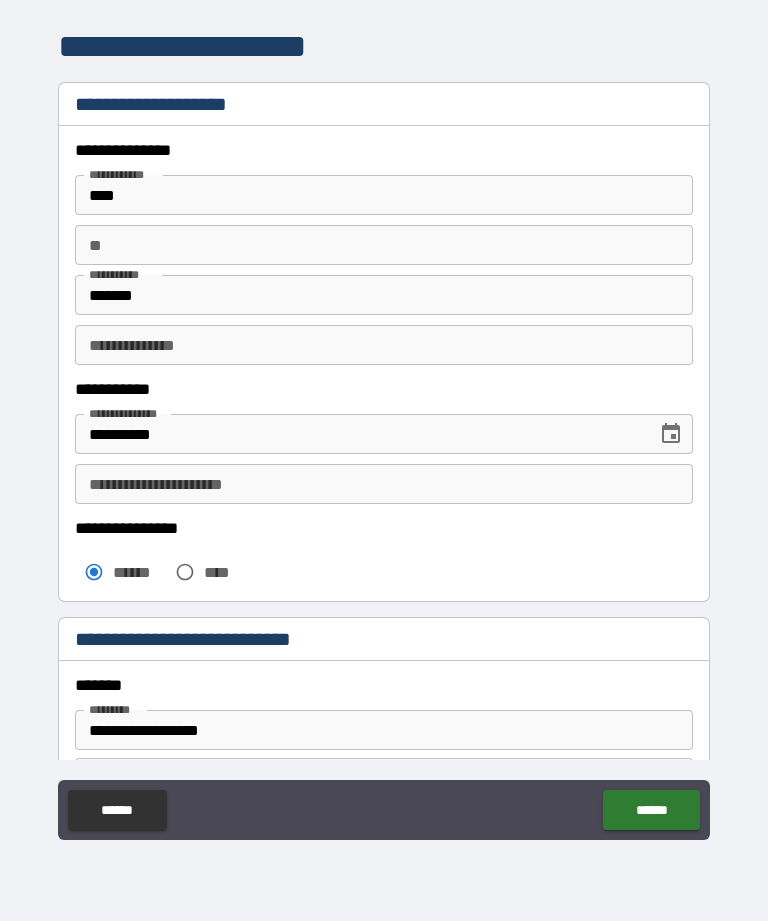 click on "******" at bounding box center (651, 810) 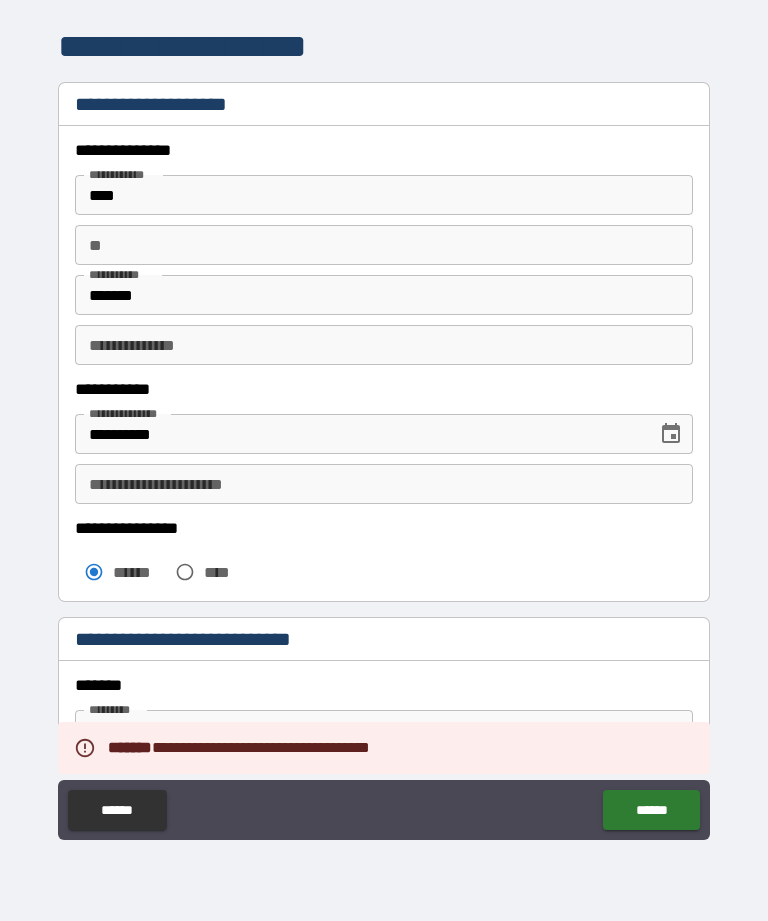 click on "**********" at bounding box center (384, 484) 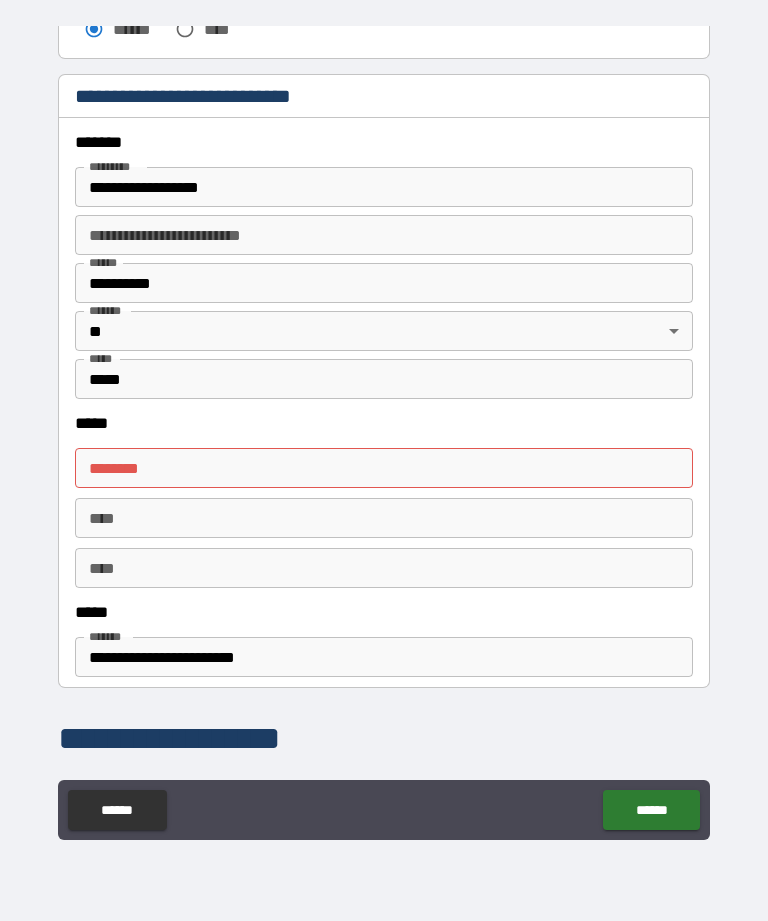 scroll, scrollTop: 574, scrollLeft: 0, axis: vertical 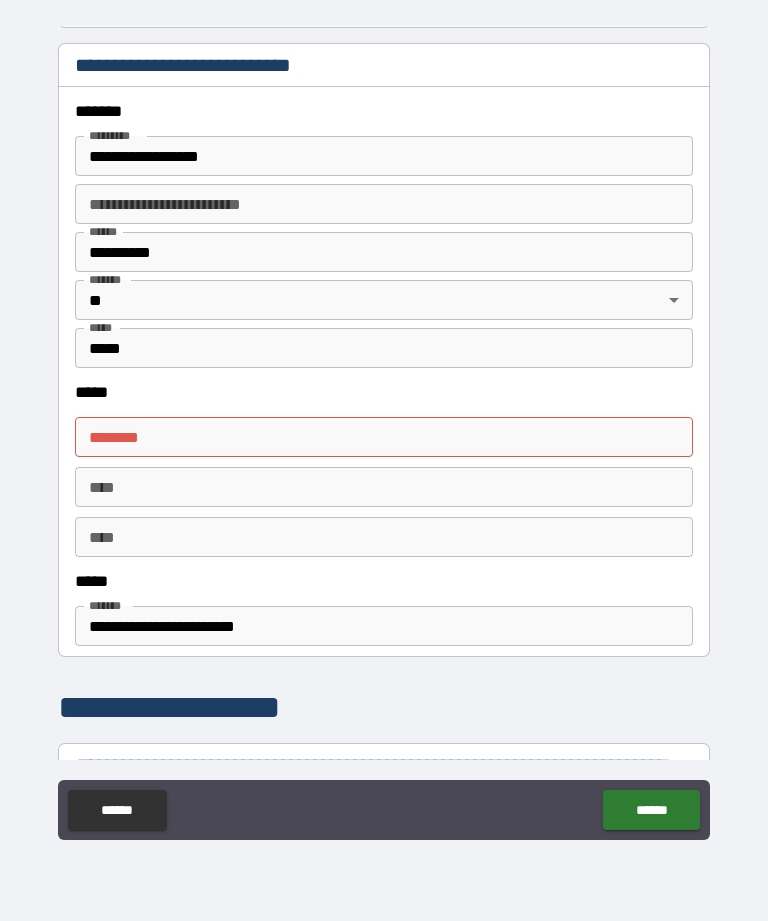 click on "******   *" at bounding box center [384, 437] 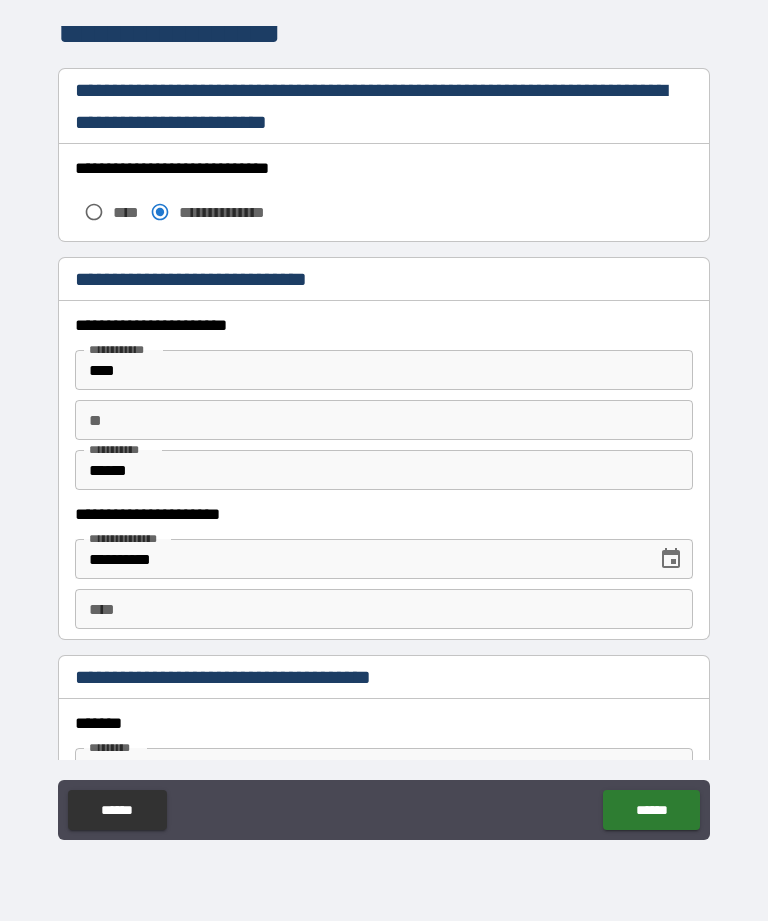 scroll, scrollTop: 1250, scrollLeft: 0, axis: vertical 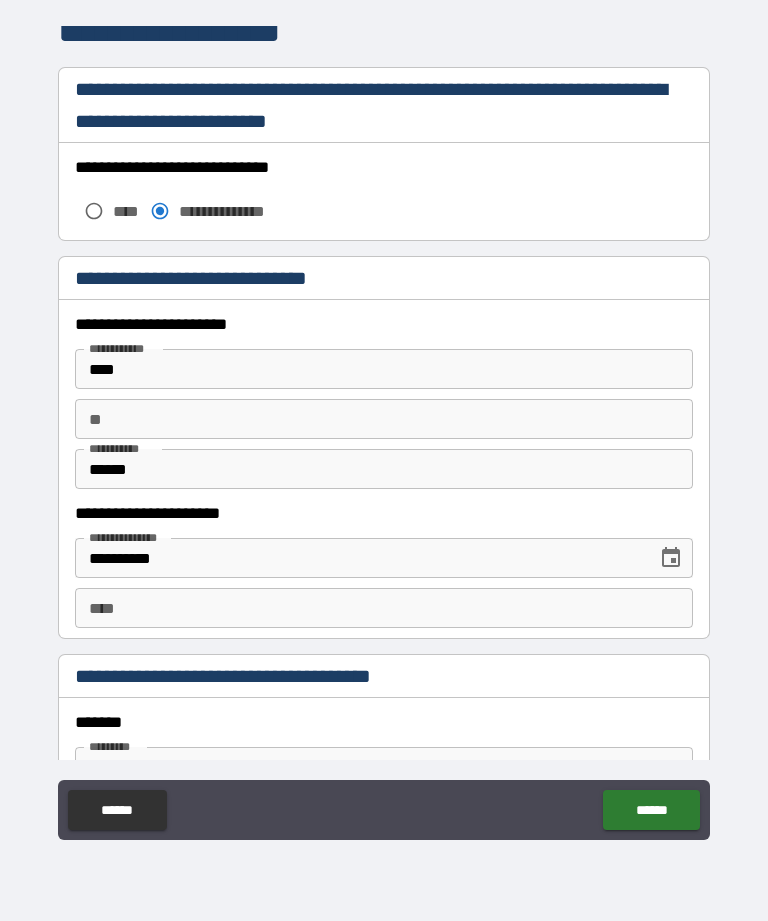 type on "**********" 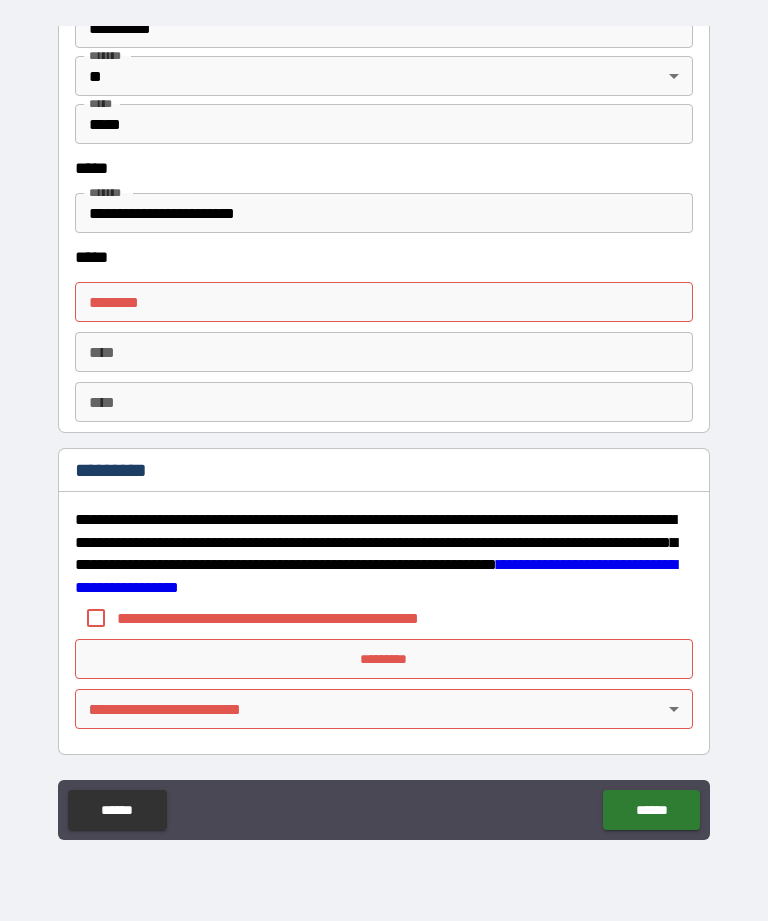 scroll, scrollTop: 2085, scrollLeft: 0, axis: vertical 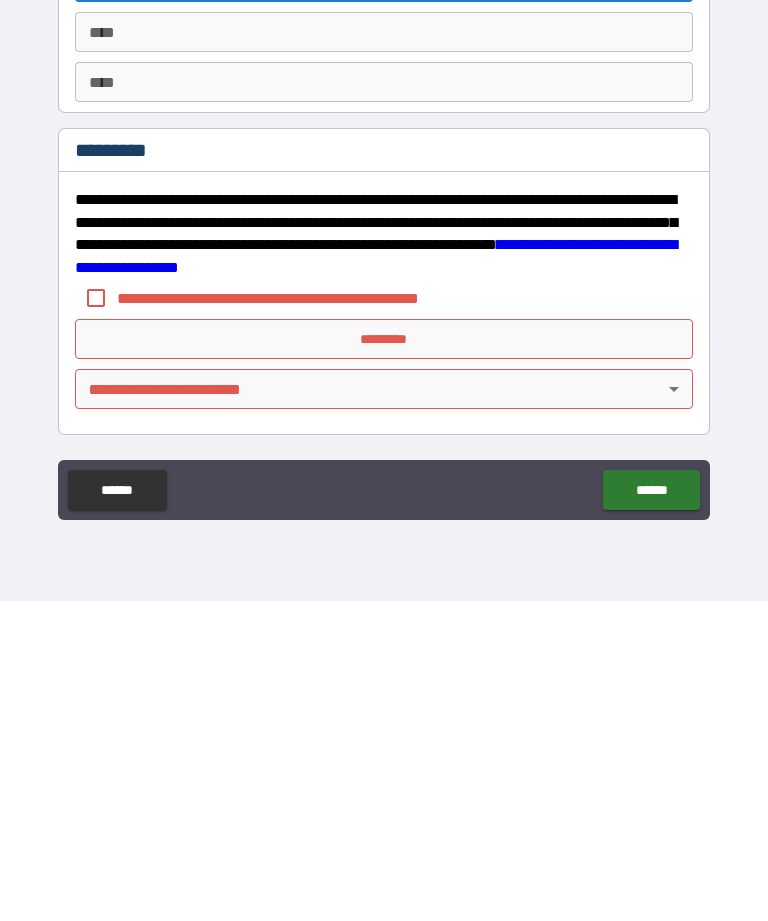type on "**********" 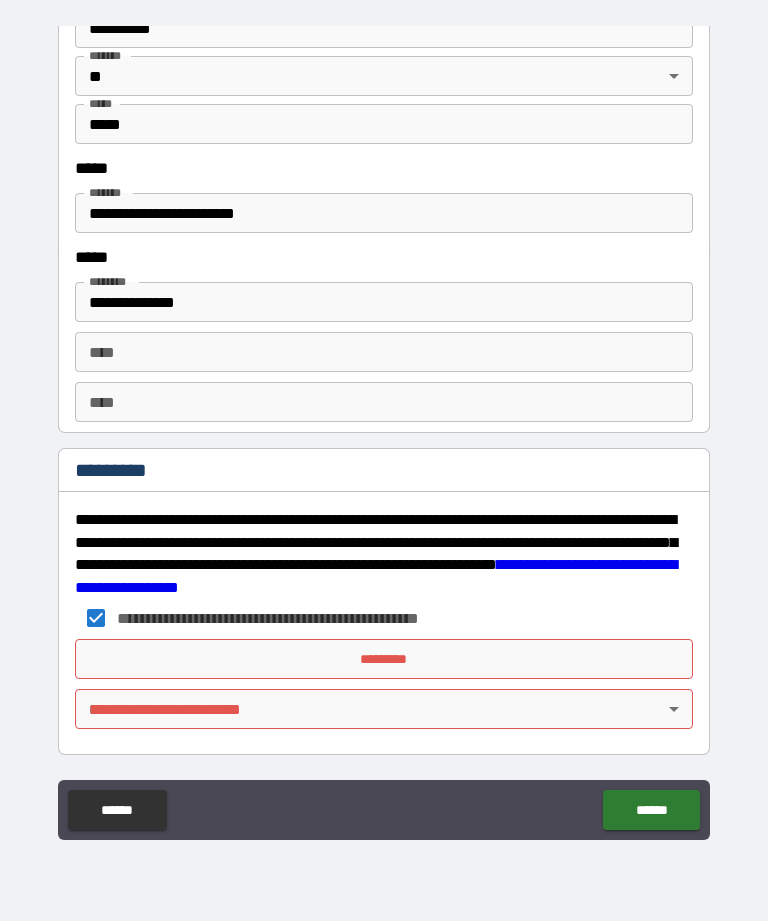 click on "*********" at bounding box center [384, 659] 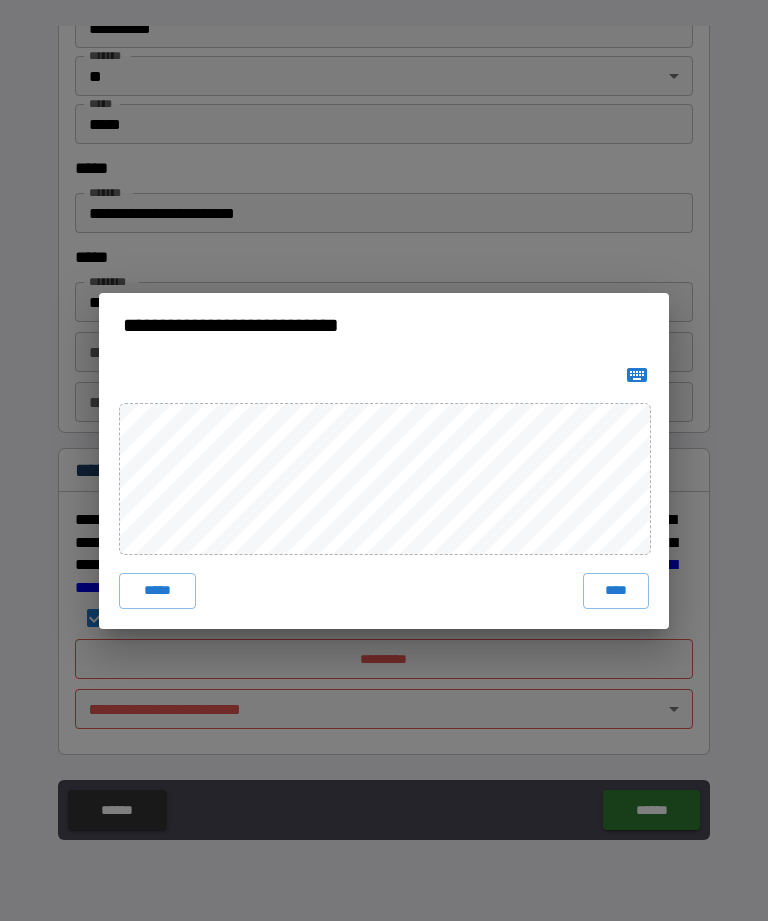 click on "****" at bounding box center [616, 591] 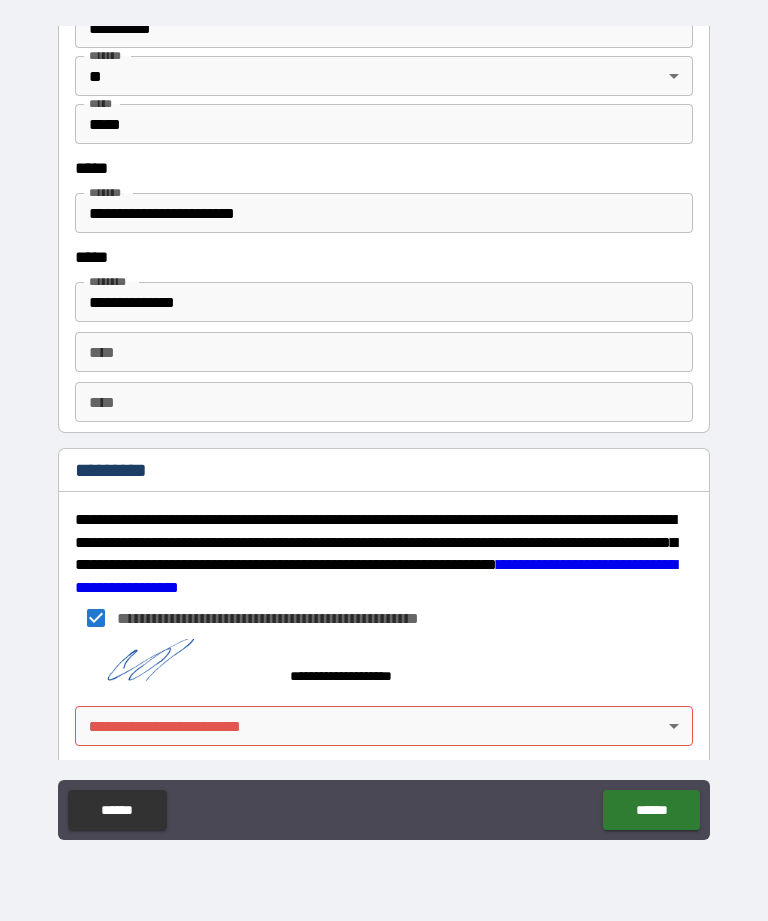 click on "**********" at bounding box center [384, 428] 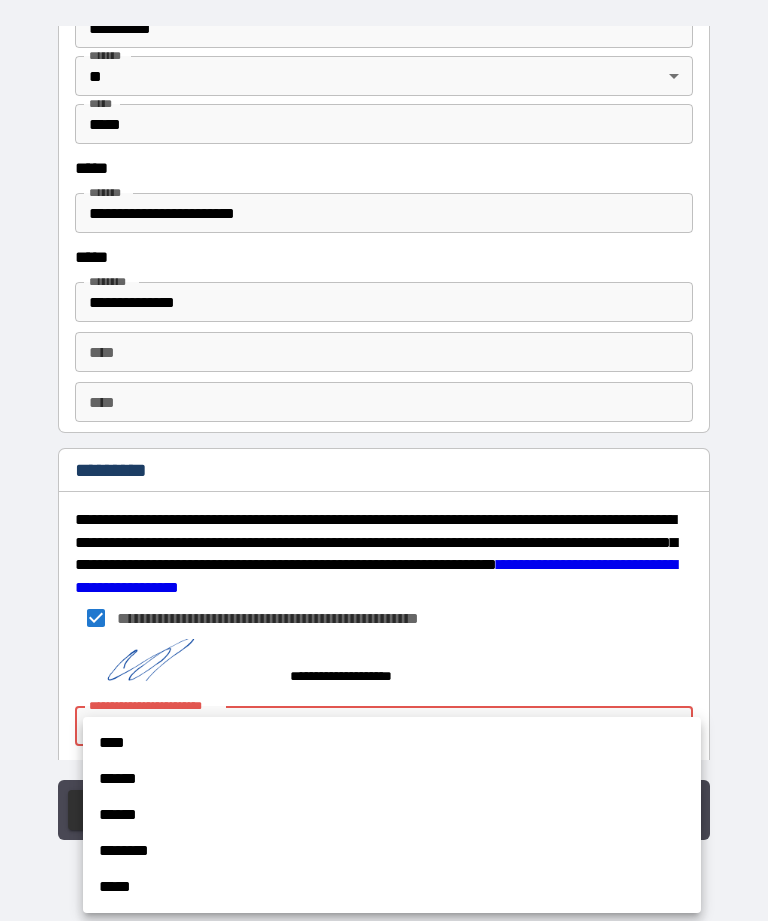 click on "******" at bounding box center [392, 779] 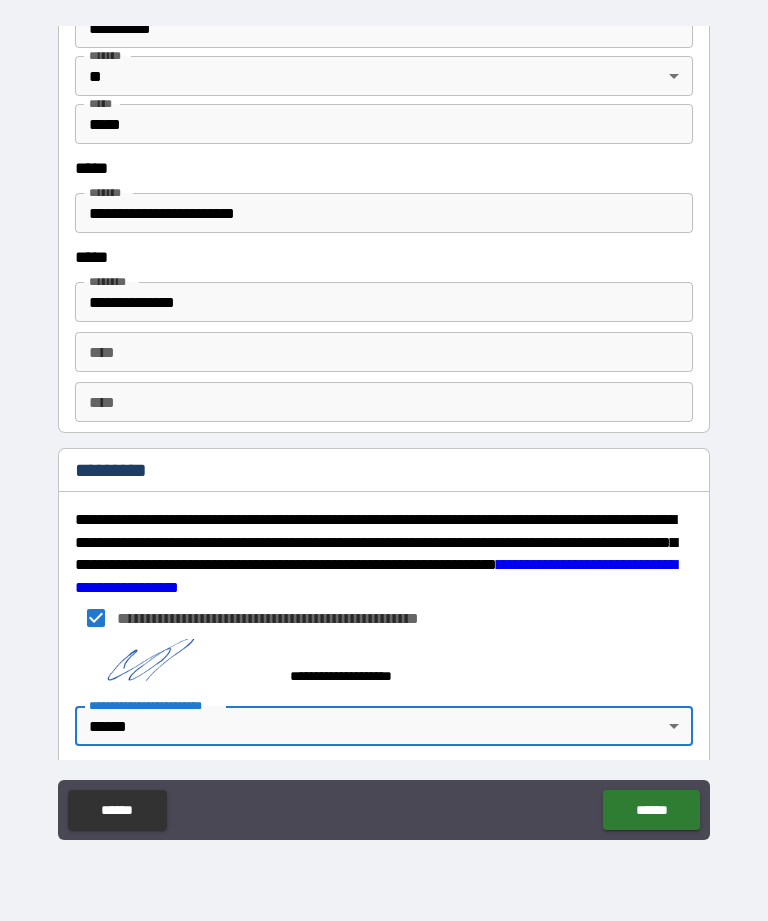 click on "******" at bounding box center [651, 810] 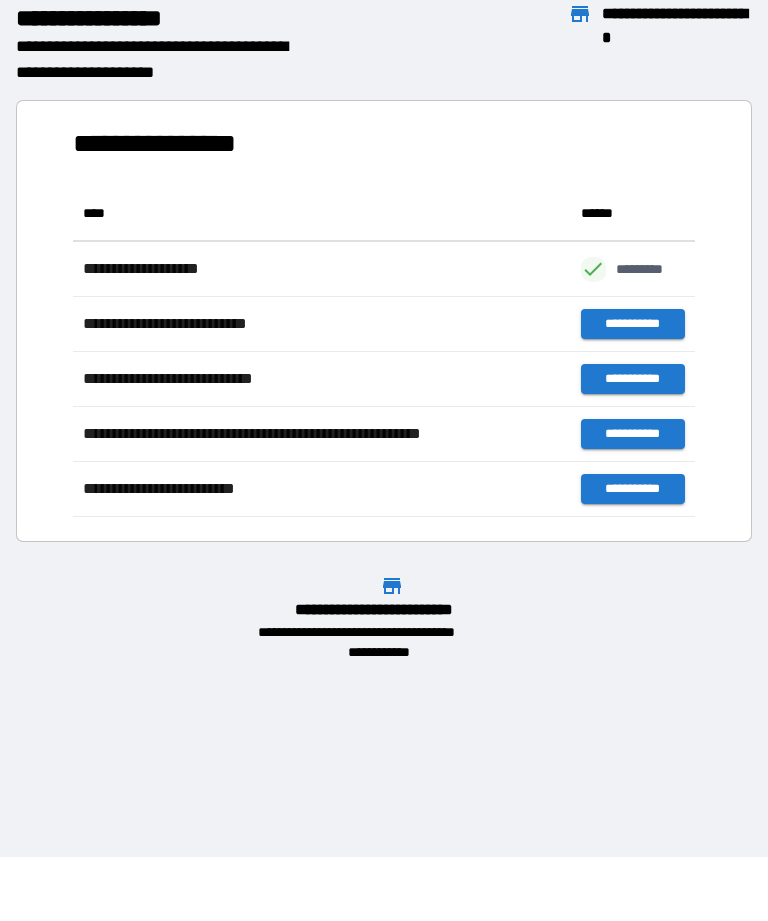 scroll, scrollTop: 331, scrollLeft: 622, axis: both 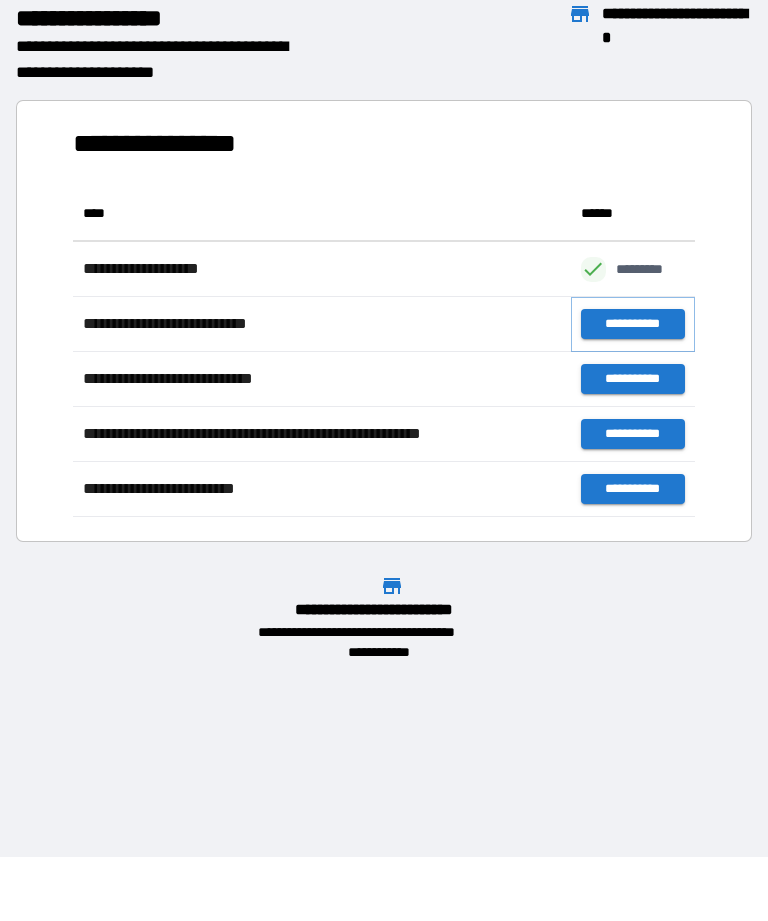 click on "**********" at bounding box center (633, 324) 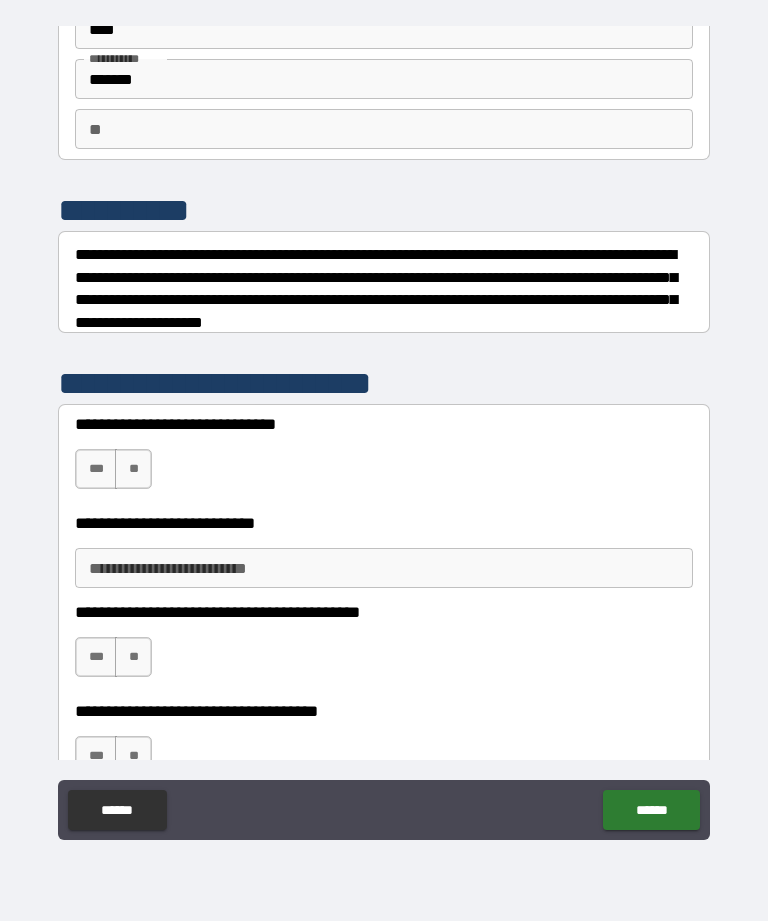 scroll, scrollTop: 116, scrollLeft: 0, axis: vertical 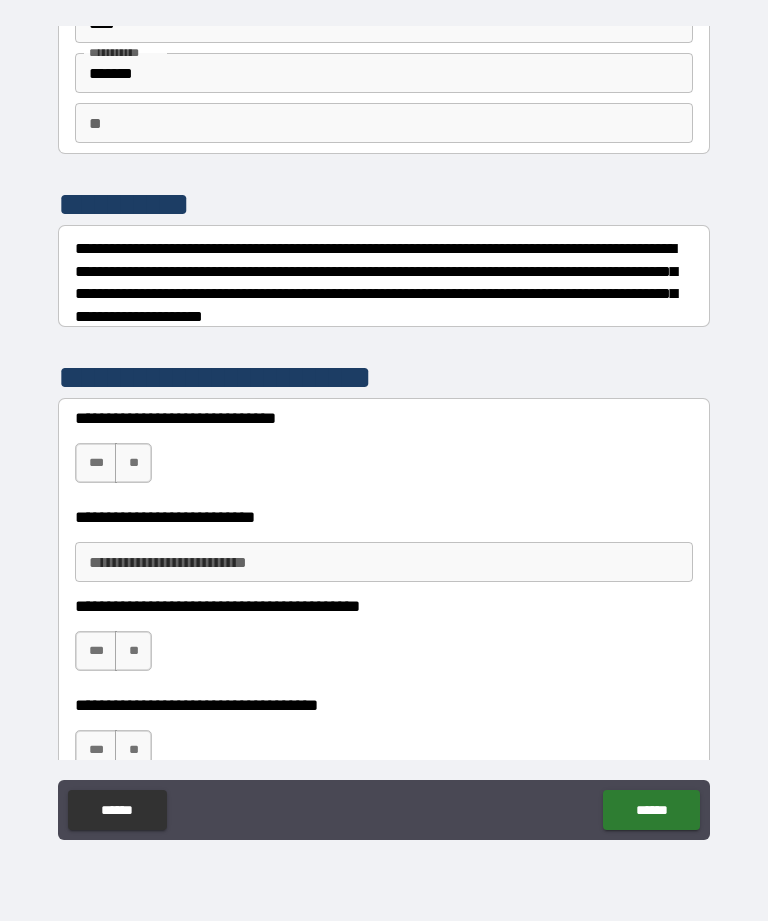 click on "***" at bounding box center [96, 463] 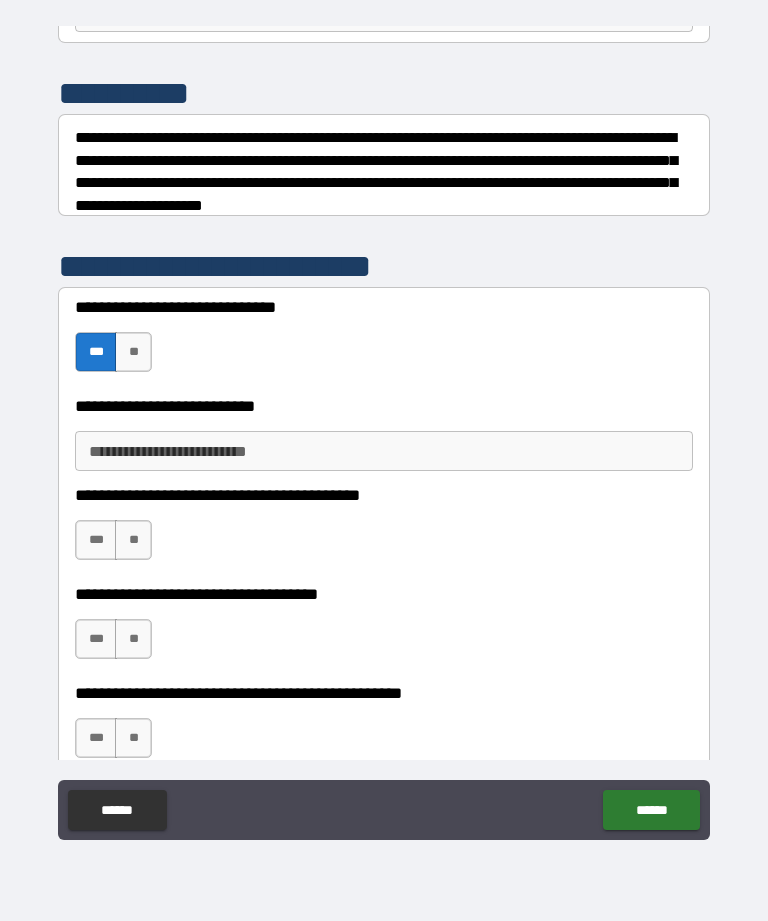 scroll, scrollTop: 228, scrollLeft: 0, axis: vertical 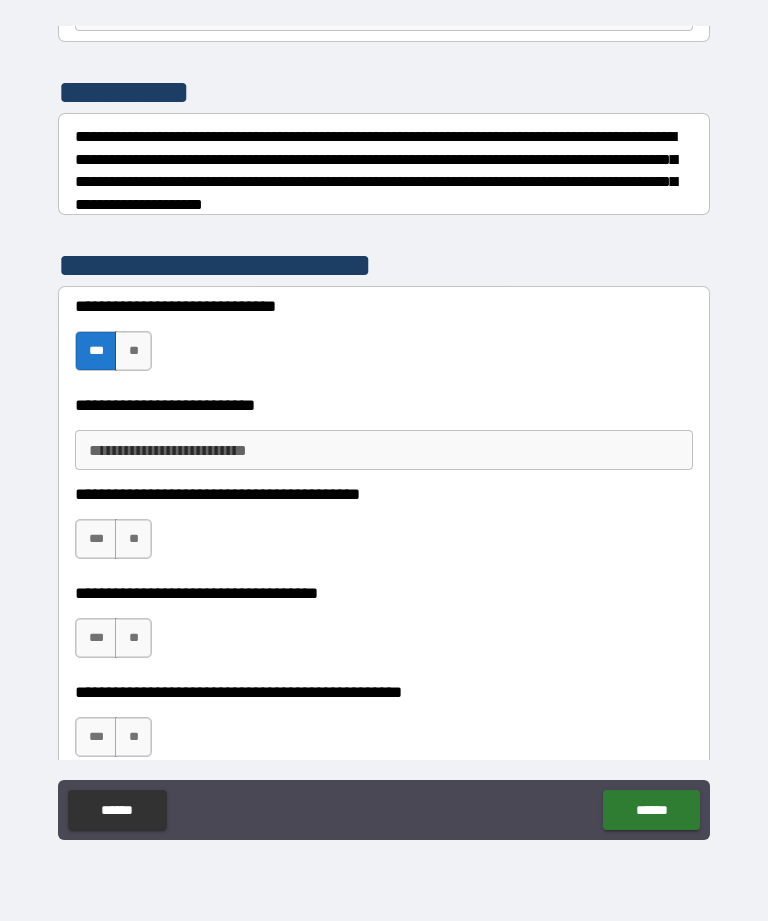 click on "**********" at bounding box center (384, 450) 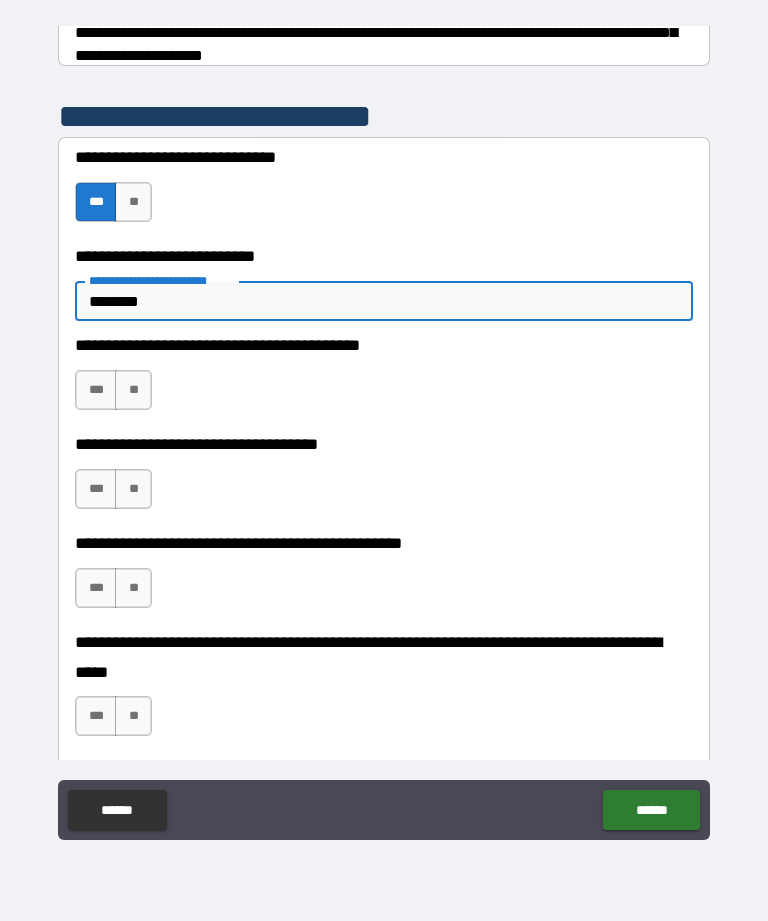 scroll, scrollTop: 377, scrollLeft: 0, axis: vertical 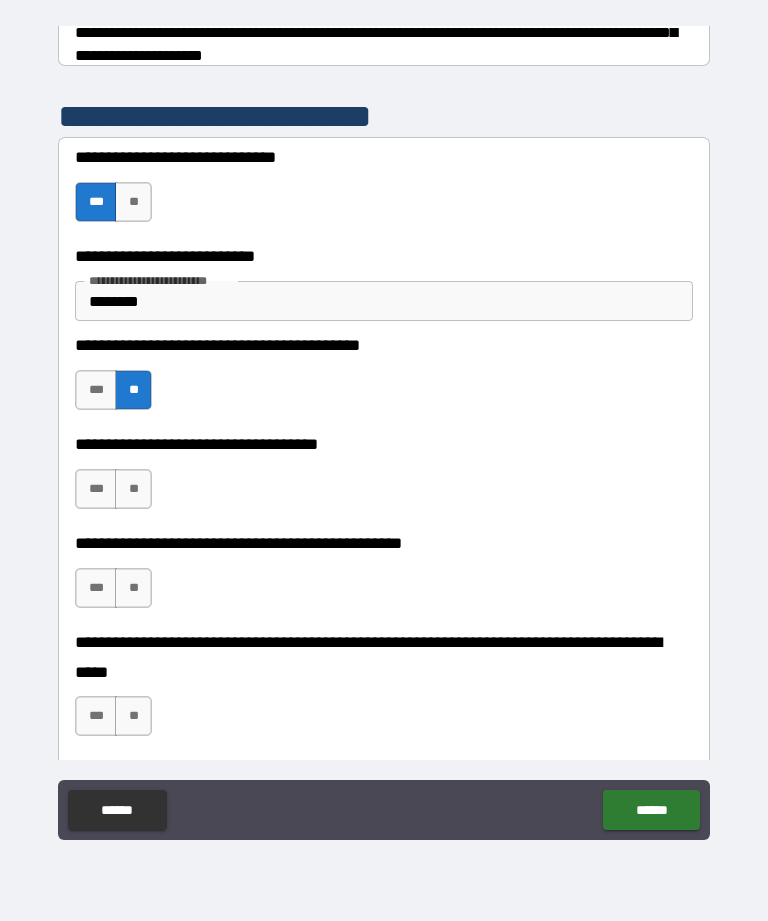 click on "**" at bounding box center [133, 489] 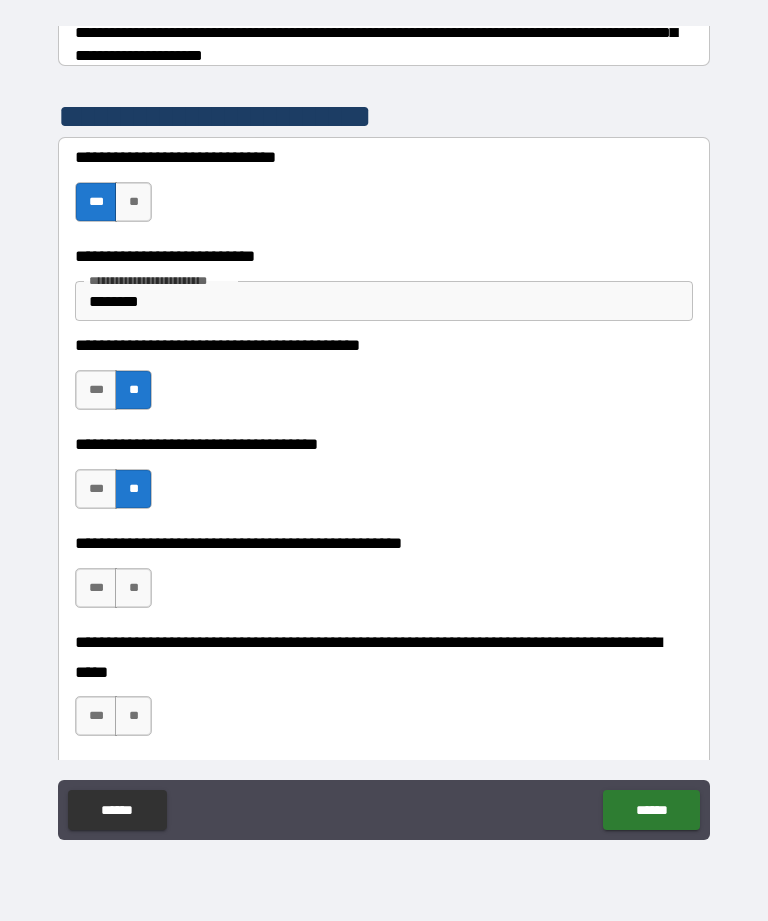 click on "**" at bounding box center [133, 588] 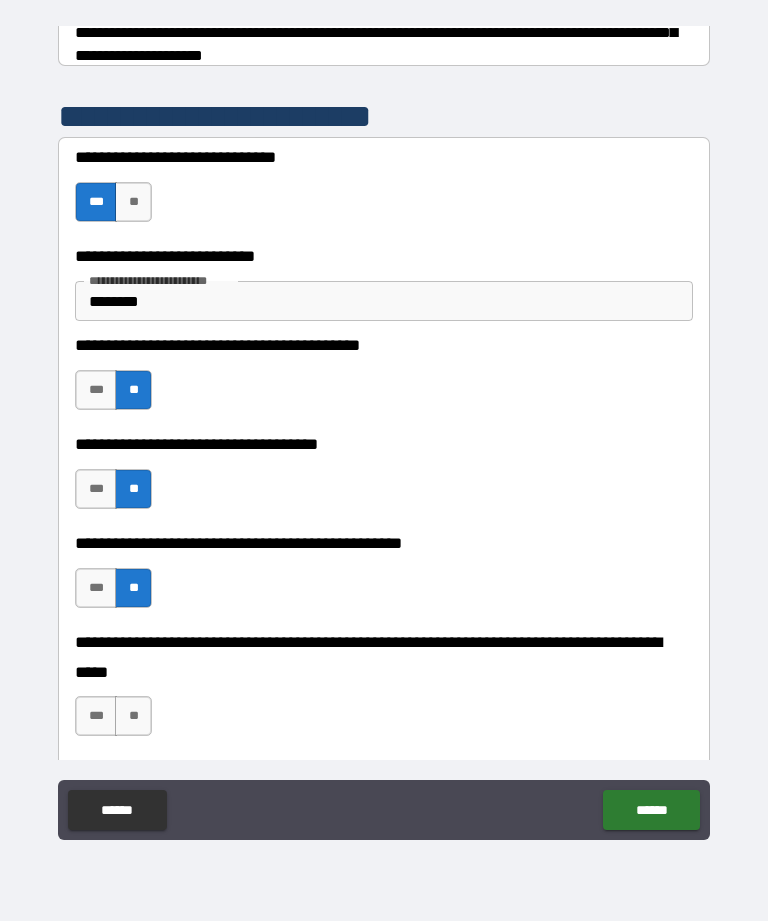 click on "**" at bounding box center [133, 716] 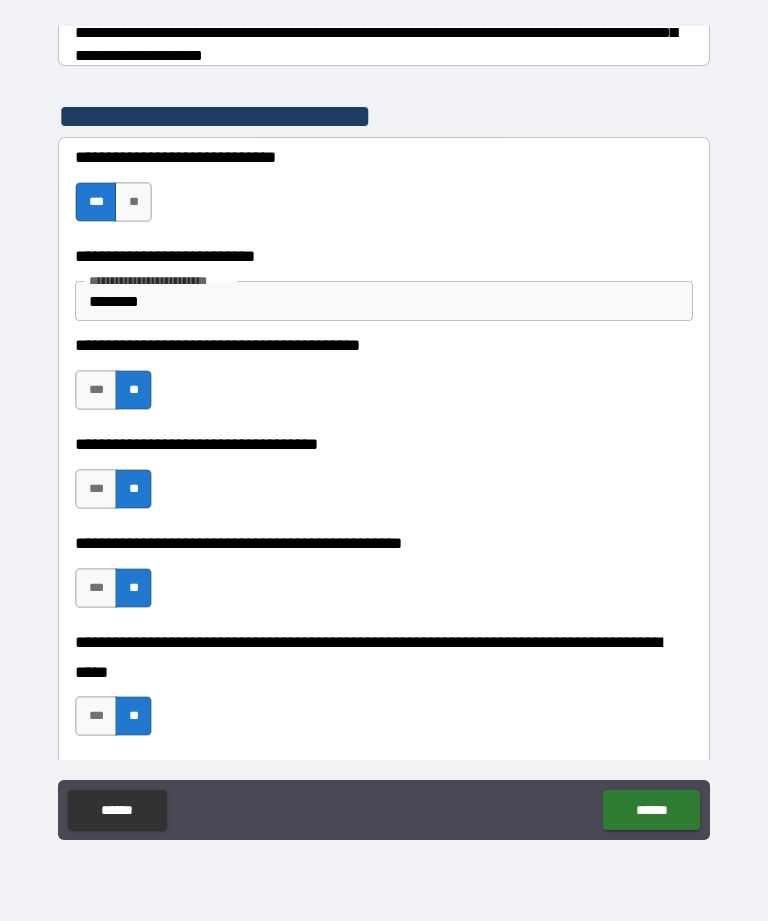 click on "******" at bounding box center (651, 810) 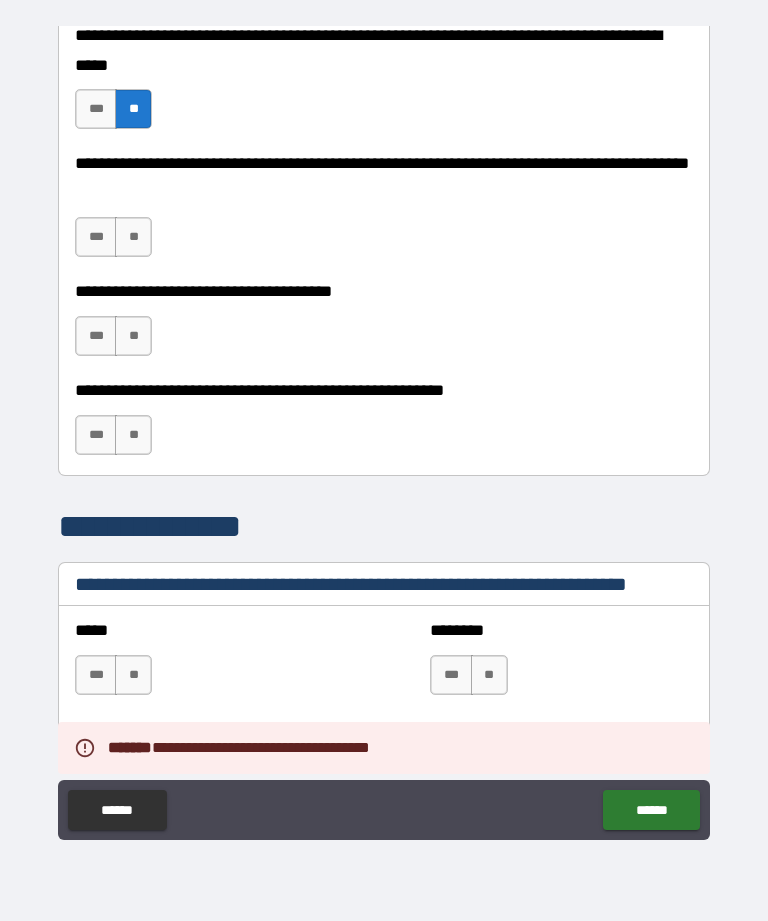 scroll, scrollTop: 1005, scrollLeft: 0, axis: vertical 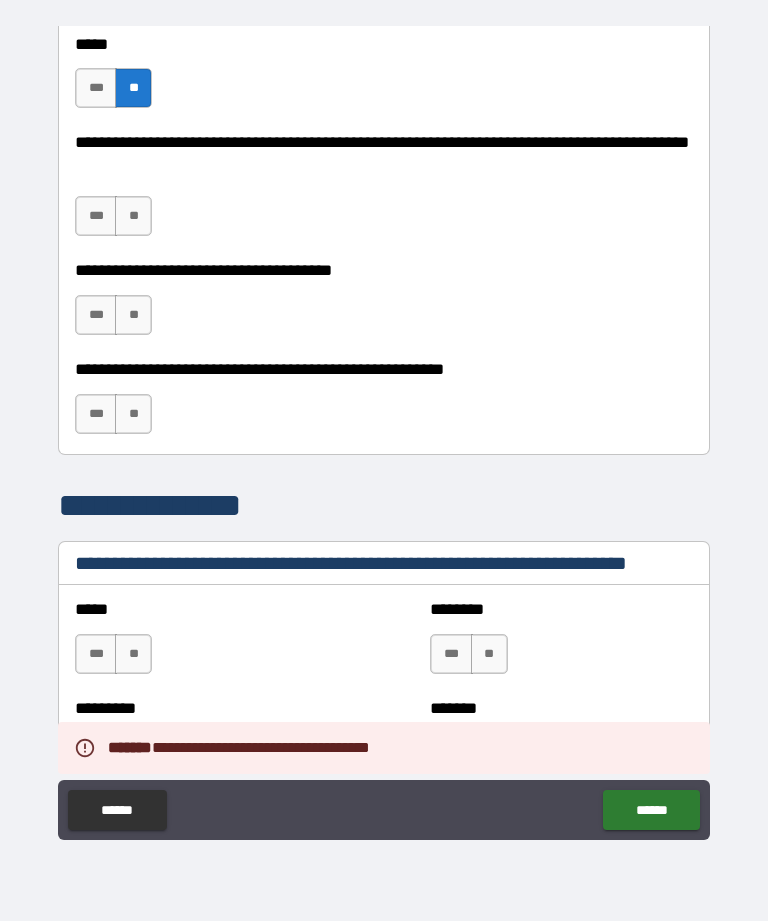 click on "**" at bounding box center [133, 216] 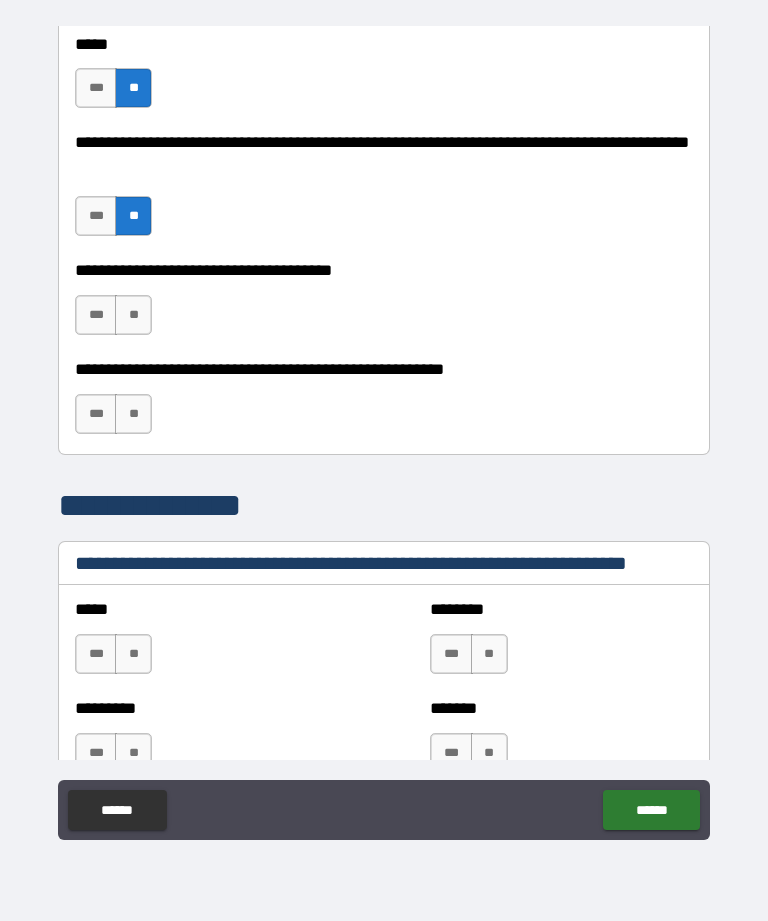 click on "**" at bounding box center [133, 315] 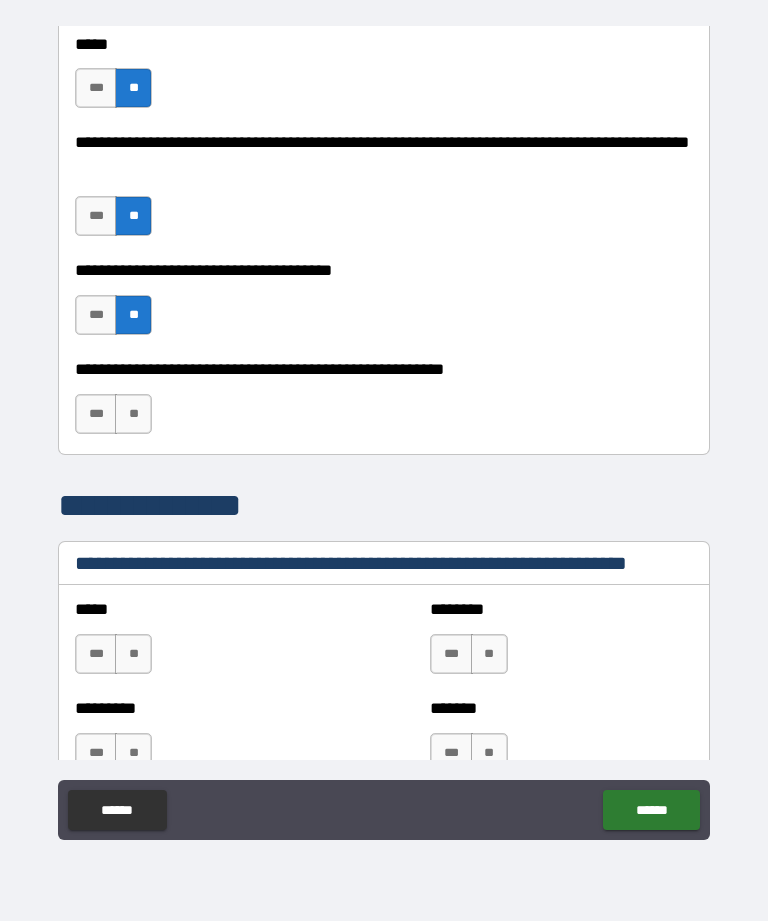 click on "**" at bounding box center (133, 414) 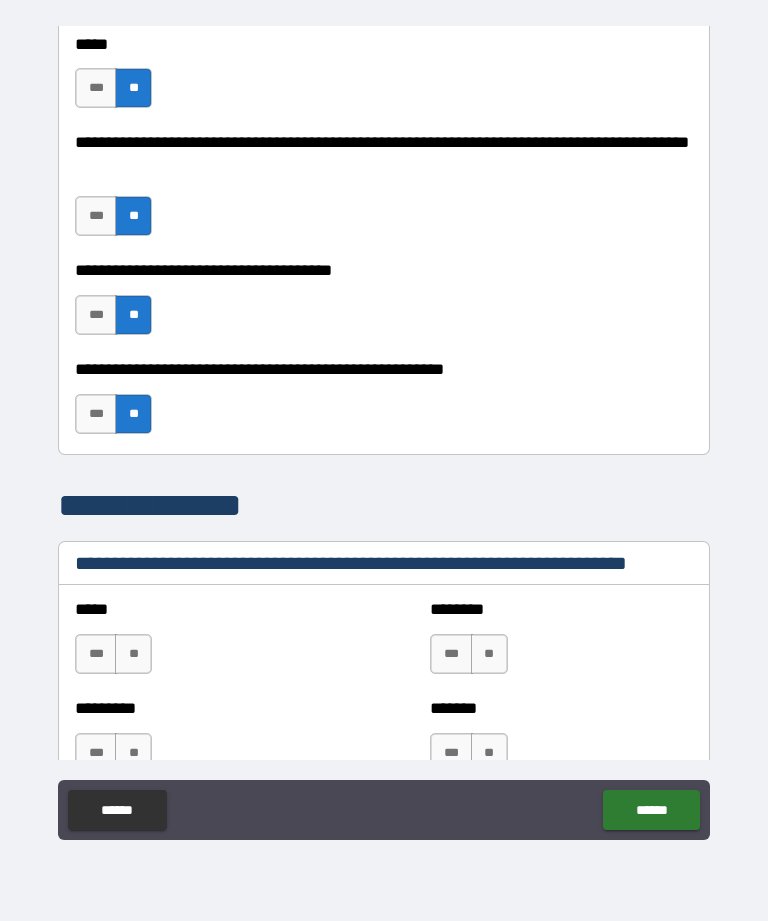 scroll, scrollTop: 1057, scrollLeft: 0, axis: vertical 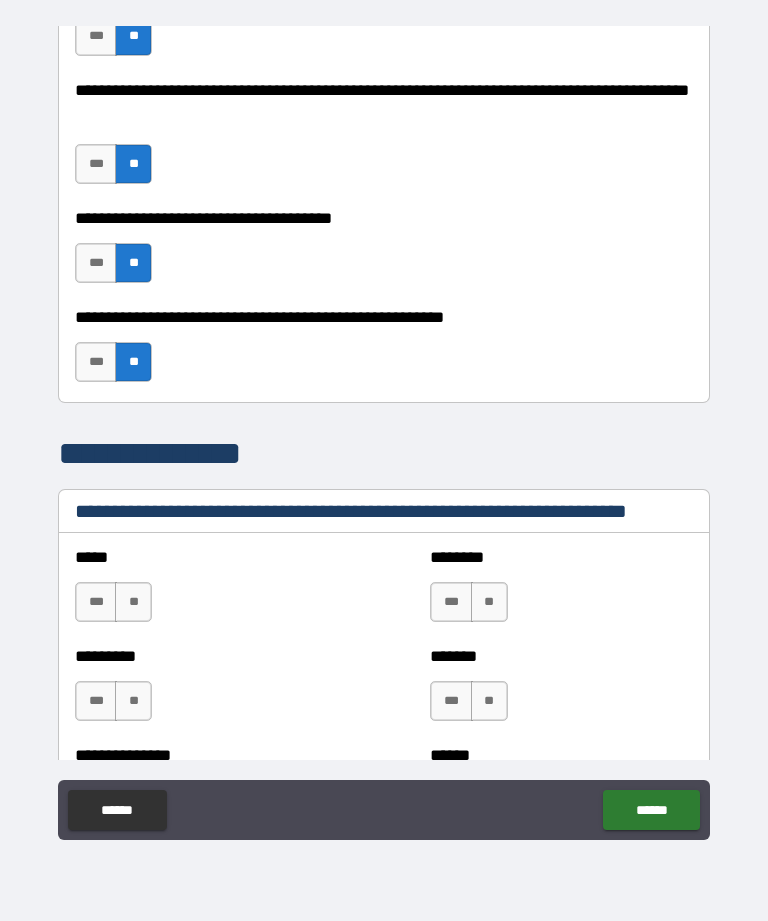 click on "***" at bounding box center (96, 362) 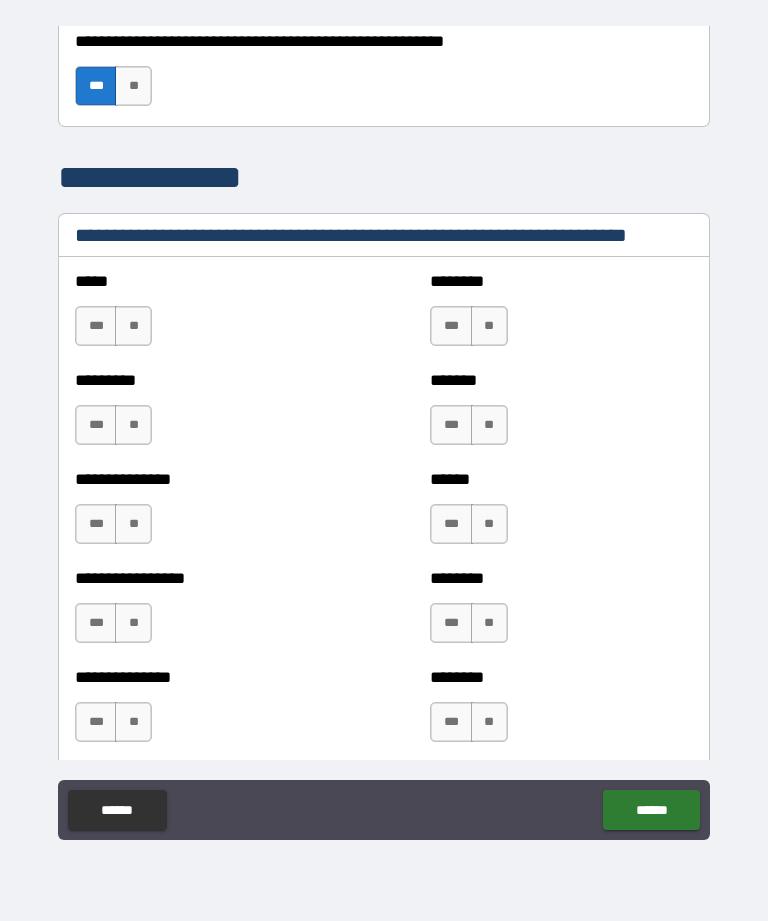 scroll, scrollTop: 1335, scrollLeft: 0, axis: vertical 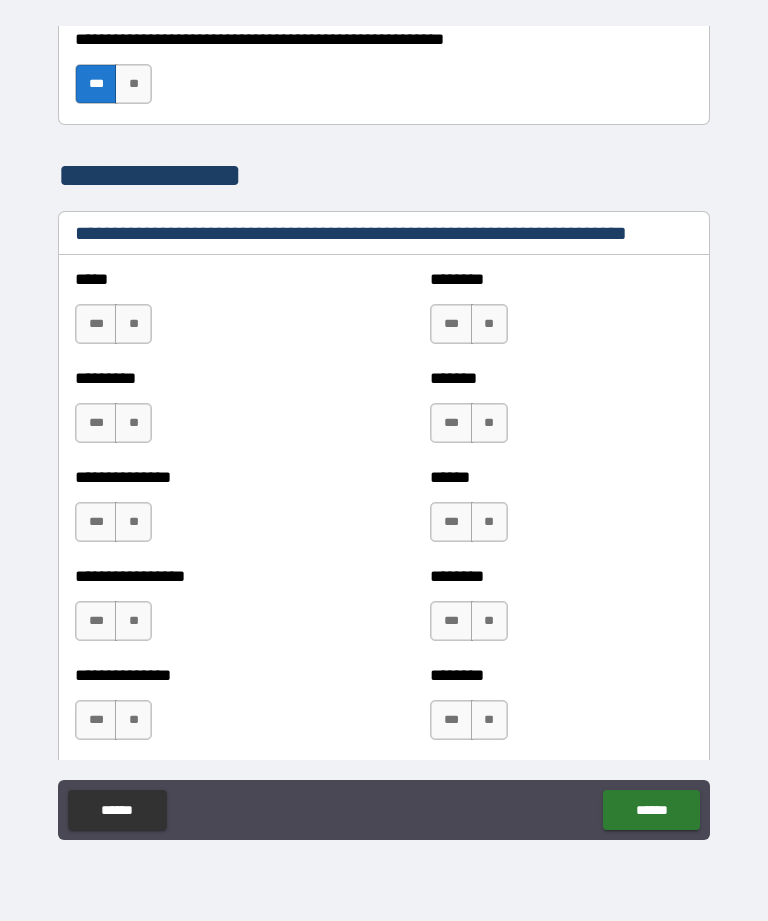 click on "**" at bounding box center [133, 324] 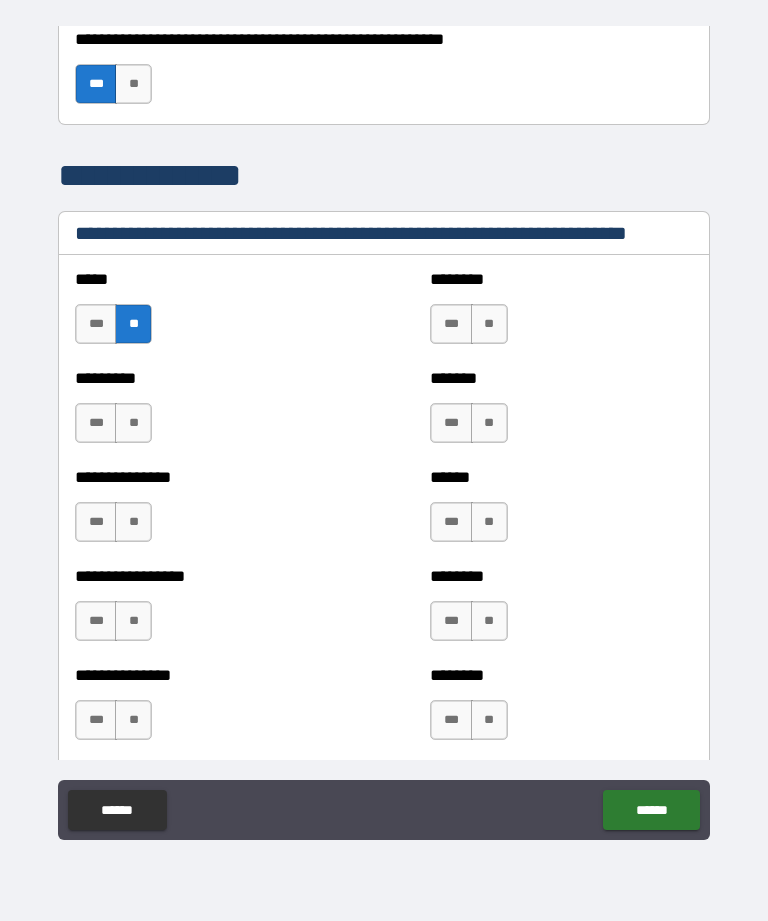 click on "**" at bounding box center [133, 423] 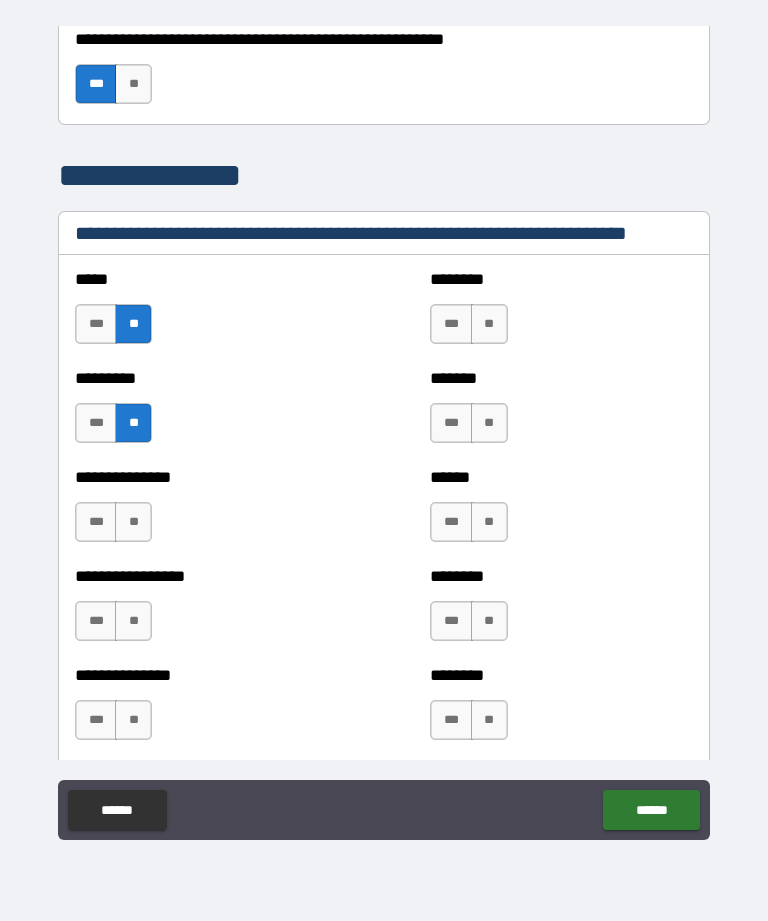 click on "**" at bounding box center [133, 522] 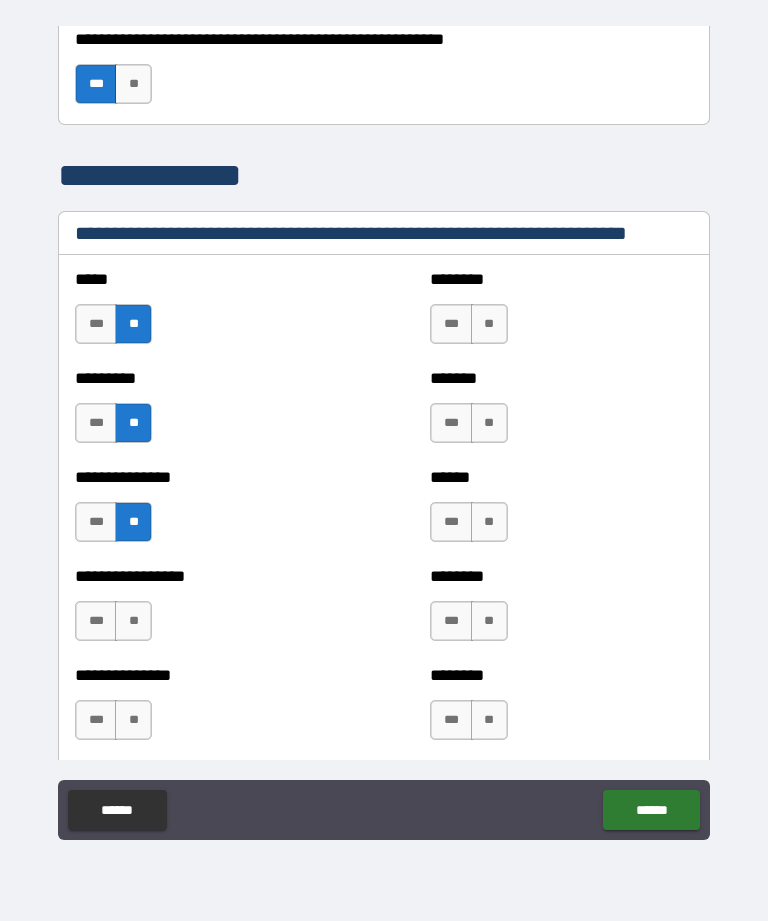 click on "**" at bounding box center [133, 621] 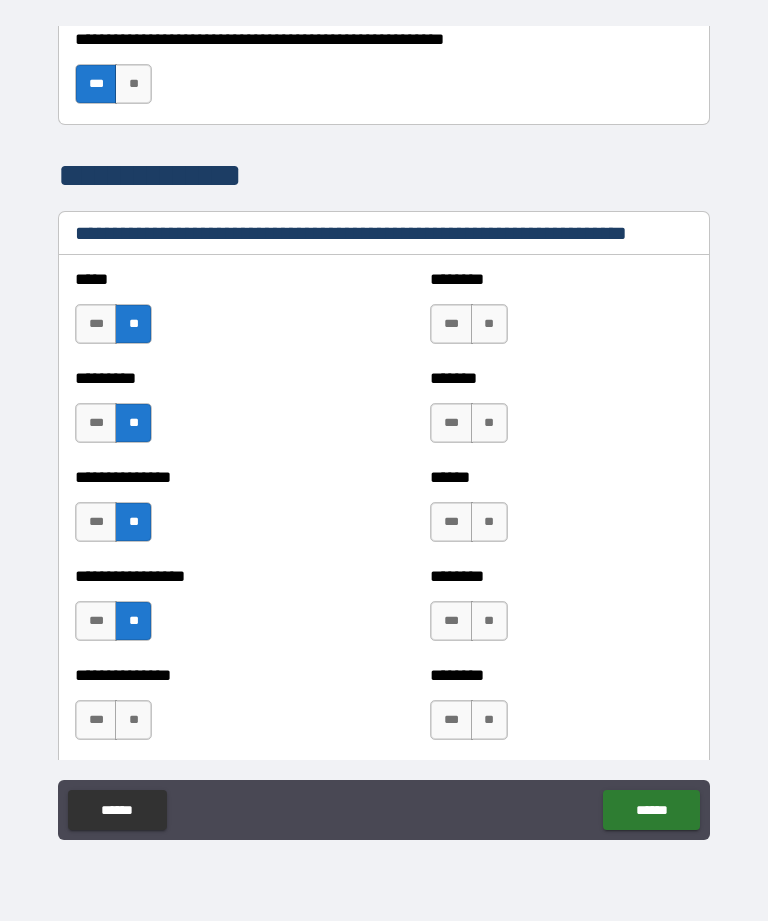 click on "**" at bounding box center [133, 720] 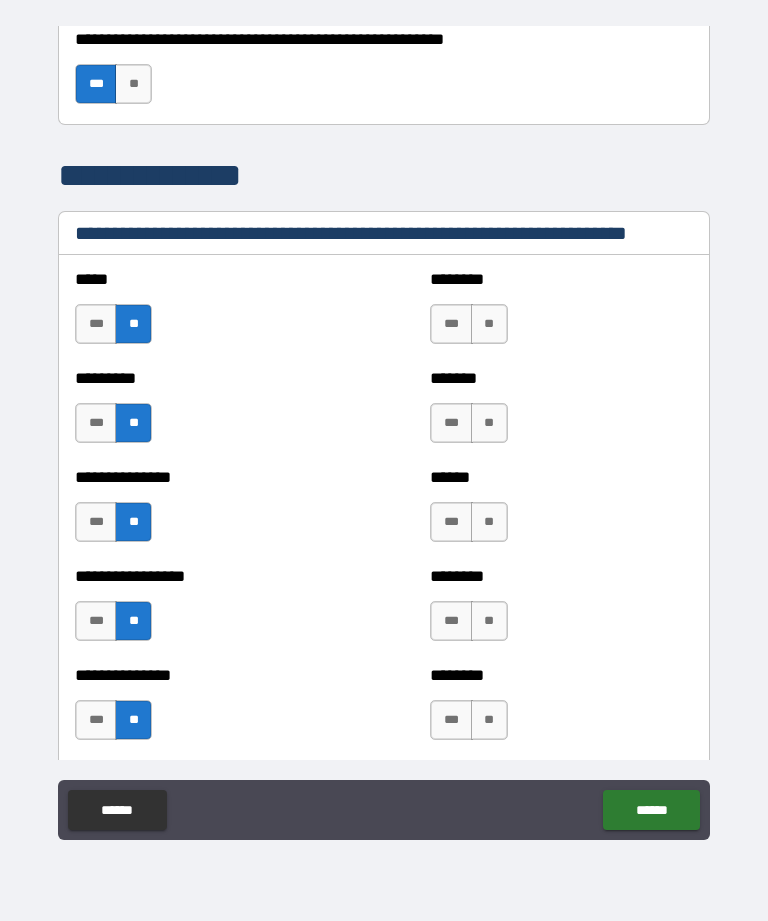 click on "**" at bounding box center [489, 324] 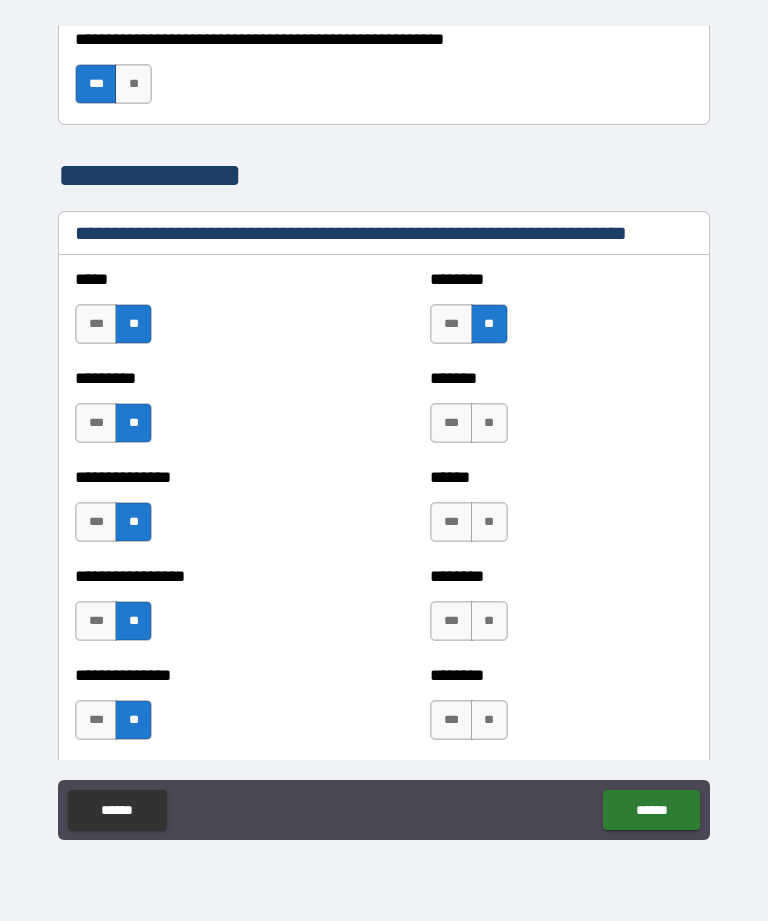 click on "**" at bounding box center [489, 423] 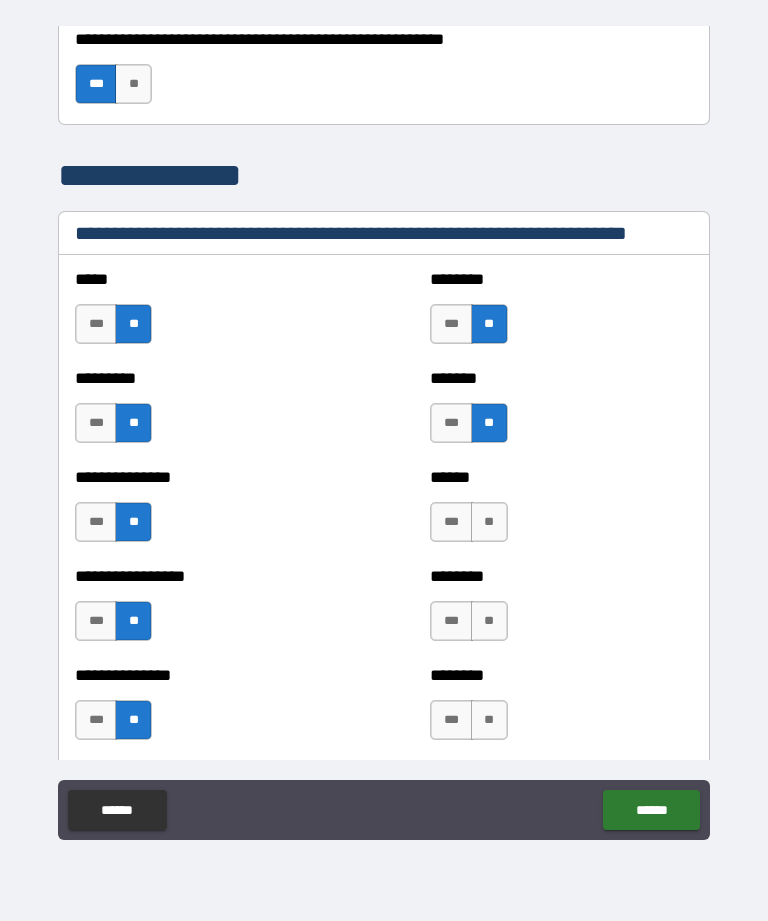 click on "**" at bounding box center (489, 522) 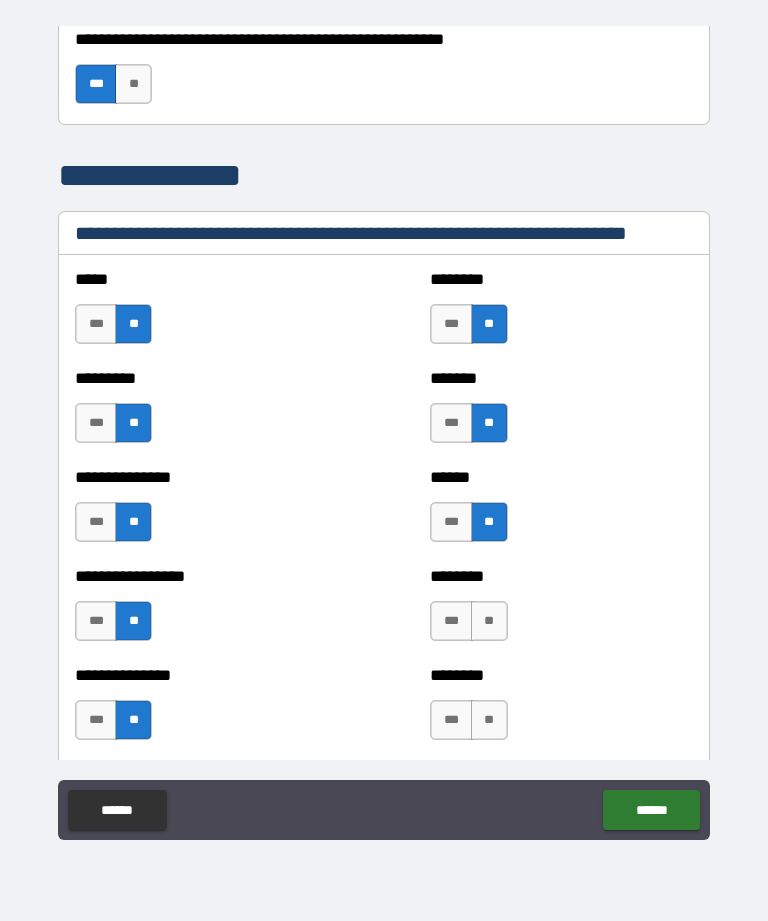 click on "**" at bounding box center (489, 621) 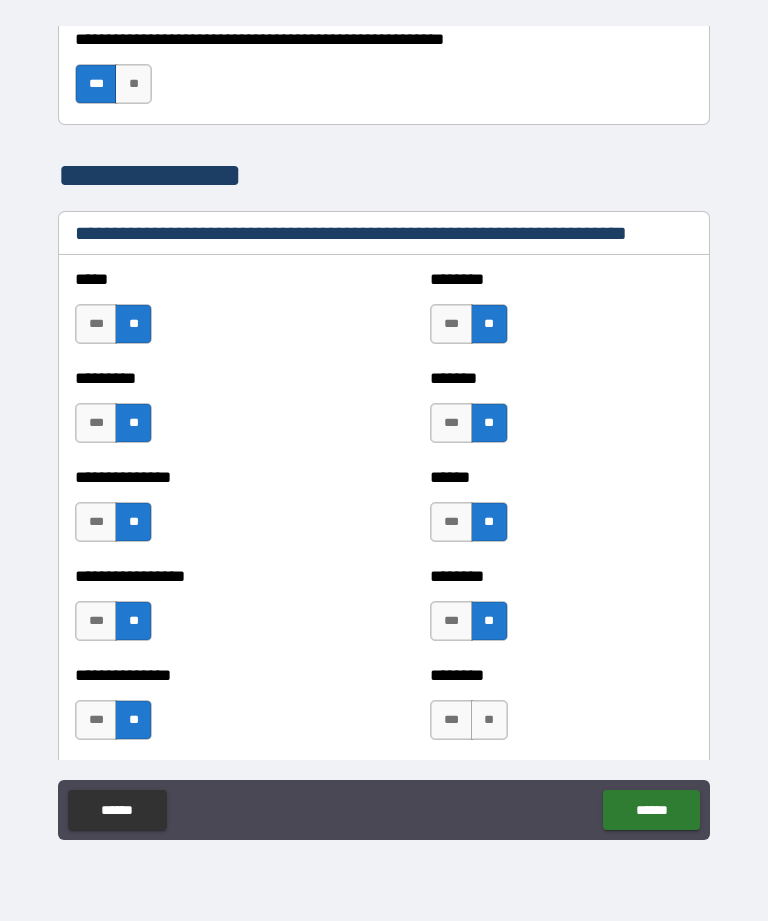click on "**" at bounding box center [489, 720] 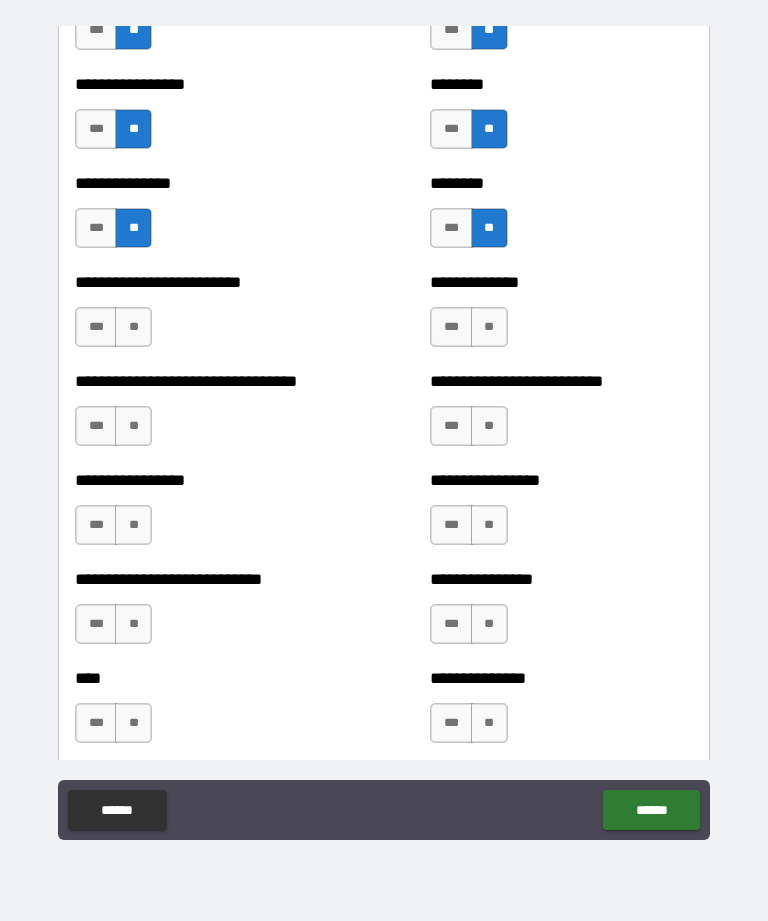 scroll, scrollTop: 1847, scrollLeft: 0, axis: vertical 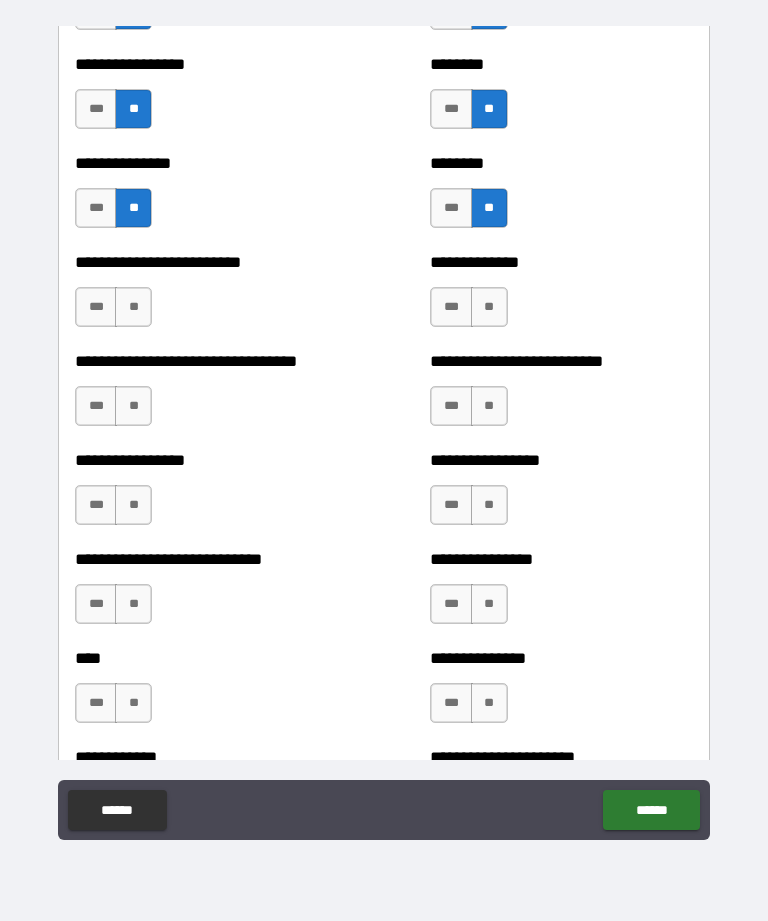click on "**" at bounding box center [133, 307] 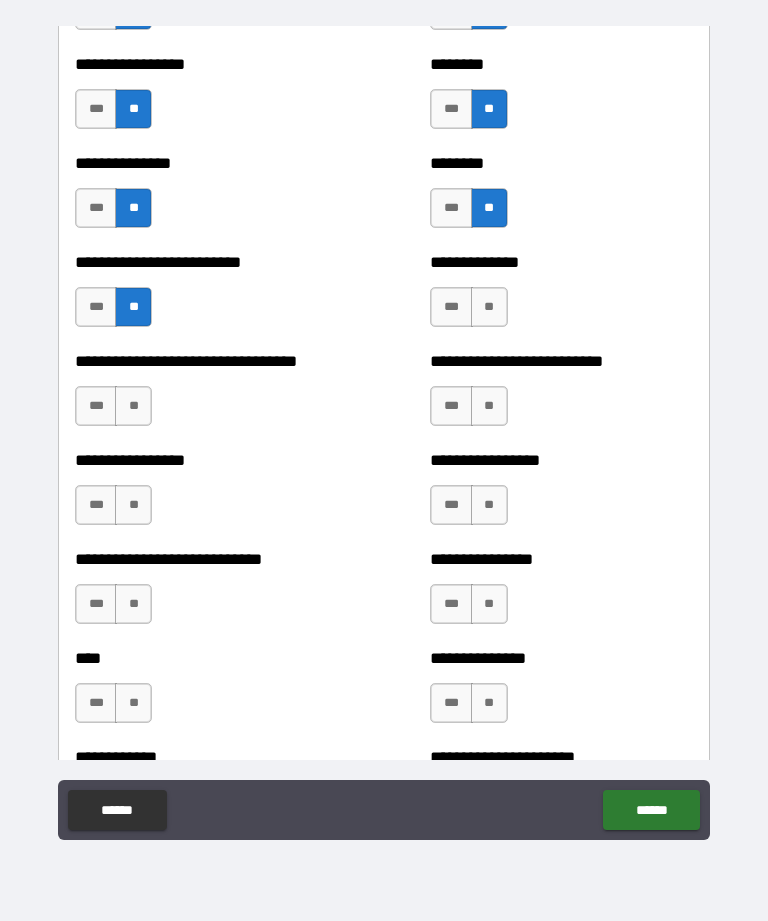 click on "**" at bounding box center [133, 406] 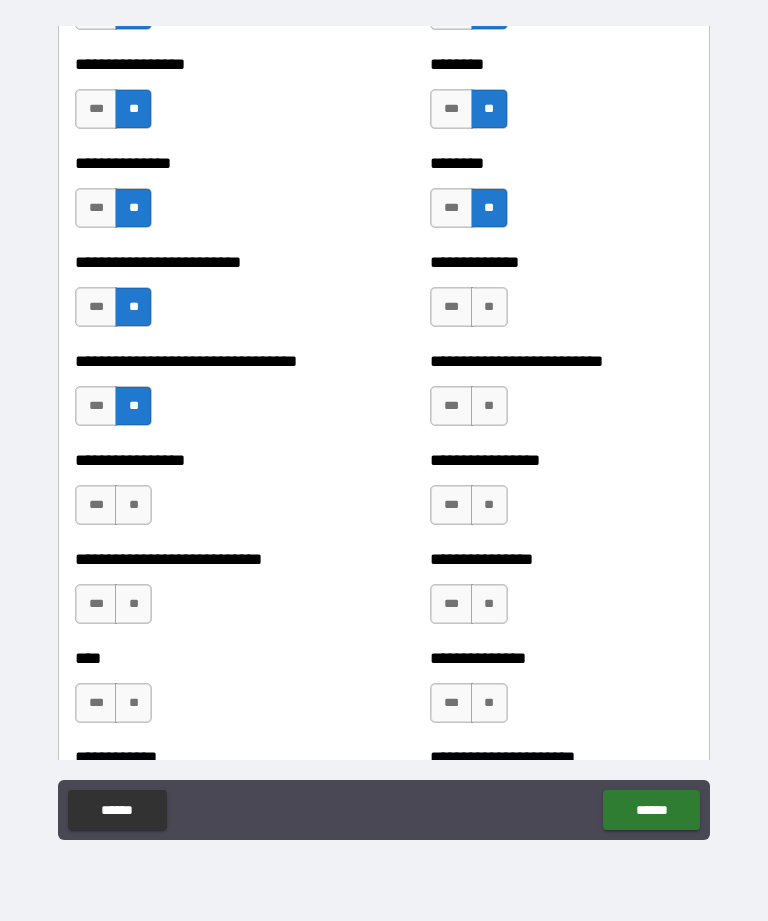 click on "**" at bounding box center (133, 505) 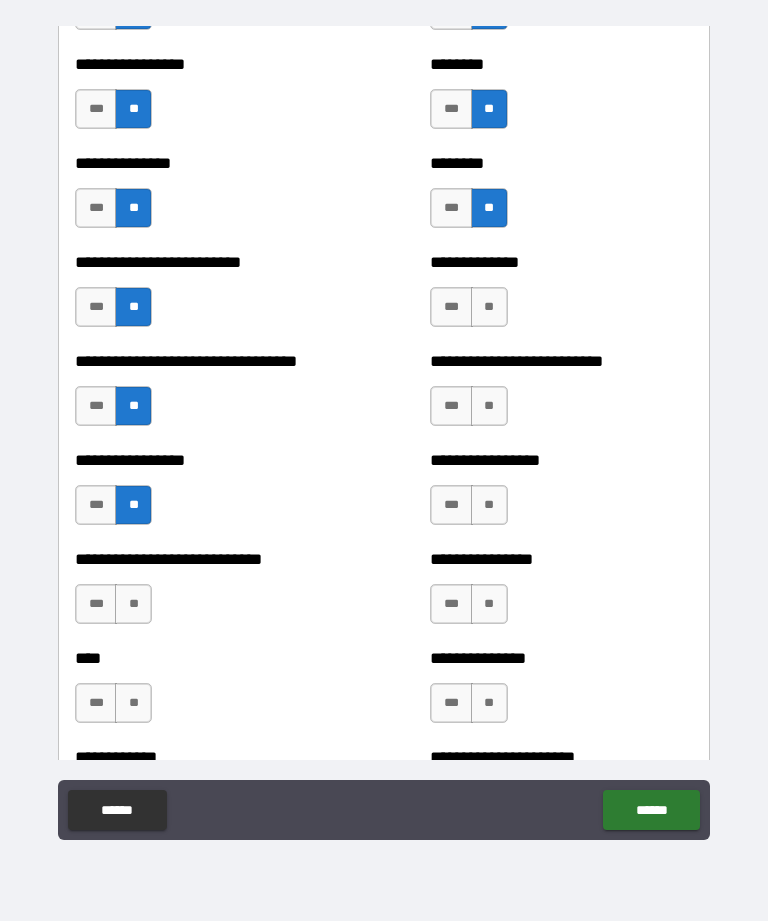 click on "**" at bounding box center (133, 604) 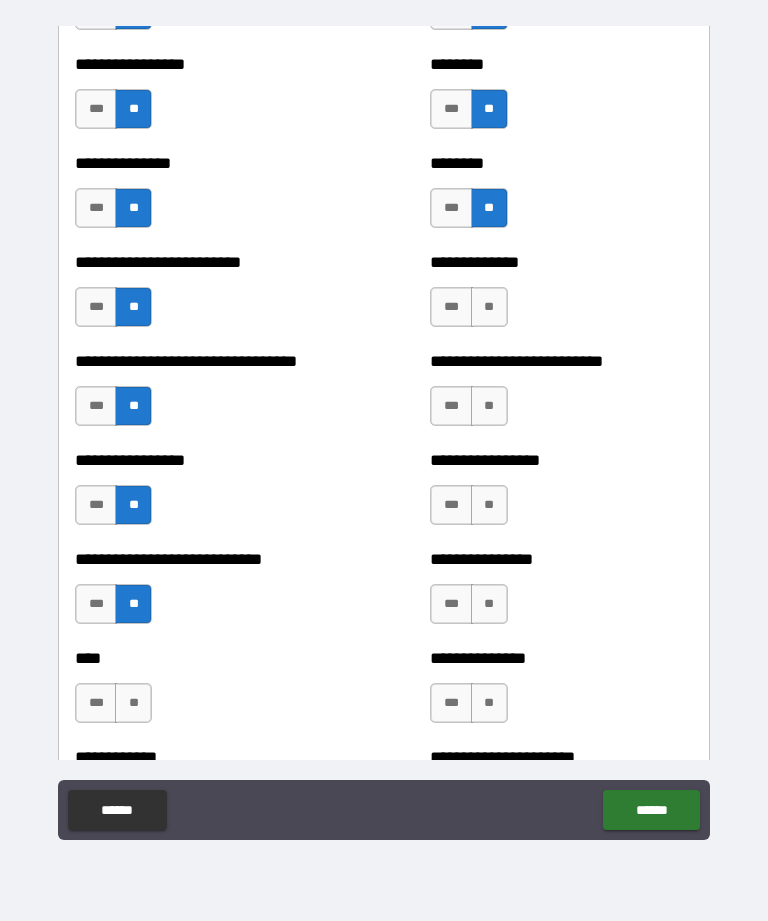 click on "**" at bounding box center (133, 703) 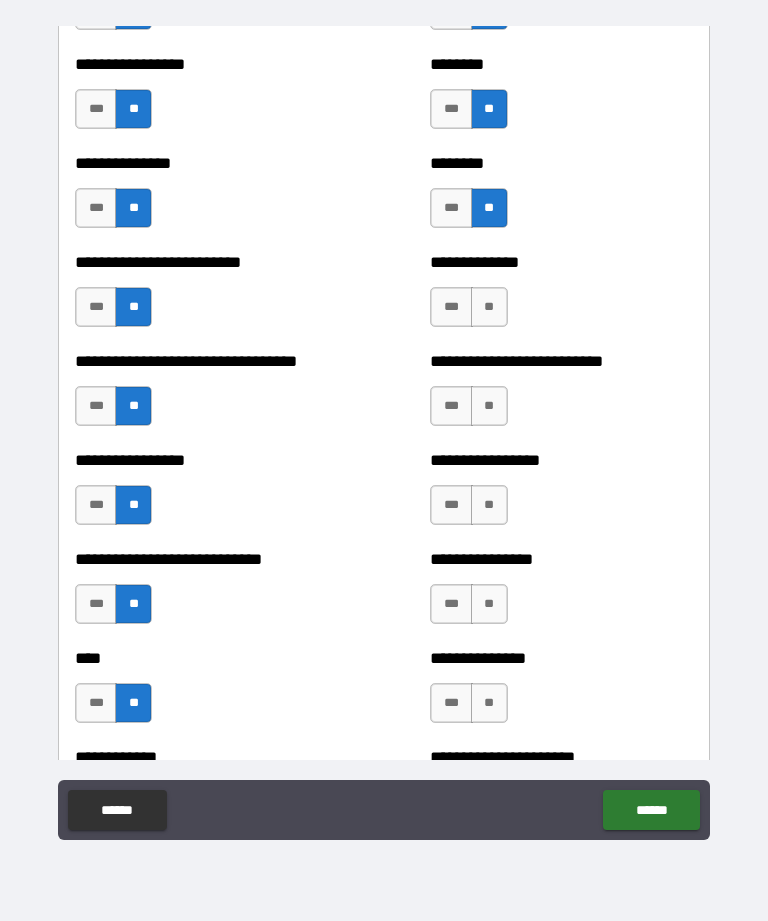 click on "**" at bounding box center (489, 307) 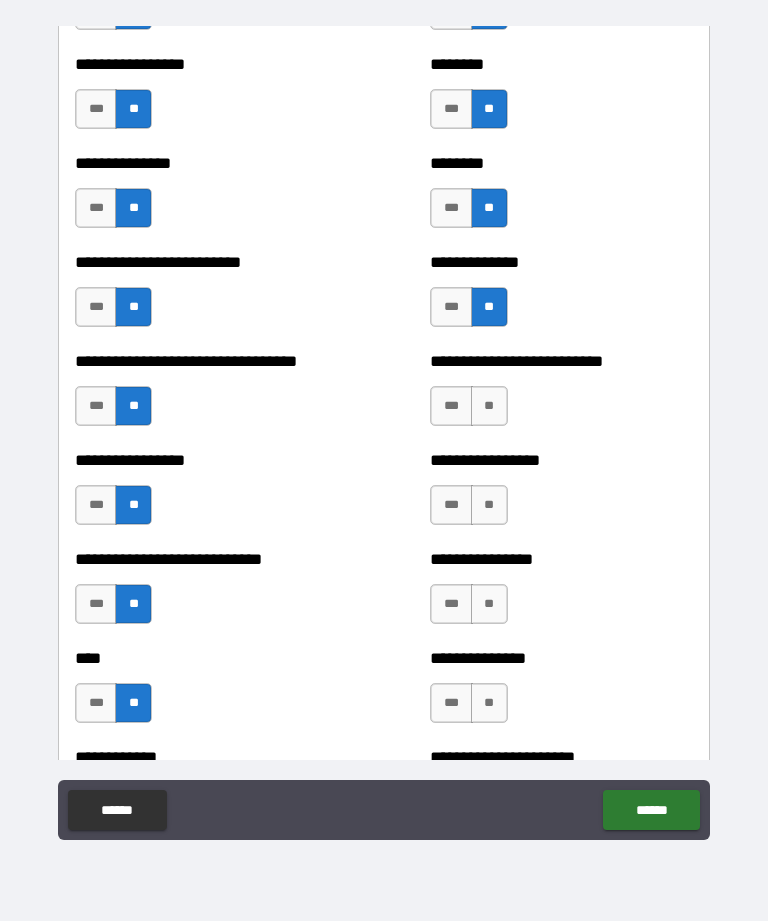 click on "**" at bounding box center [489, 406] 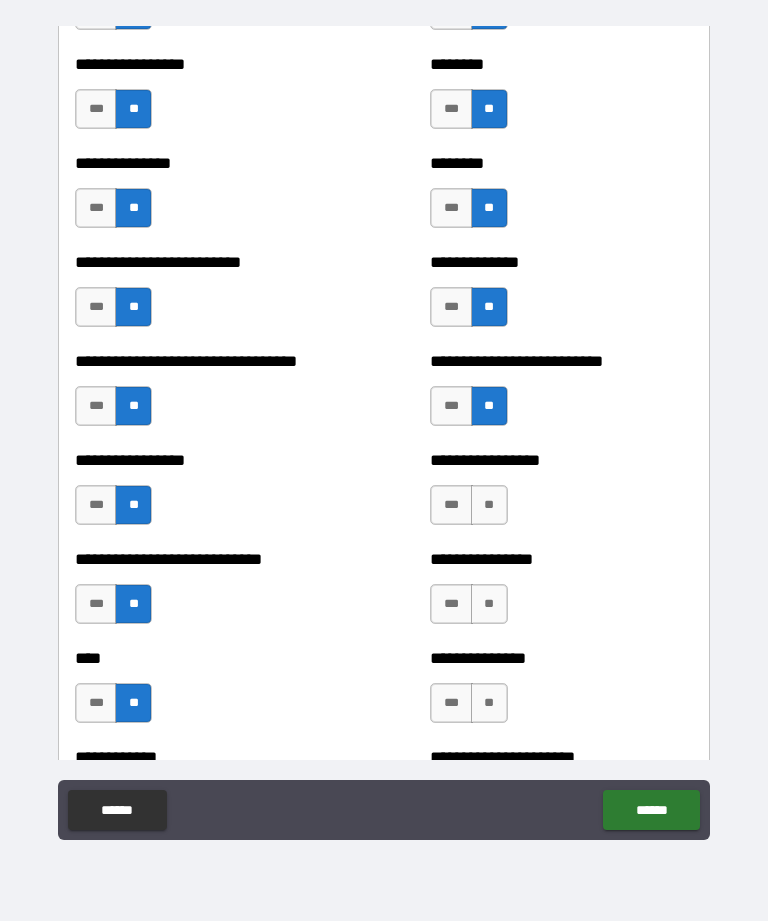 click on "**" at bounding box center (489, 505) 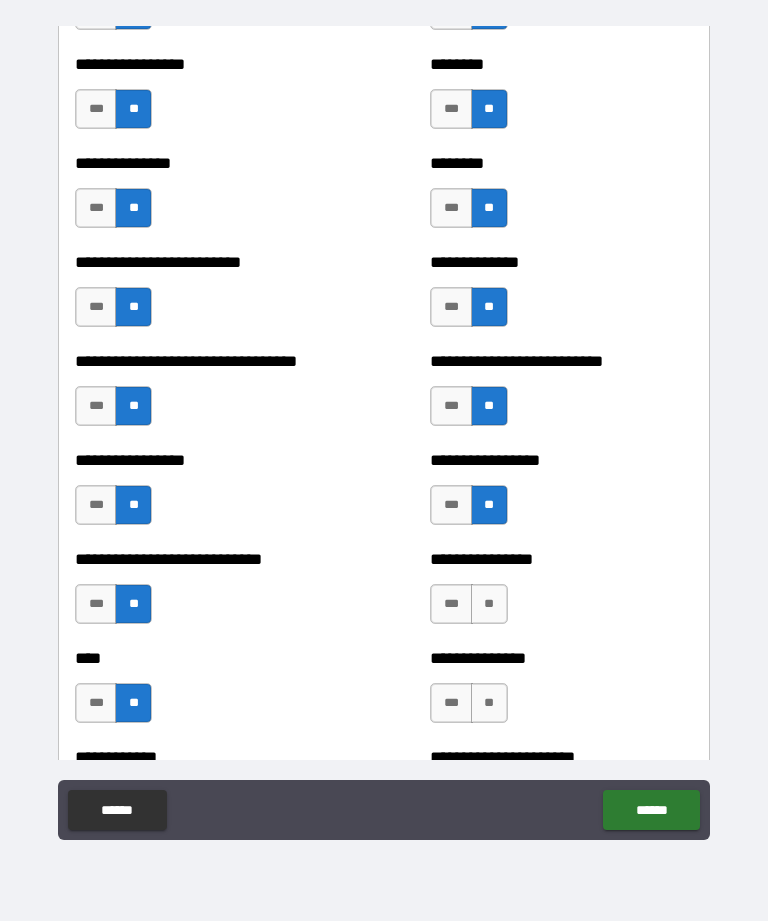 click on "**" at bounding box center [489, 604] 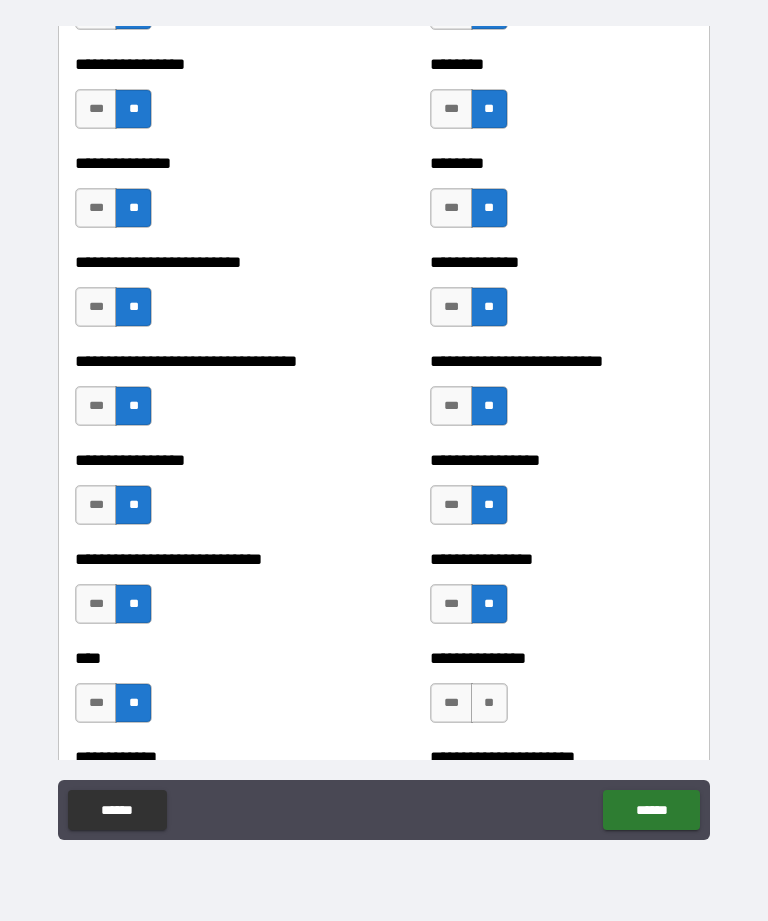 click on "**" at bounding box center [489, 703] 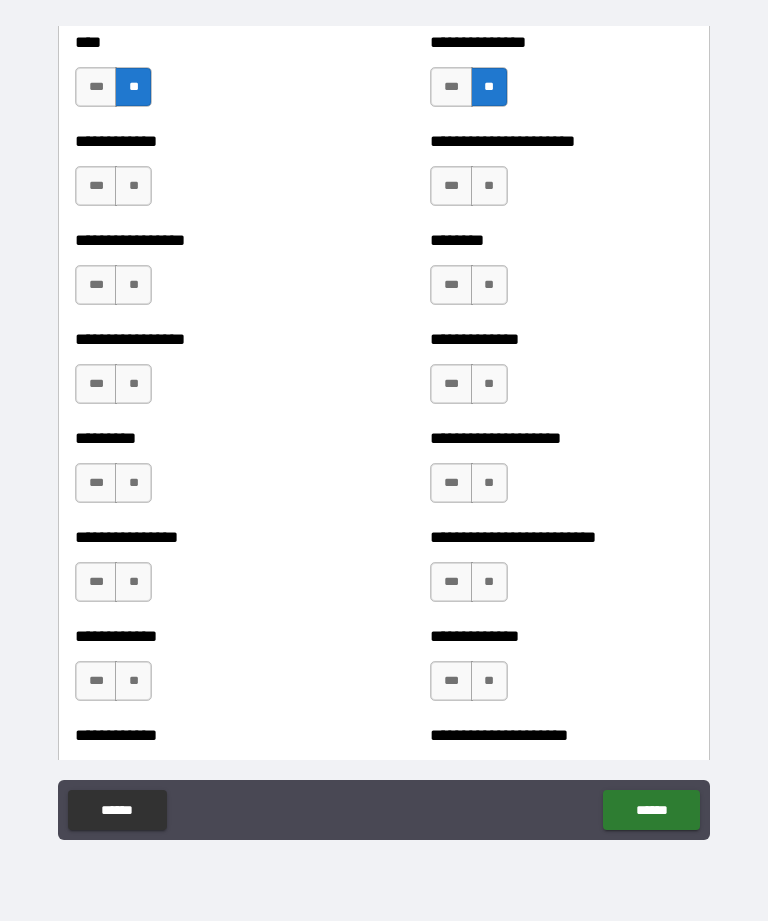 scroll, scrollTop: 2477, scrollLeft: 0, axis: vertical 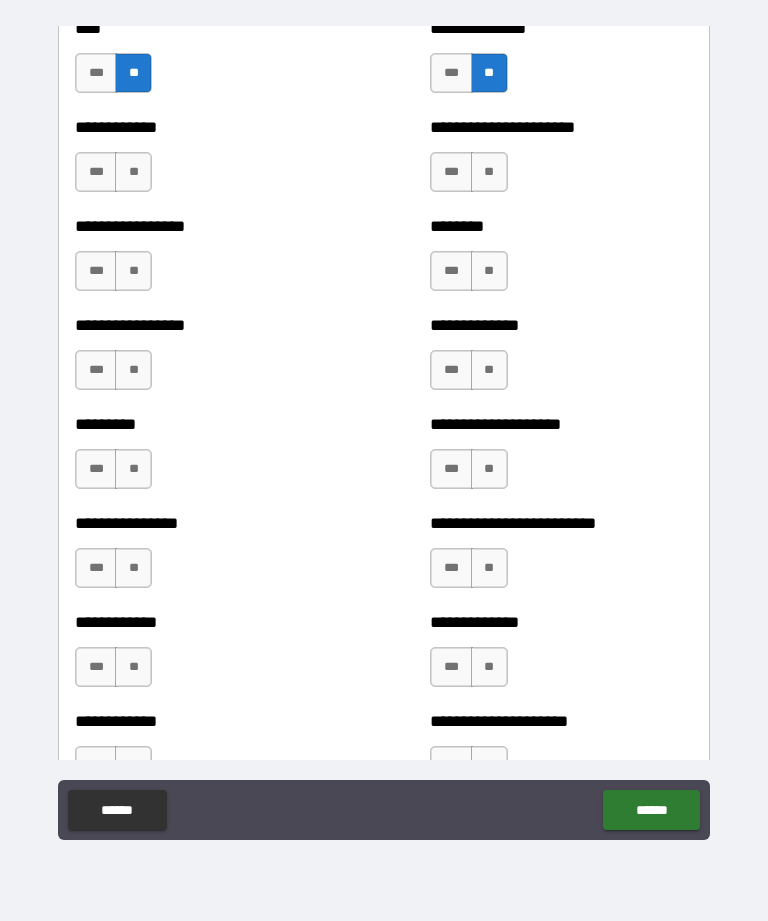 click on "**" at bounding box center [133, 172] 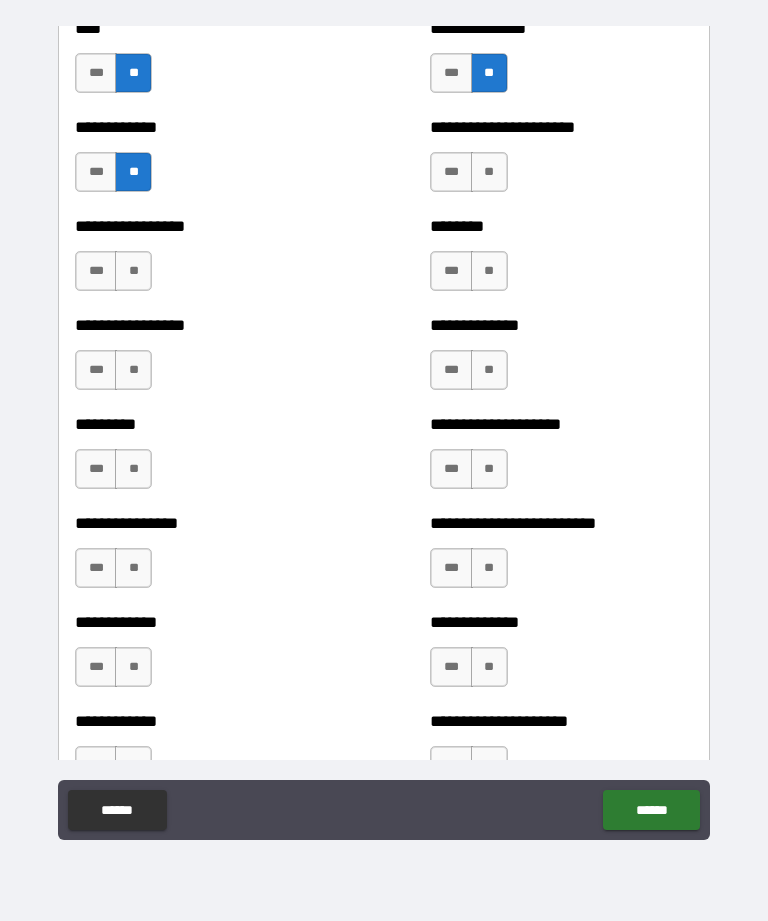 click on "**" at bounding box center [489, 172] 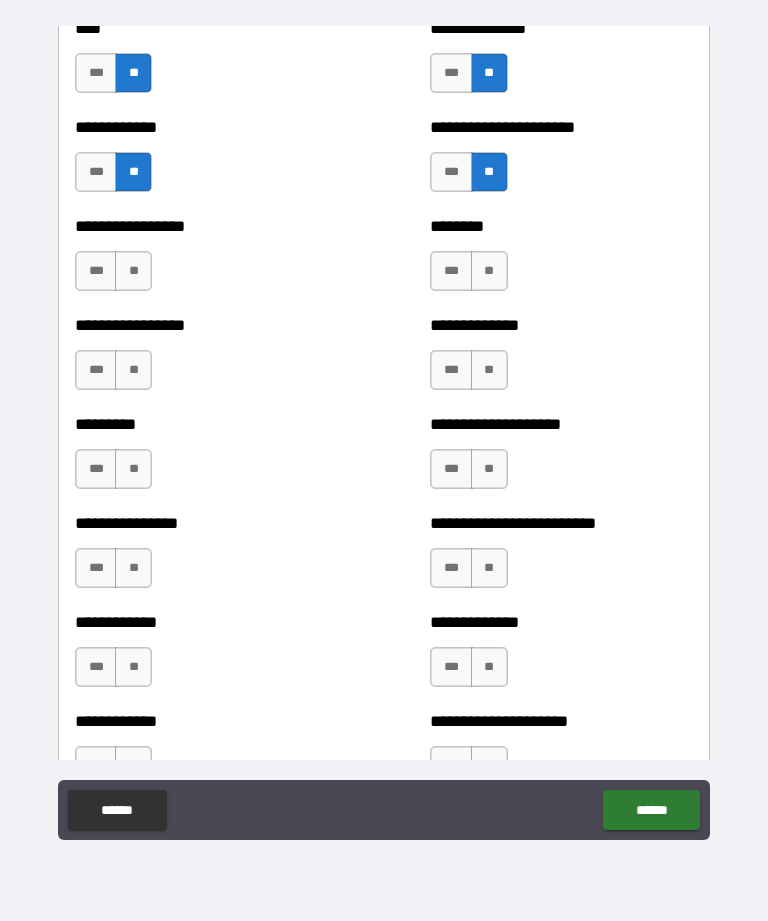 click on "**" at bounding box center (133, 271) 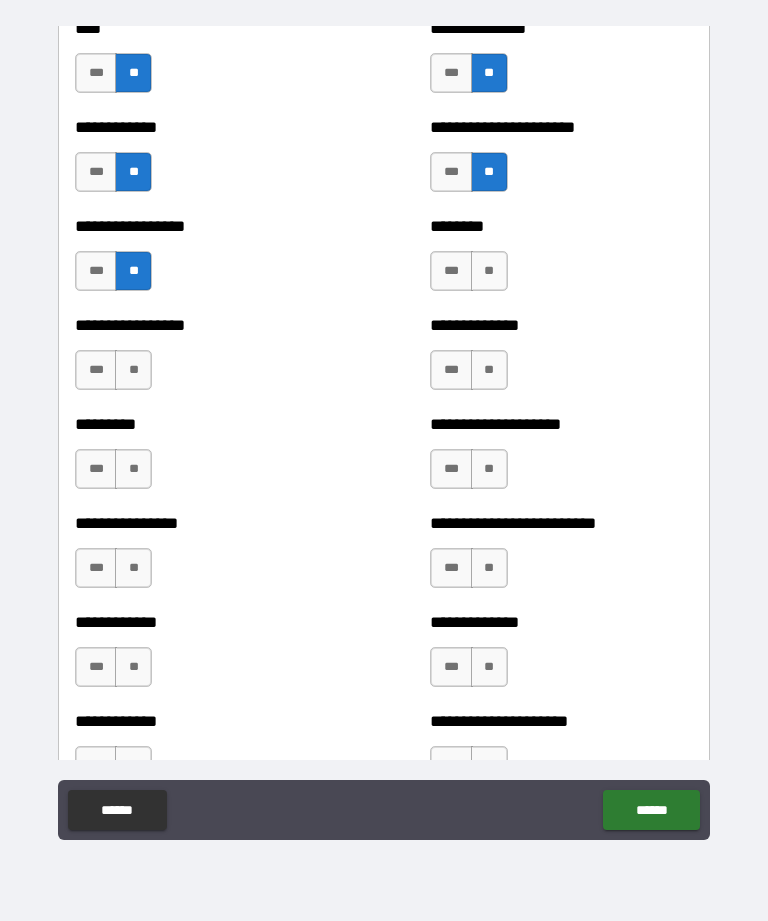 click on "**" at bounding box center (489, 271) 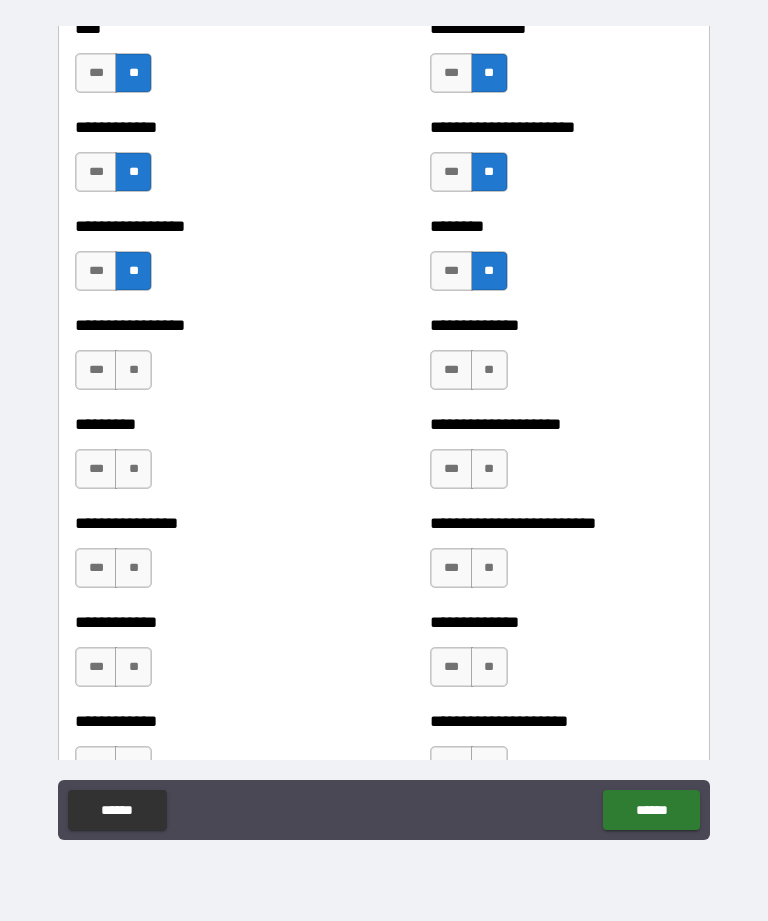click on "**" at bounding box center [133, 370] 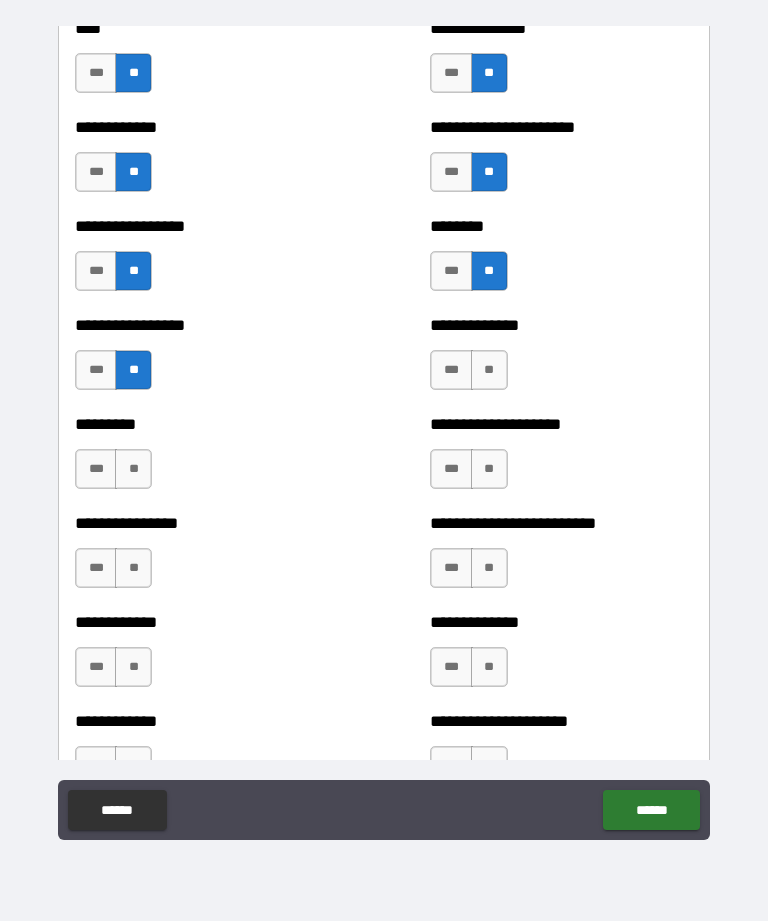 click on "**" at bounding box center (489, 370) 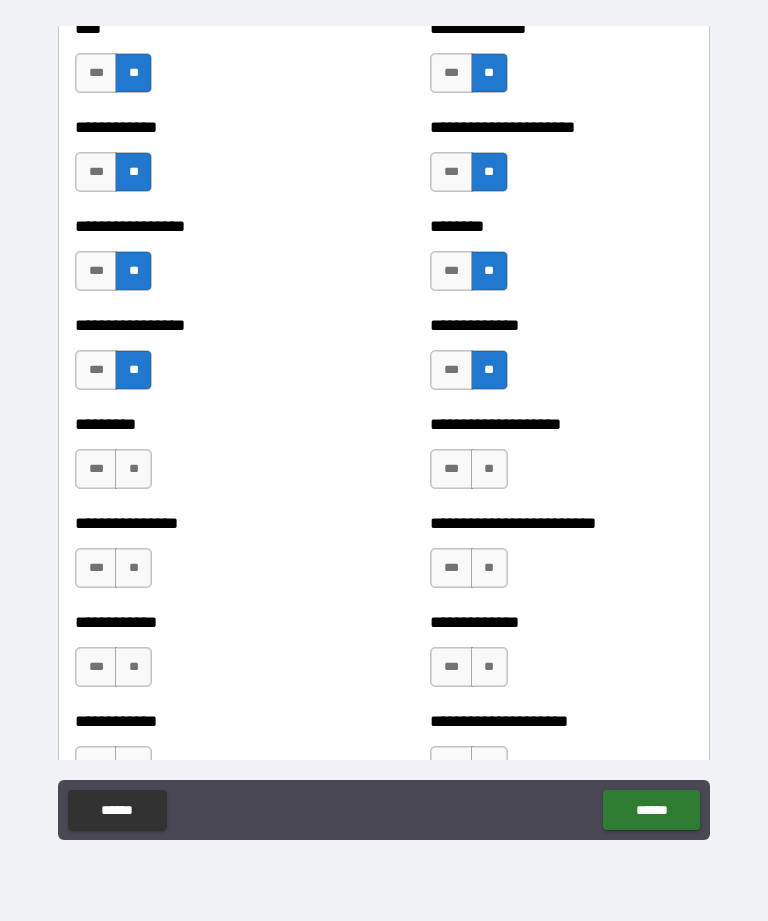 click on "**" at bounding box center (133, 469) 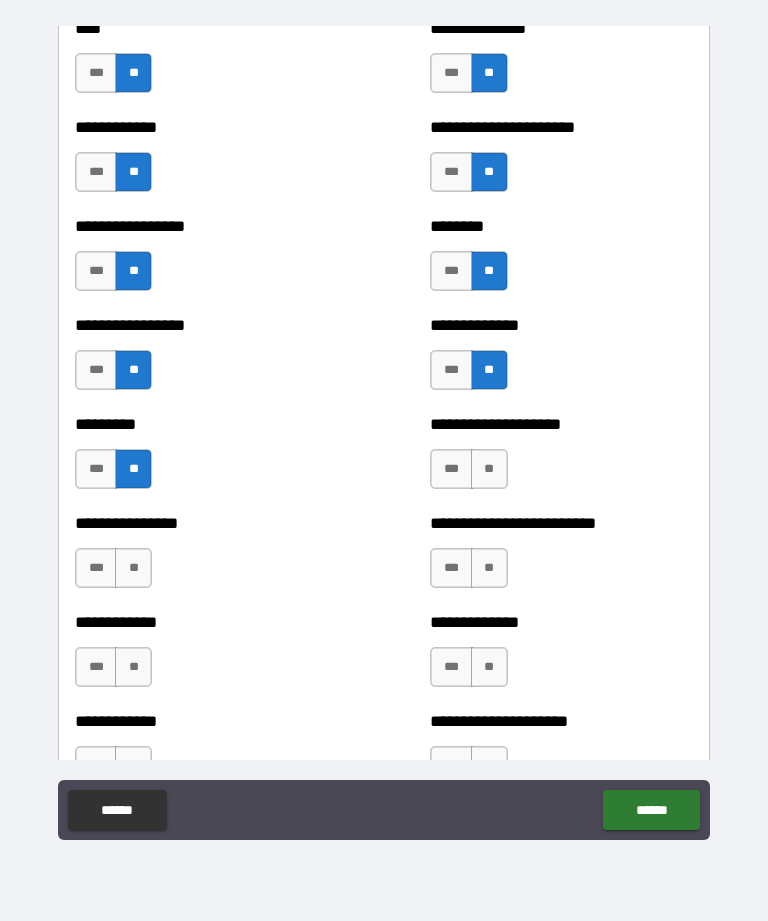 click on "**" at bounding box center (489, 469) 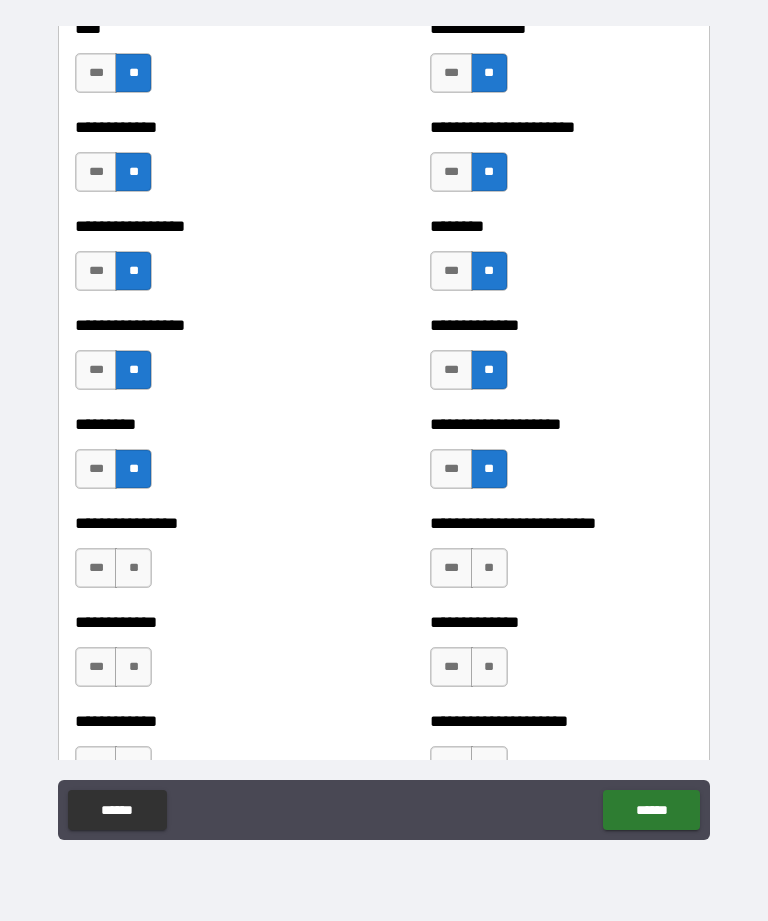 click on "**" at bounding box center (133, 568) 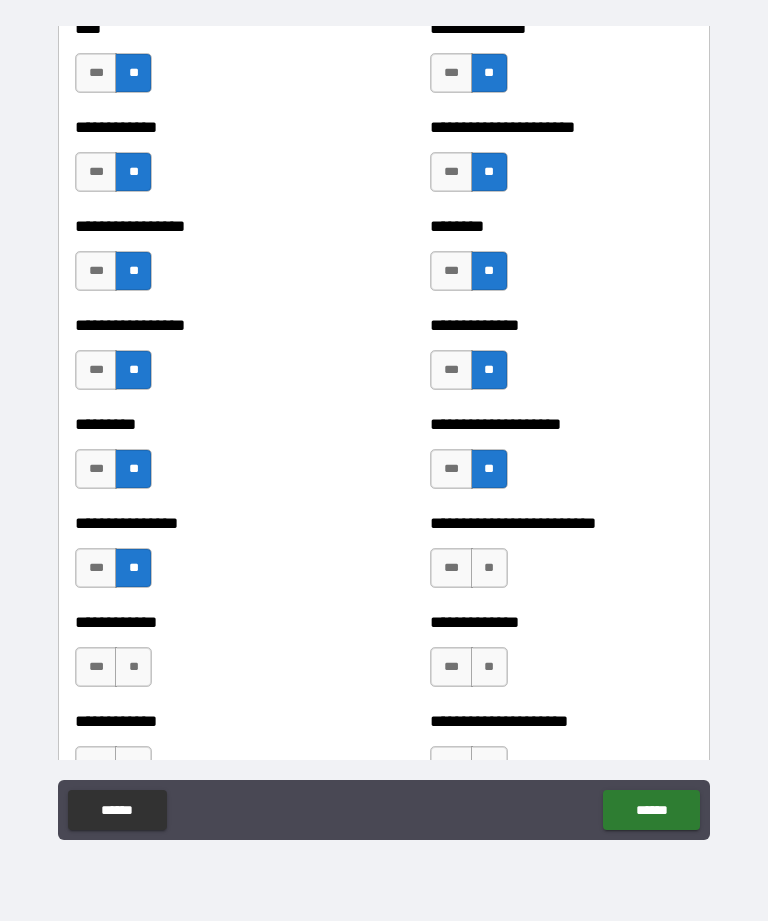 click on "**" at bounding box center [489, 568] 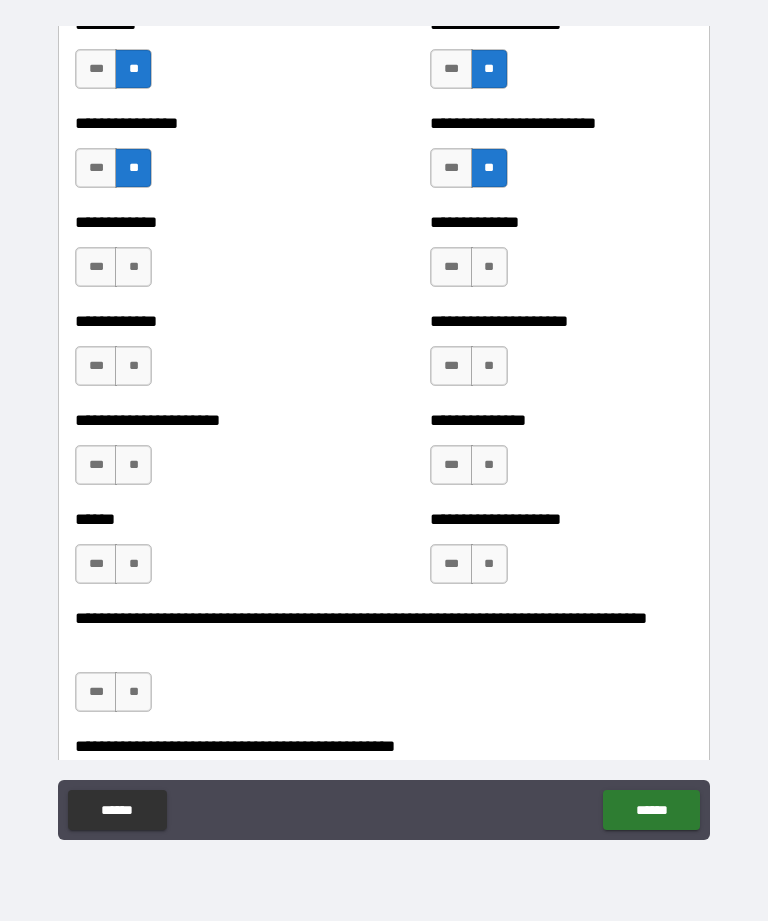 scroll, scrollTop: 2877, scrollLeft: 0, axis: vertical 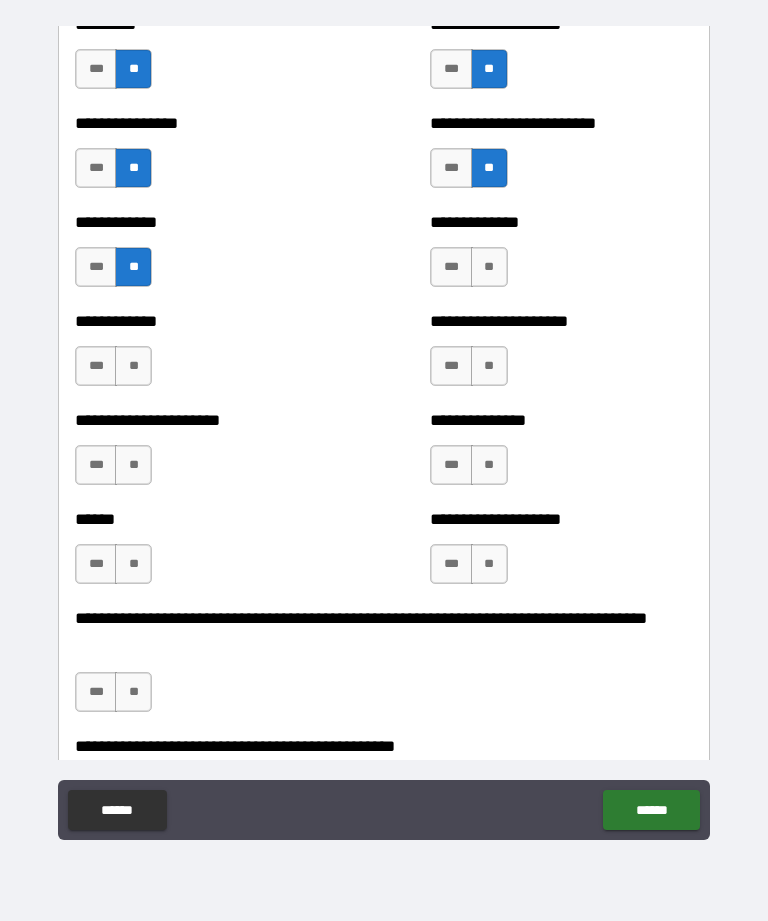 click on "**" at bounding box center [489, 267] 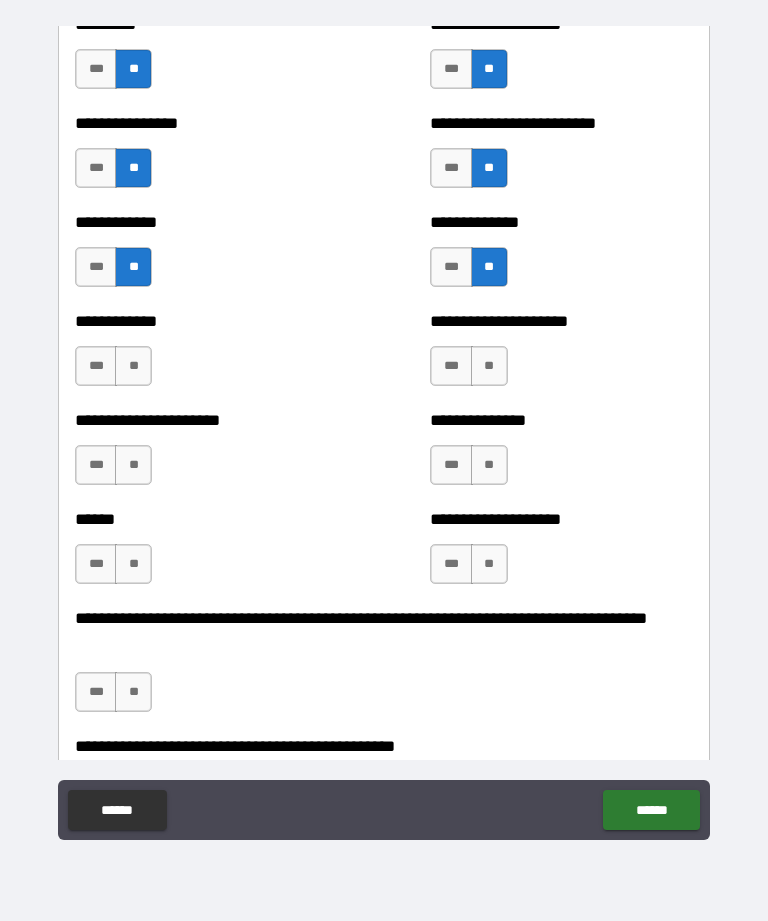 click on "**" at bounding box center (133, 366) 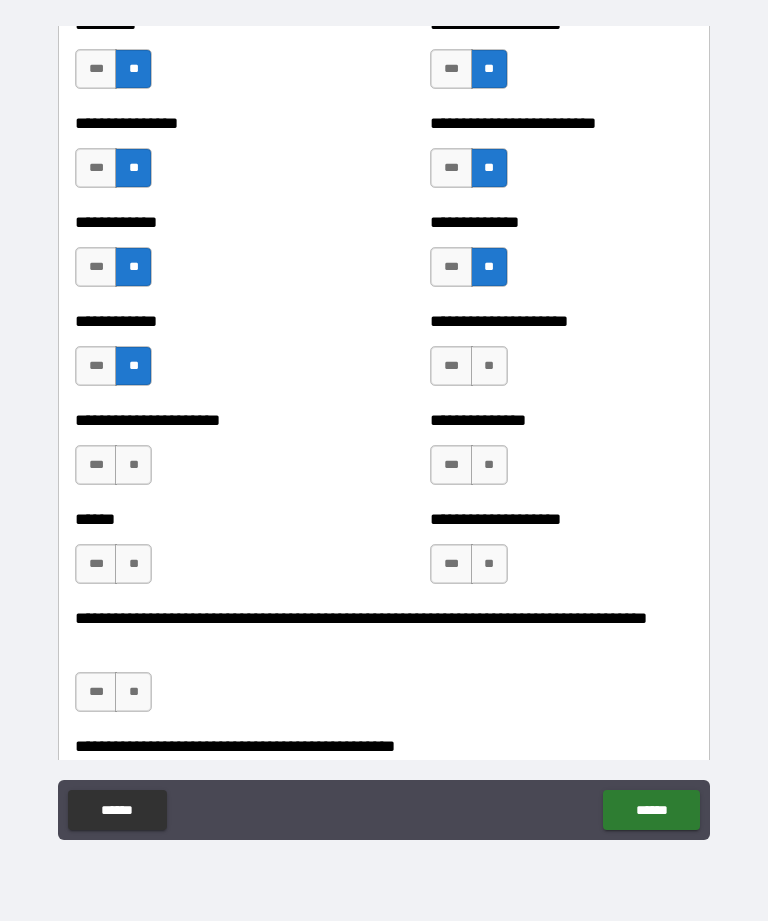 click on "**" at bounding box center [489, 366] 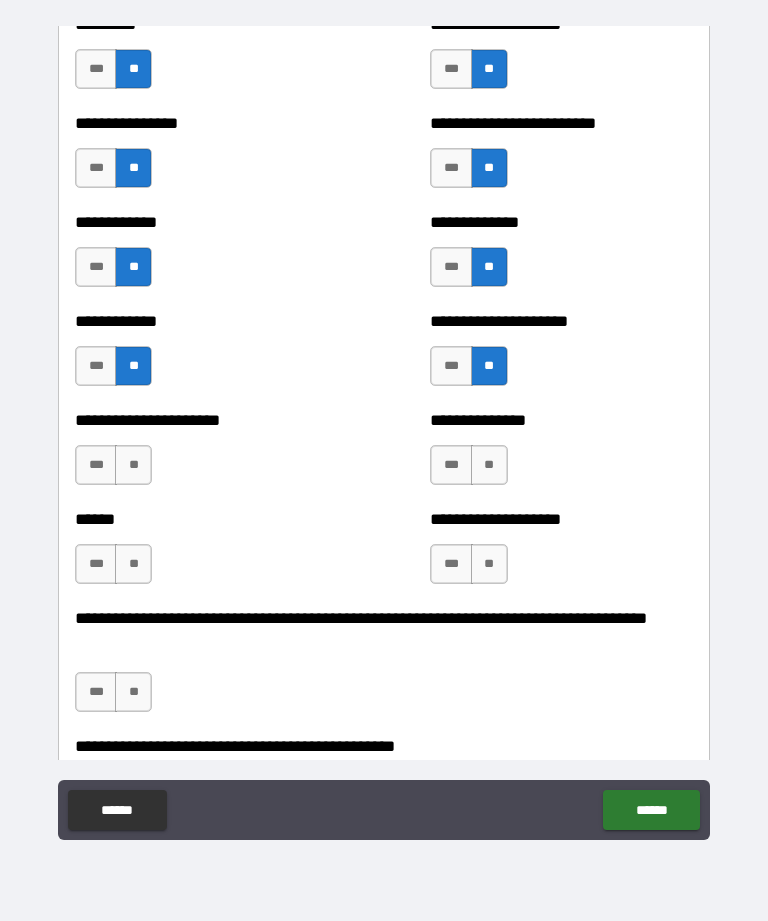 click on "**" at bounding box center [133, 465] 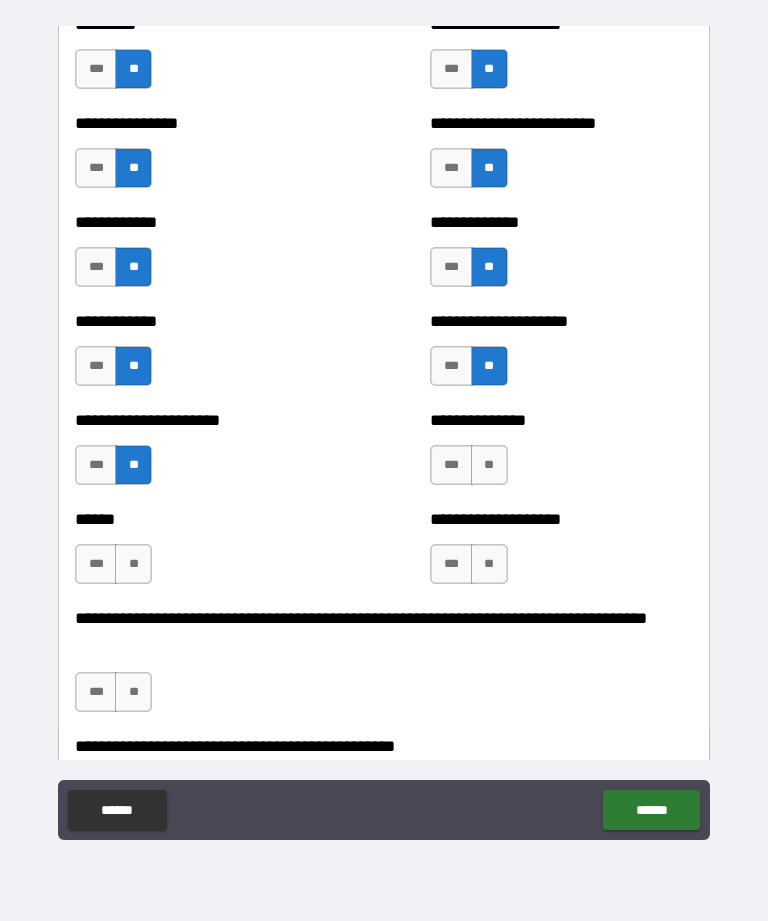 click on "**" at bounding box center [489, 465] 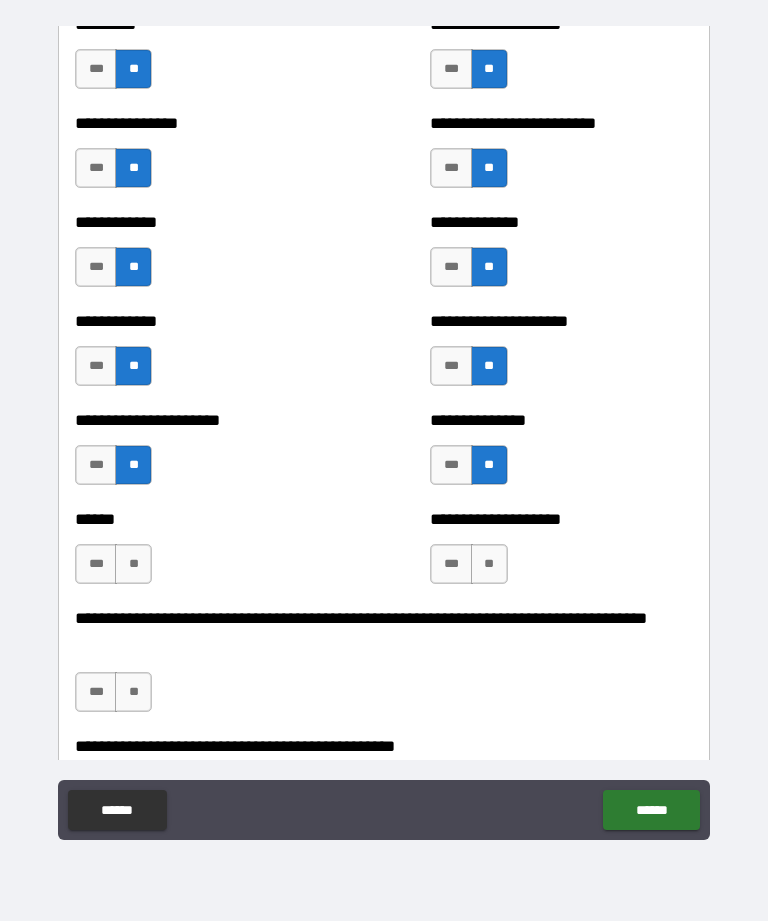 click on "**" at bounding box center (133, 564) 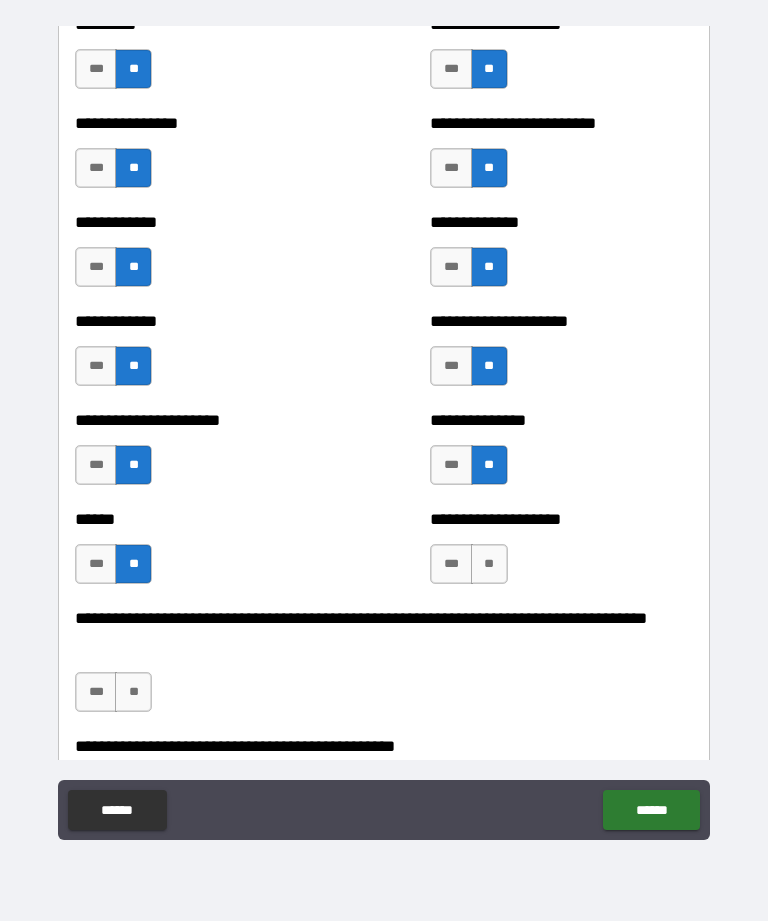 click on "**" at bounding box center (489, 564) 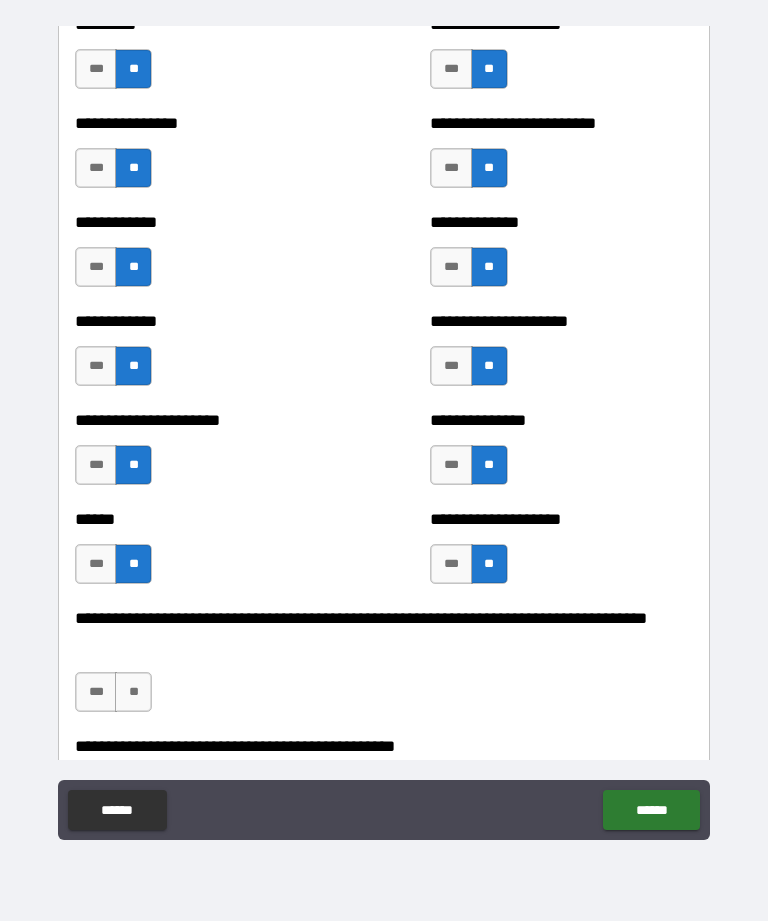 click on "**" at bounding box center (133, 692) 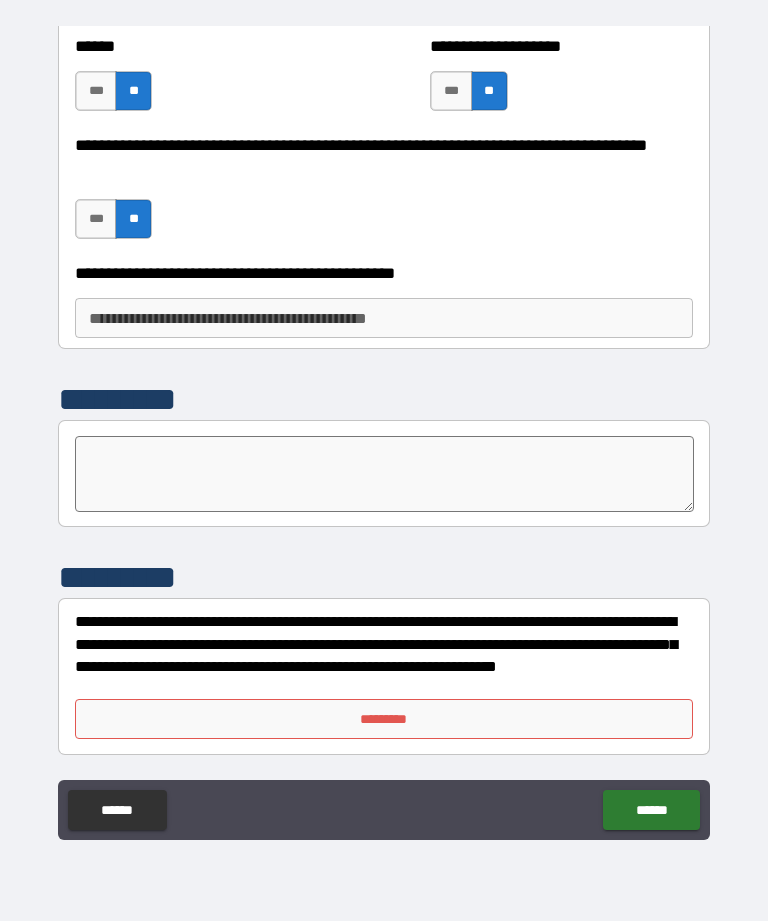 click on "*********" at bounding box center (384, 719) 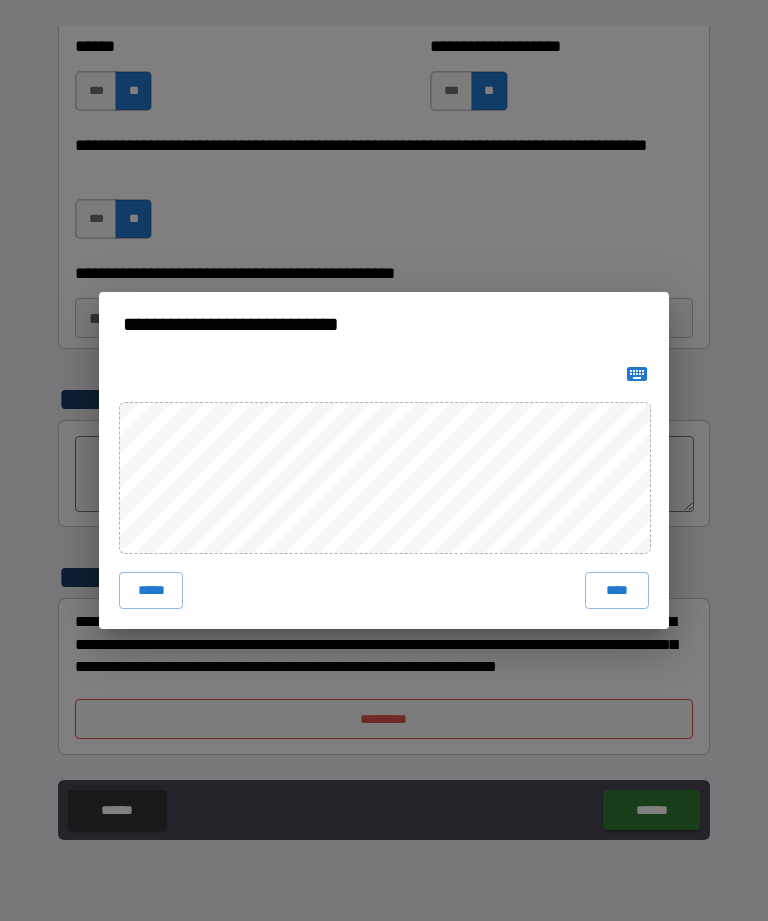 scroll, scrollTop: 3350, scrollLeft: 0, axis: vertical 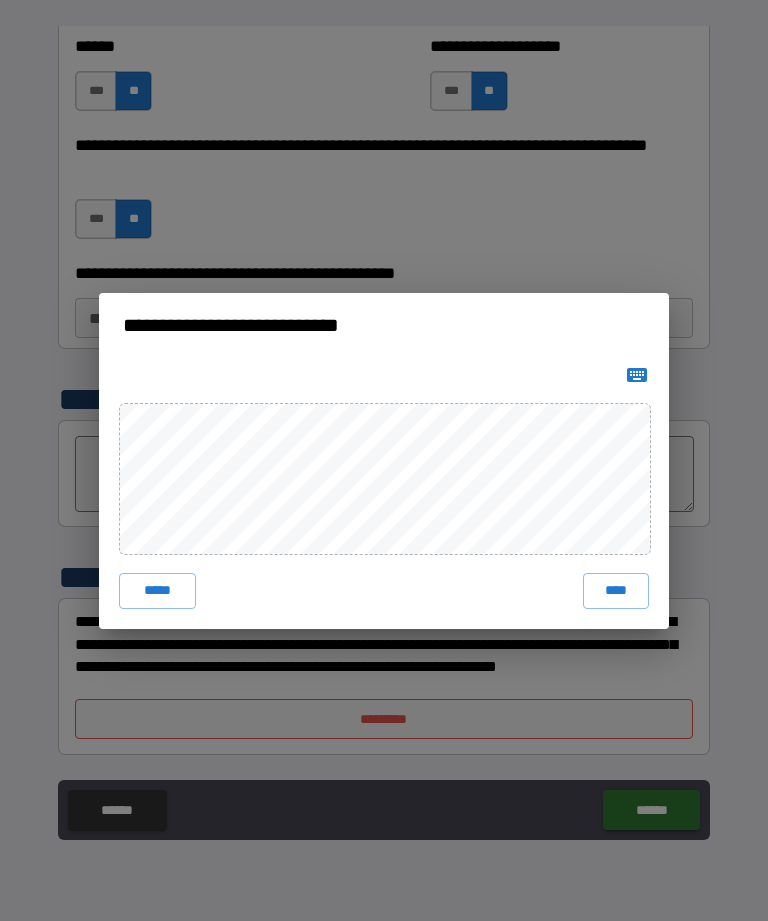 click on "****" at bounding box center [616, 591] 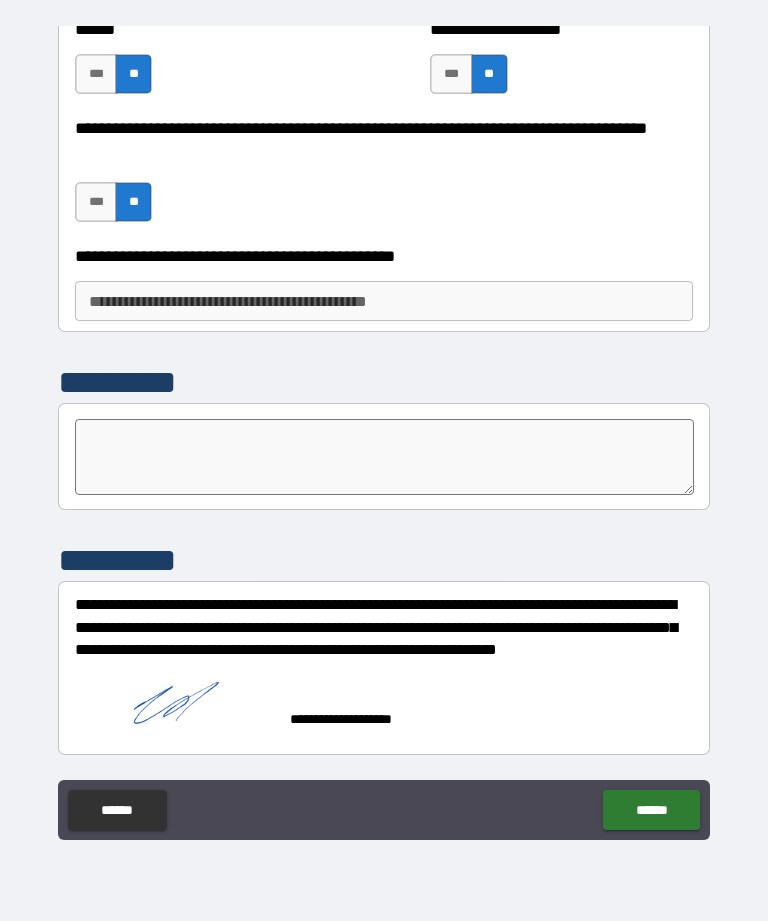 scroll, scrollTop: 3368, scrollLeft: 0, axis: vertical 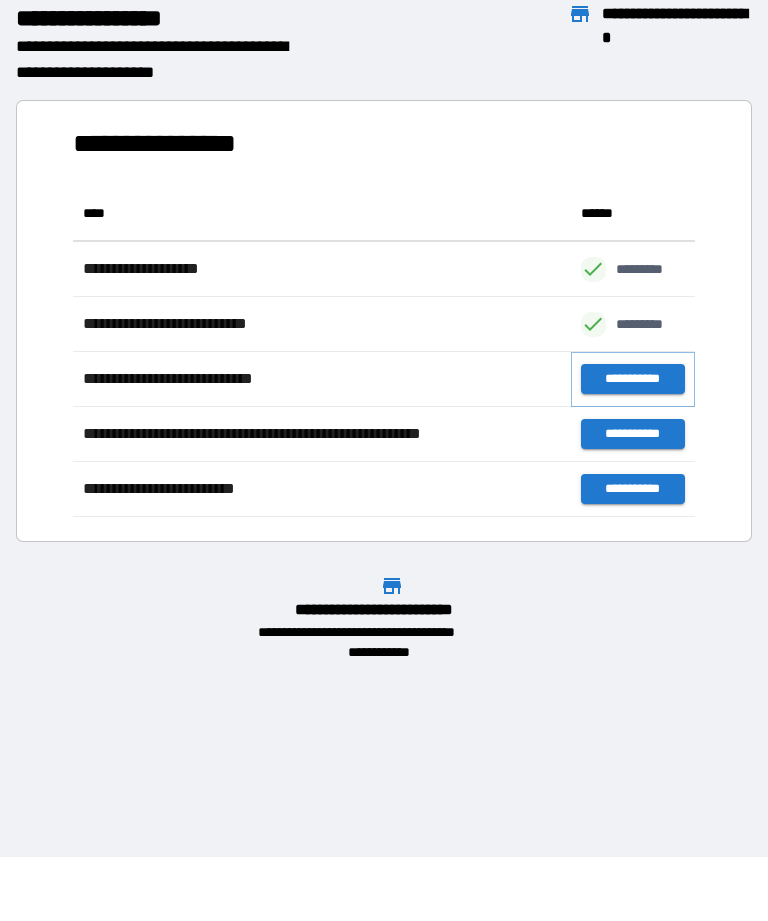 click on "**********" at bounding box center (633, 379) 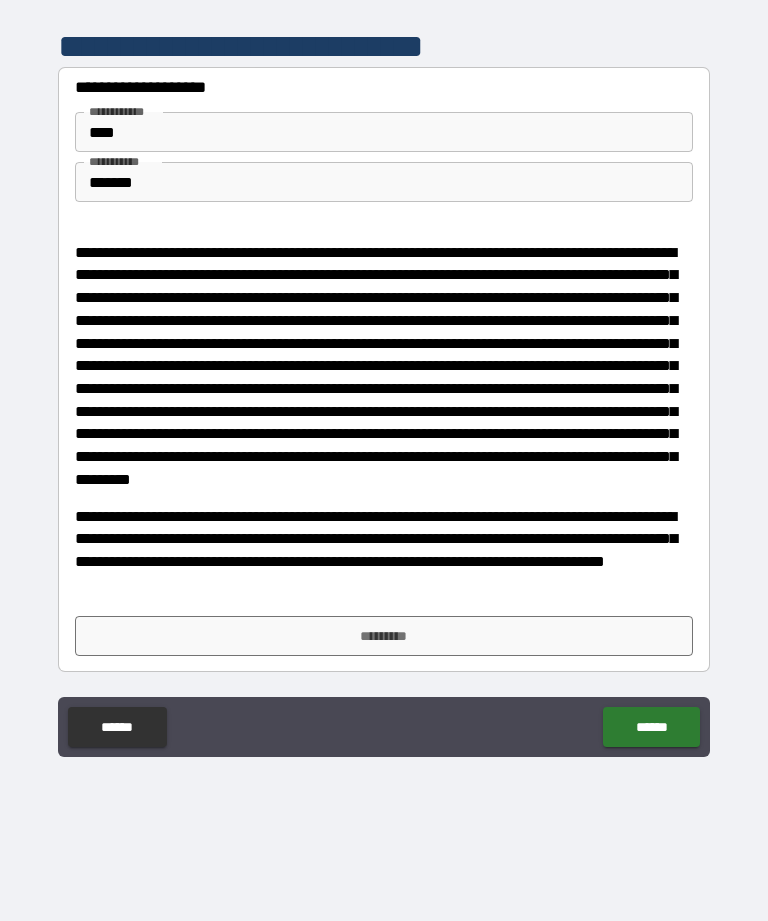 click on "*********" at bounding box center (384, 636) 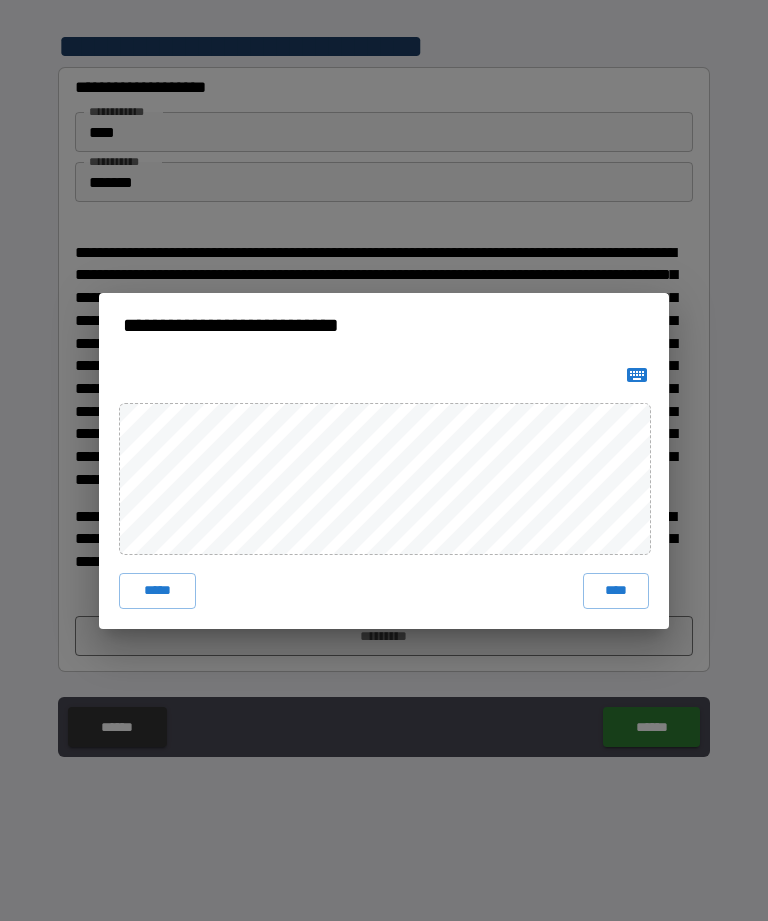 click on "****" at bounding box center (616, 591) 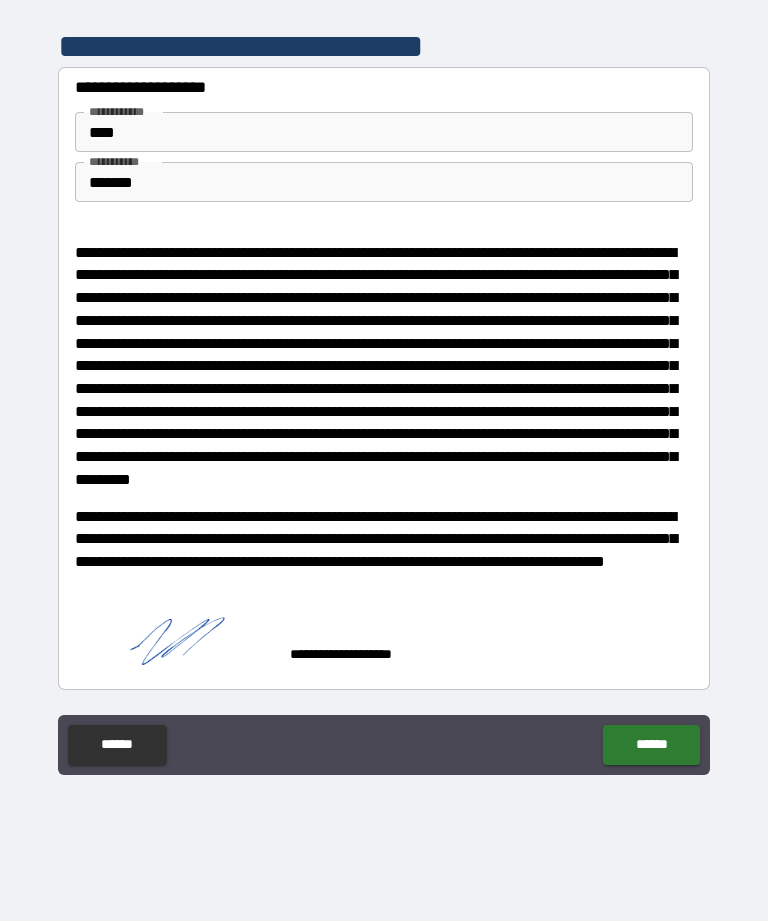 click on "******" at bounding box center [651, 745] 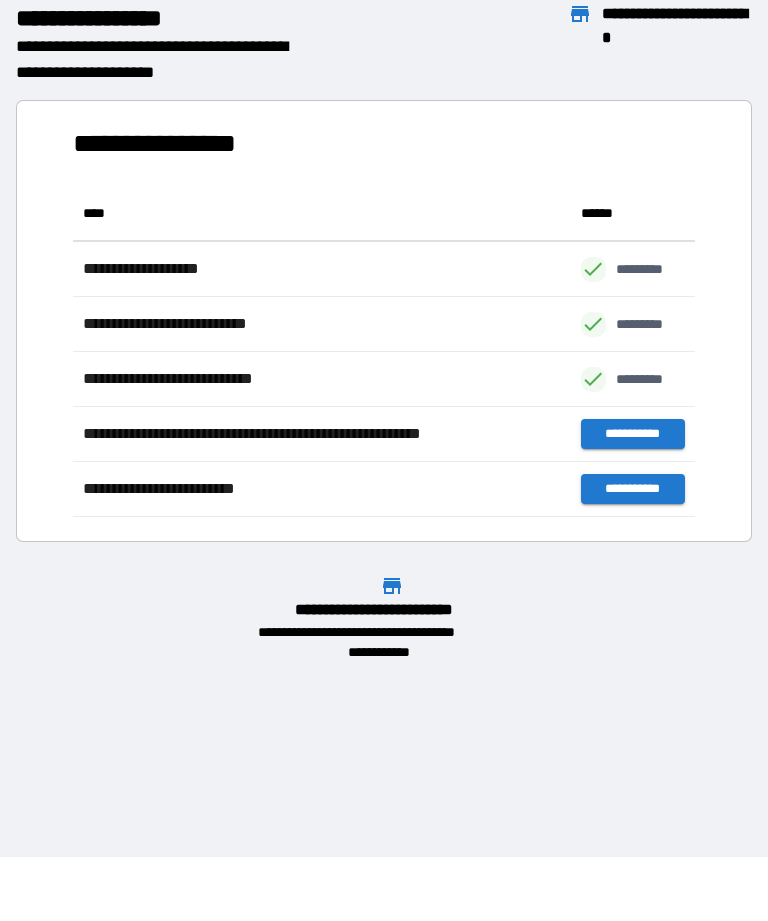 scroll, scrollTop: 331, scrollLeft: 622, axis: both 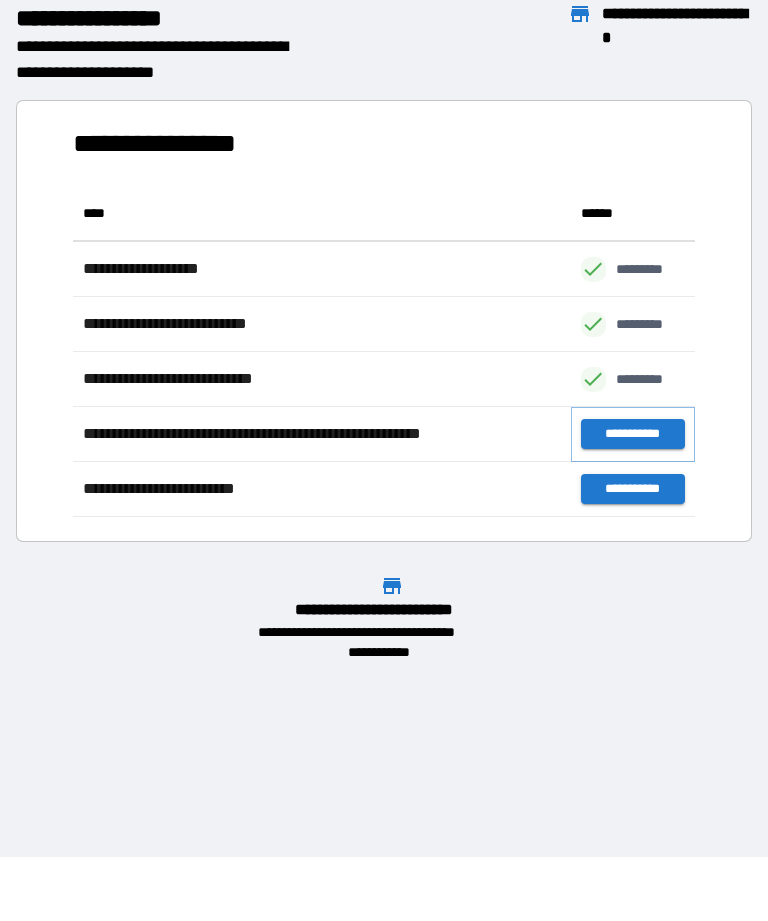 click on "**********" at bounding box center [633, 434] 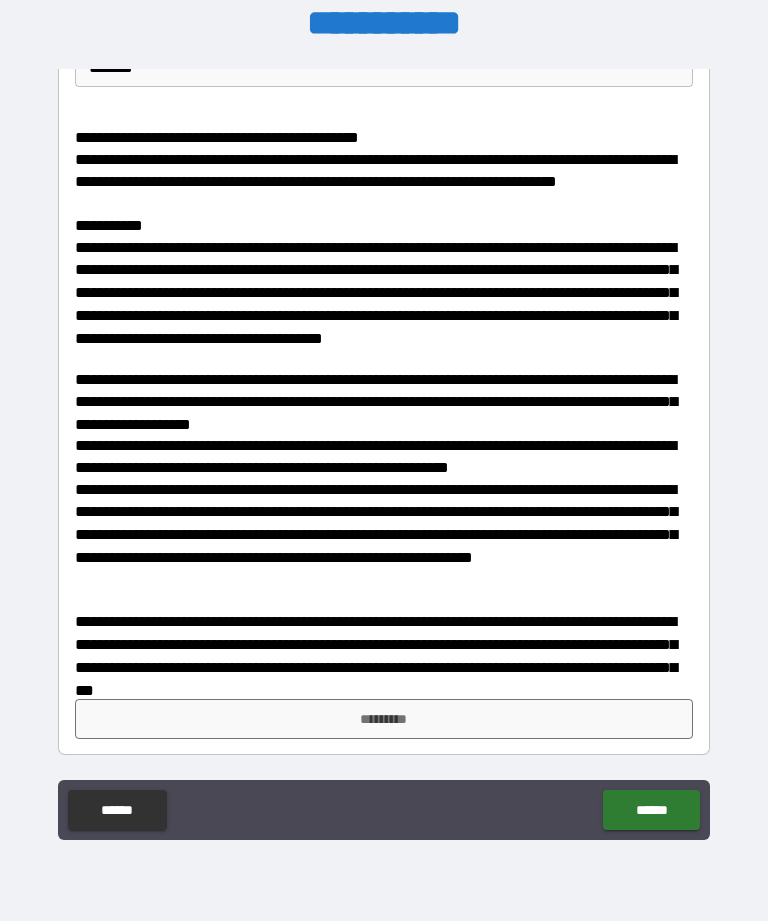 scroll, scrollTop: 198, scrollLeft: 0, axis: vertical 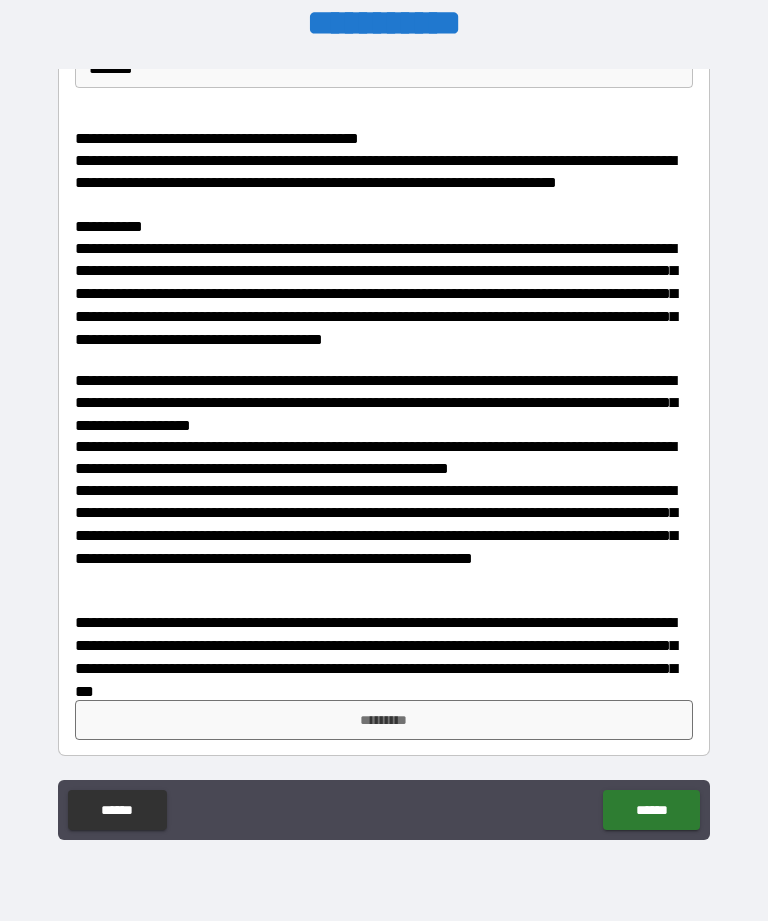 click on "*********" at bounding box center [384, 720] 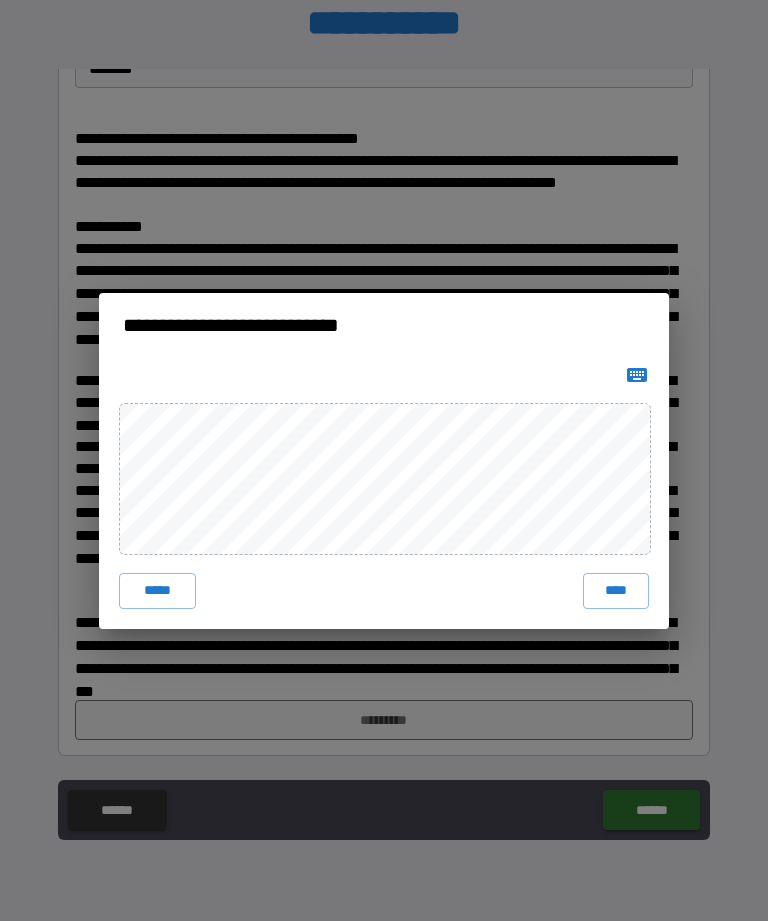 click on "****" at bounding box center [616, 591] 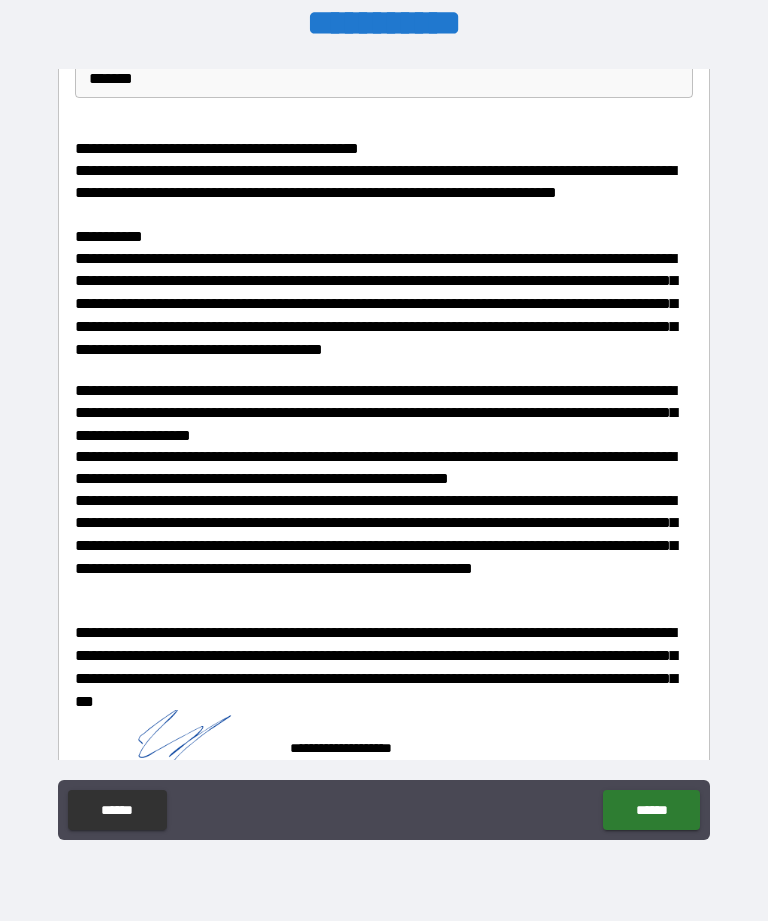 click on "******" at bounding box center (651, 810) 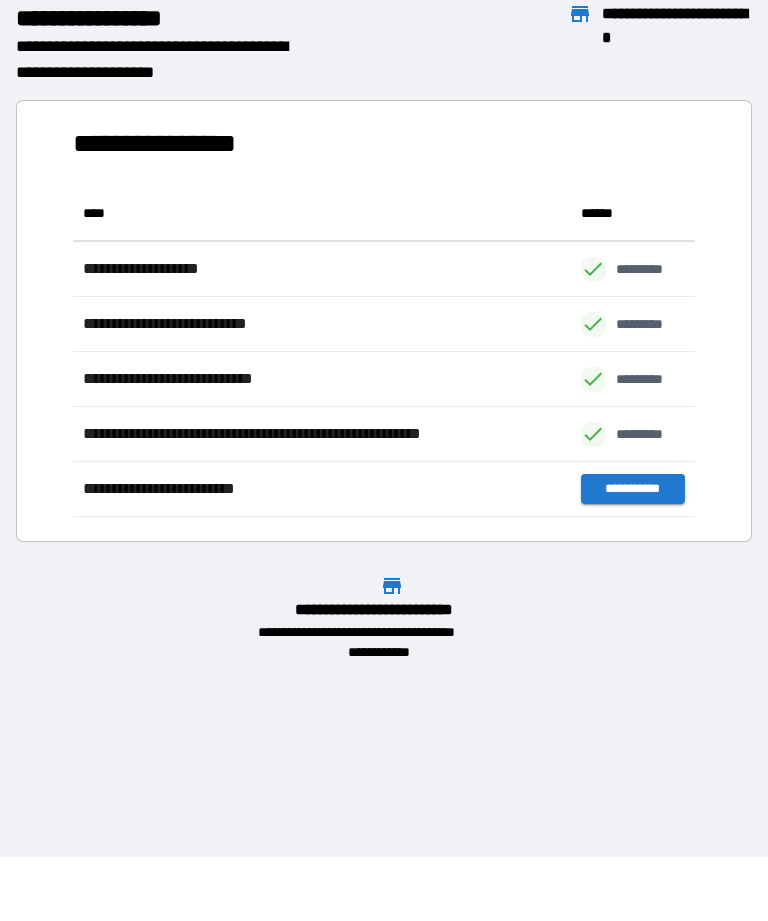 scroll, scrollTop: 1, scrollLeft: 1, axis: both 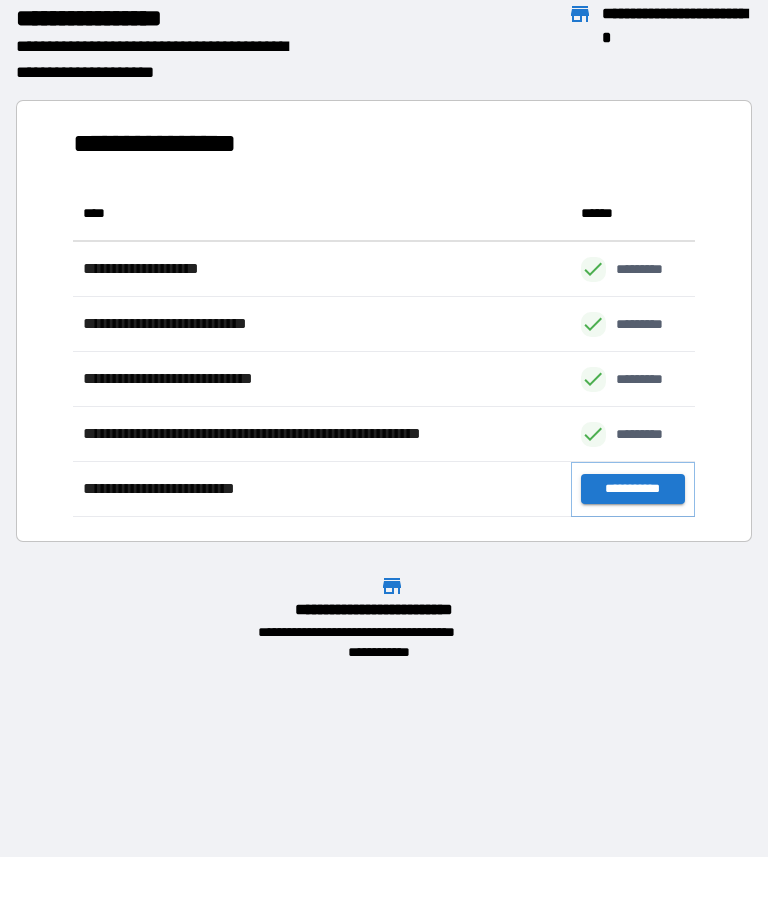 click on "**********" at bounding box center [633, 489] 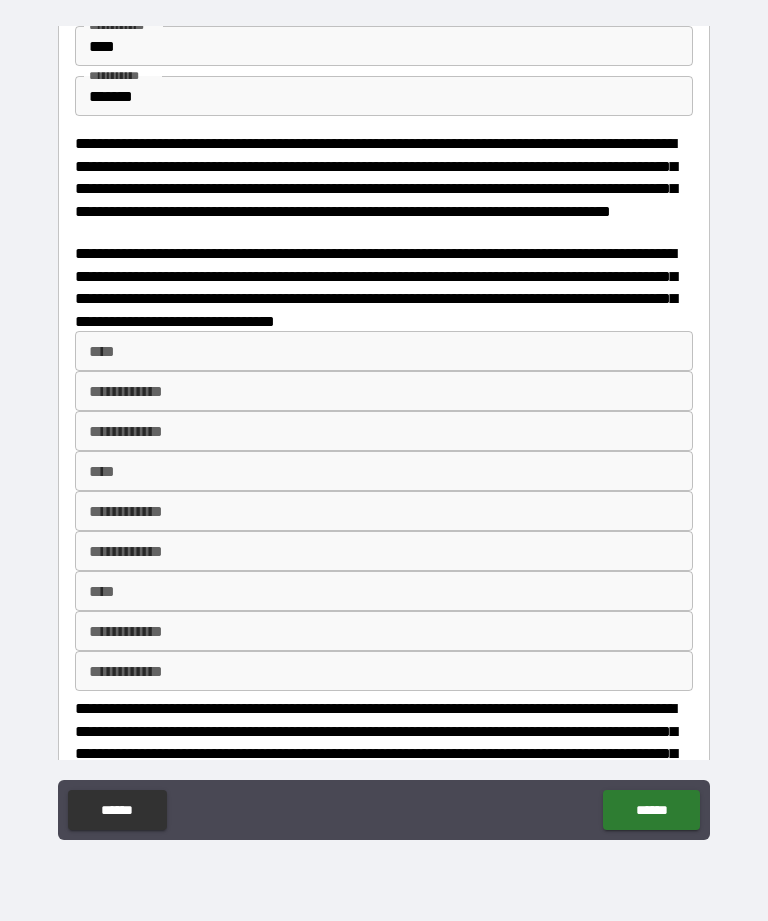 scroll, scrollTop: 87, scrollLeft: 0, axis: vertical 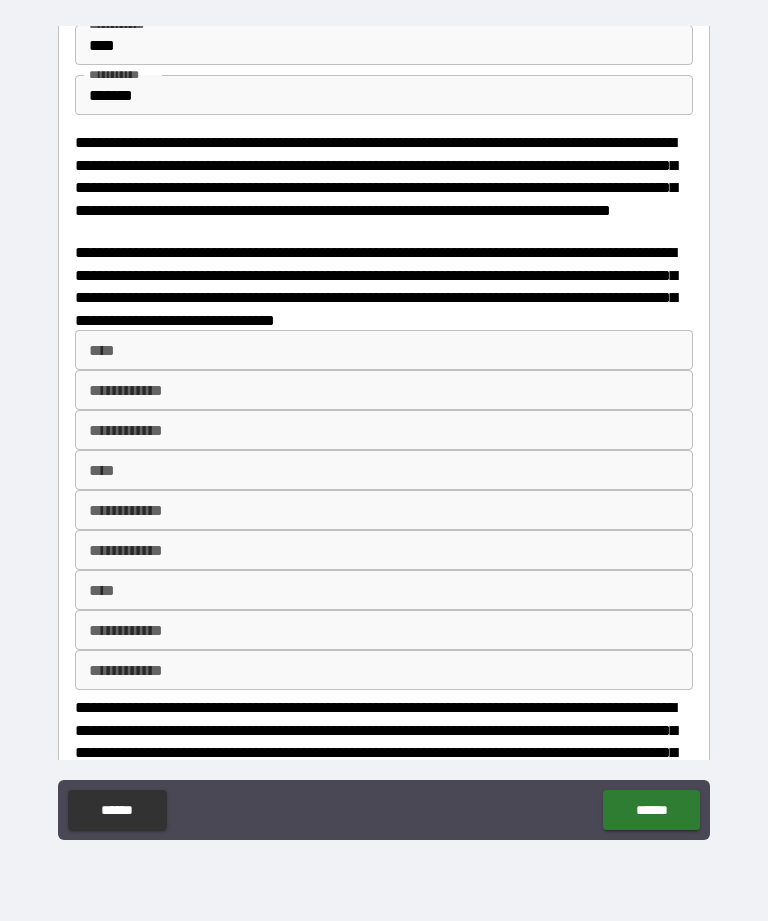 click on "**** ****" at bounding box center [384, 350] 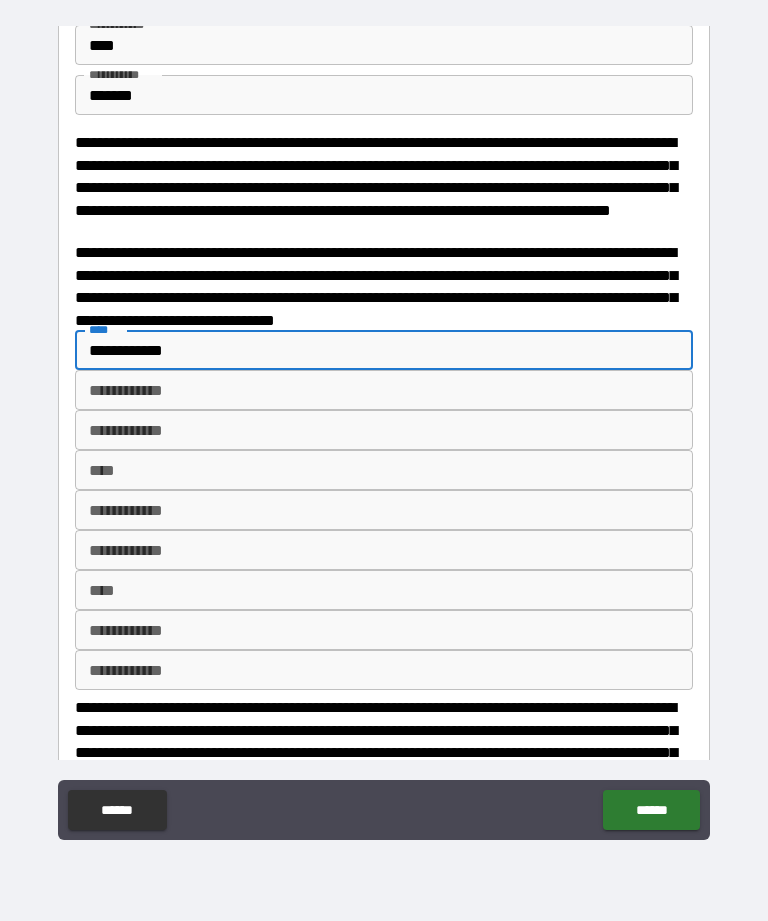 type on "**********" 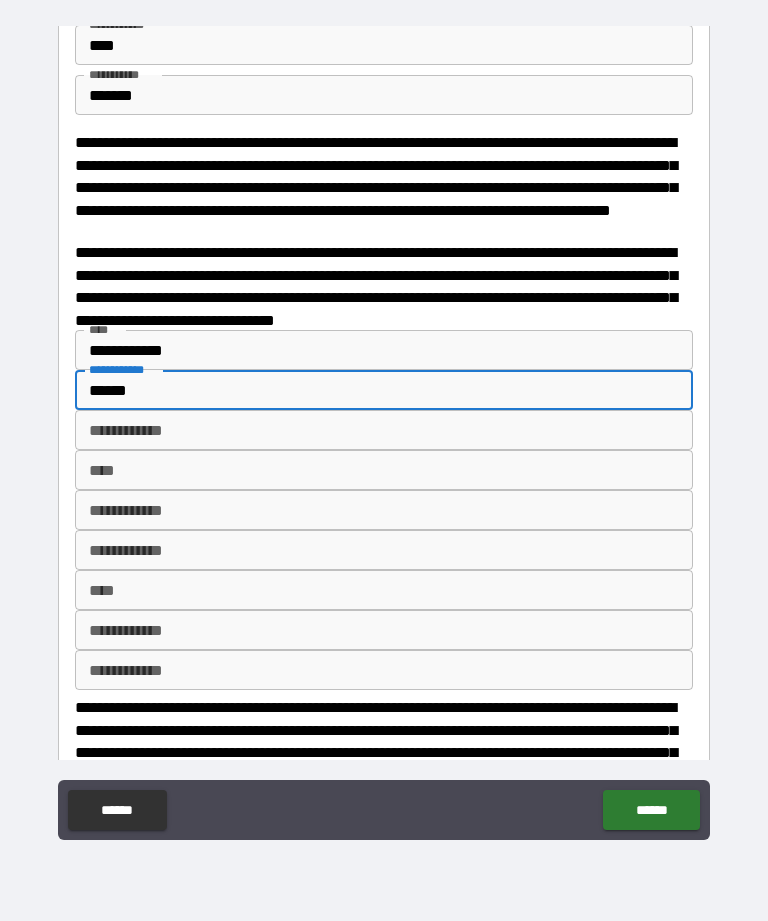 type on "******" 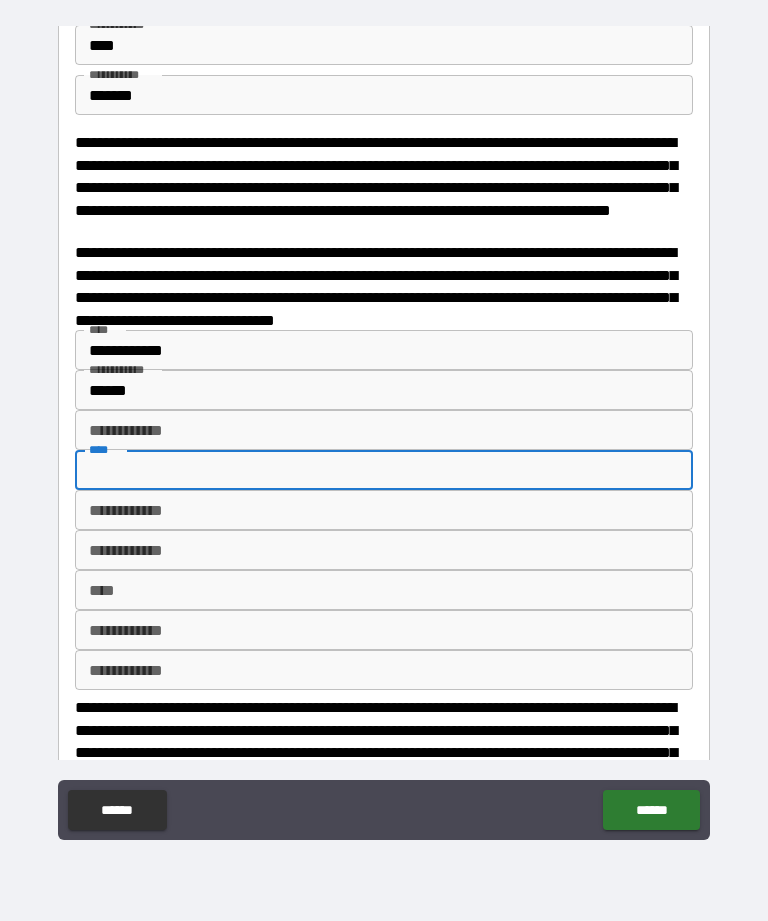 click on "**********" at bounding box center [384, 430] 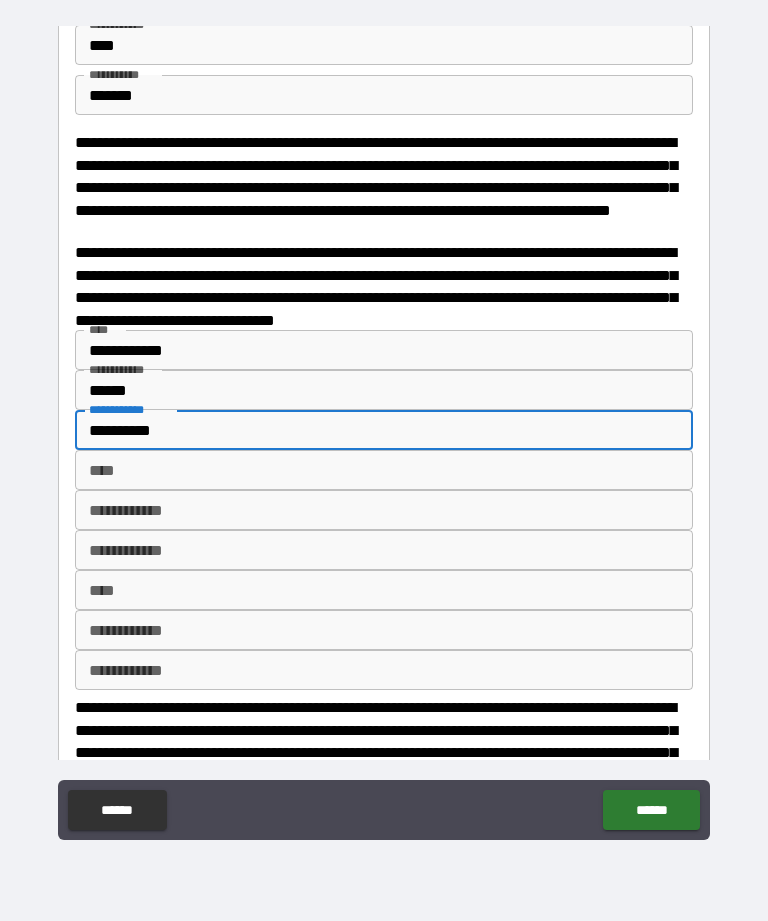type on "**********" 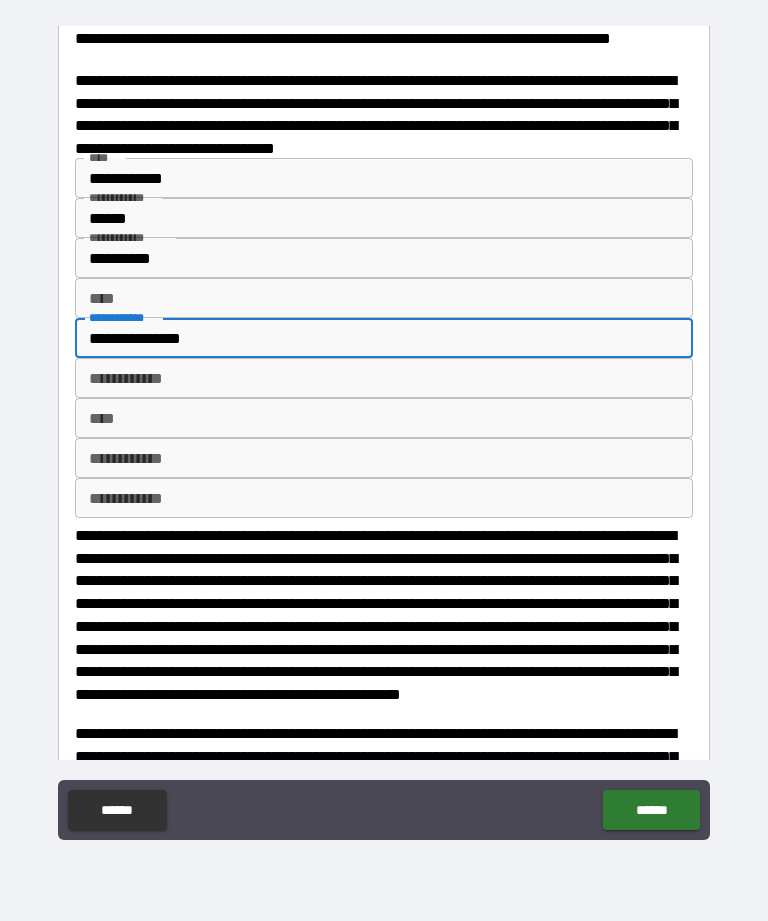 scroll, scrollTop: 257, scrollLeft: 0, axis: vertical 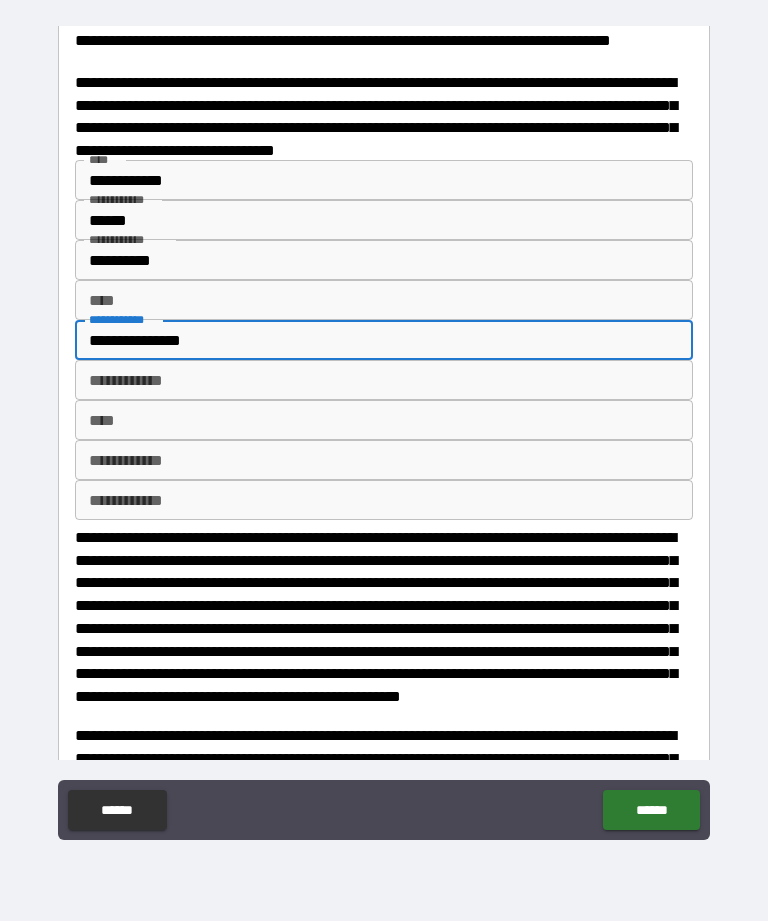 type on "**********" 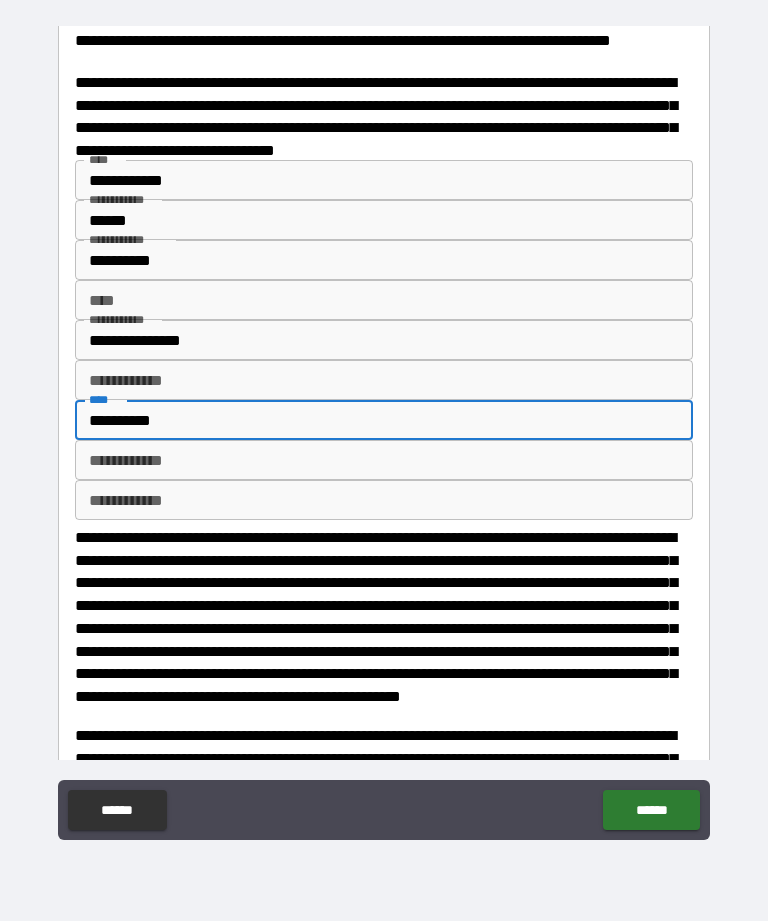 type on "**********" 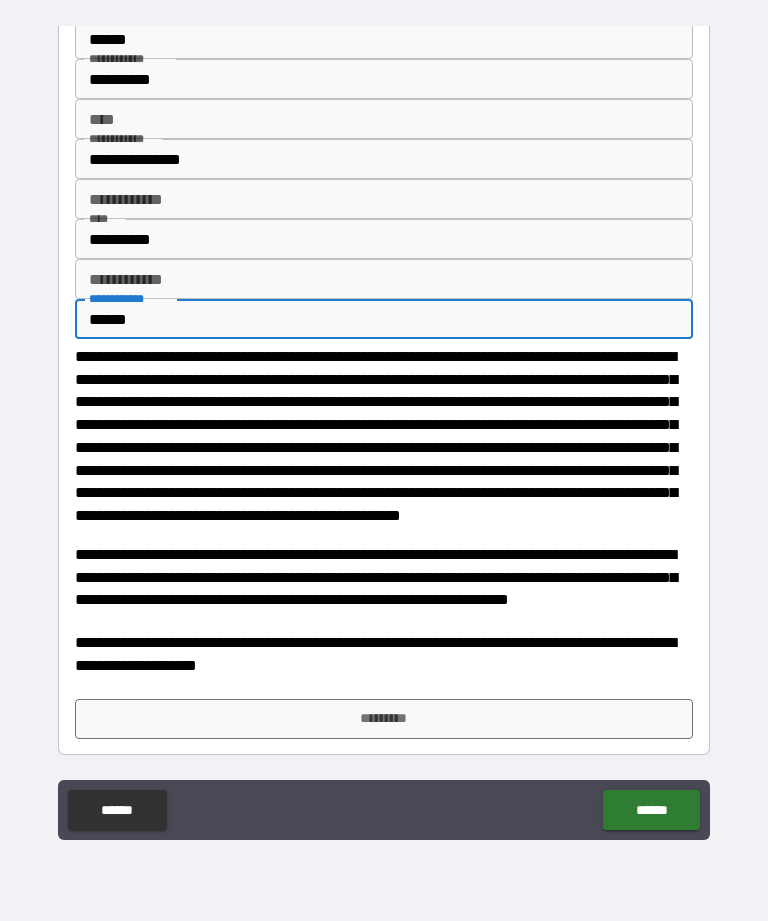 scroll, scrollTop: 437, scrollLeft: 0, axis: vertical 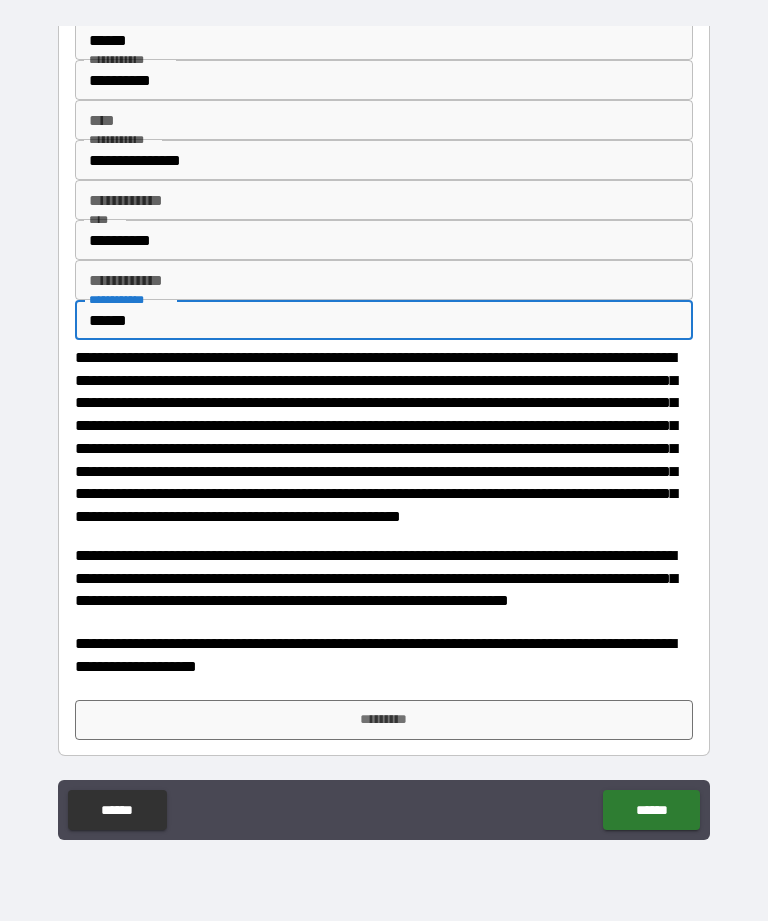 type on "******" 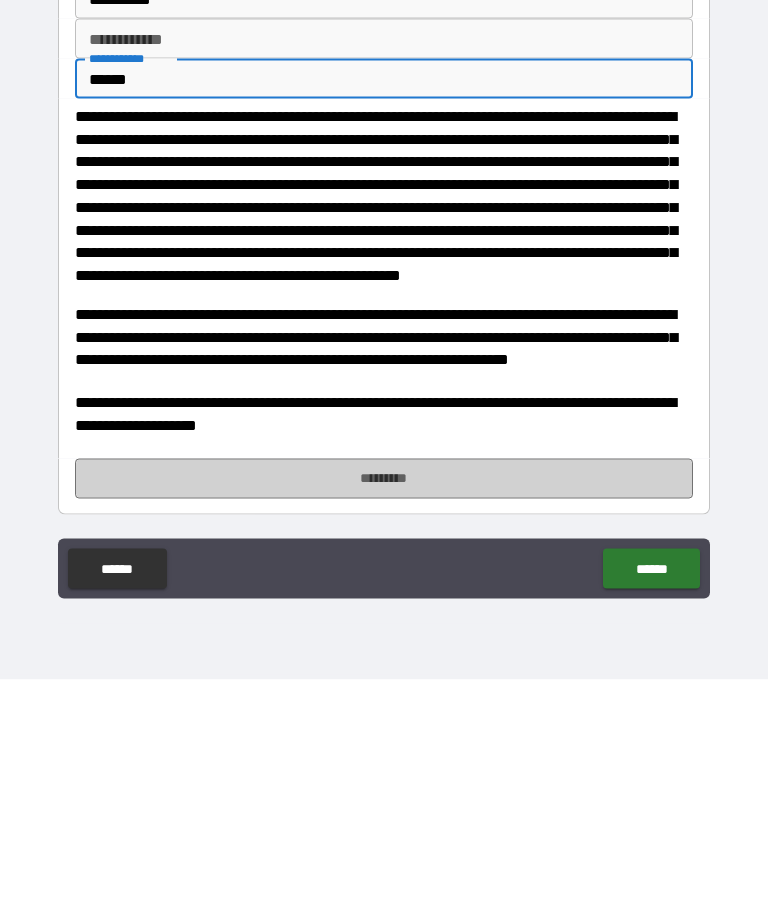 click on "*********" at bounding box center (384, 720) 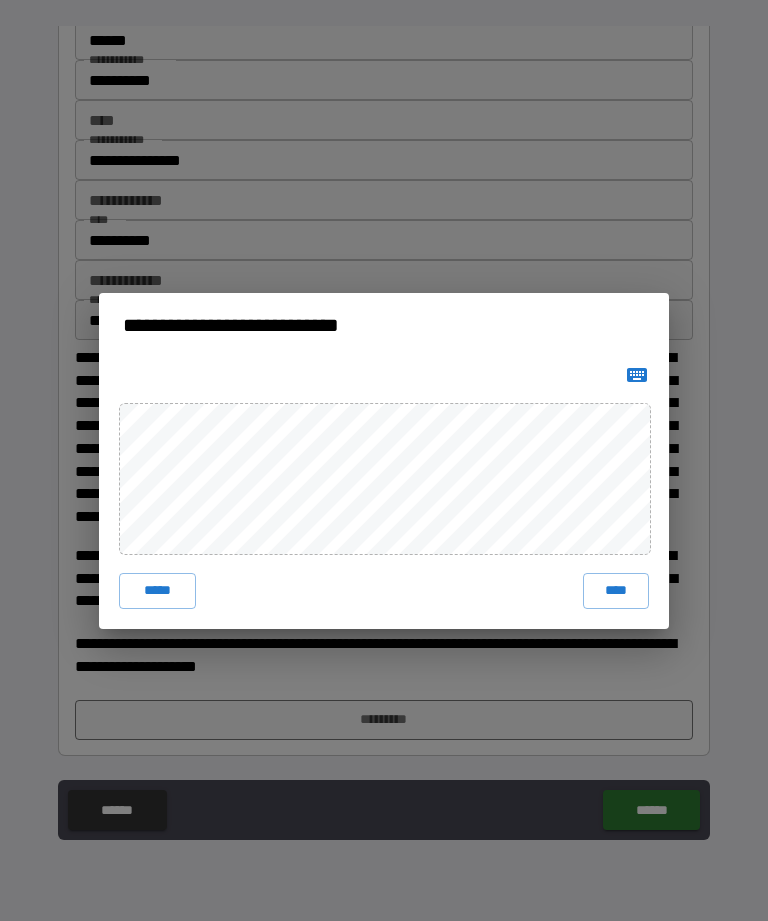 click on "****" at bounding box center [616, 591] 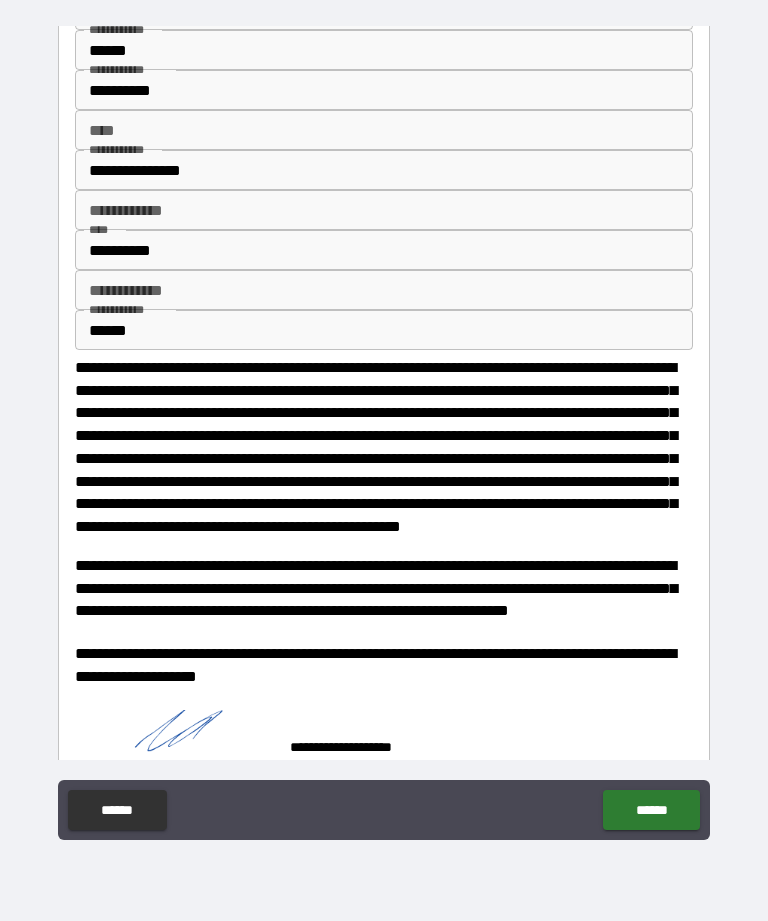 click on "******" at bounding box center (651, 810) 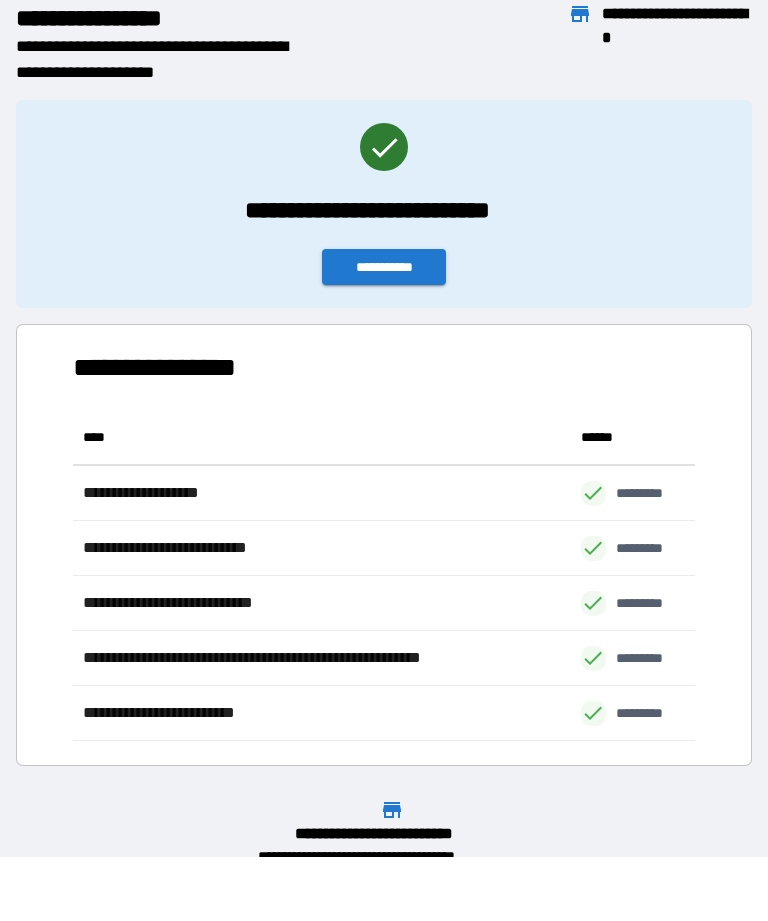 scroll, scrollTop: 1, scrollLeft: 1, axis: both 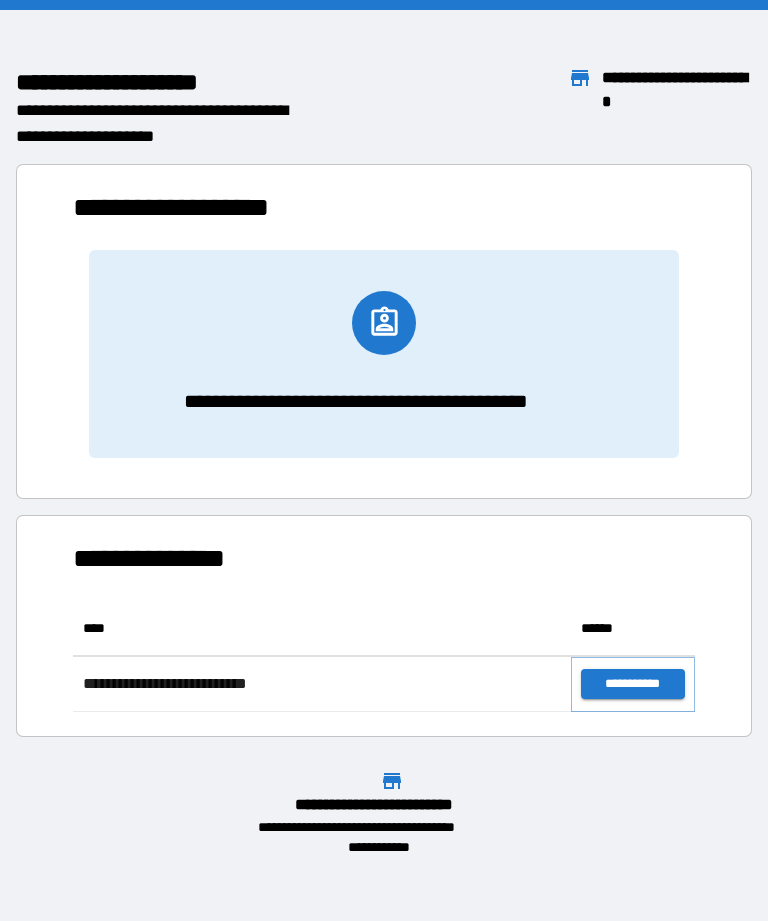 click on "**********" at bounding box center (633, 684) 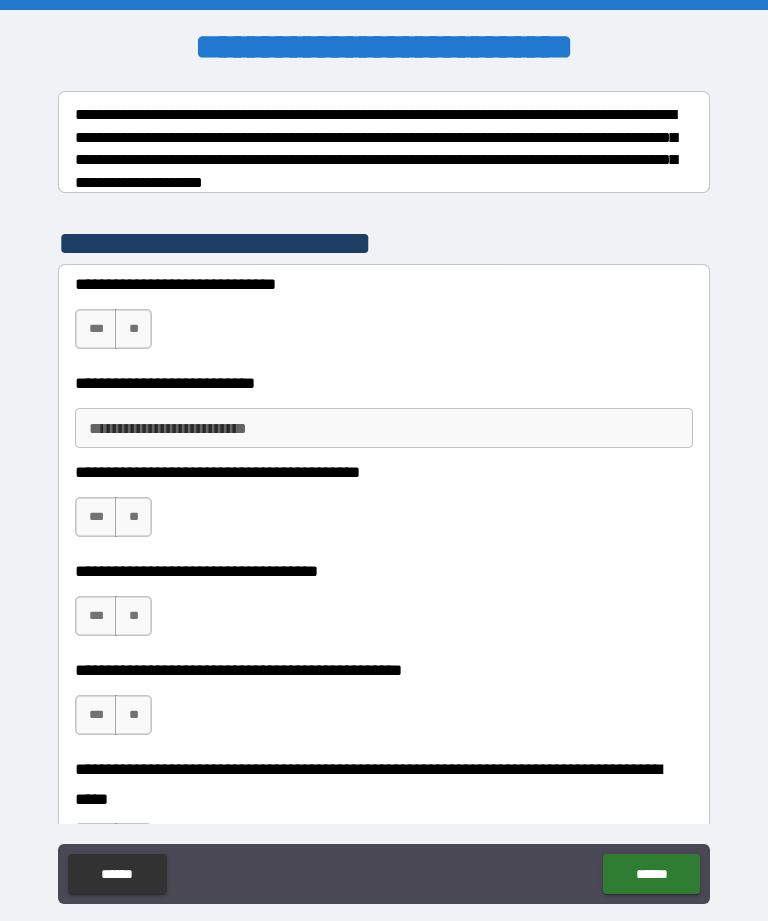 scroll, scrollTop: 317, scrollLeft: 0, axis: vertical 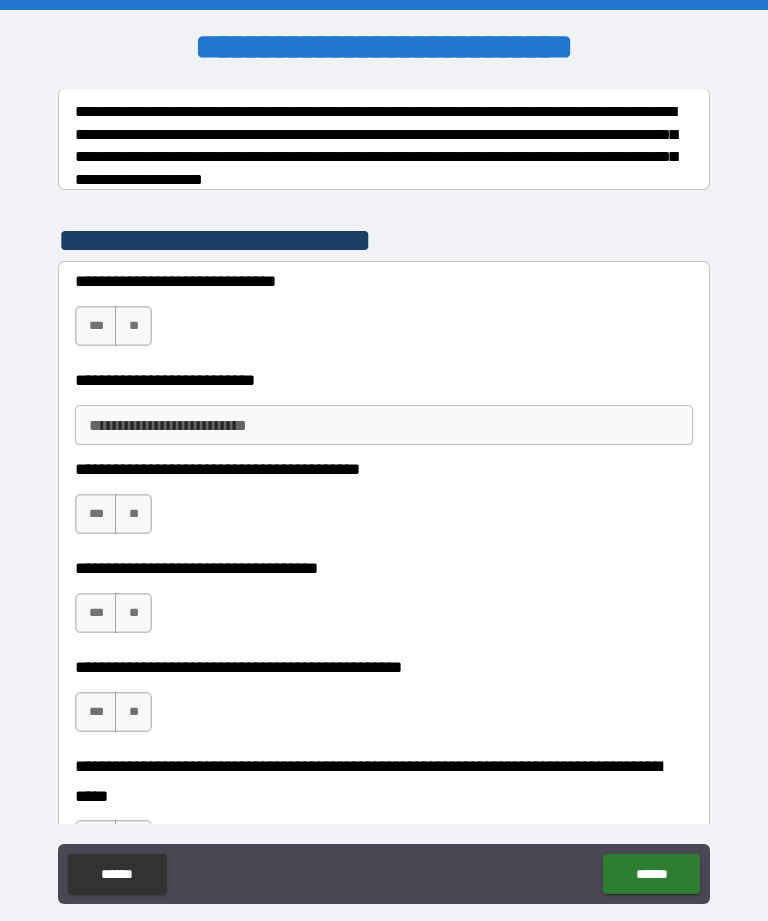 click on "***" at bounding box center (96, 326) 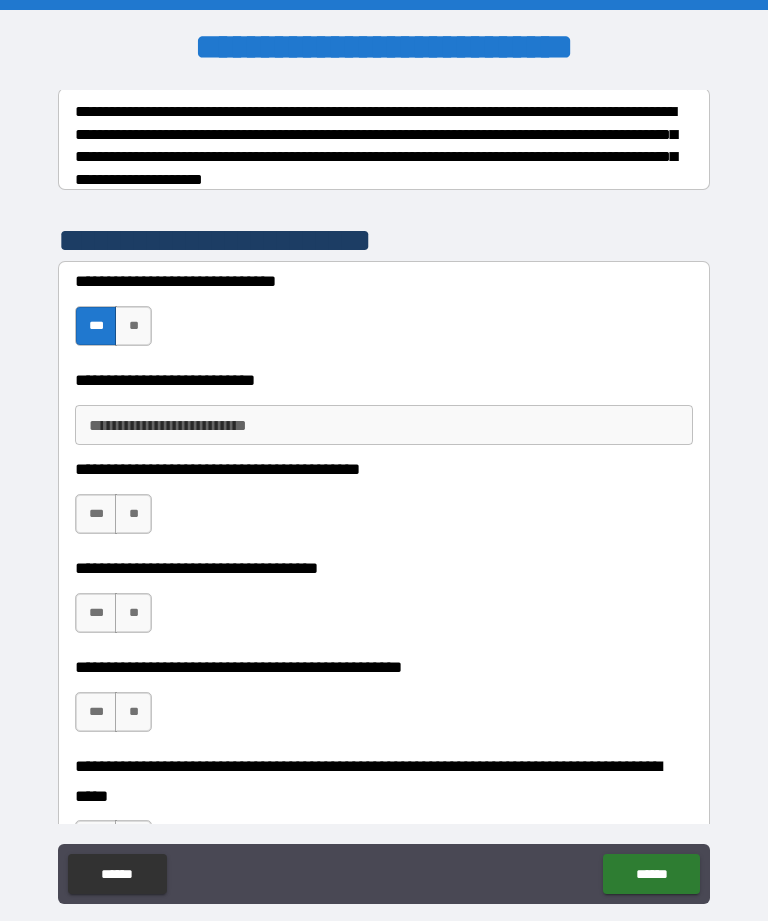 click on "**********" at bounding box center [384, 425] 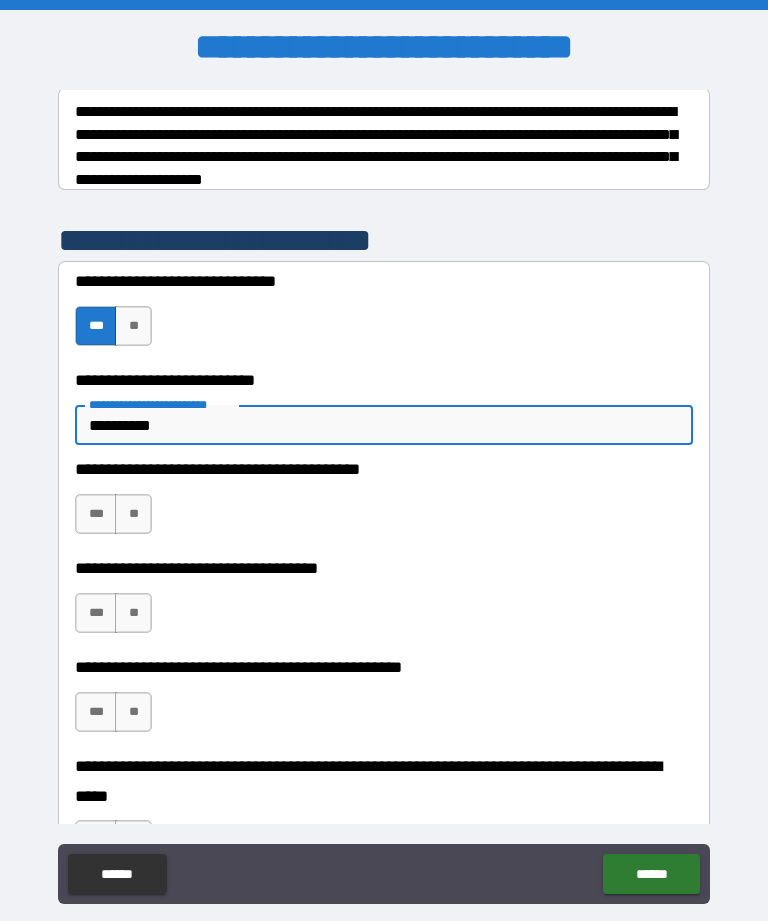 type on "**********" 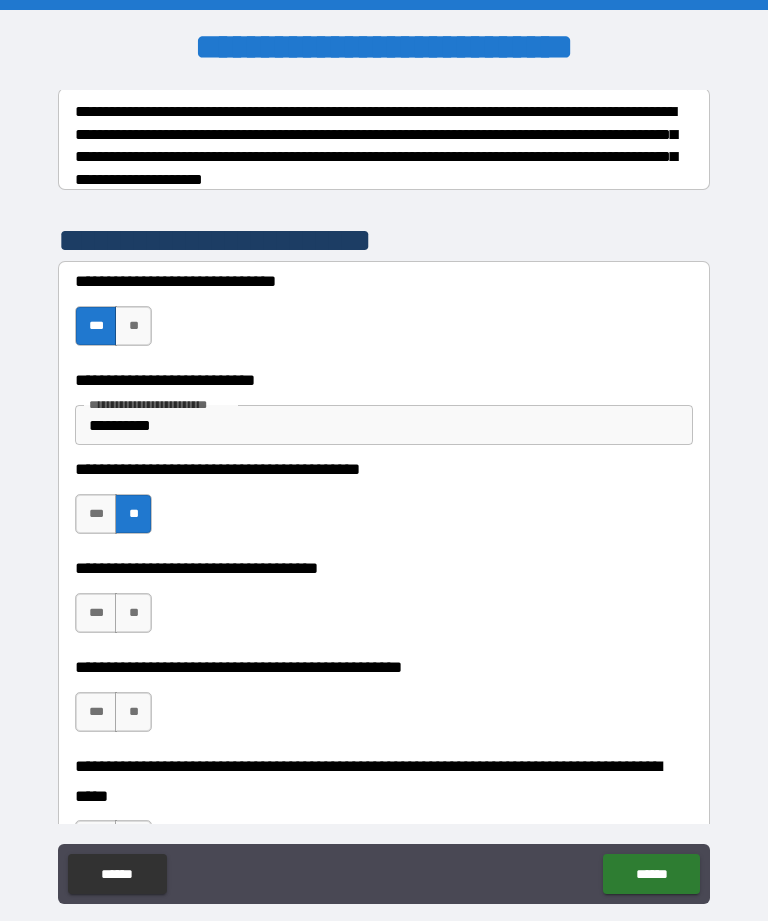 click on "**" at bounding box center (133, 613) 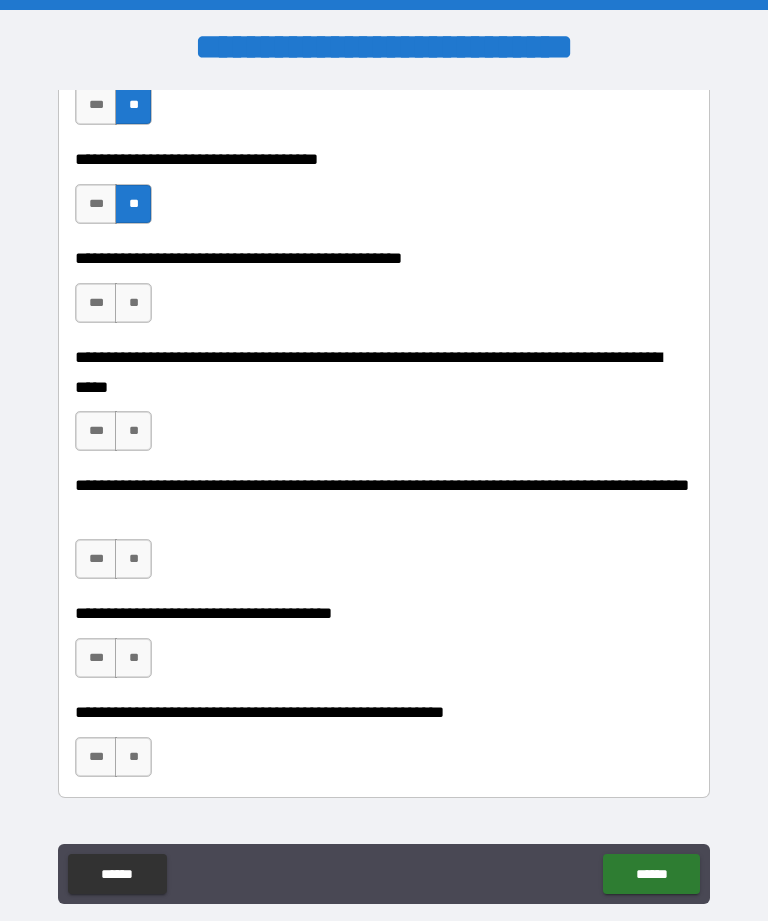 scroll, scrollTop: 731, scrollLeft: 0, axis: vertical 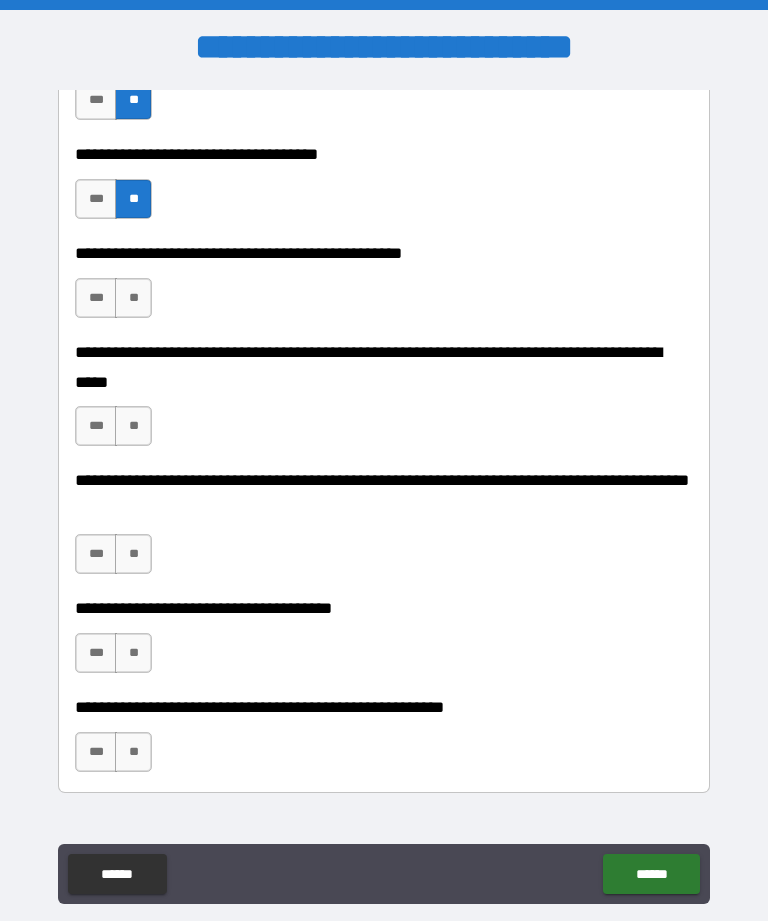 click on "**" at bounding box center (133, 298) 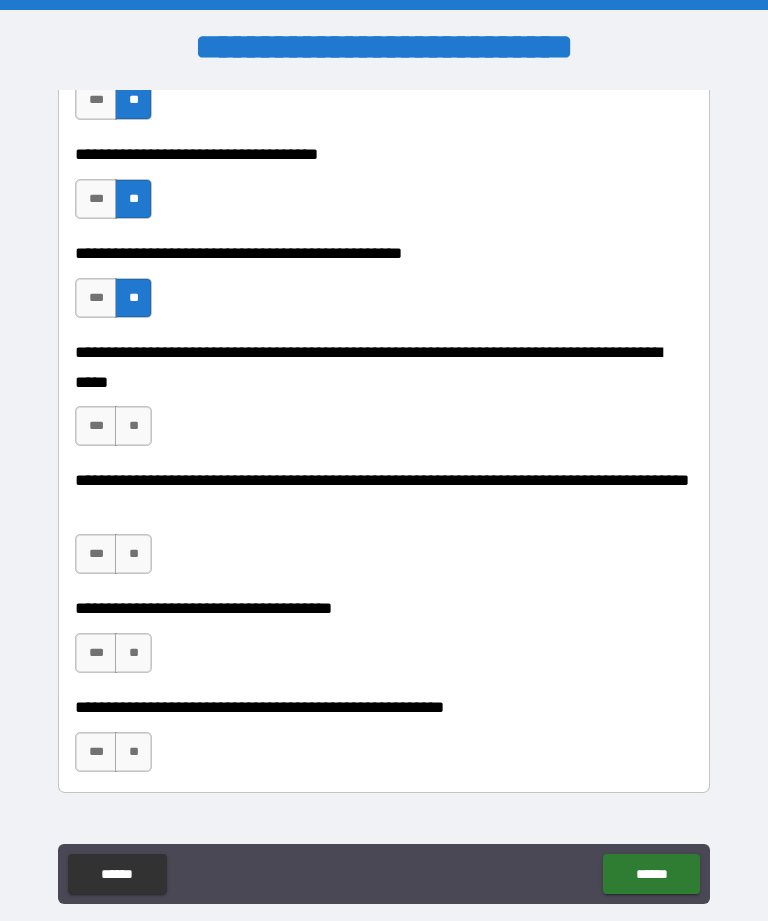 click on "**" at bounding box center [133, 426] 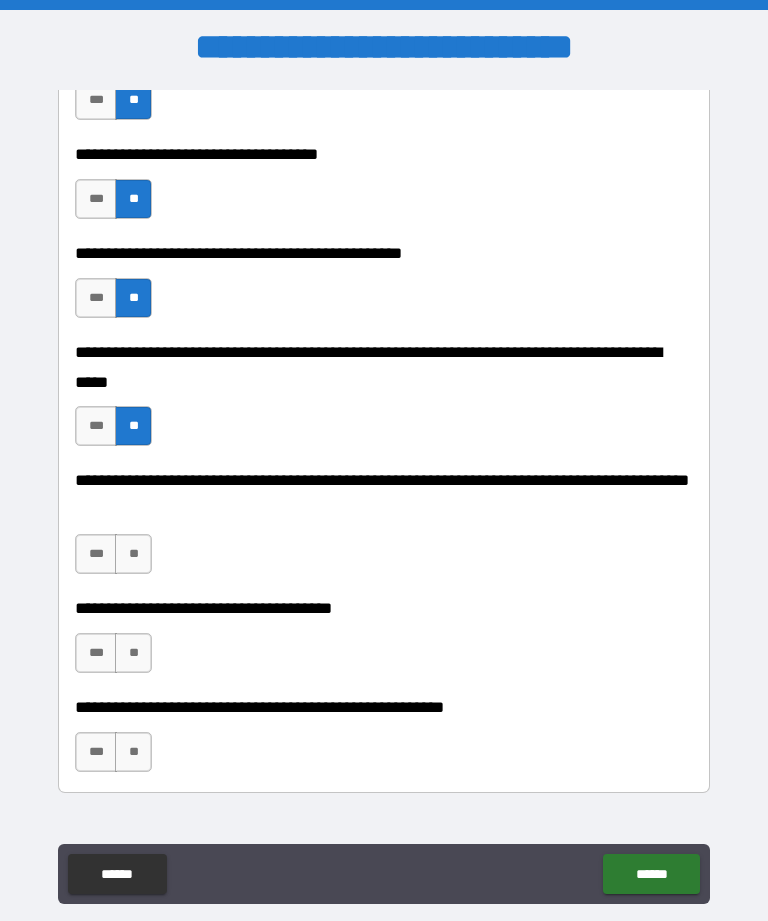 click on "**" at bounding box center (133, 554) 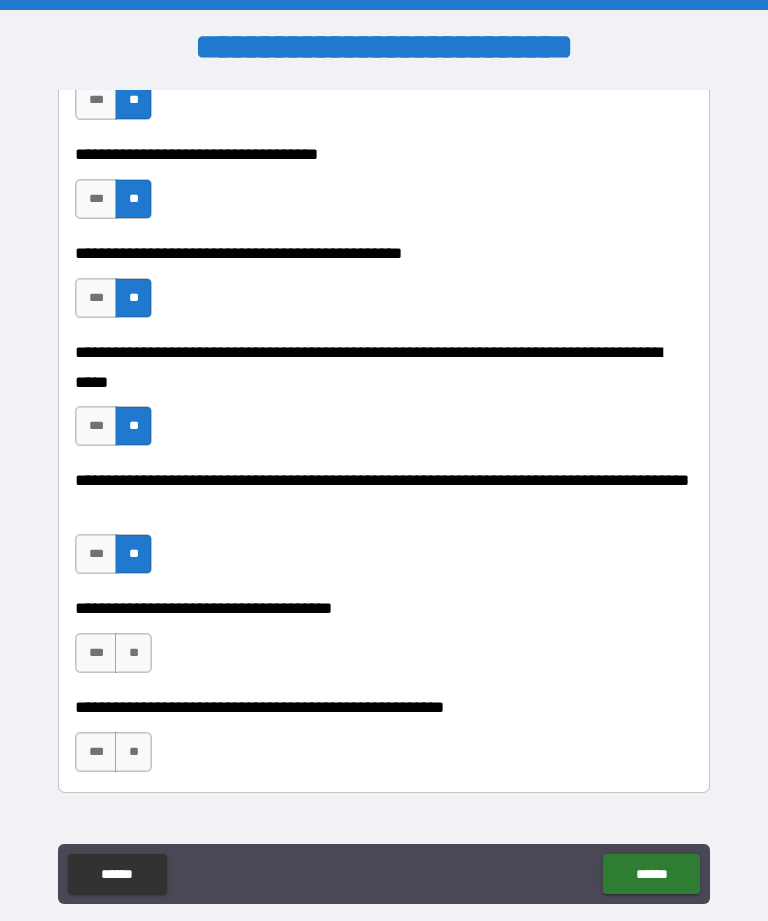 click on "***" at bounding box center (96, 554) 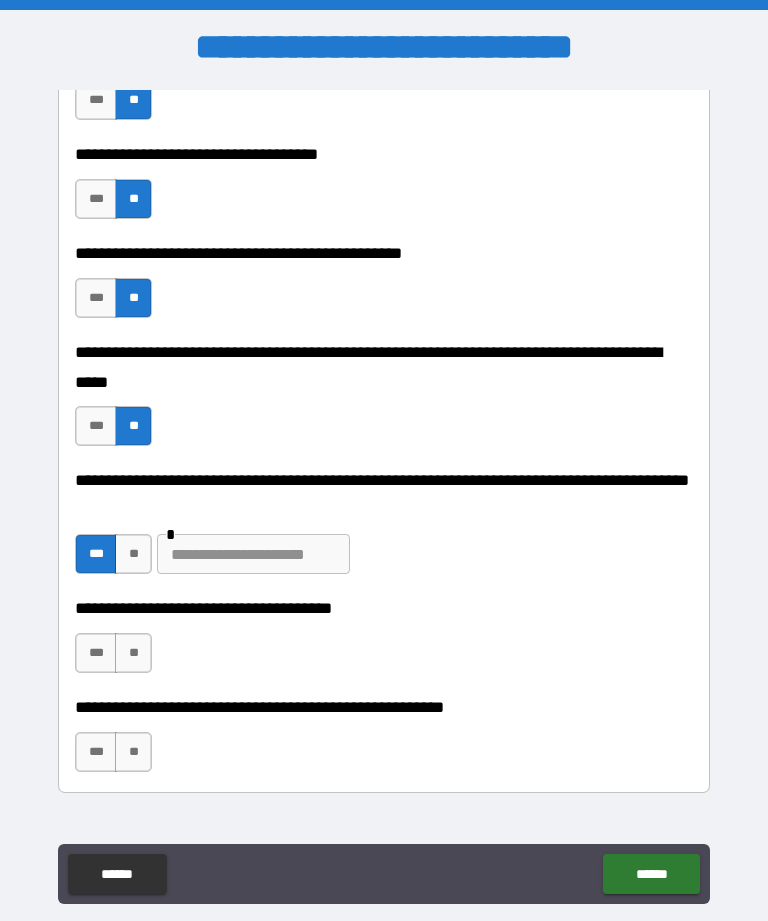 click at bounding box center (253, 554) 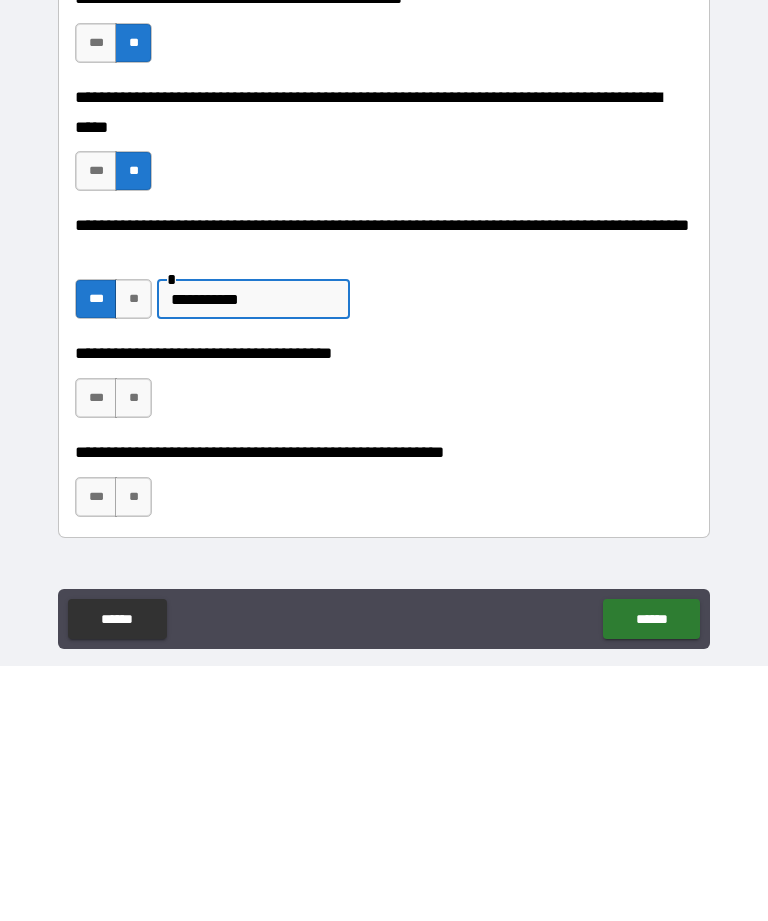 type on "**********" 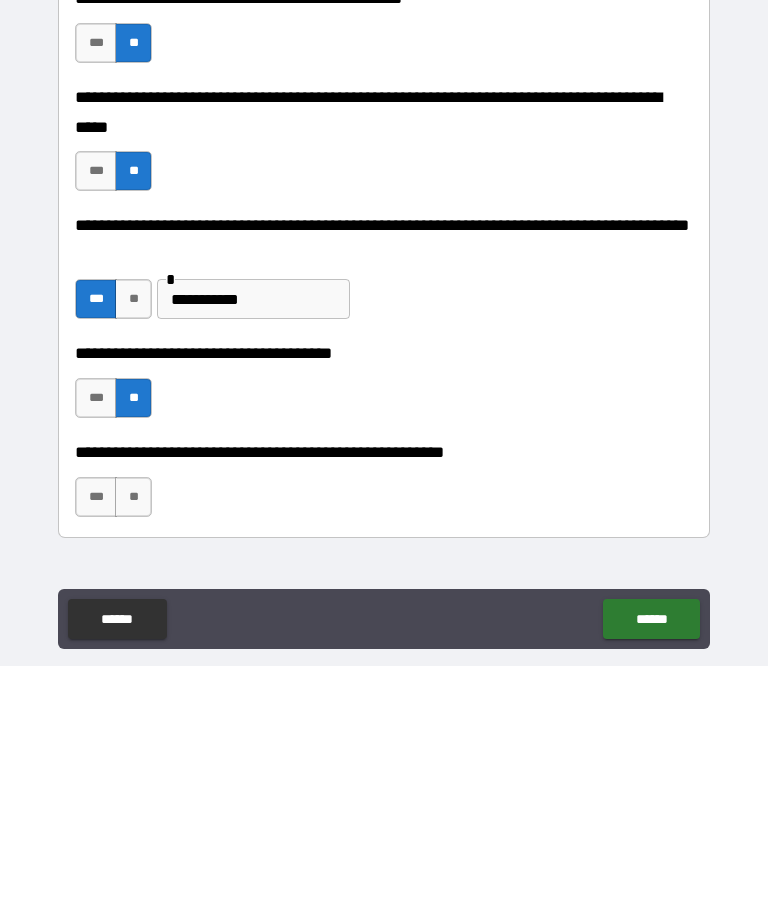 scroll, scrollTop: 64, scrollLeft: 0, axis: vertical 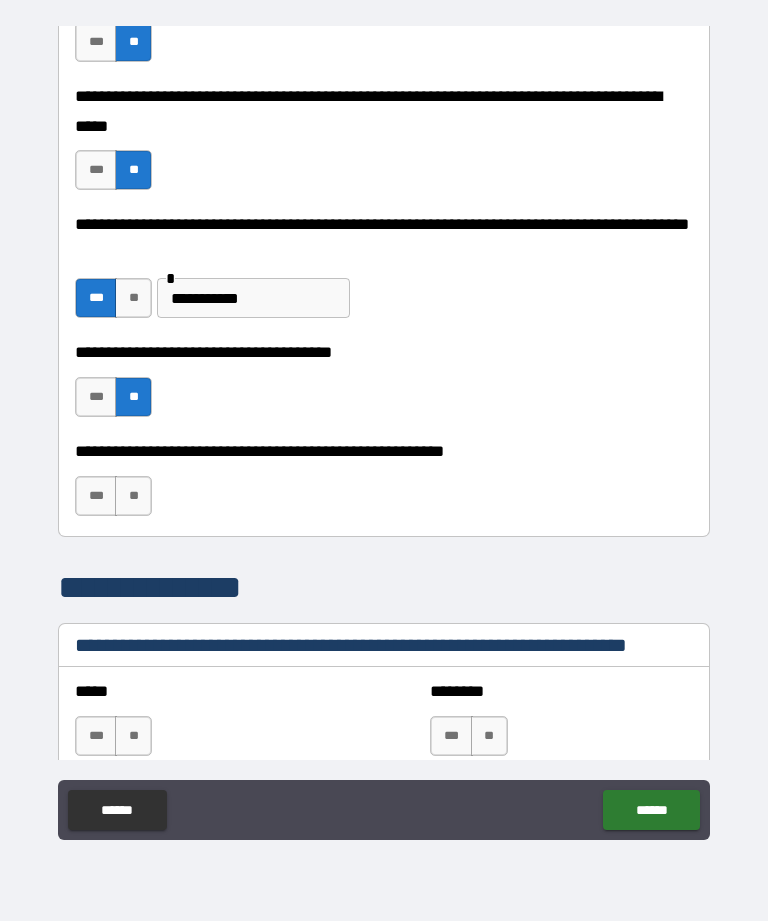 click on "***" at bounding box center (96, 496) 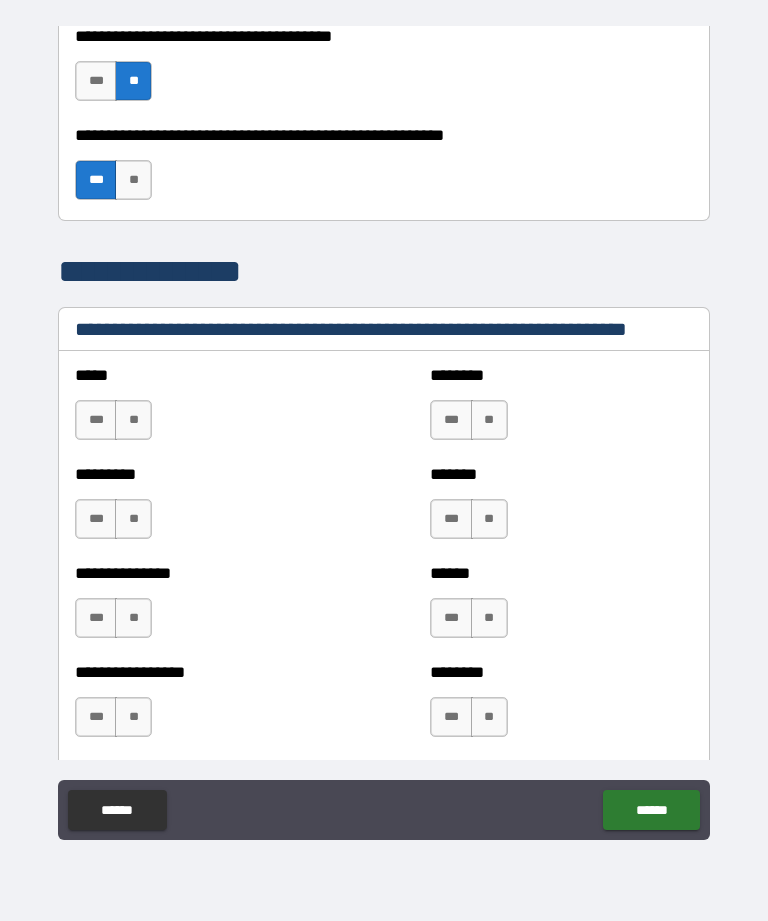 scroll, scrollTop: 1242, scrollLeft: 0, axis: vertical 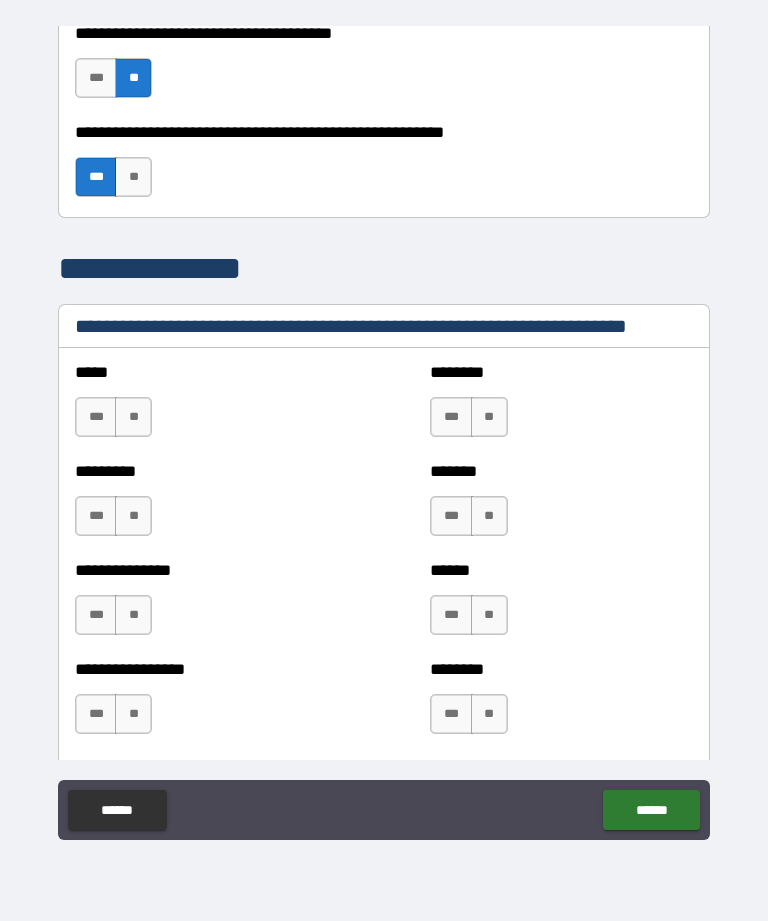click on "**" at bounding box center [133, 417] 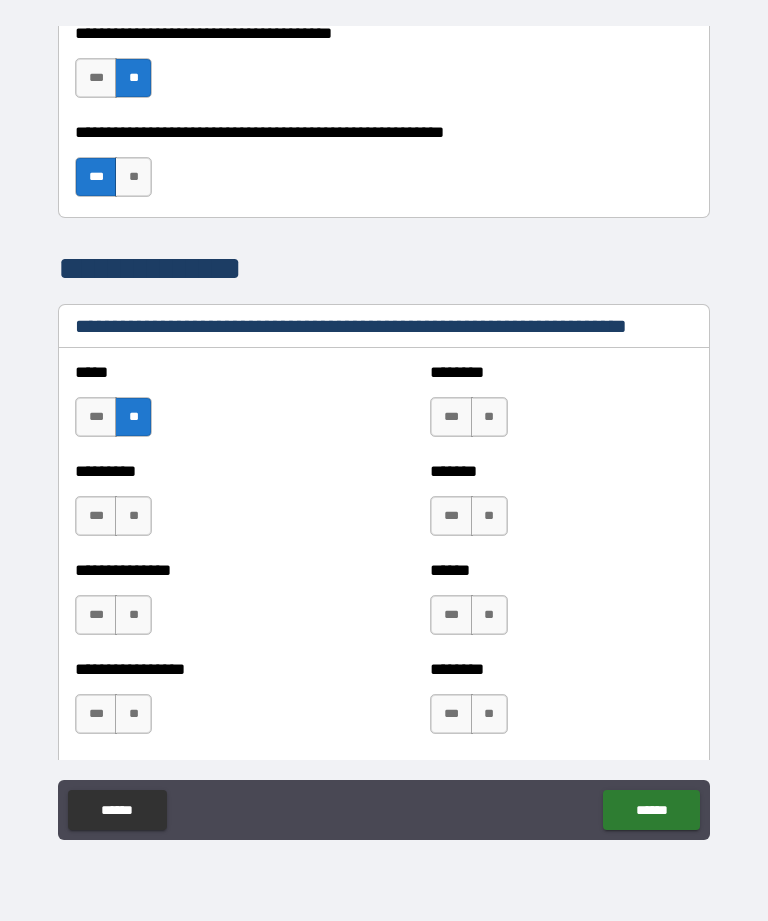 click on "**" at bounding box center (133, 516) 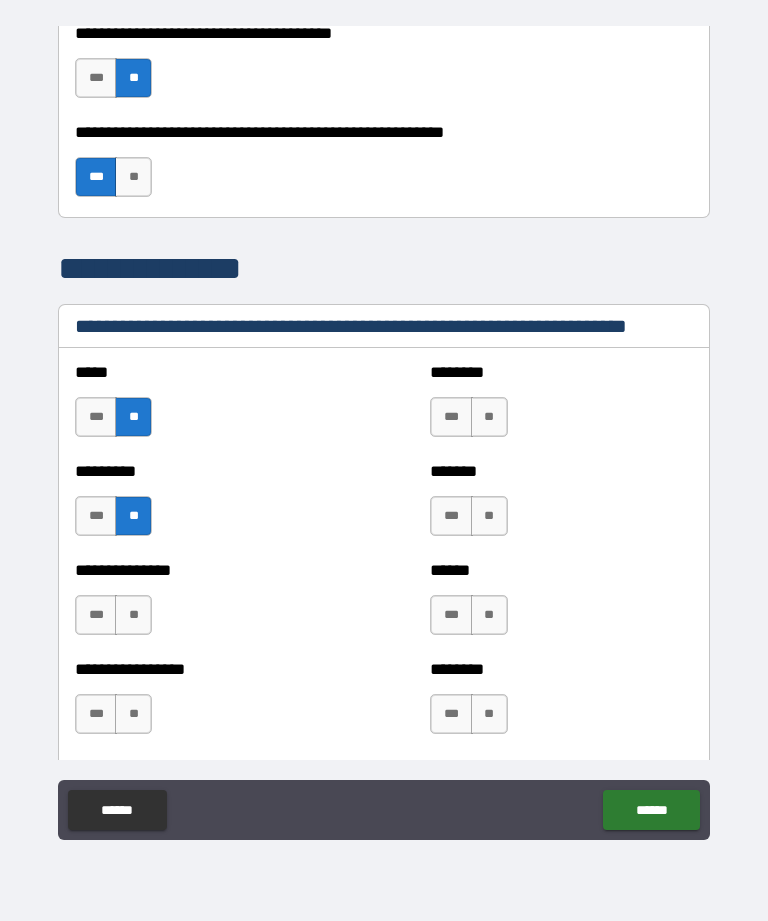 click on "**" at bounding box center (133, 615) 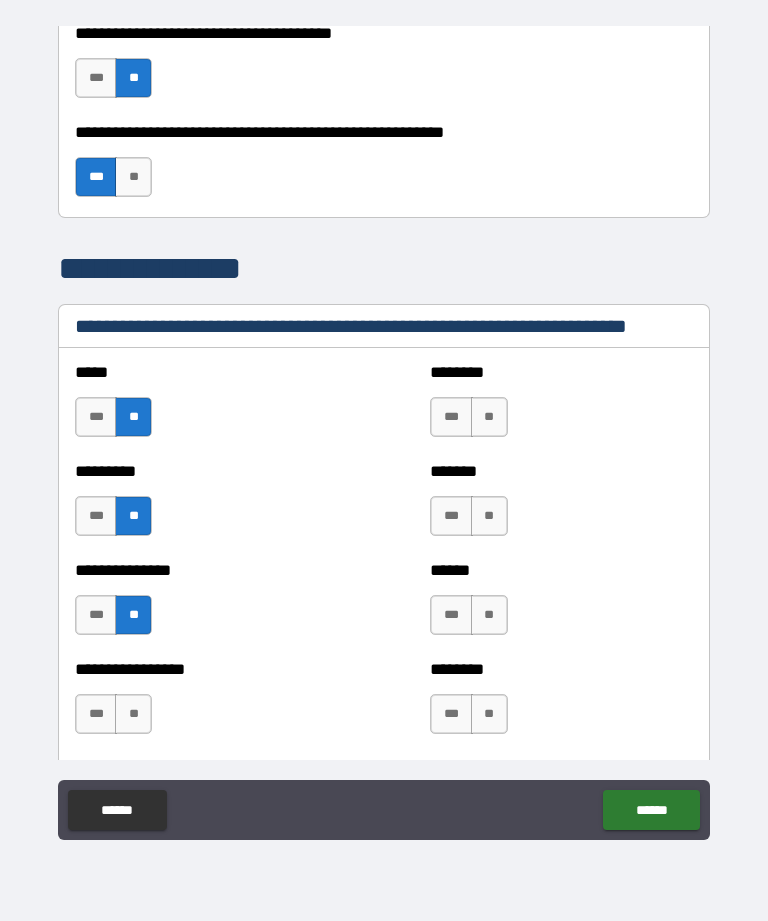 click on "**" at bounding box center [133, 714] 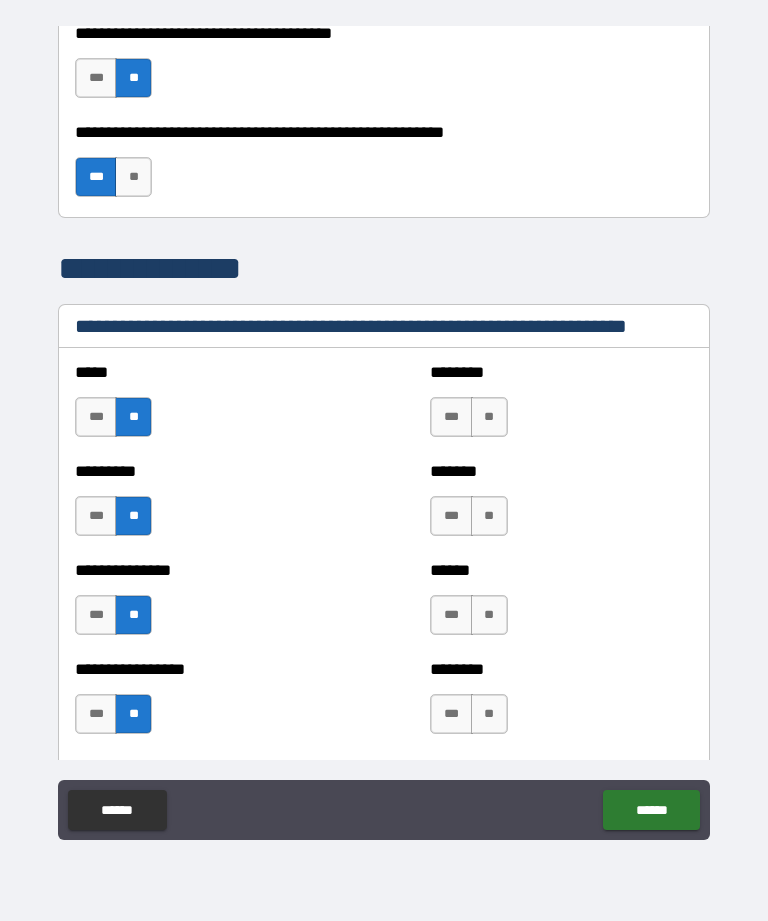 click on "**" at bounding box center [489, 417] 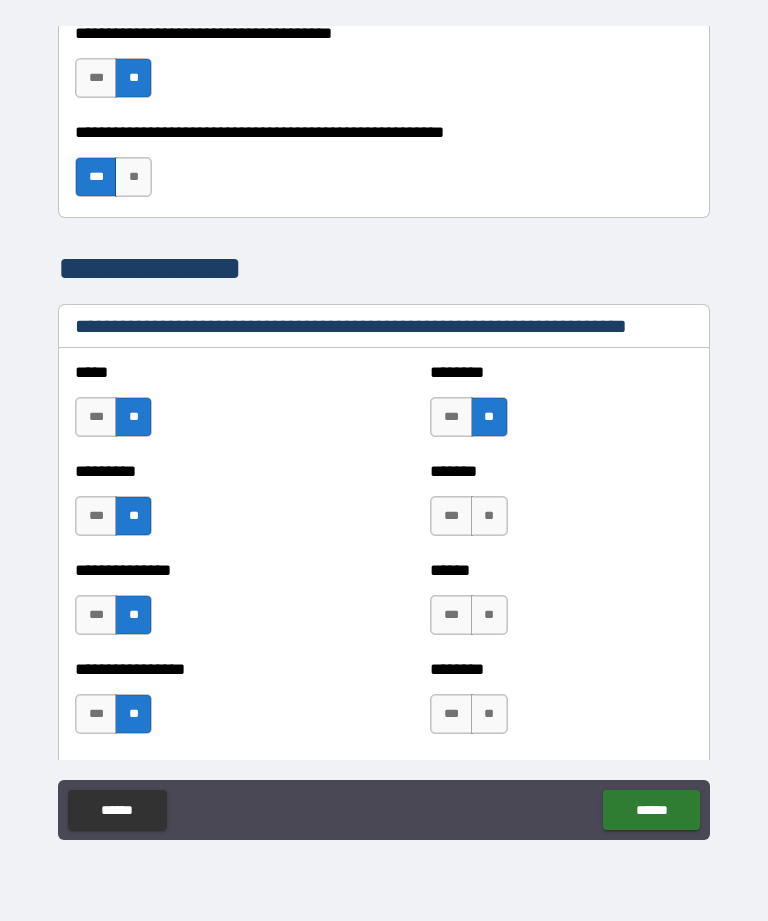 click on "**" at bounding box center [489, 516] 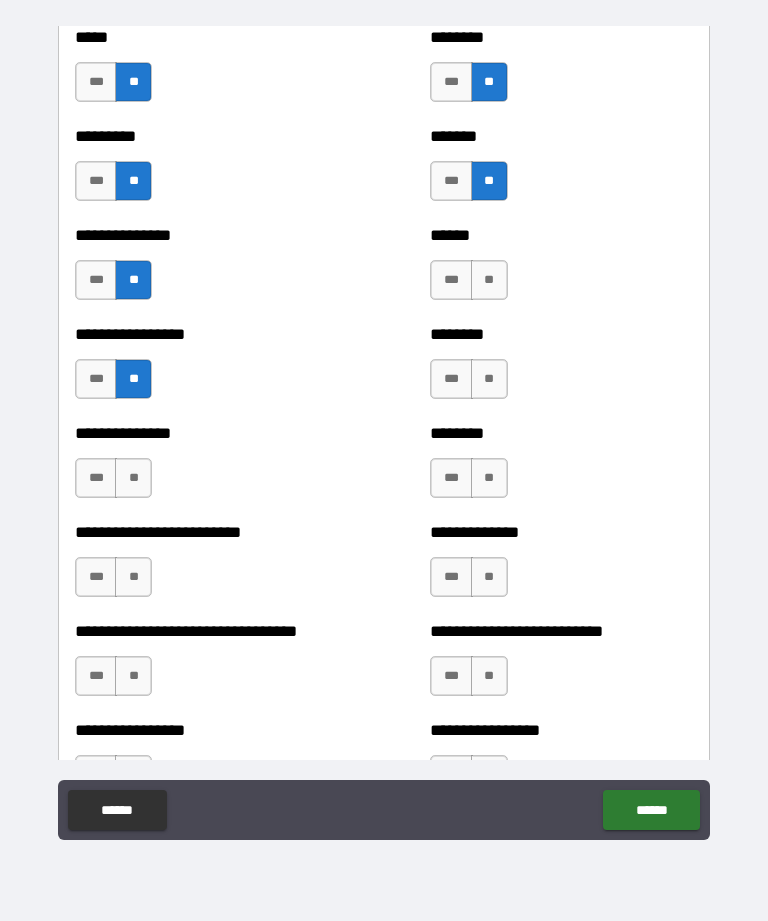 scroll, scrollTop: 1577, scrollLeft: 0, axis: vertical 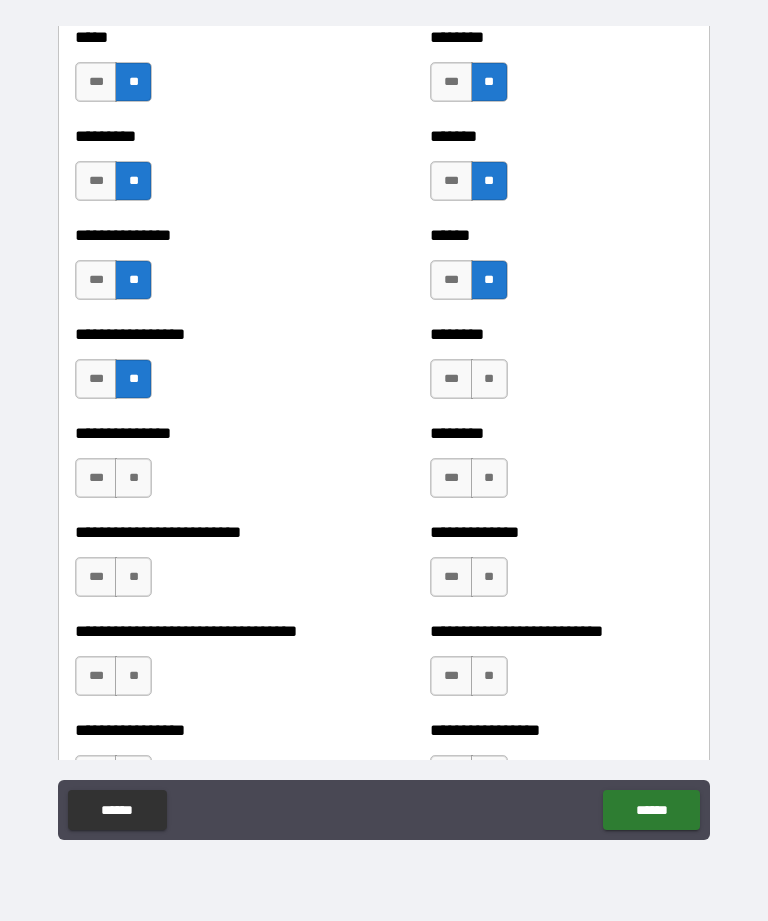 click on "**" at bounding box center (489, 379) 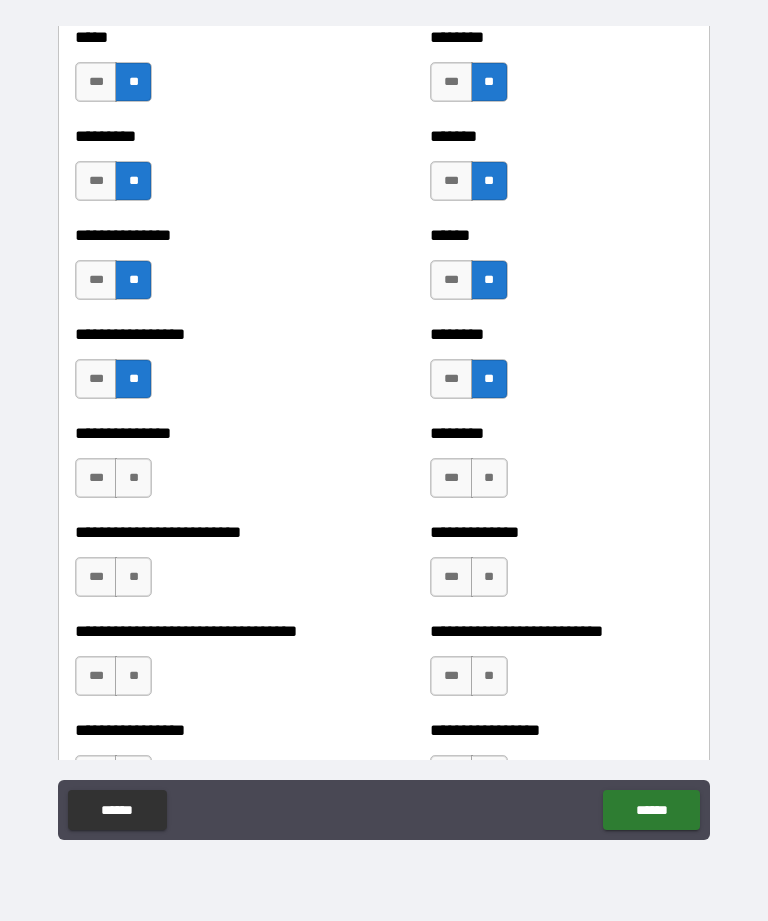 click on "**" at bounding box center [489, 478] 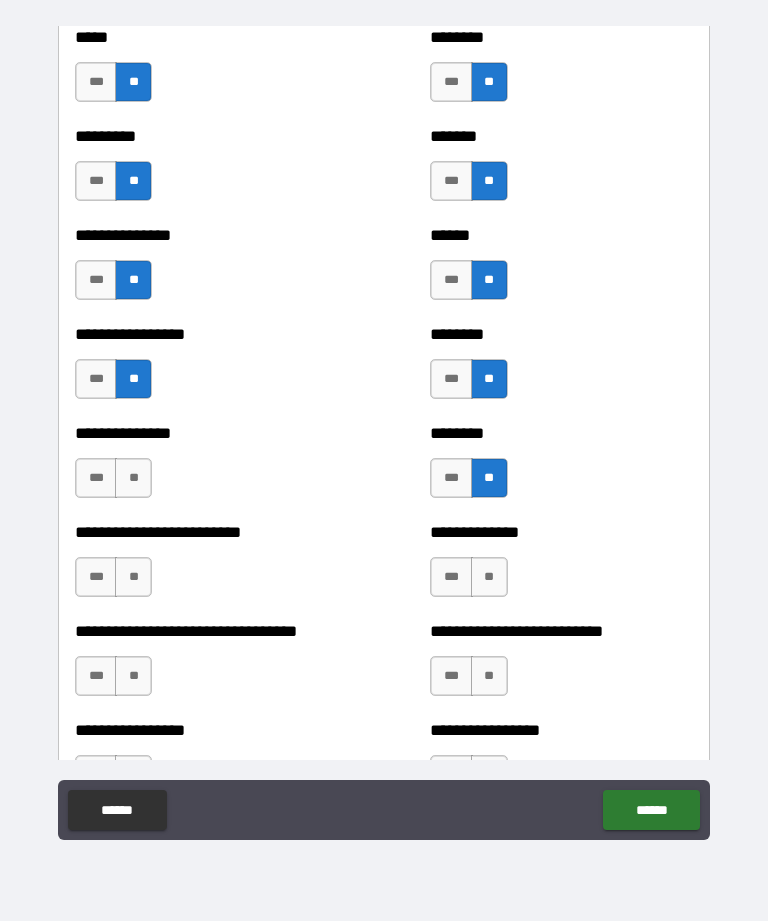 click on "**" at bounding box center (133, 478) 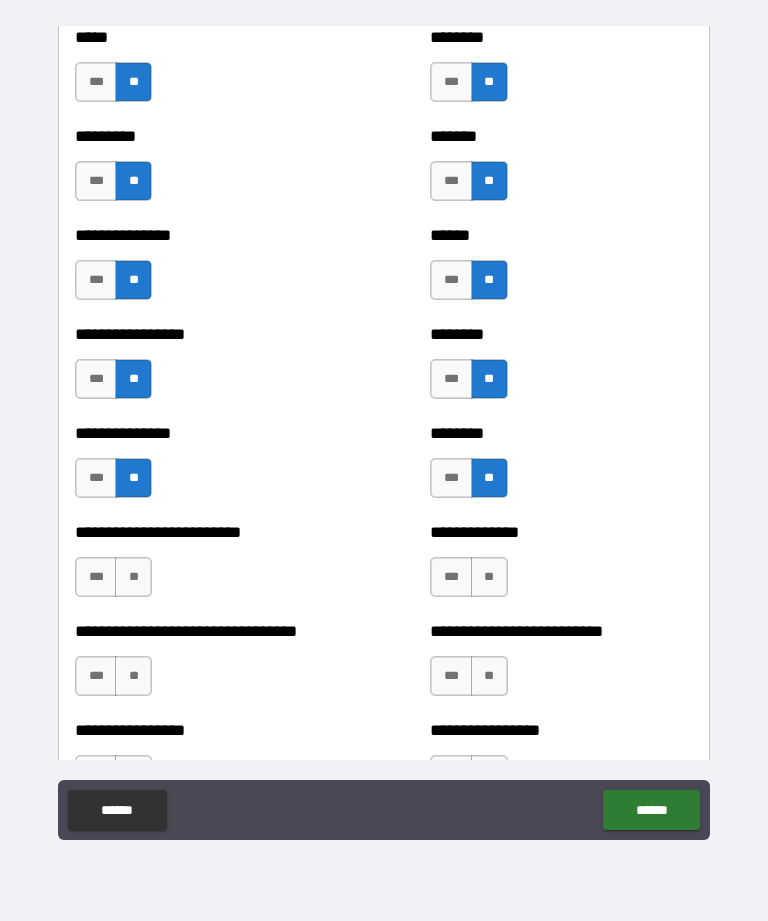 click on "**" at bounding box center (133, 577) 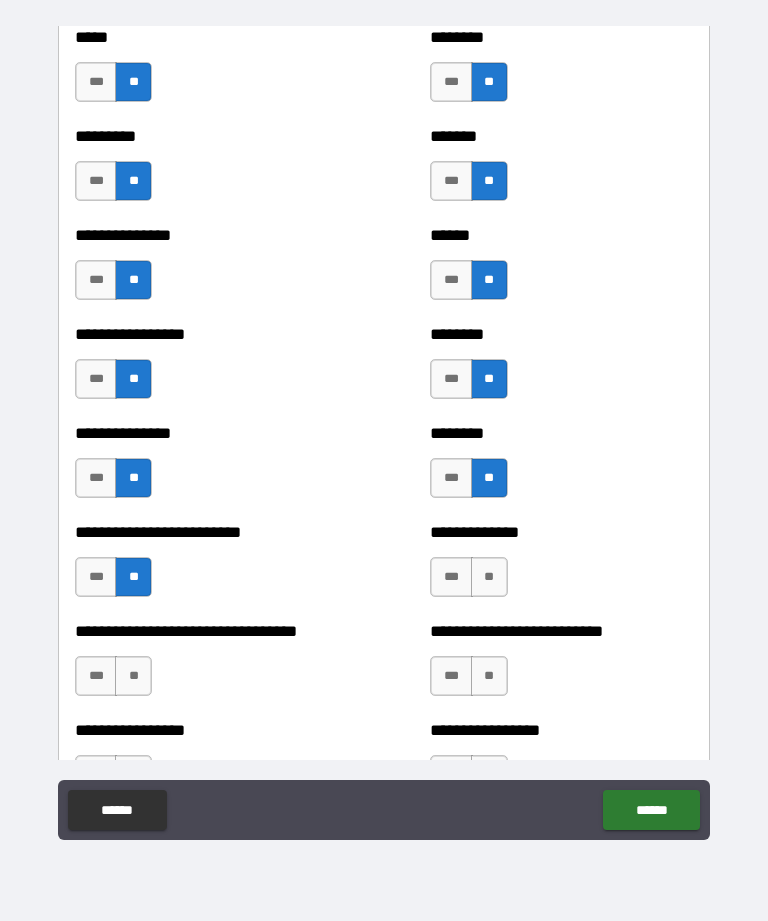 click on "**" at bounding box center [489, 577] 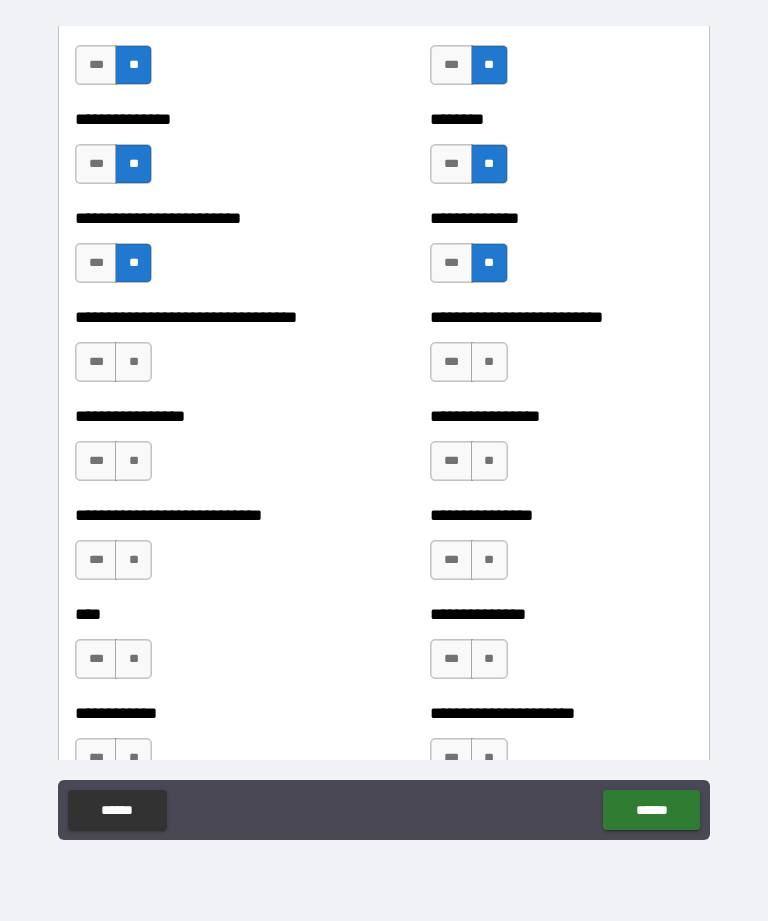 scroll, scrollTop: 1905, scrollLeft: 0, axis: vertical 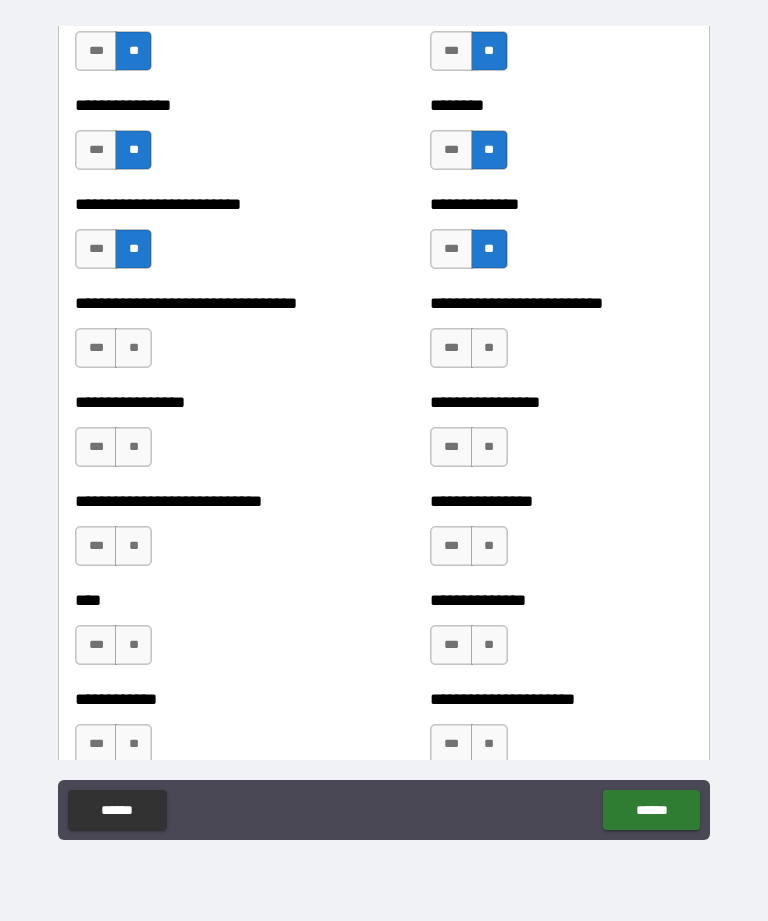click on "**" at bounding box center [133, 348] 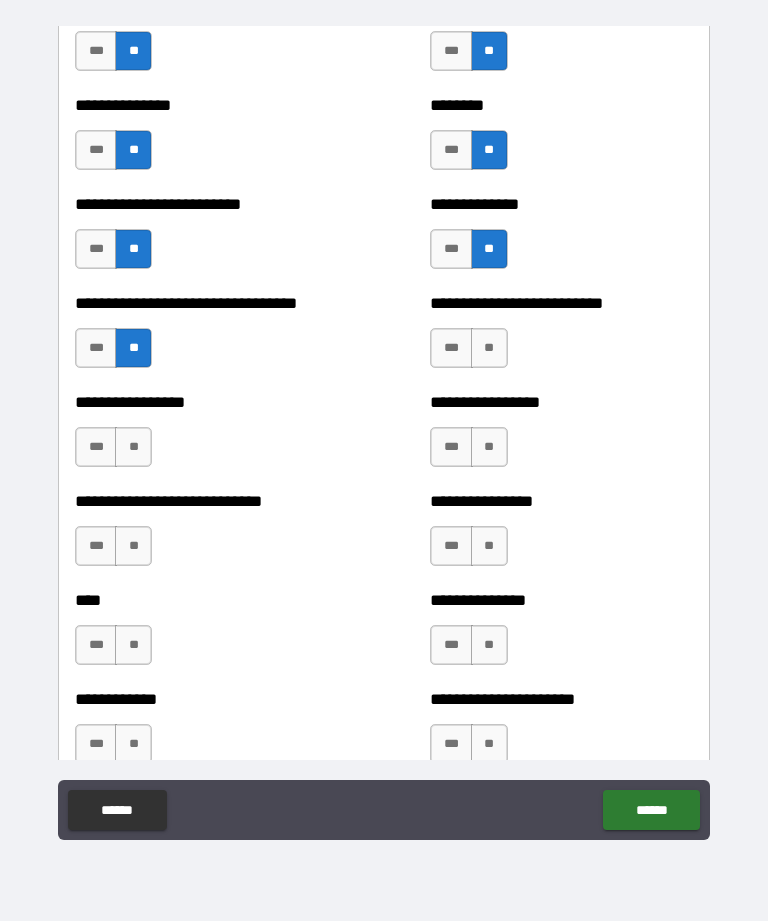 click on "**" at bounding box center [133, 447] 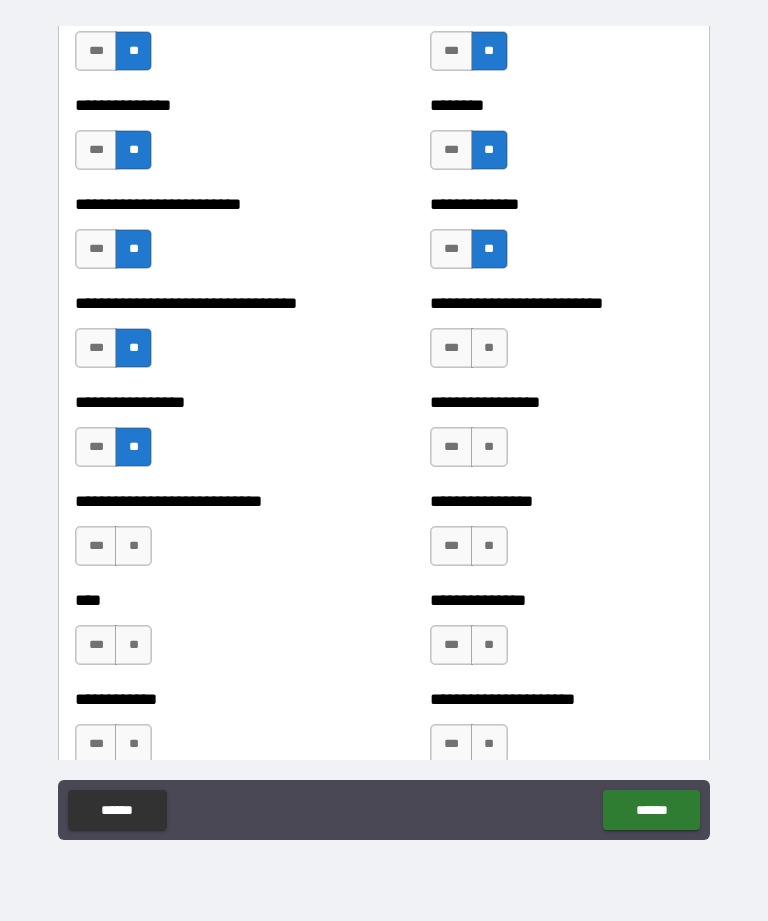 click on "**" at bounding box center (133, 546) 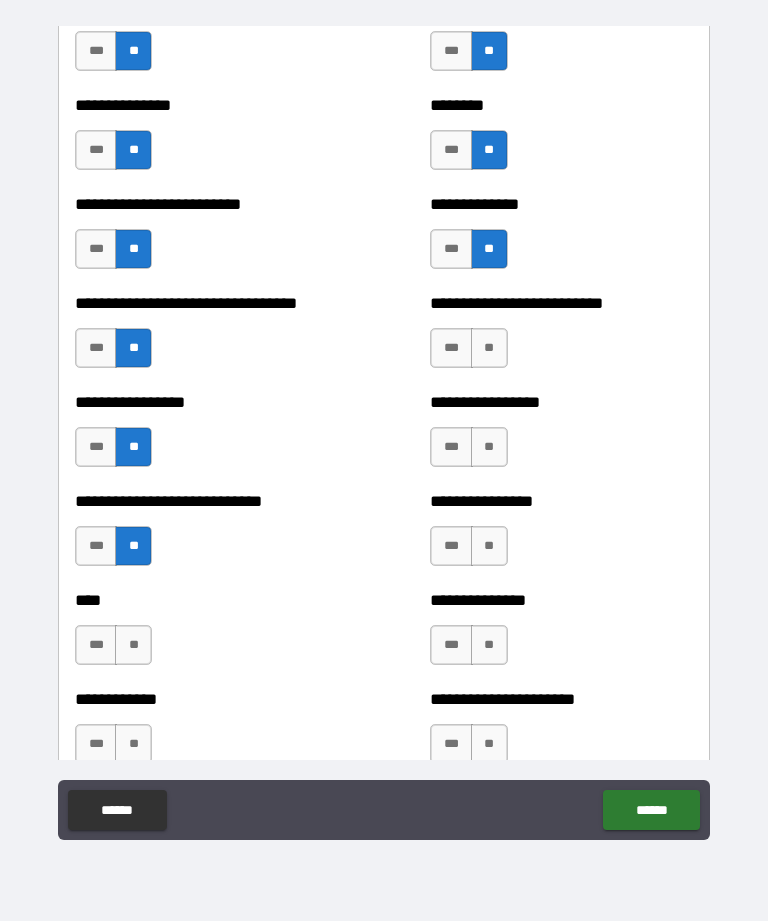 click on "**" at bounding box center [489, 348] 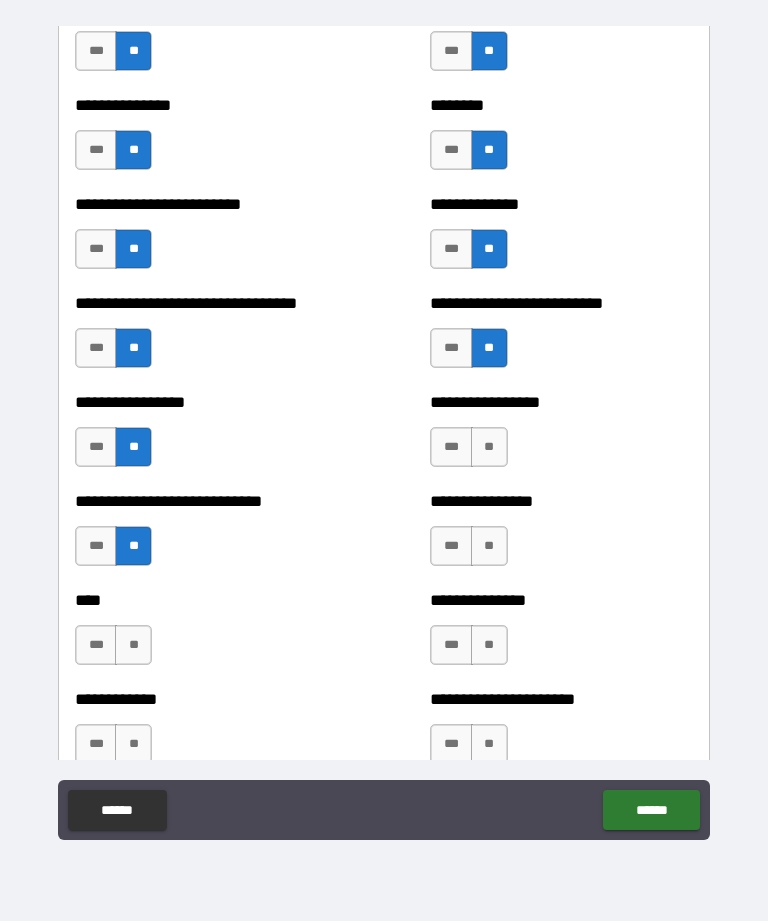 click on "**" at bounding box center (489, 447) 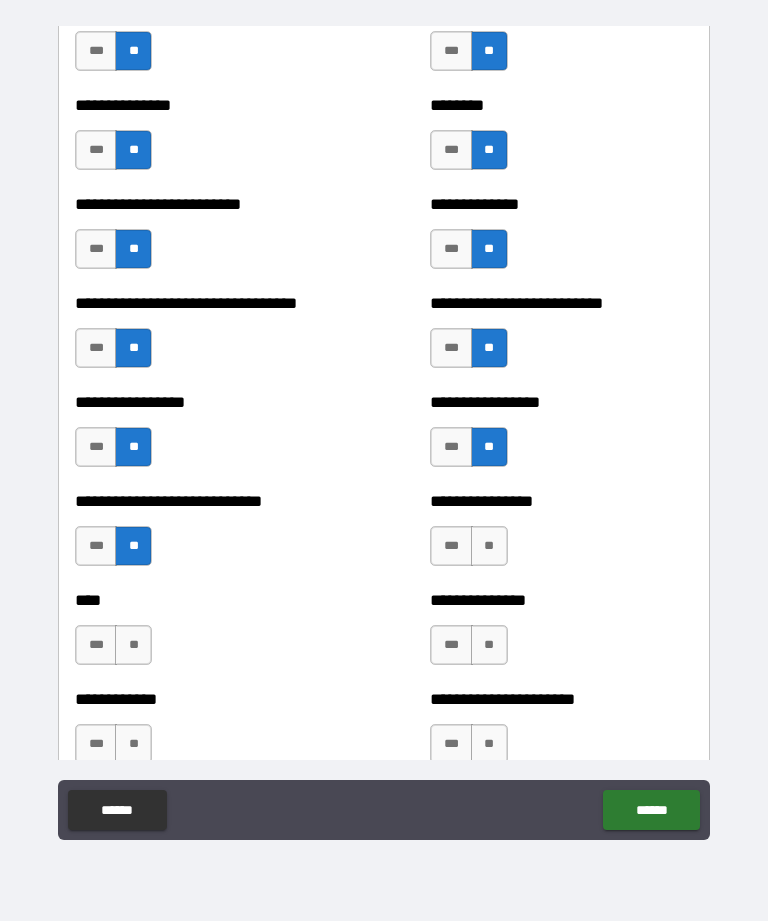 click on "**" at bounding box center (489, 546) 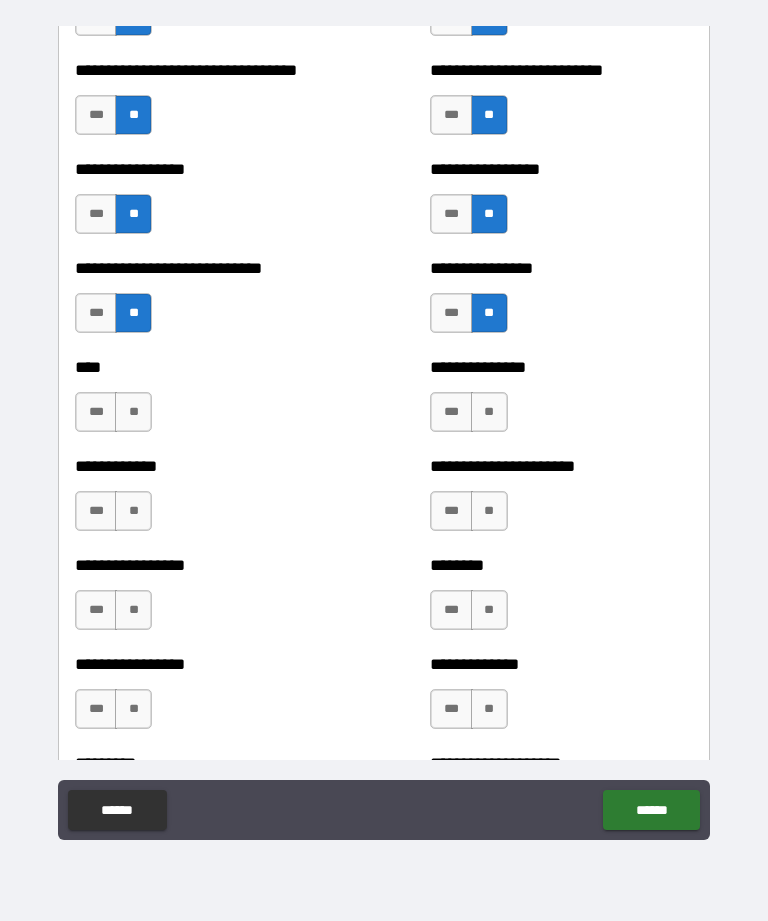 scroll, scrollTop: 2212, scrollLeft: 0, axis: vertical 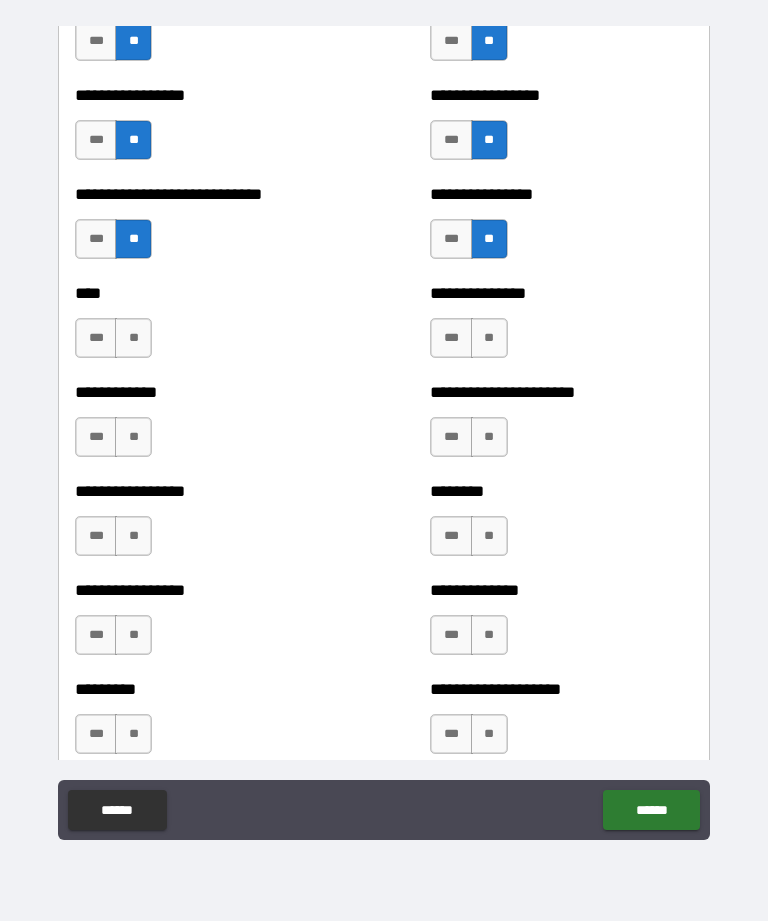 click on "**" at bounding box center [133, 338] 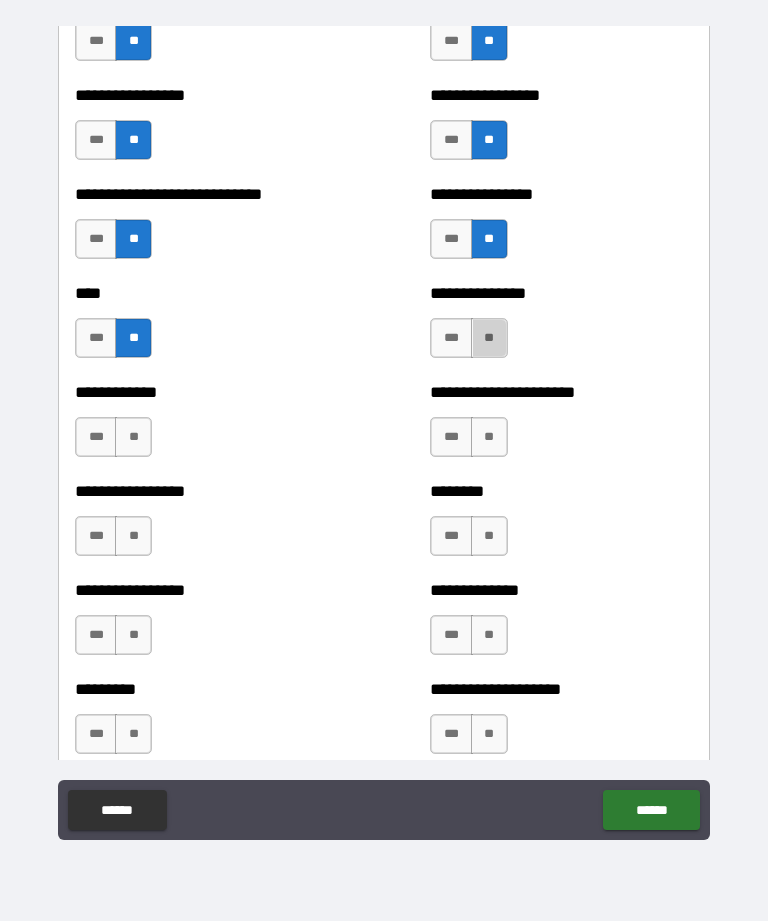 click on "**" at bounding box center (489, 338) 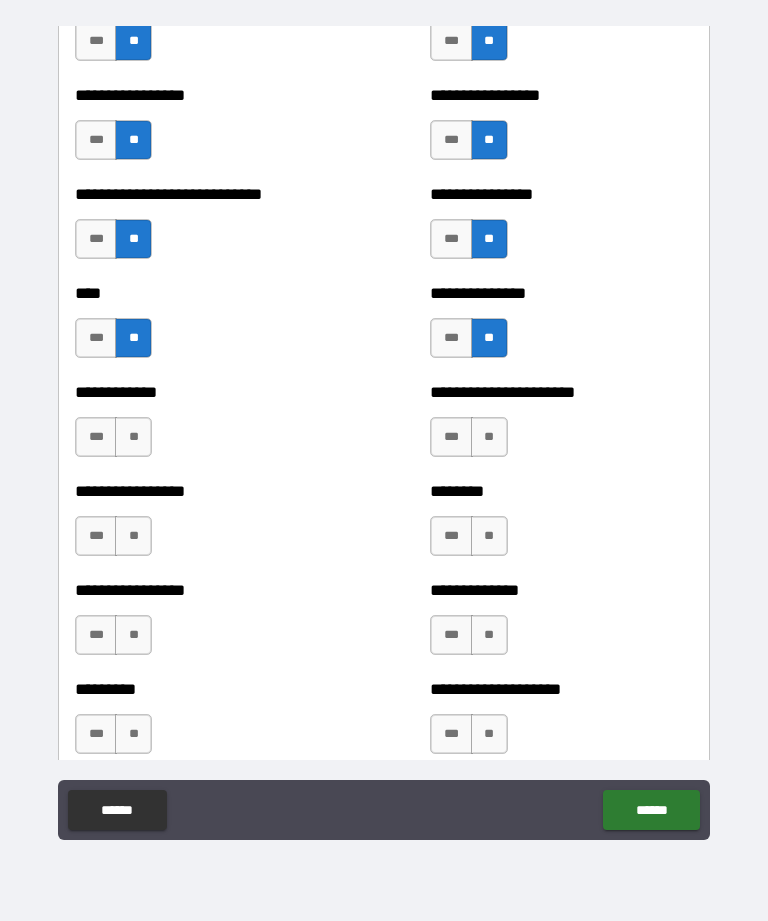click on "**" at bounding box center [133, 437] 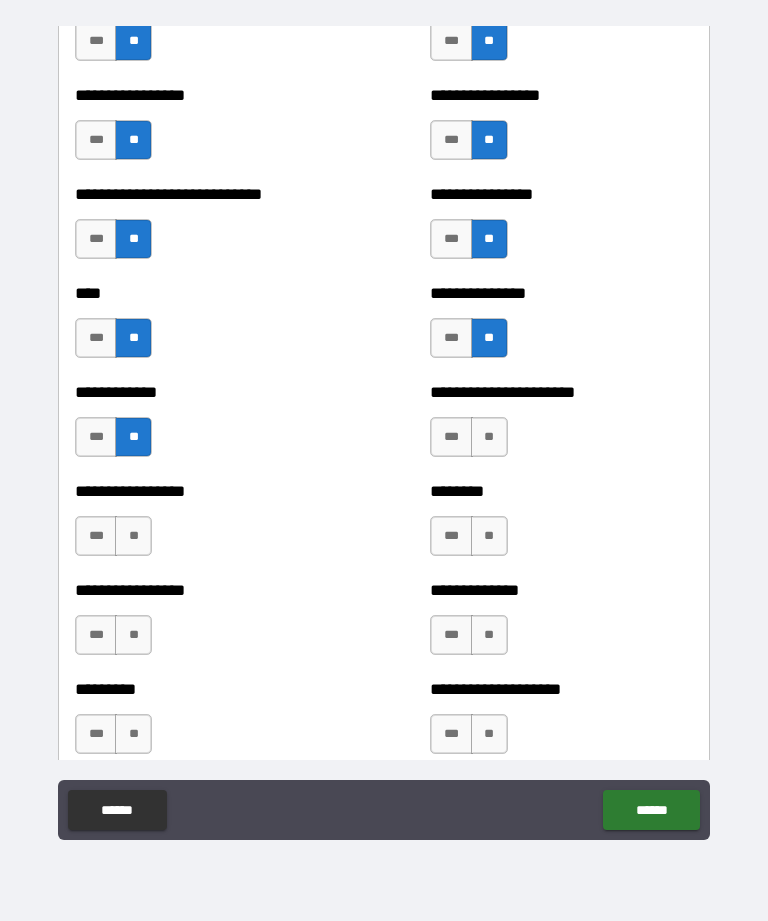 click on "**" at bounding box center (133, 536) 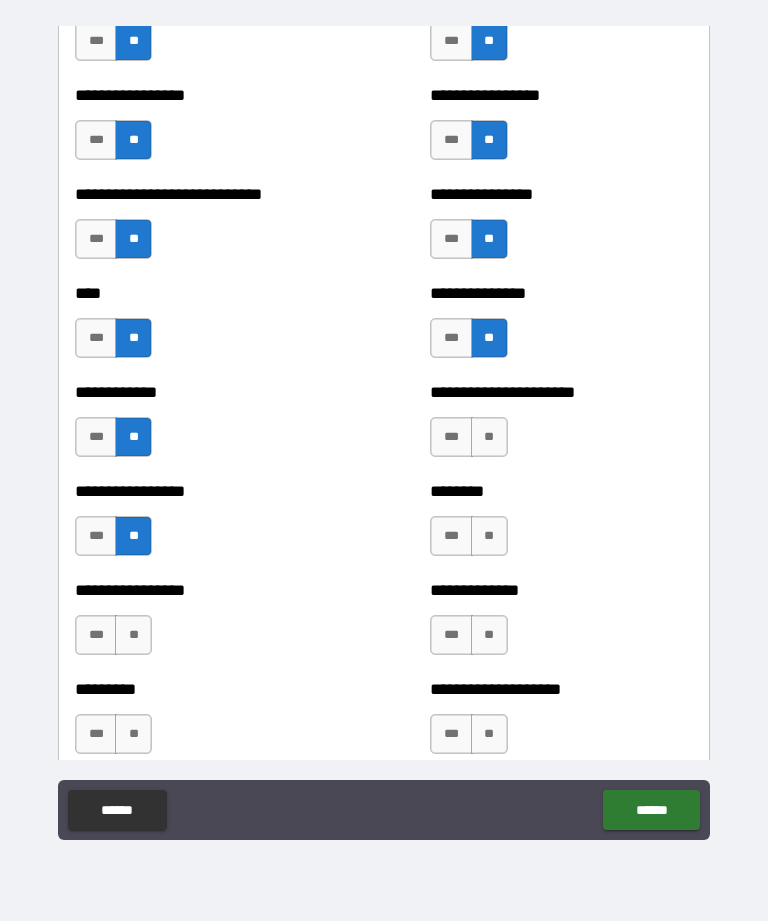 click on "**" at bounding box center (489, 437) 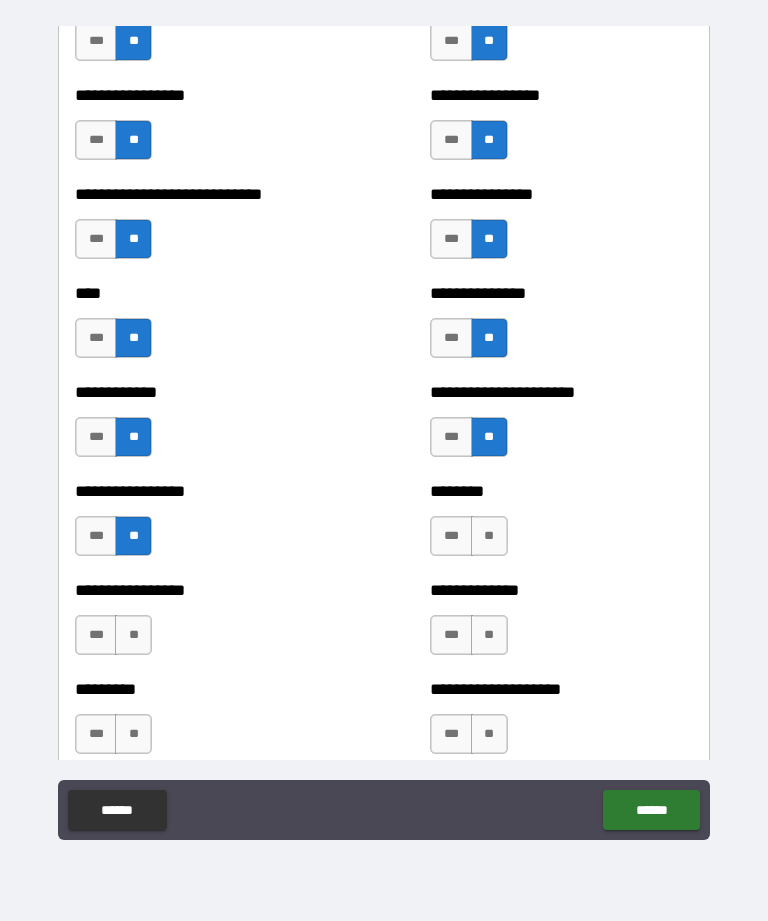 click on "**" at bounding box center (489, 536) 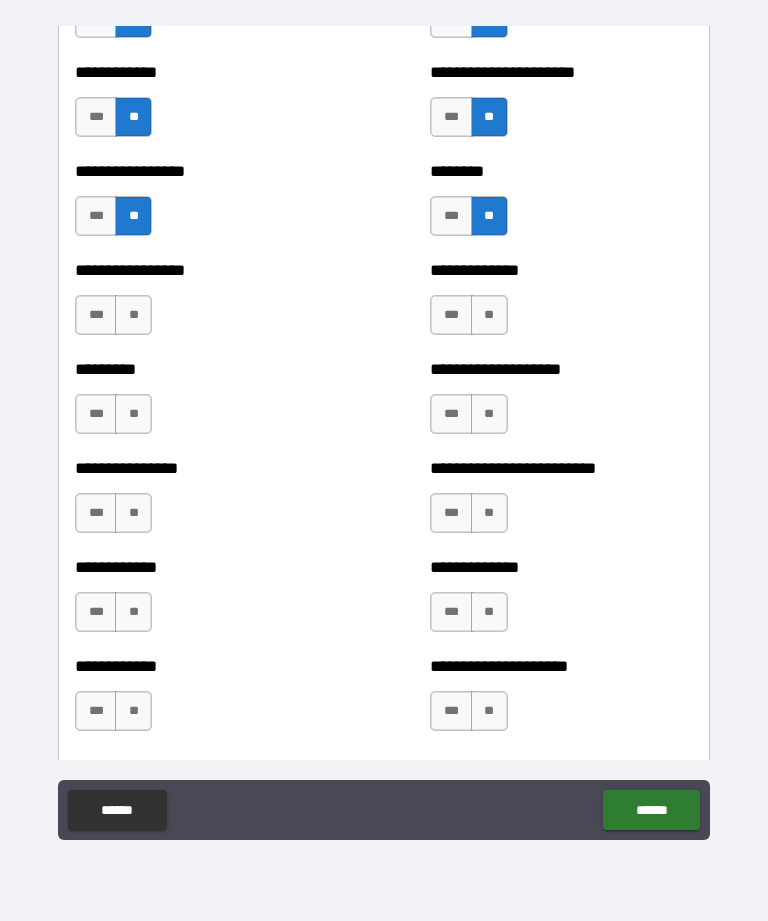 scroll, scrollTop: 2557, scrollLeft: 0, axis: vertical 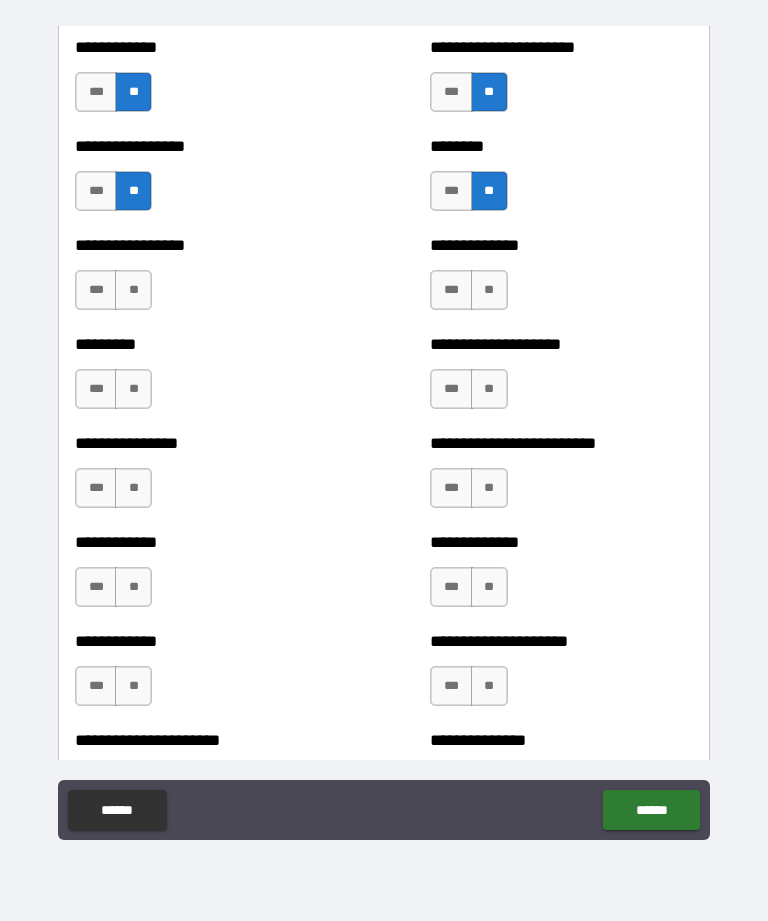 click on "**" at bounding box center [133, 290] 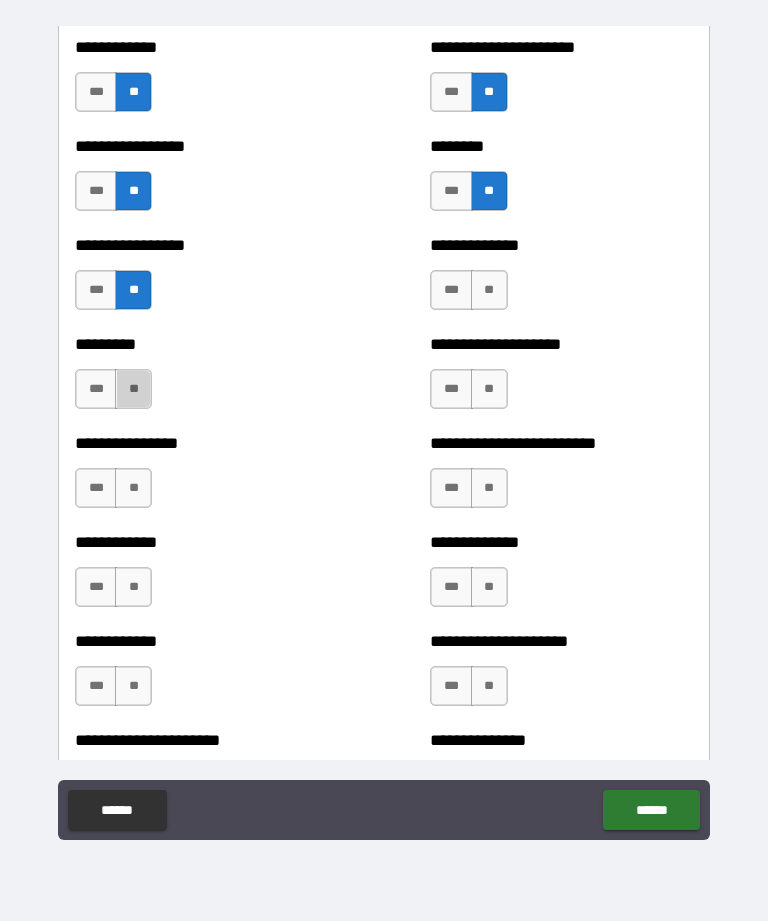 click on "**" at bounding box center (133, 389) 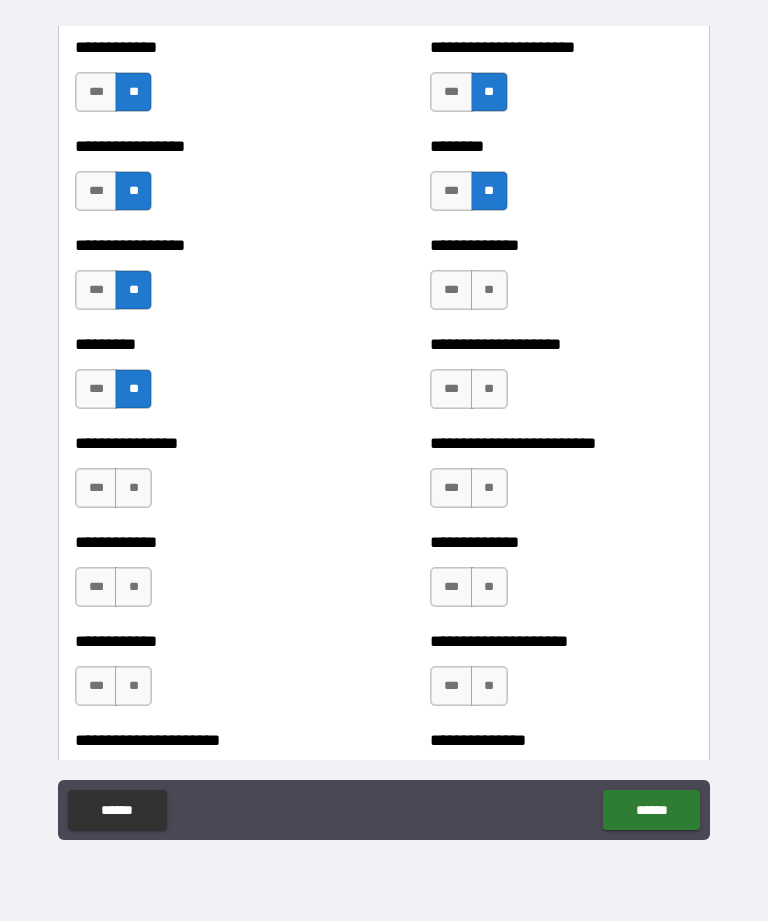 click on "**" at bounding box center [133, 488] 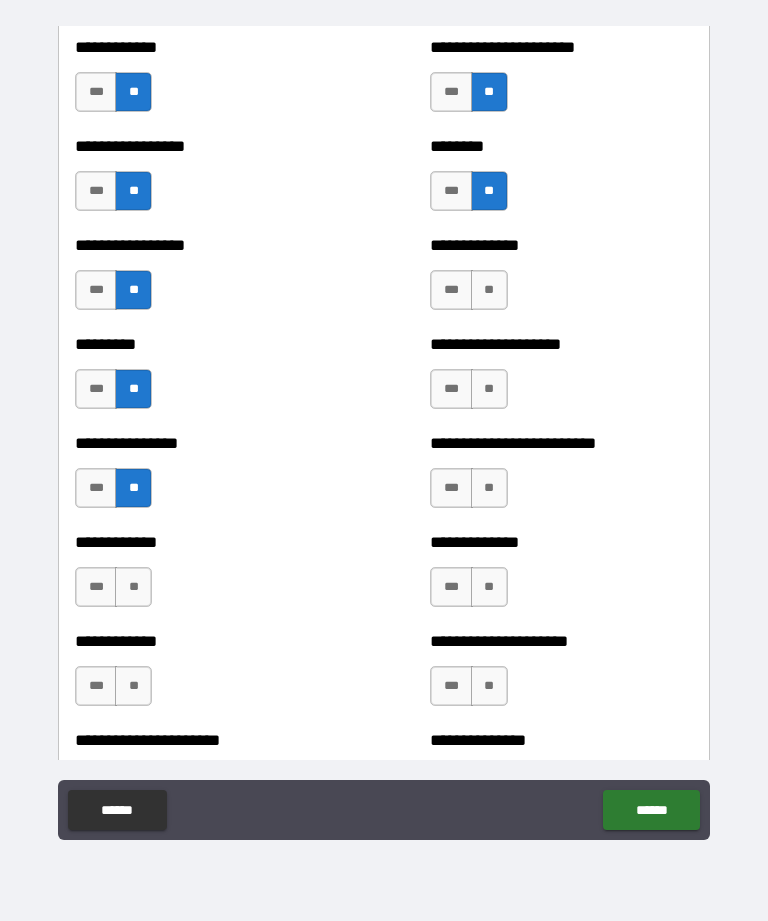 click on "**" at bounding box center (133, 587) 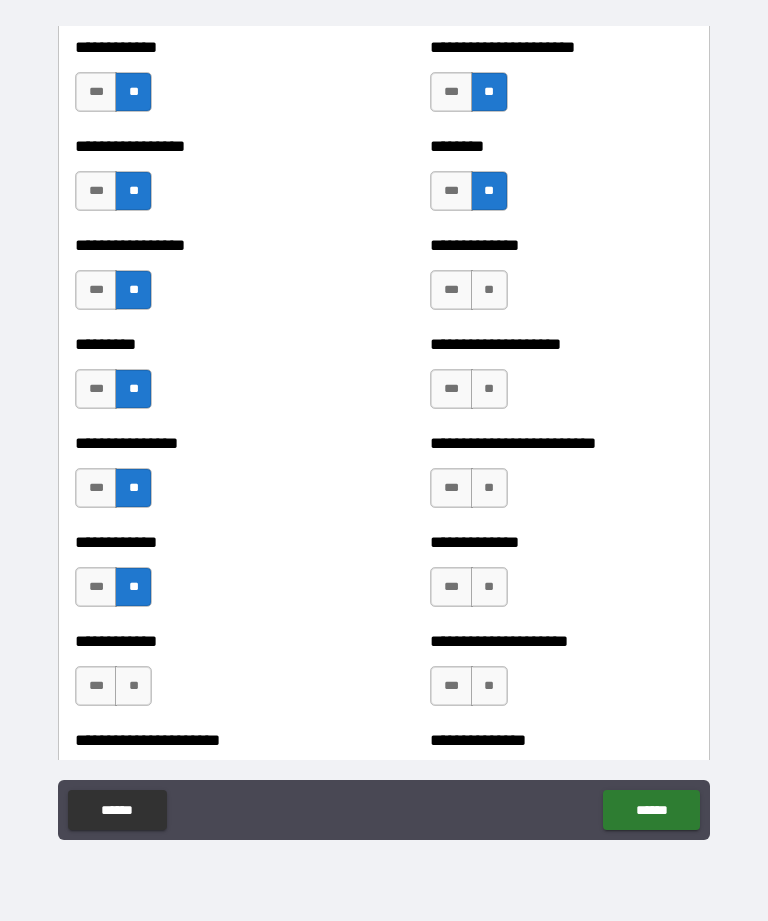click on "**" at bounding box center [489, 290] 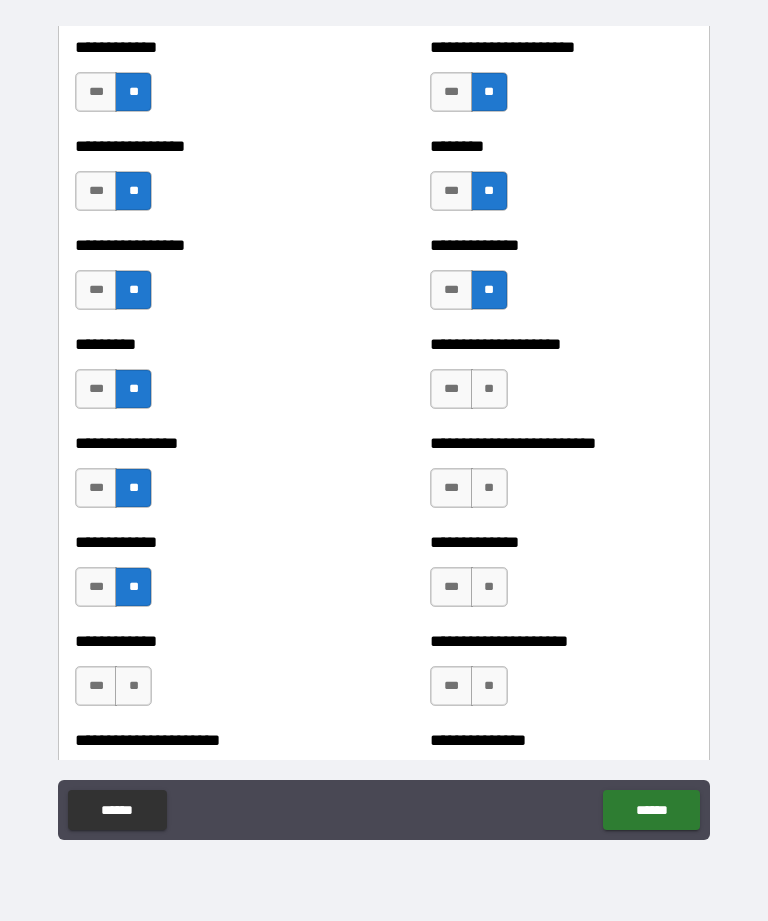 click on "**" at bounding box center [489, 389] 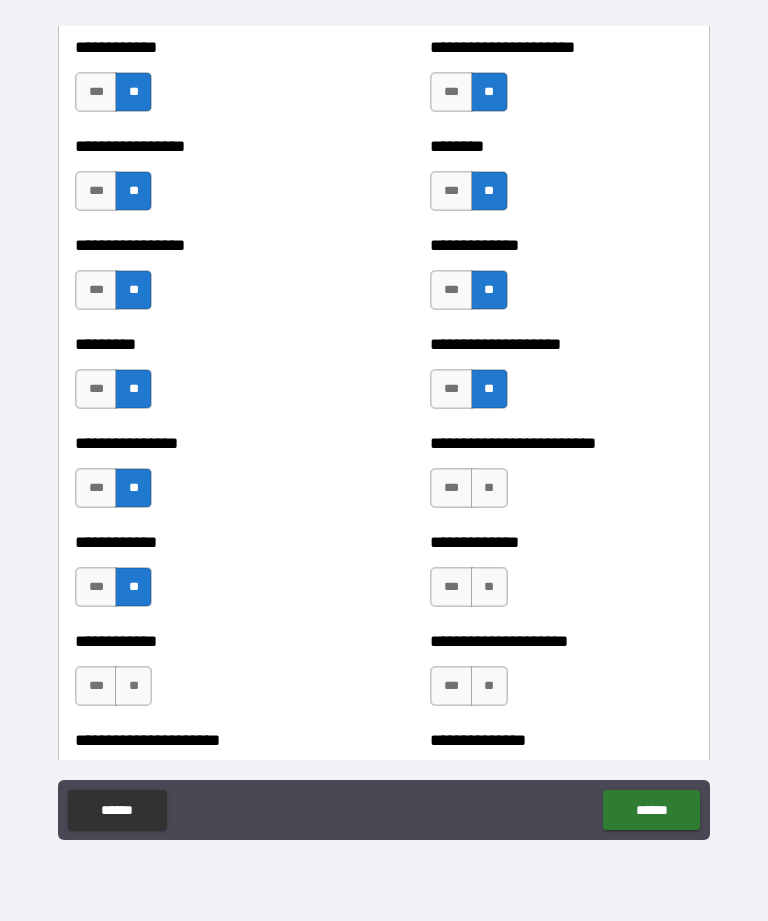 click on "**" at bounding box center (489, 488) 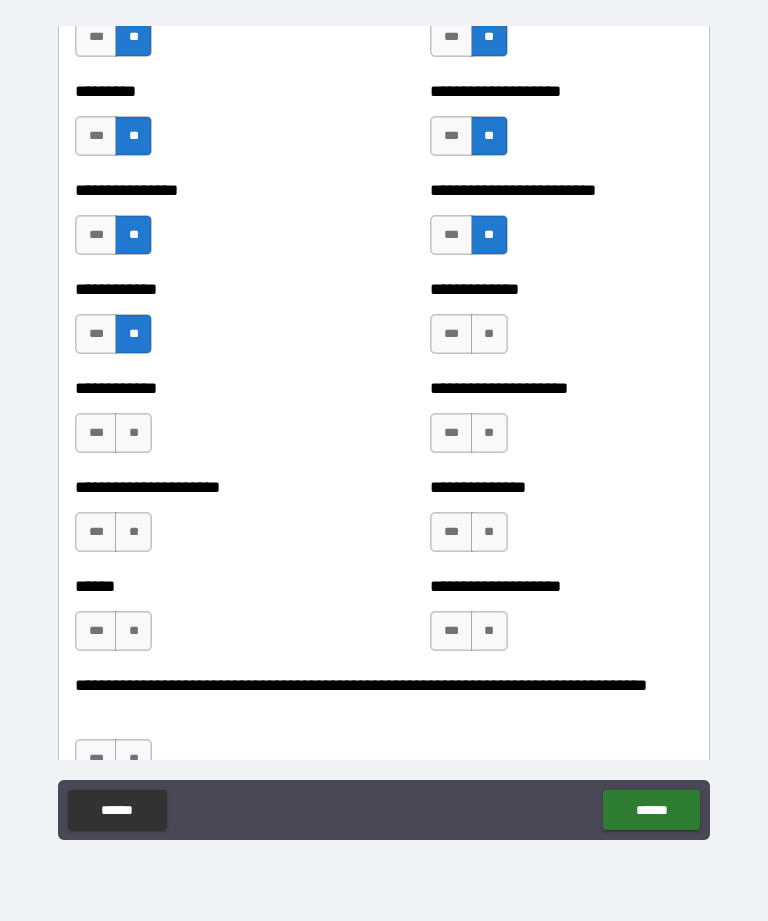 scroll, scrollTop: 2819, scrollLeft: 0, axis: vertical 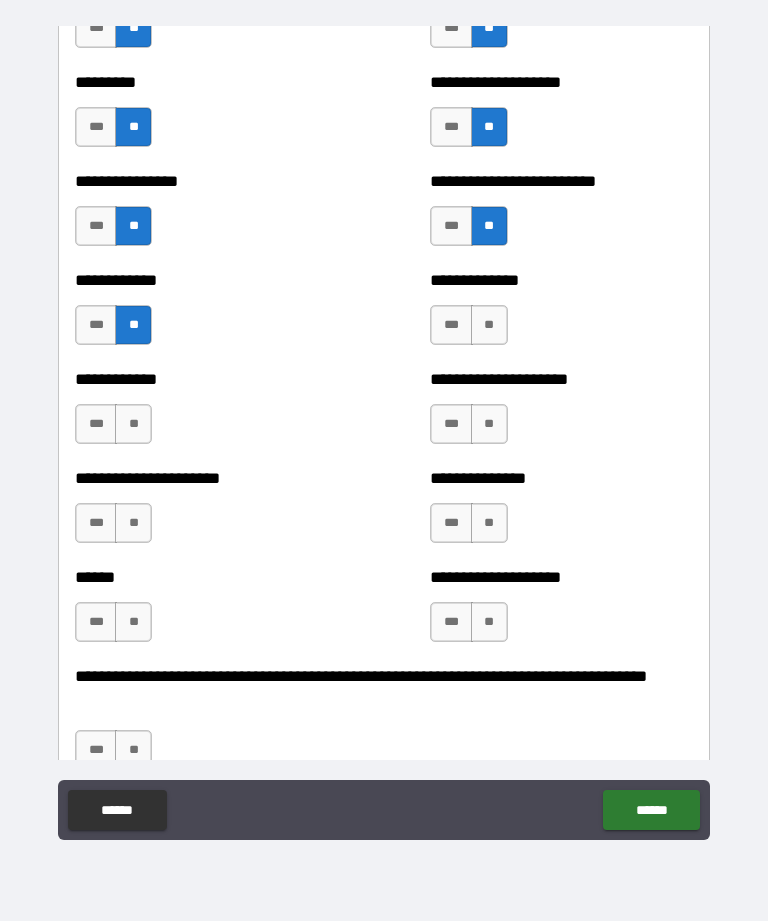 click on "**" at bounding box center (489, 325) 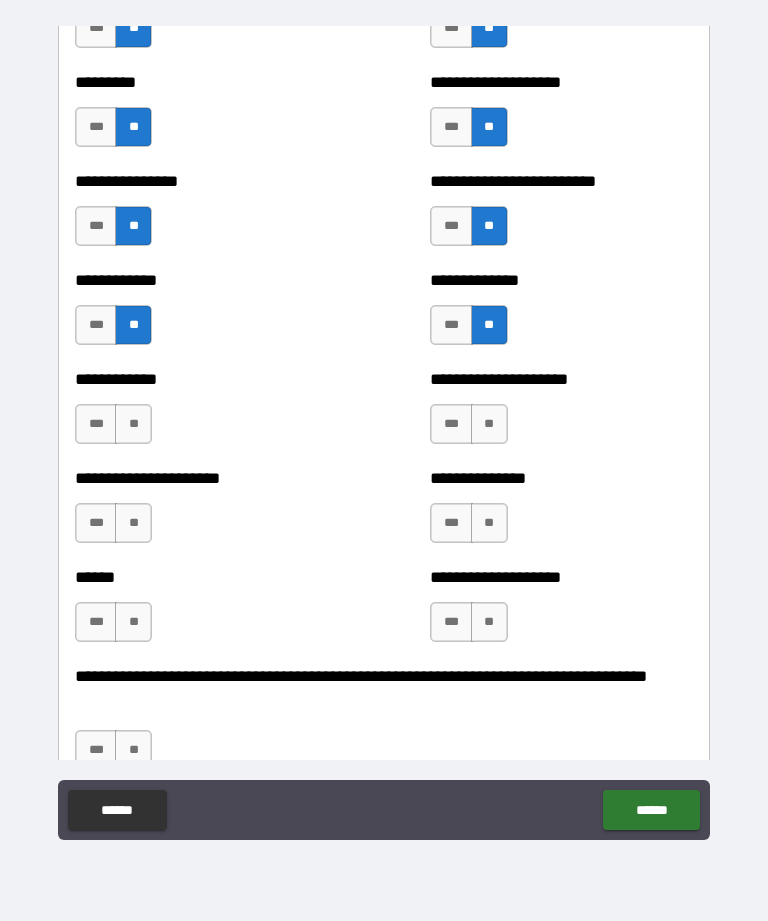 click on "**" at bounding box center [133, 424] 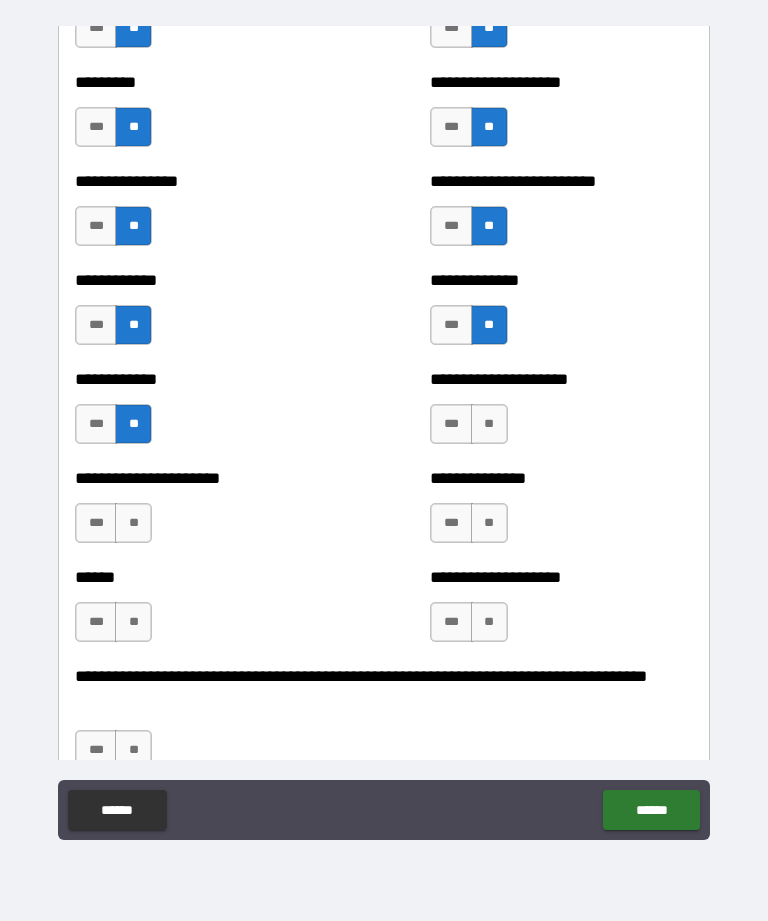 click on "**" at bounding box center [133, 523] 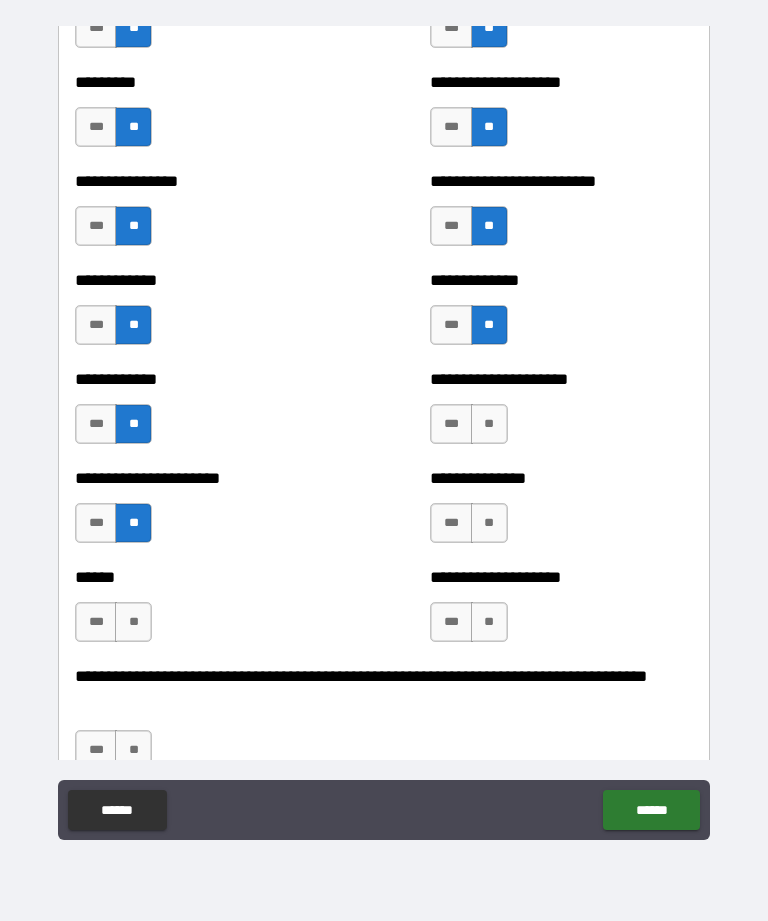 click on "**" at bounding box center (133, 622) 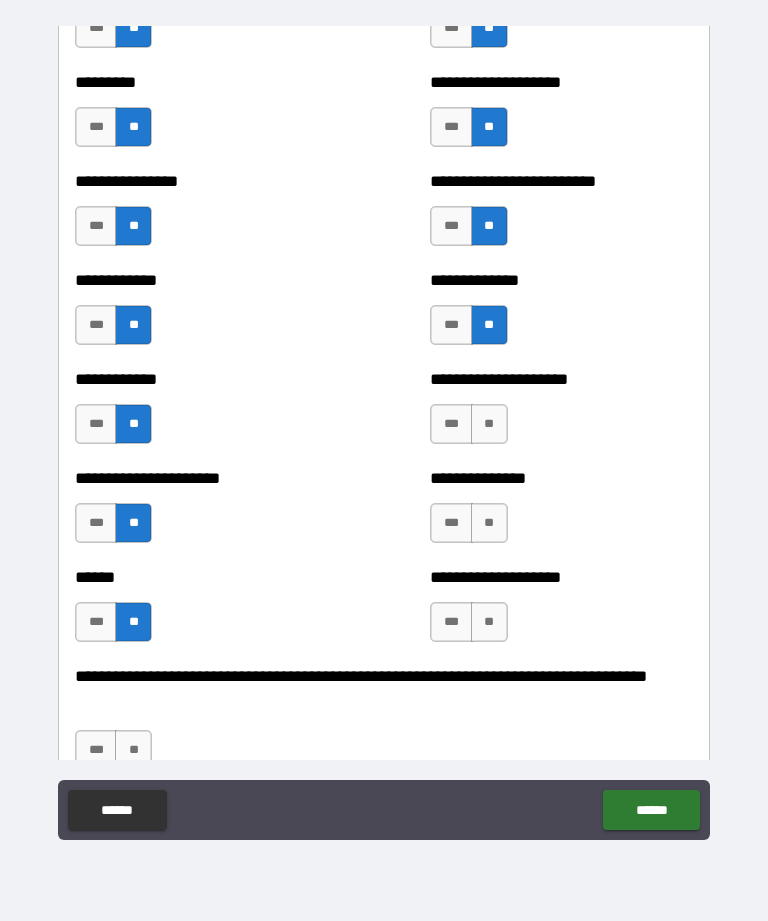 click on "**" at bounding box center [489, 424] 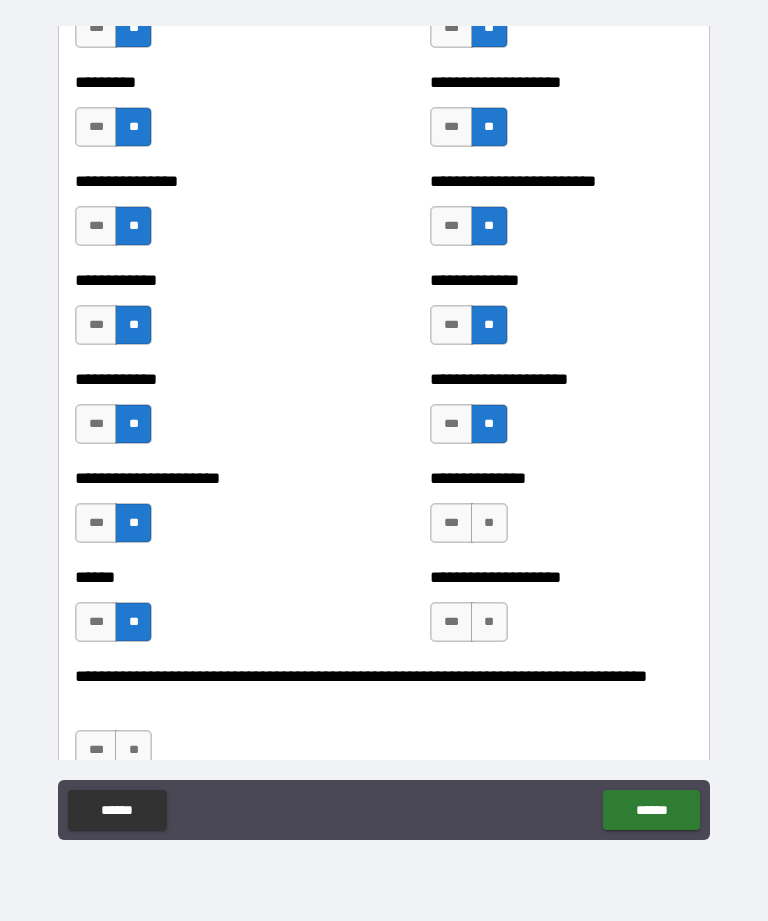 click on "**" at bounding box center [489, 523] 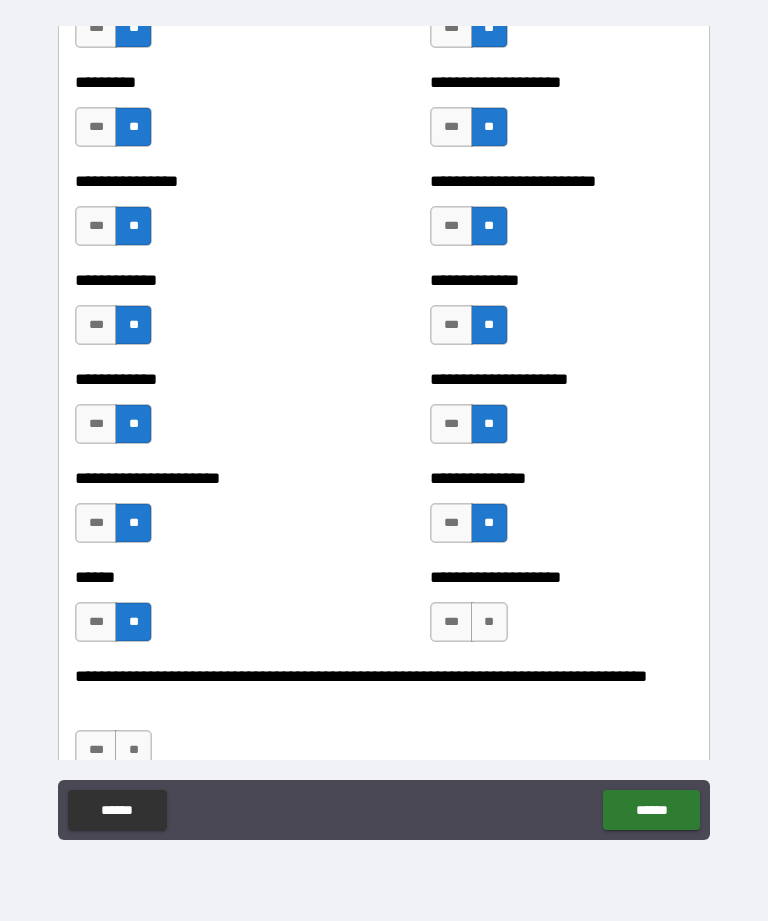 click on "**" at bounding box center [489, 622] 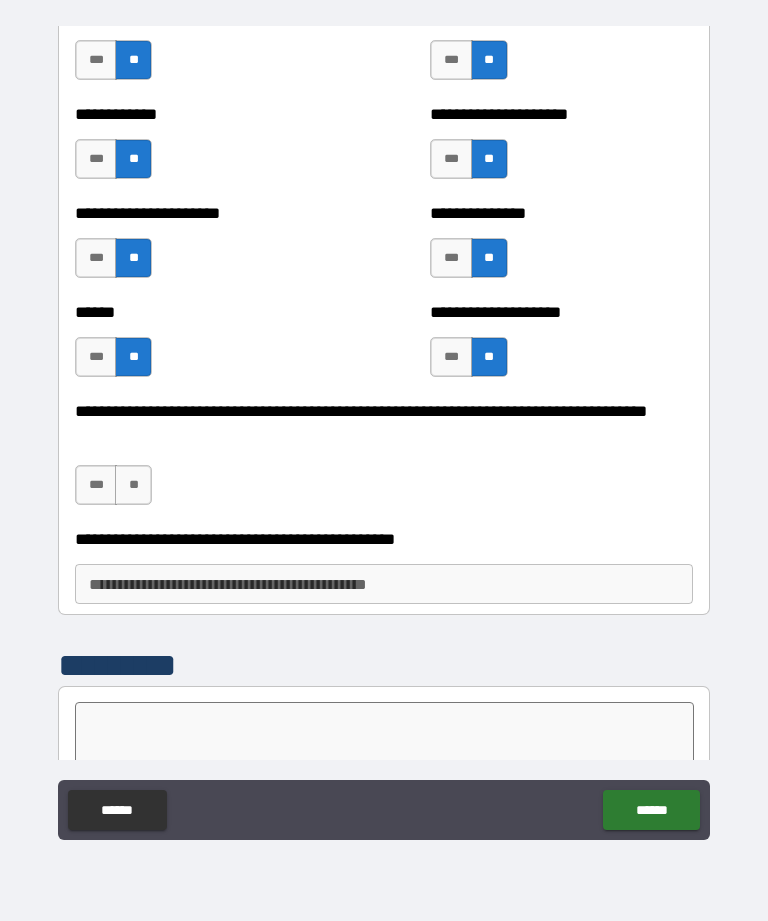 scroll, scrollTop: 3101, scrollLeft: 0, axis: vertical 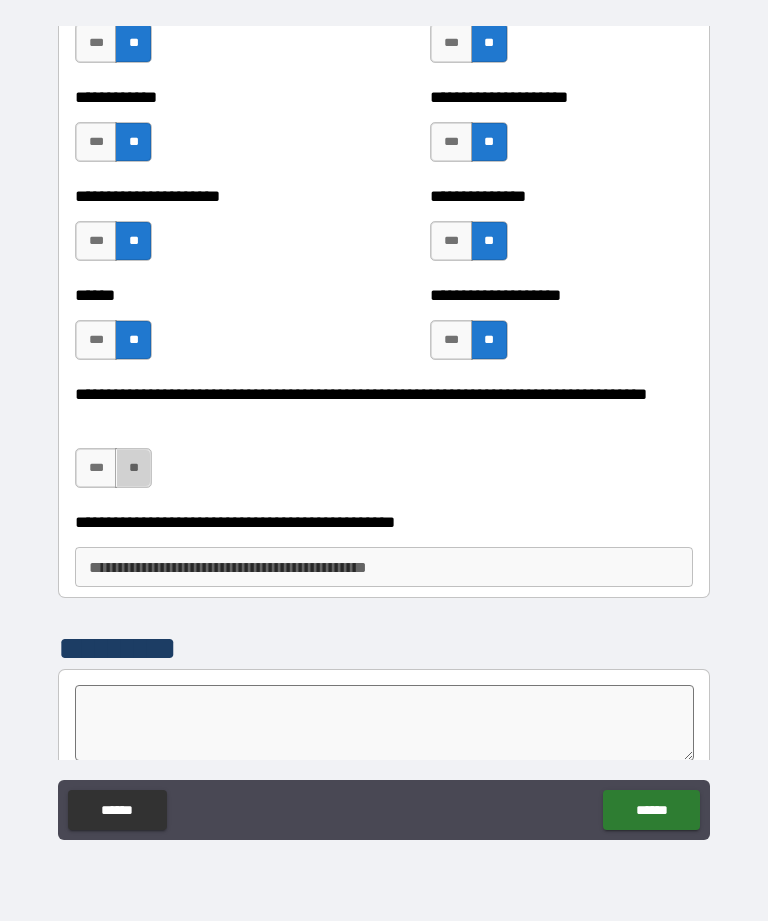 click on "**" at bounding box center [133, 468] 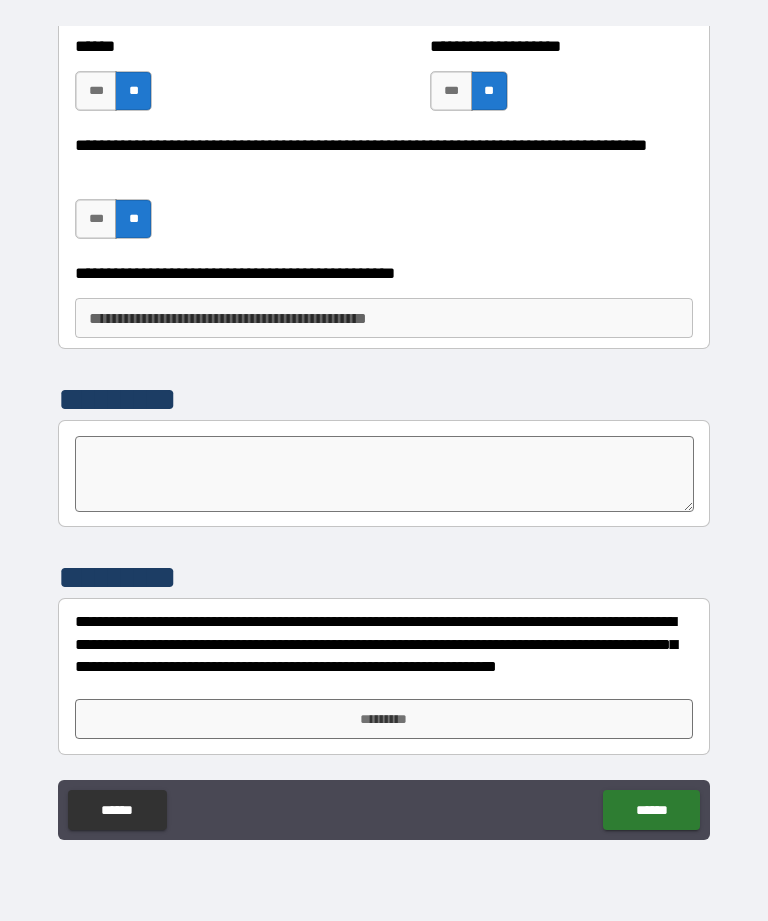 scroll, scrollTop: 3350, scrollLeft: 0, axis: vertical 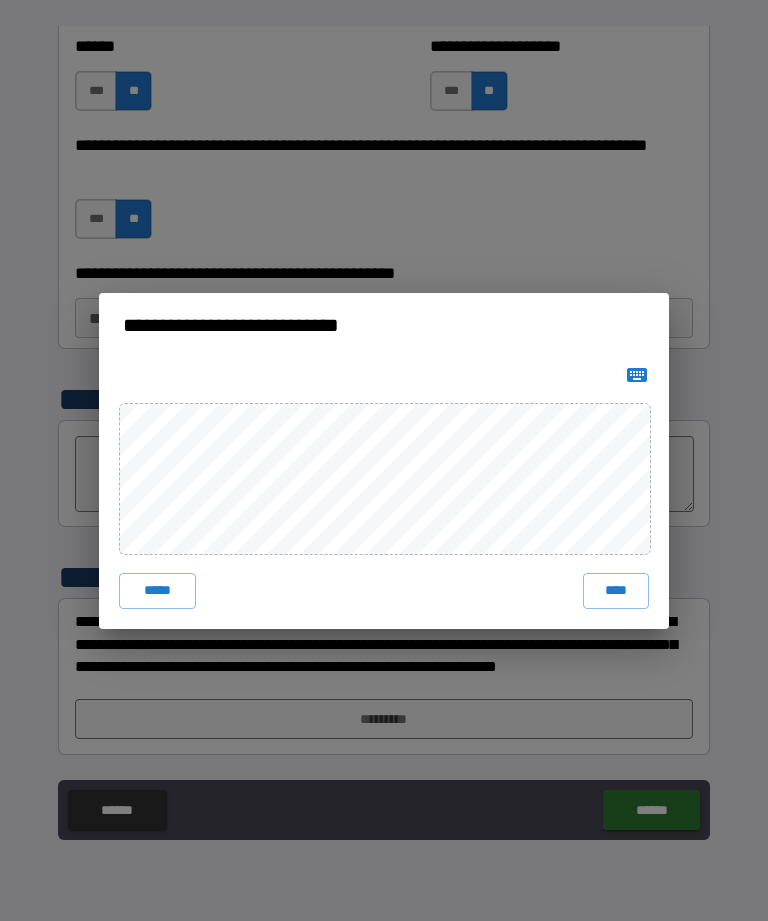 click on "****" at bounding box center [616, 591] 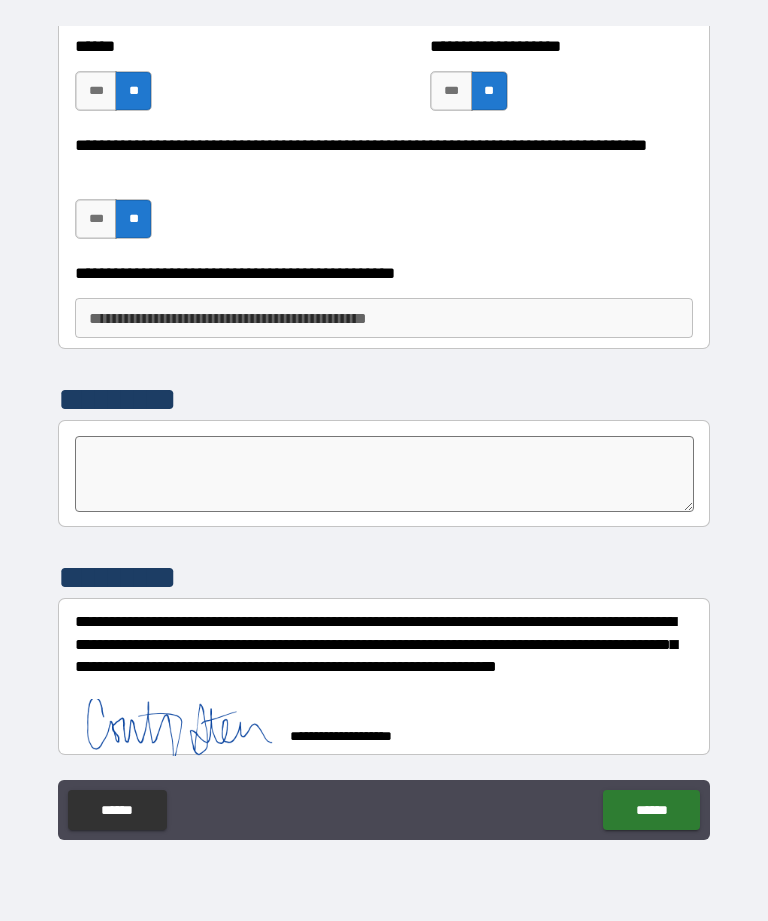 scroll, scrollTop: 3340, scrollLeft: 0, axis: vertical 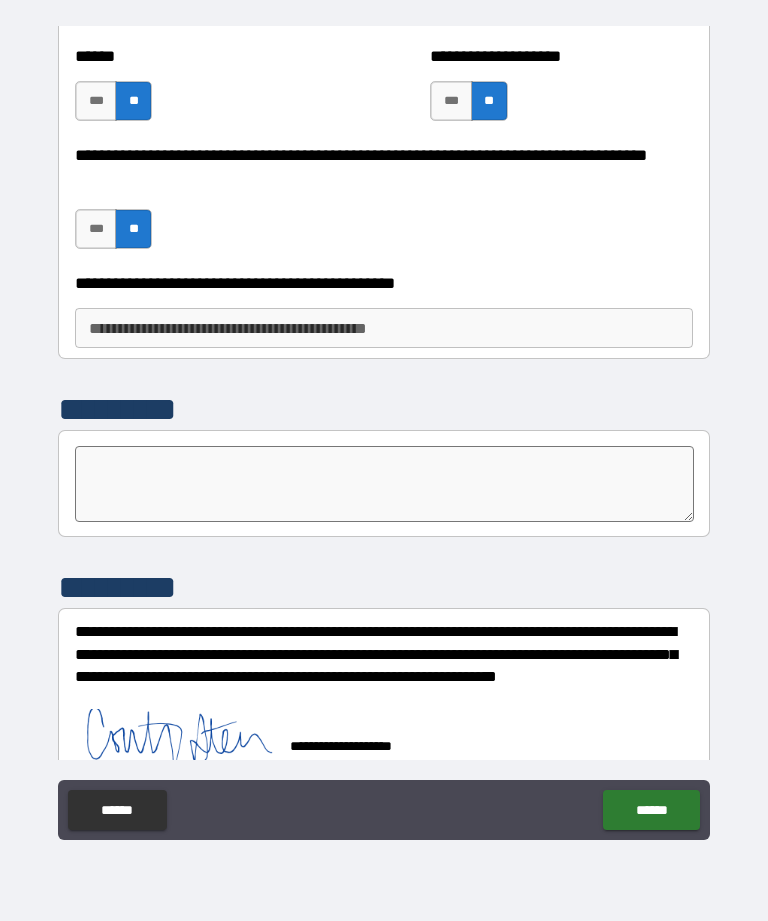 click on "******" at bounding box center (651, 810) 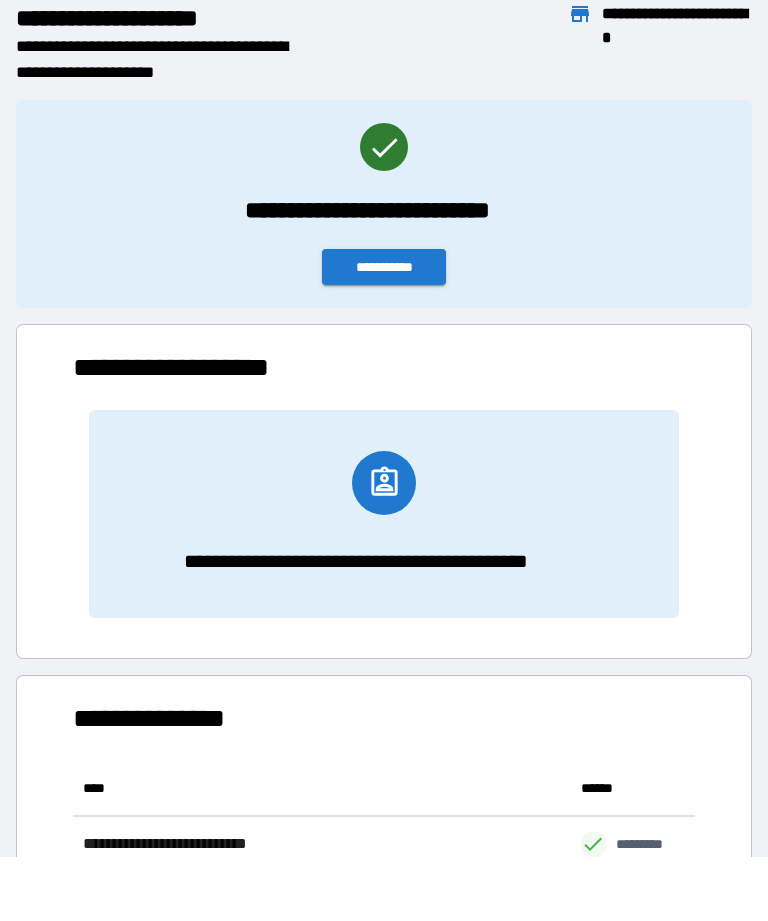 scroll, scrollTop: 111, scrollLeft: 622, axis: both 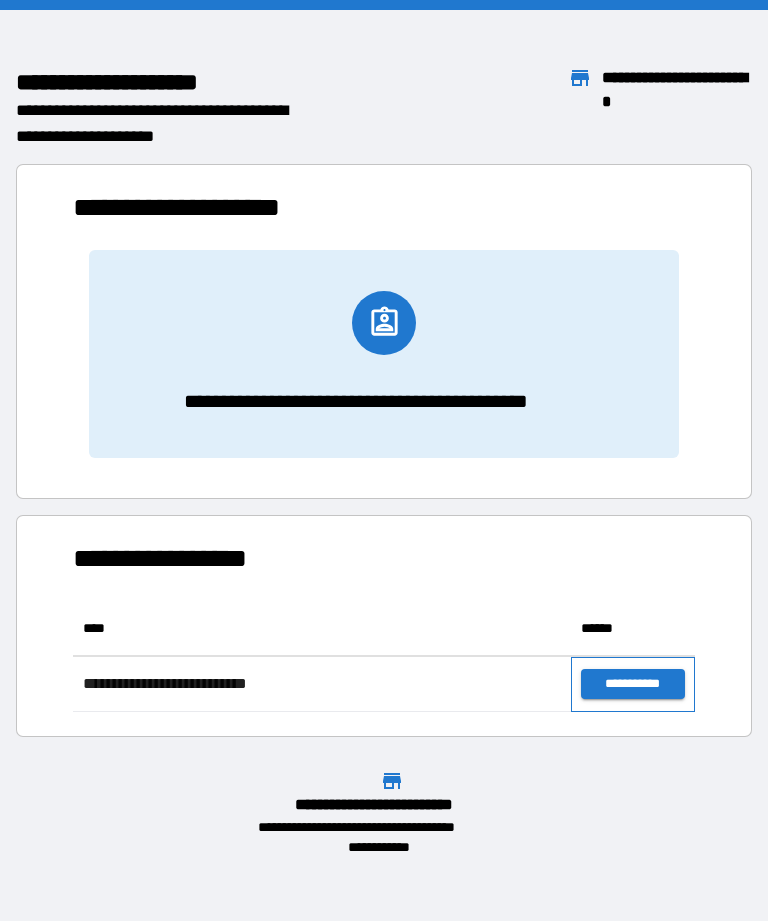 click on "**********" at bounding box center [633, 684] 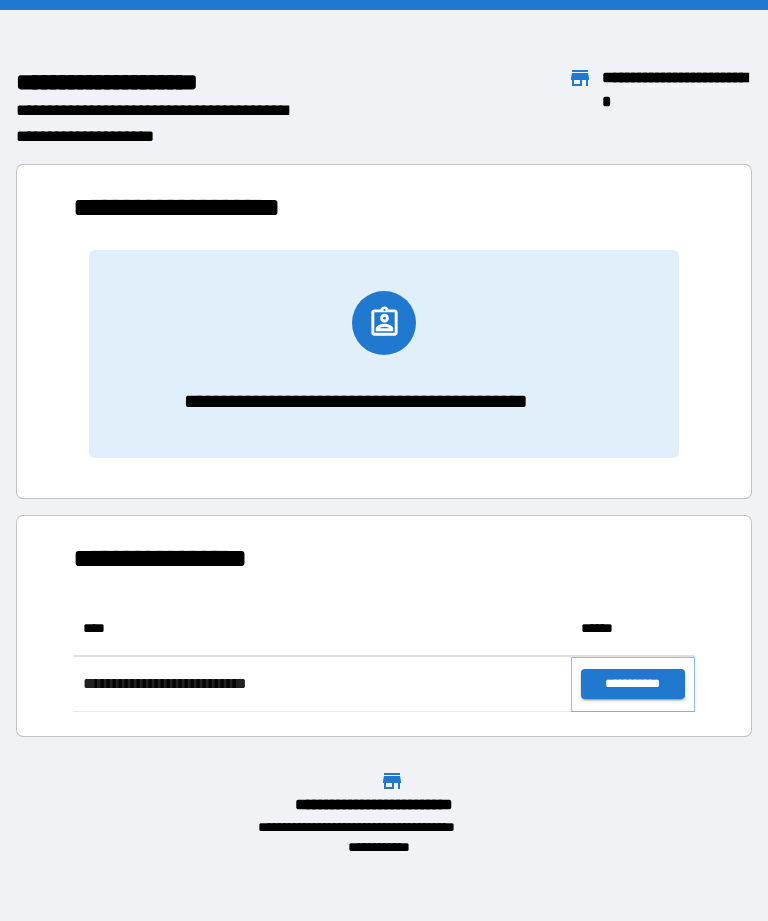 click on "**********" at bounding box center [633, 684] 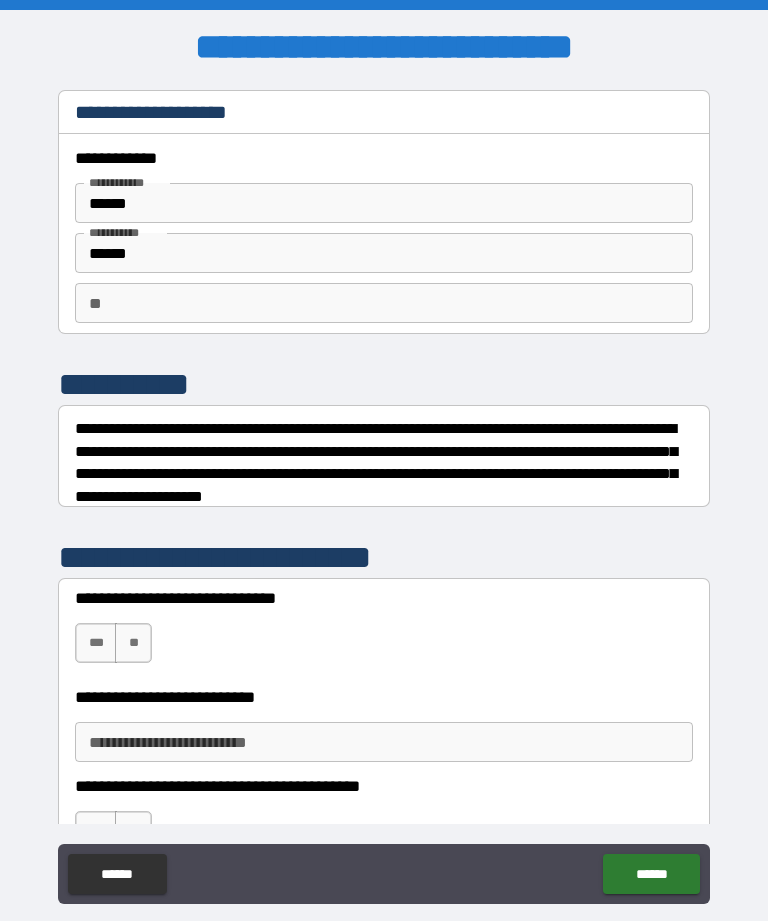 click on "**" at bounding box center (384, 303) 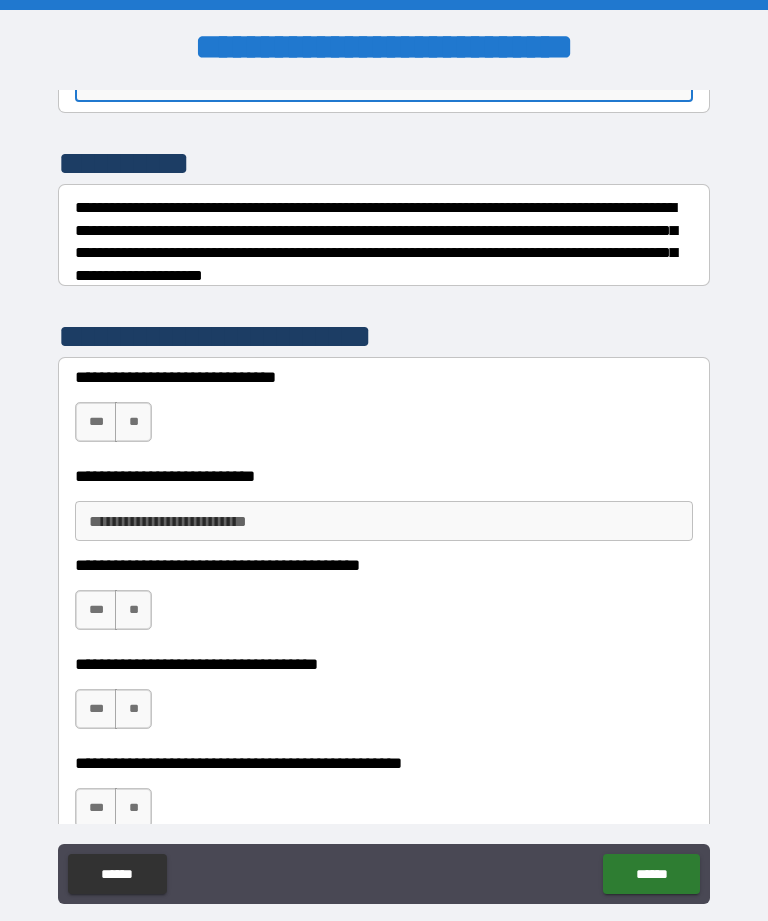 scroll, scrollTop: 246, scrollLeft: 0, axis: vertical 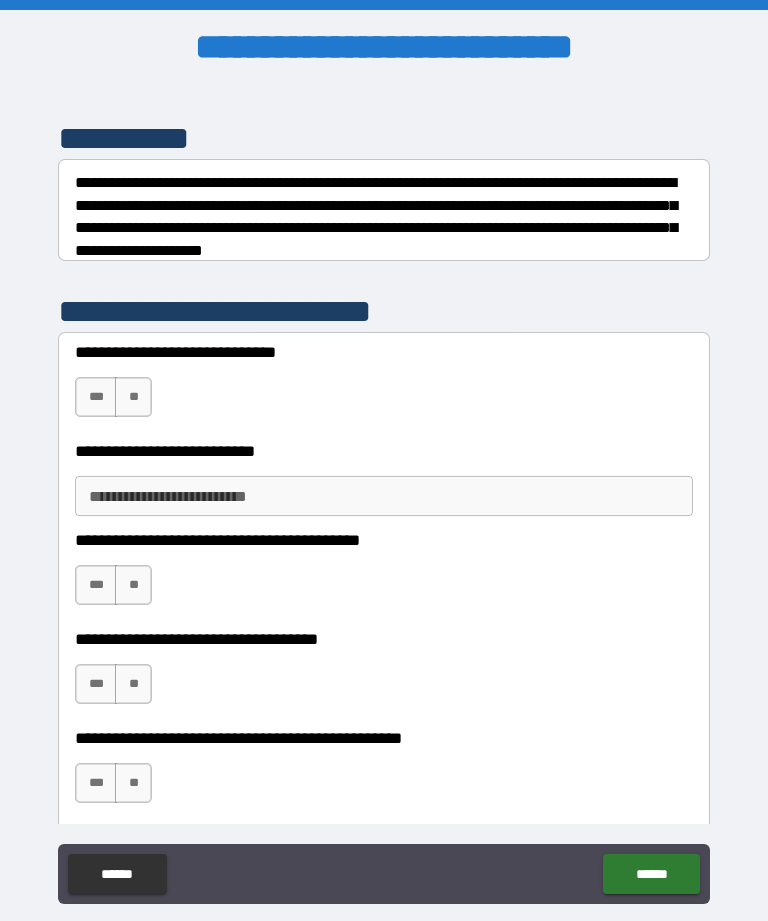 type on "*" 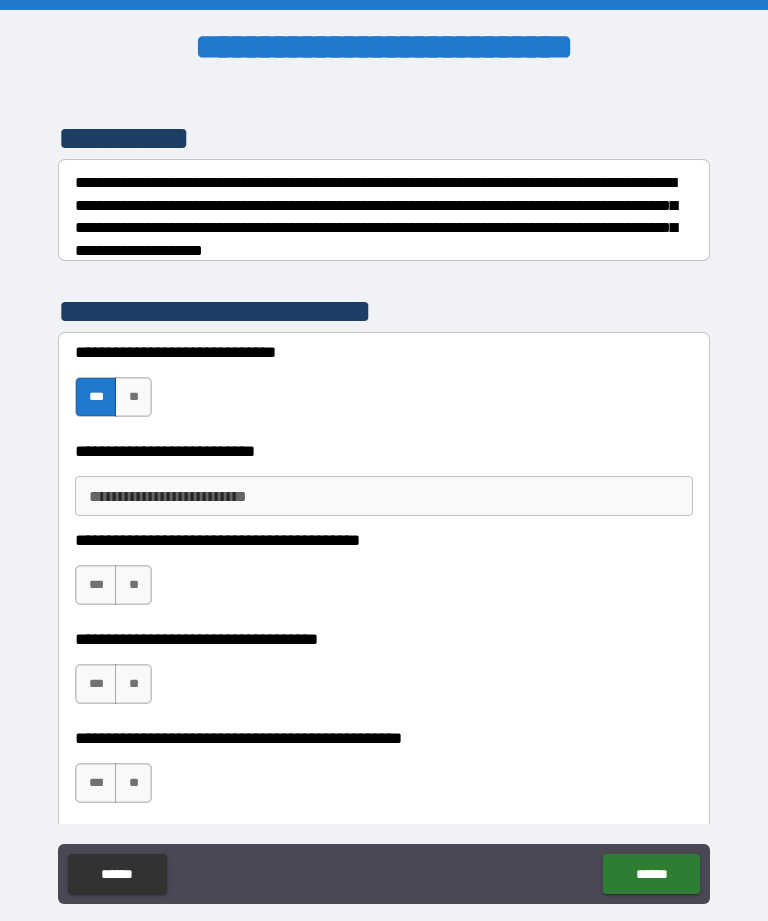 click on "**********" at bounding box center (384, 496) 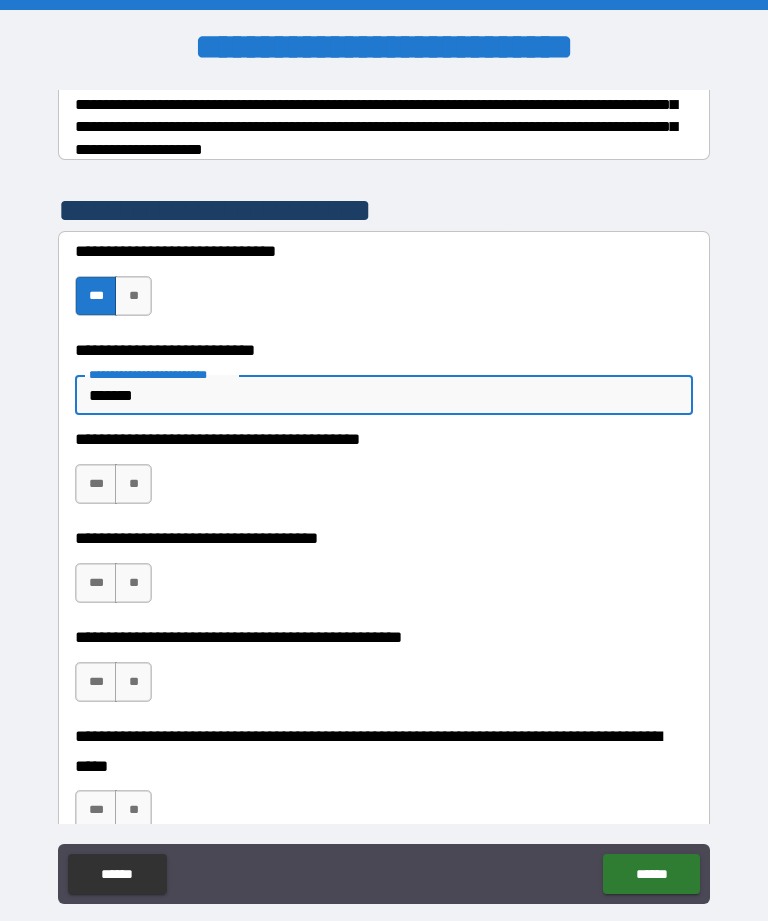 scroll, scrollTop: 347, scrollLeft: 0, axis: vertical 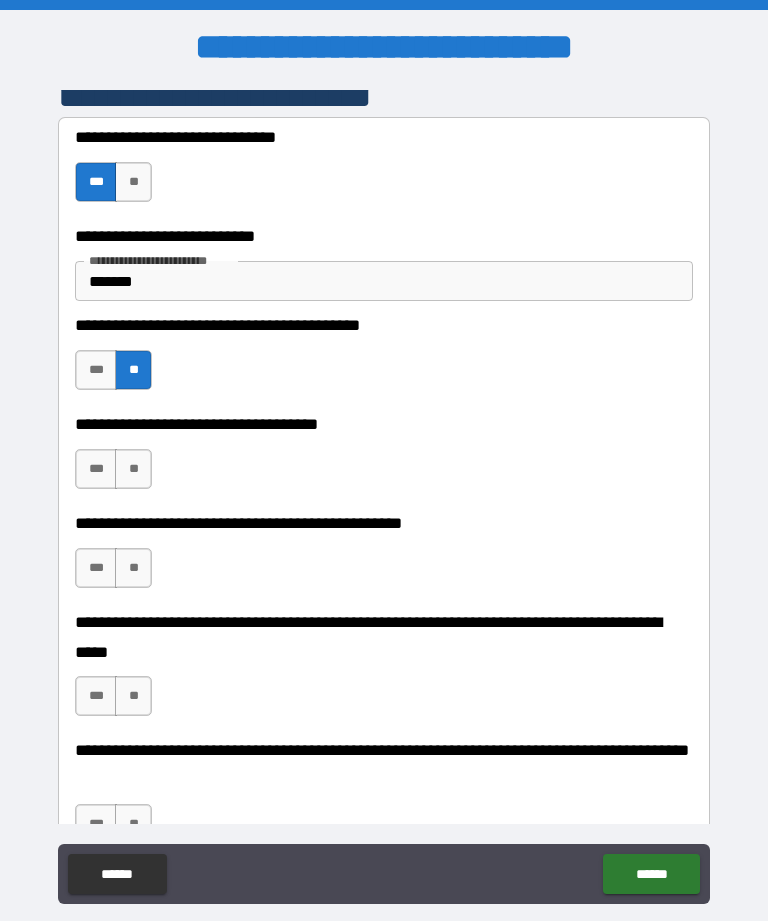 click on "**" at bounding box center [133, 469] 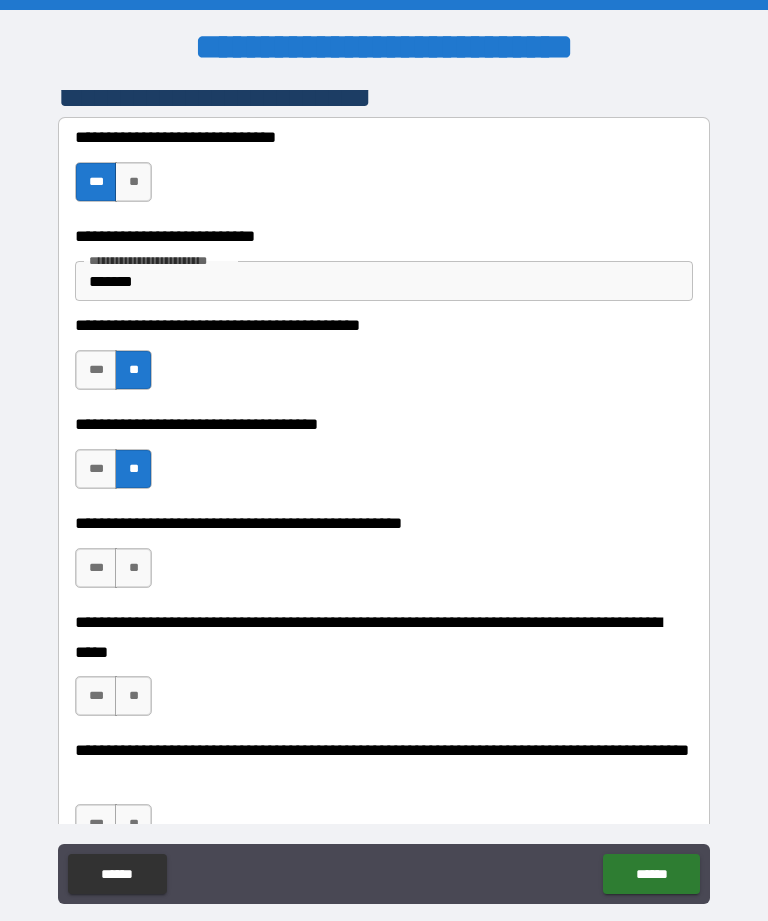 click on "**" at bounding box center (133, 568) 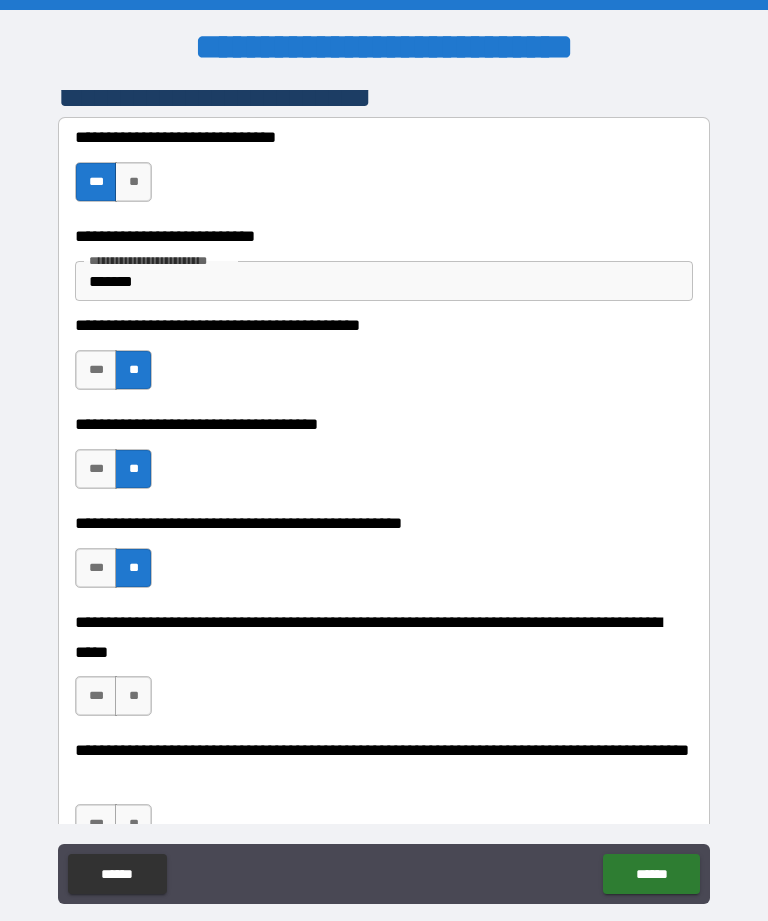 click on "**" at bounding box center (133, 696) 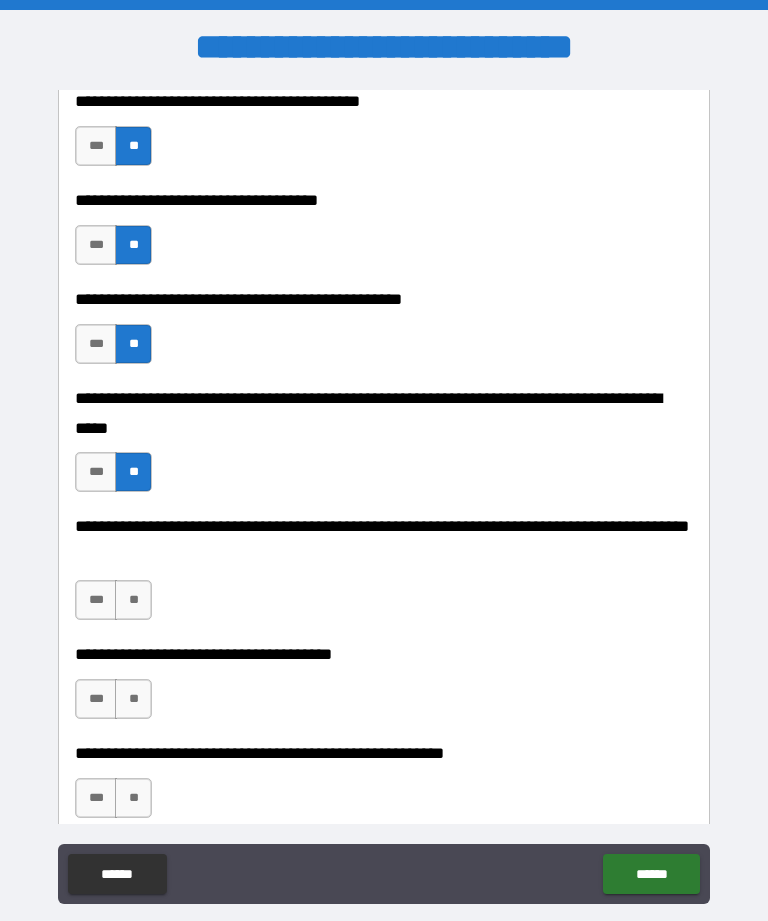 scroll, scrollTop: 685, scrollLeft: 0, axis: vertical 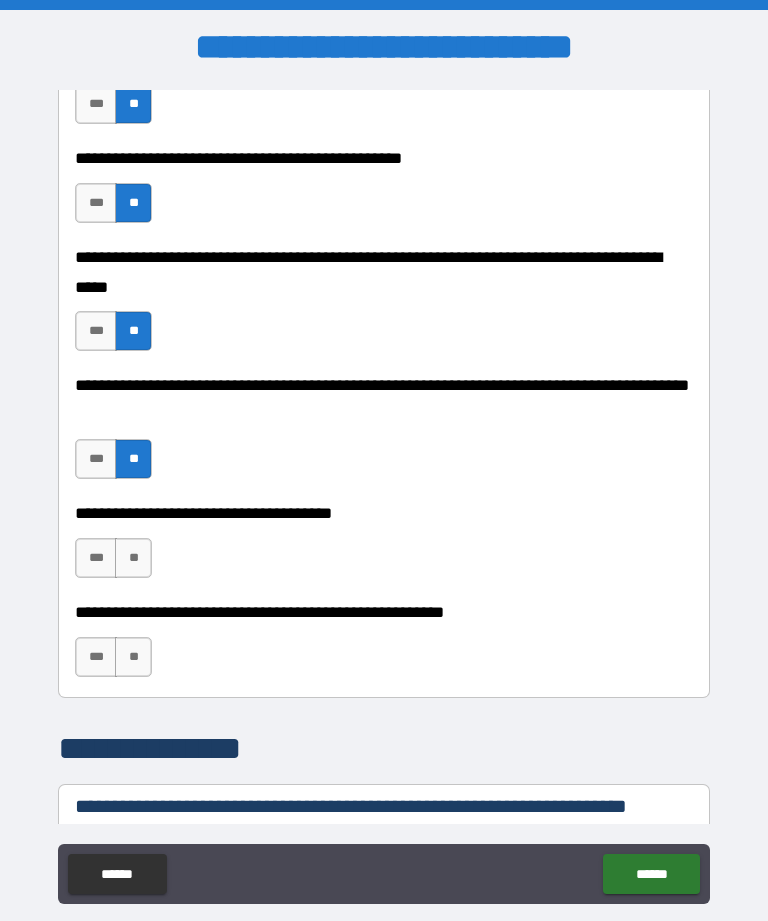 click on "**" at bounding box center (133, 558) 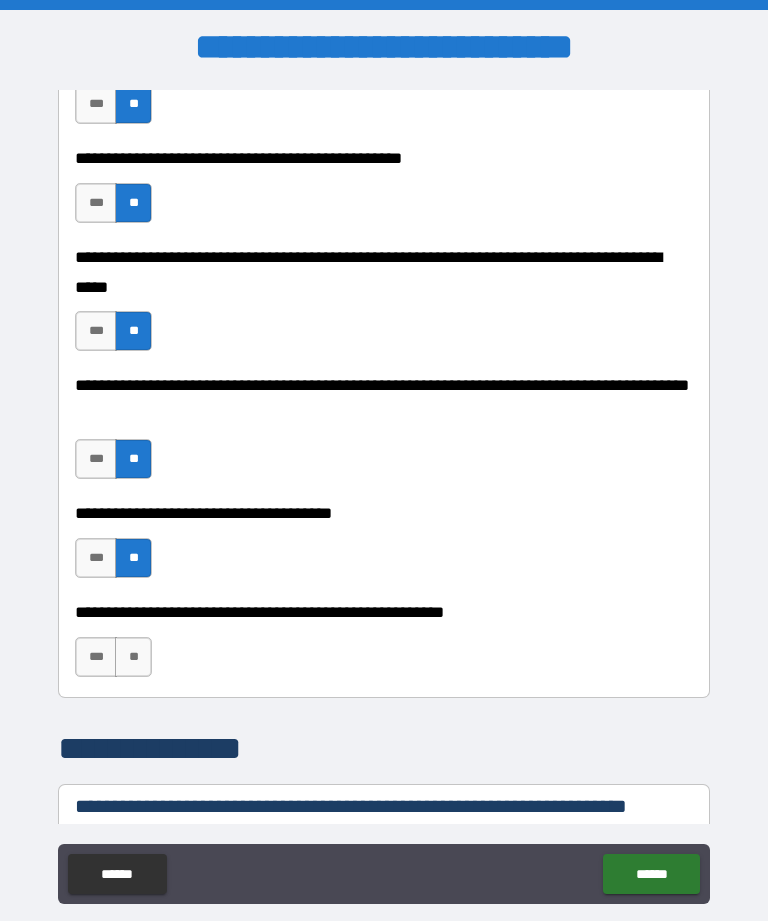 click on "***" at bounding box center (96, 657) 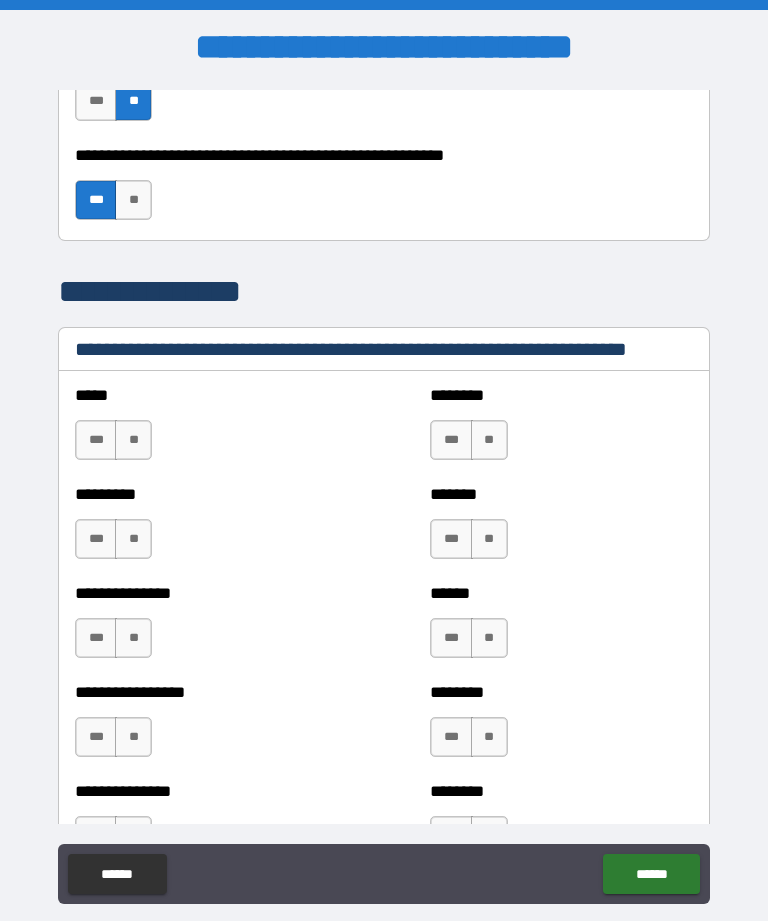 scroll, scrollTop: 1283, scrollLeft: 0, axis: vertical 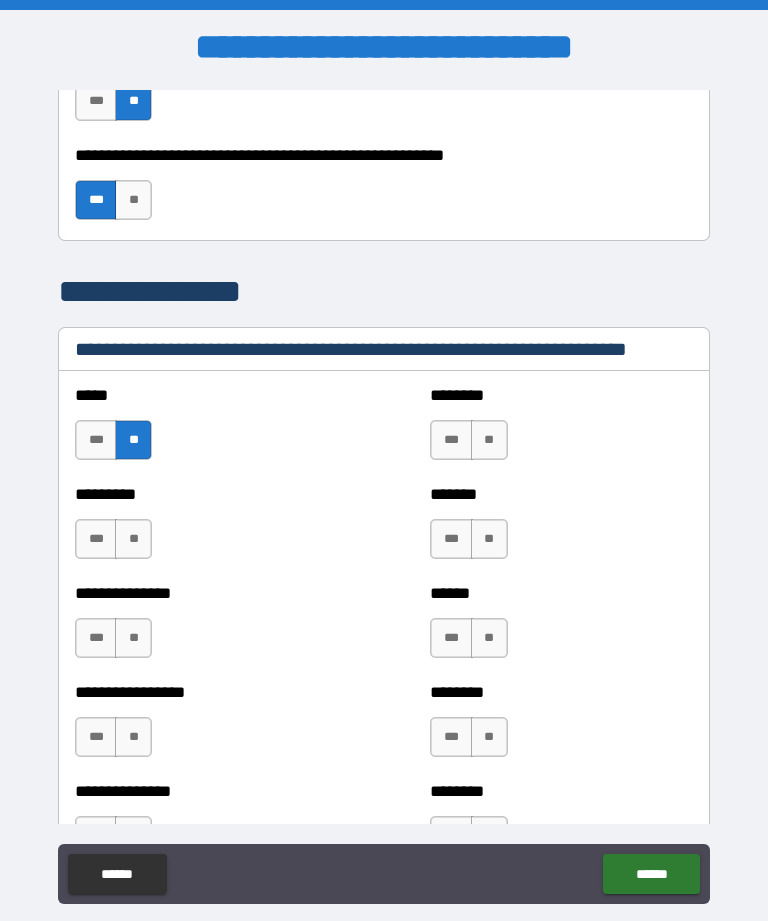 click on "**" at bounding box center (133, 539) 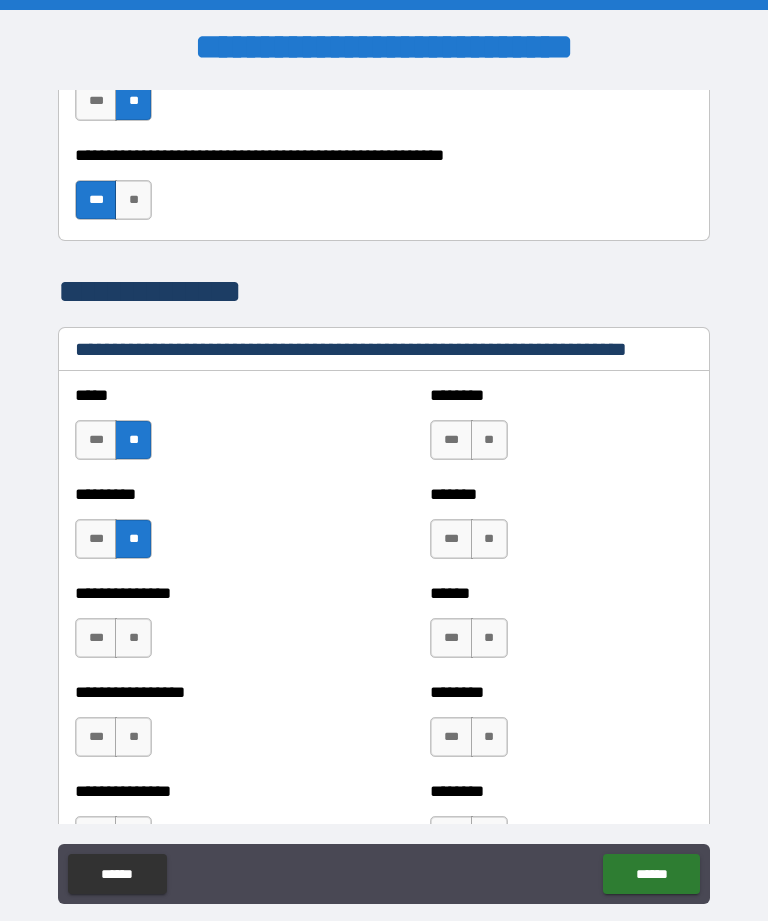 click on "**" at bounding box center (133, 638) 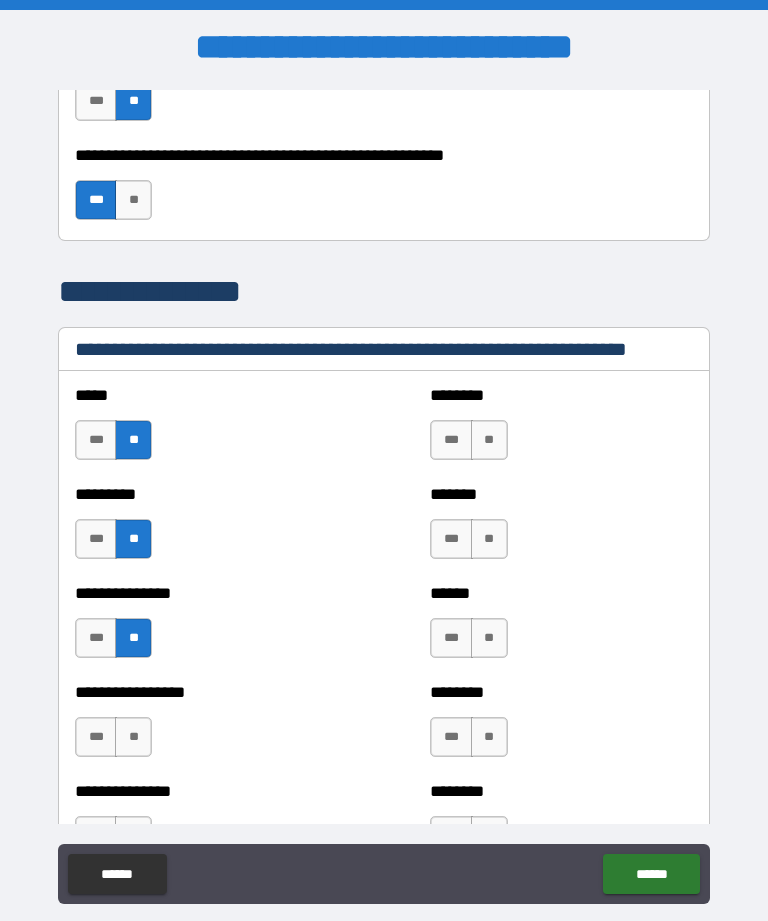click on "**" at bounding box center [133, 737] 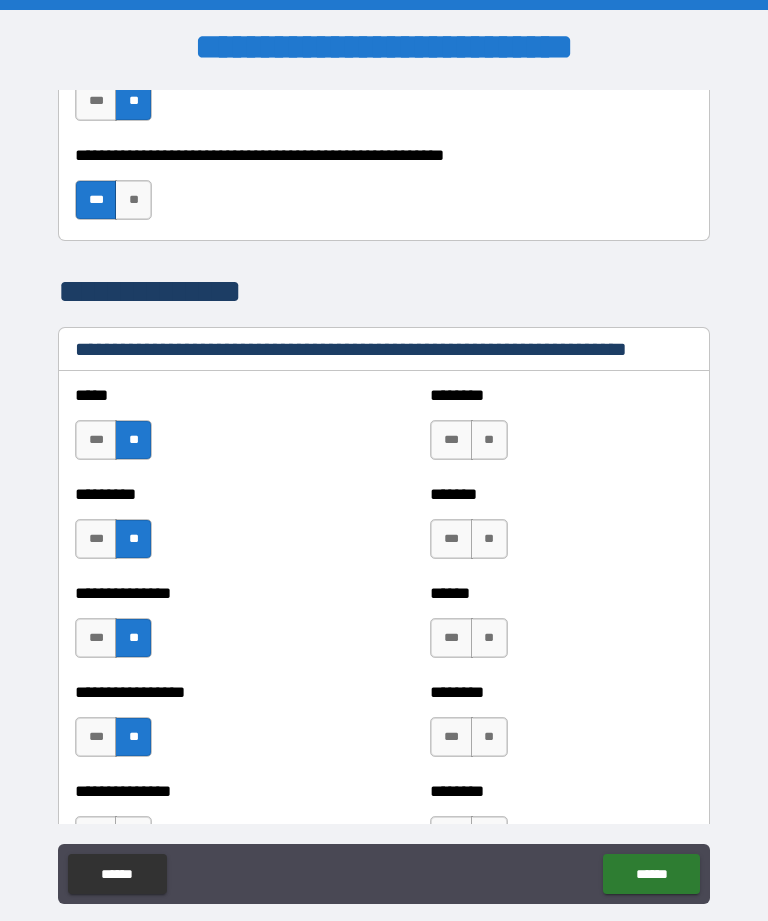 click on "**" at bounding box center (489, 440) 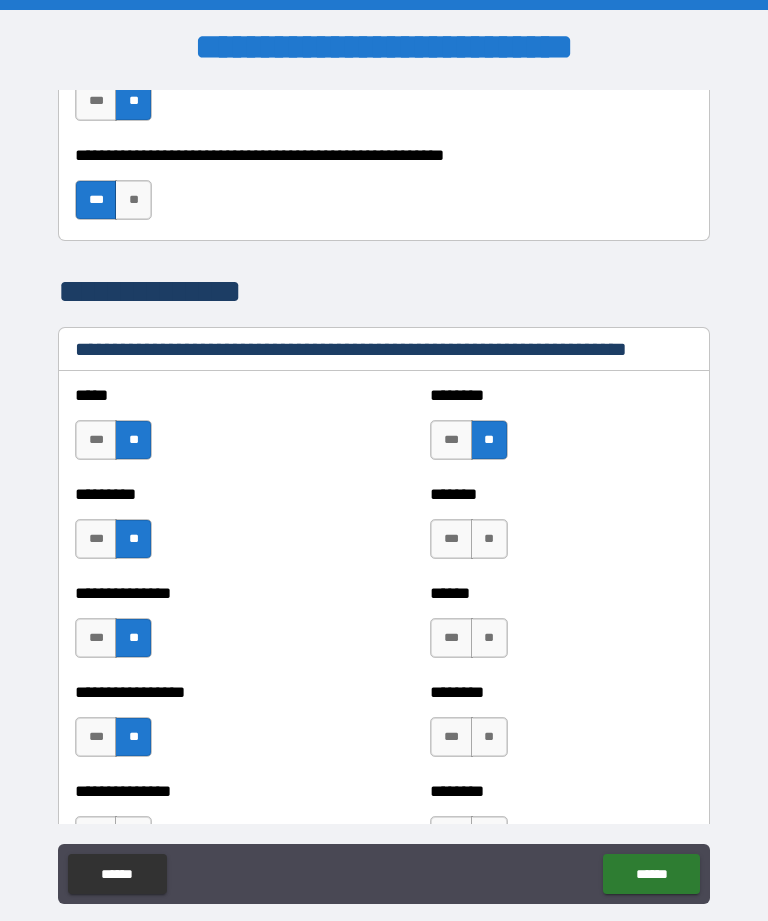 click on "**" at bounding box center (489, 539) 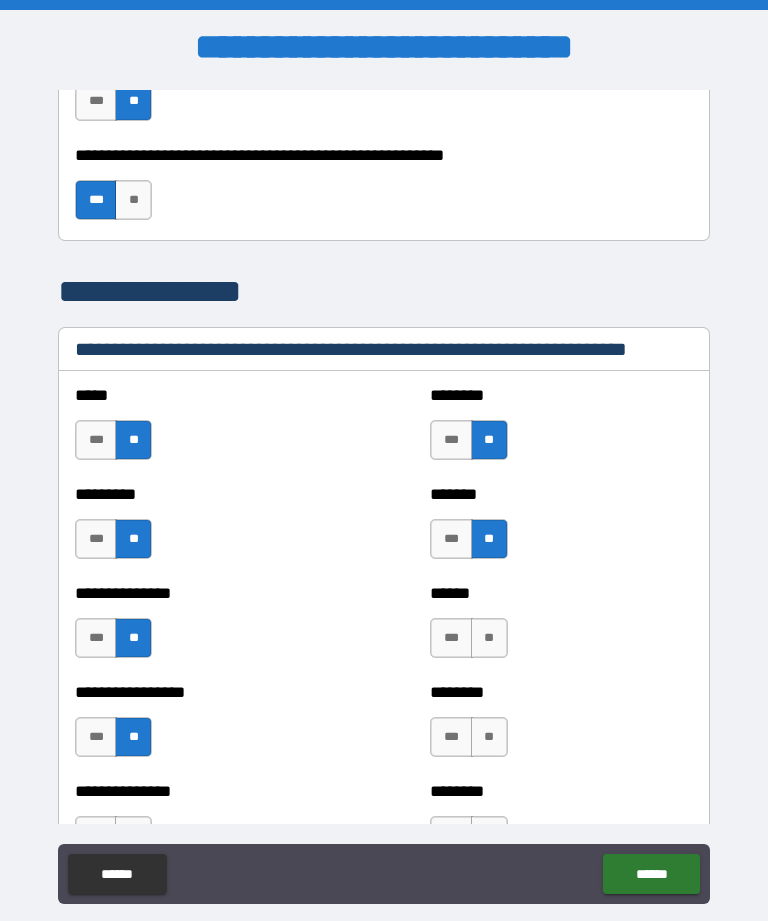 click on "**" at bounding box center [489, 638] 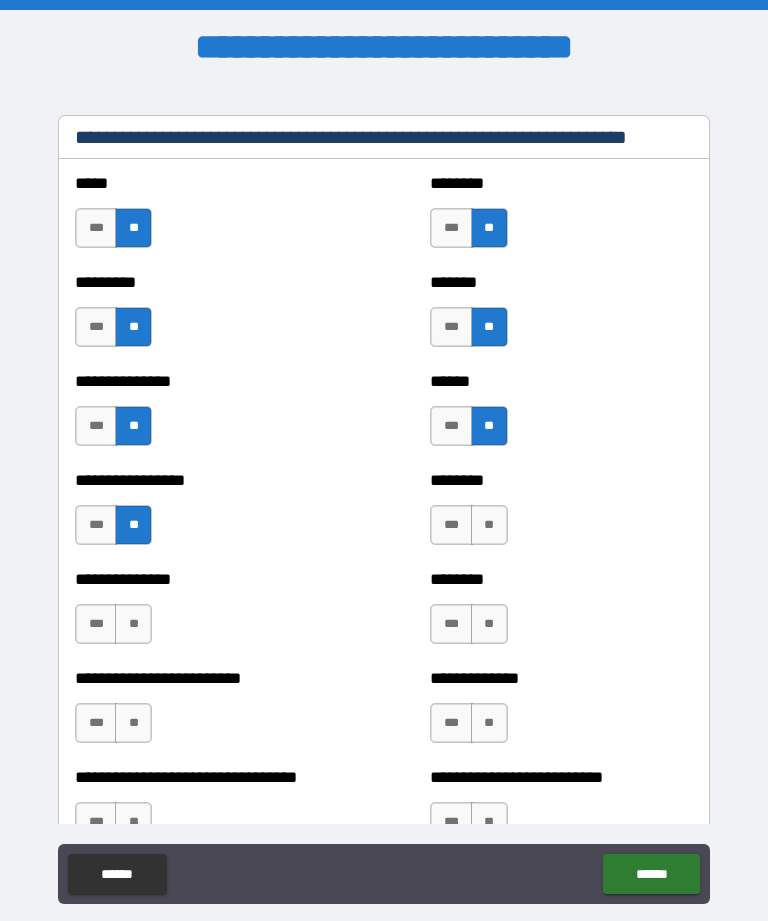 scroll, scrollTop: 1507, scrollLeft: 0, axis: vertical 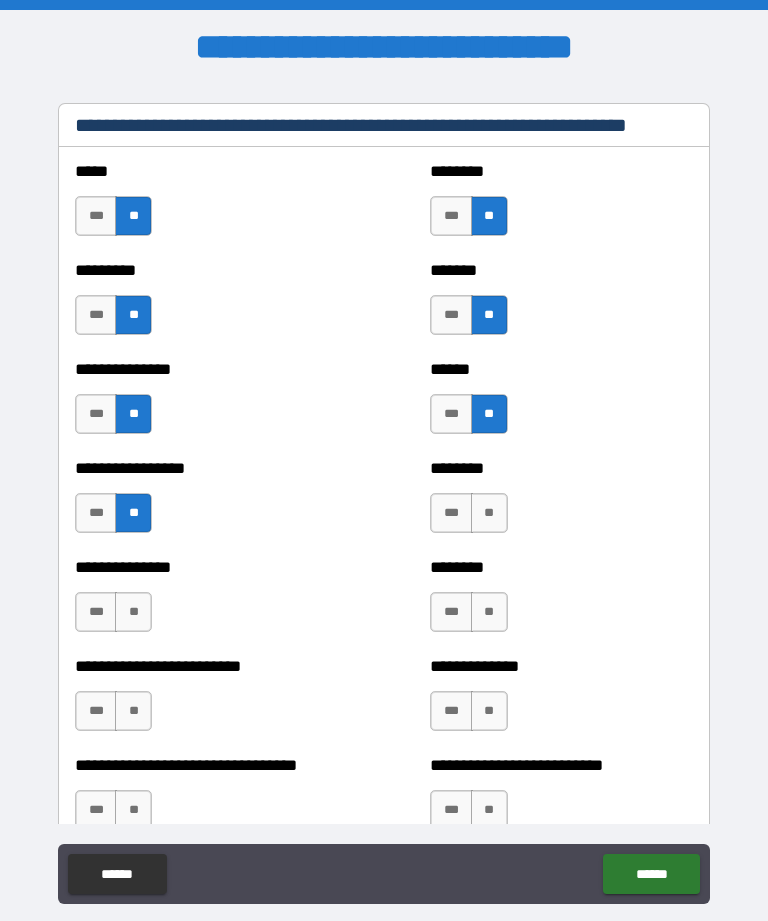 click on "**" at bounding box center [489, 513] 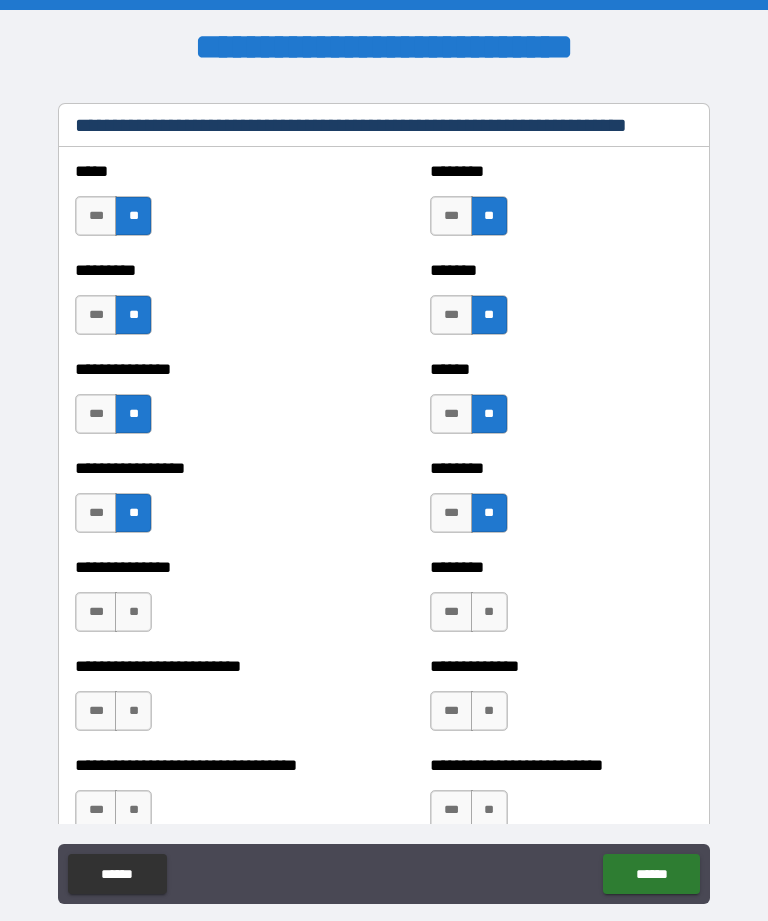 click on "**" at bounding box center [489, 612] 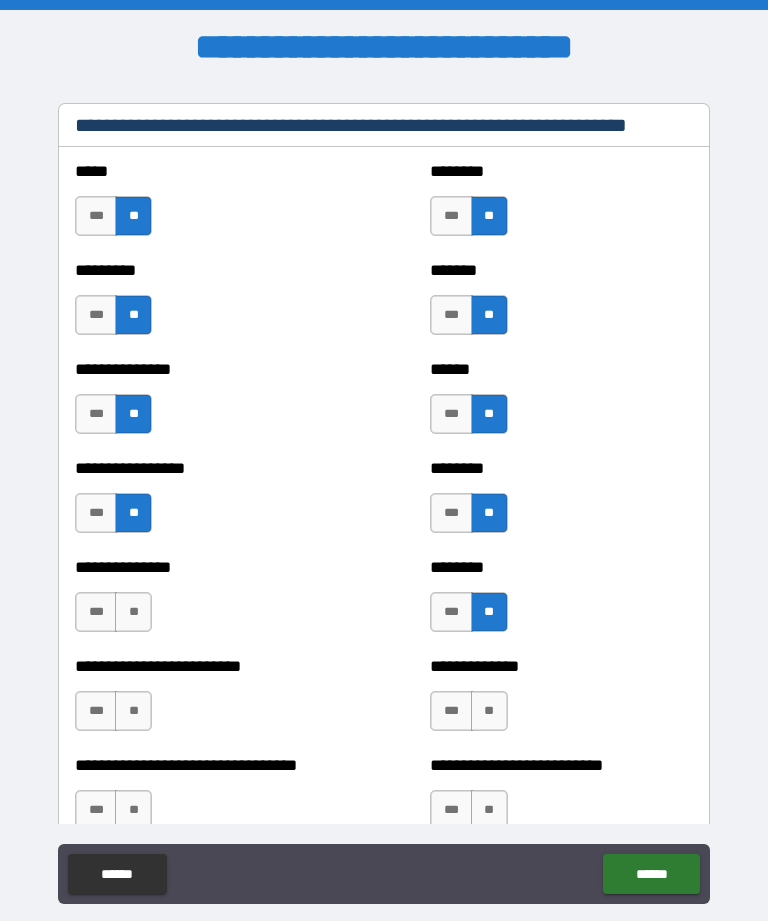 click on "**" at bounding box center [489, 711] 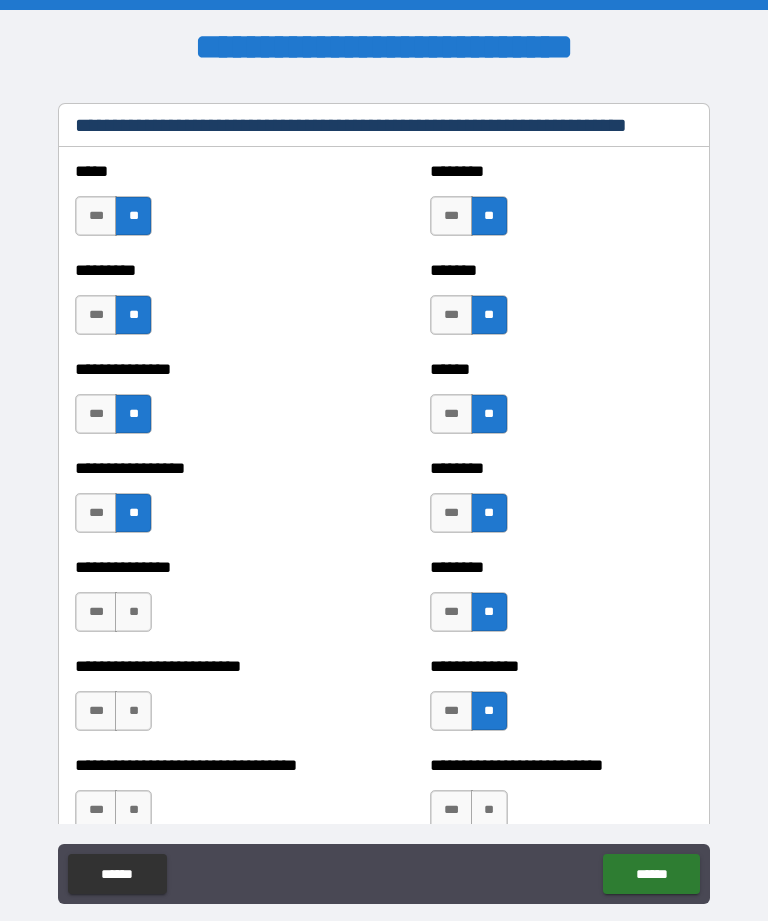 click on "**" at bounding box center (133, 612) 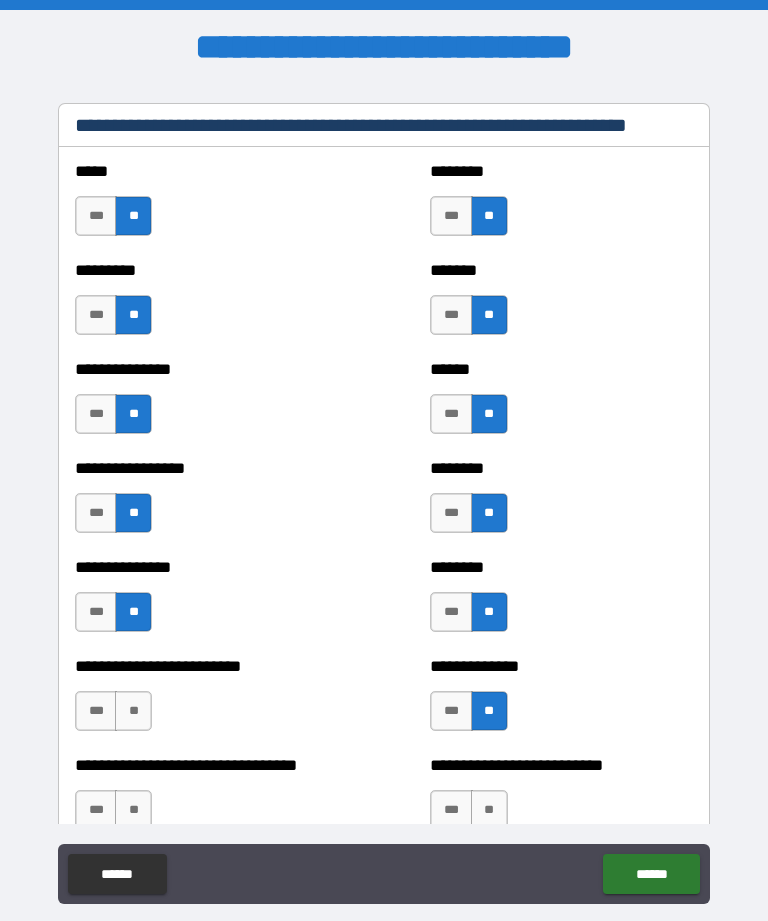 click on "**" at bounding box center [133, 711] 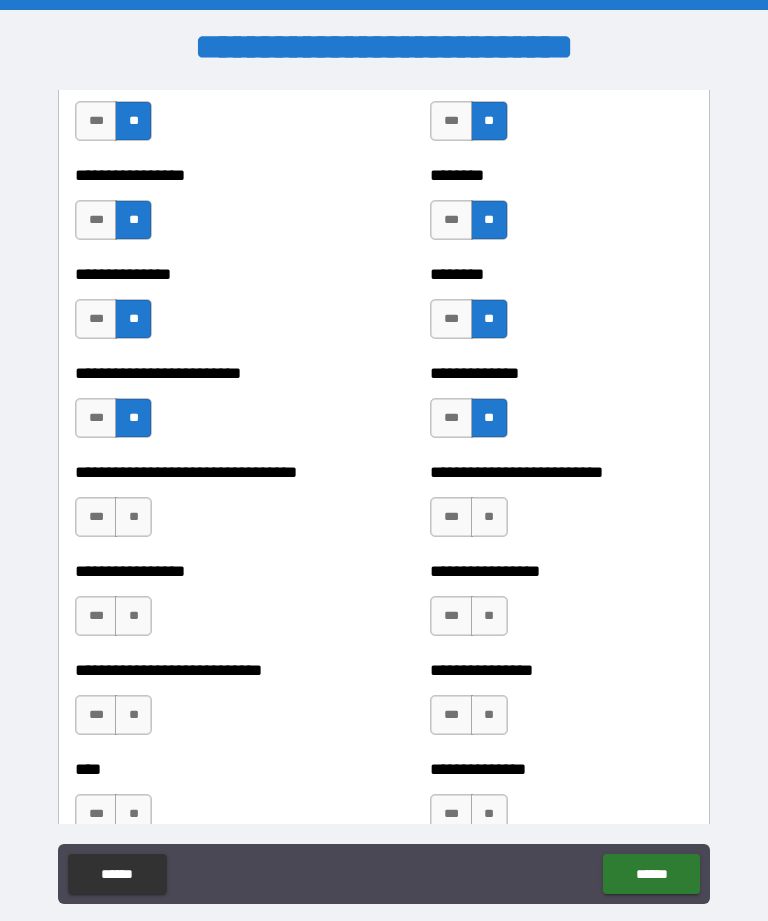 scroll, scrollTop: 1808, scrollLeft: 0, axis: vertical 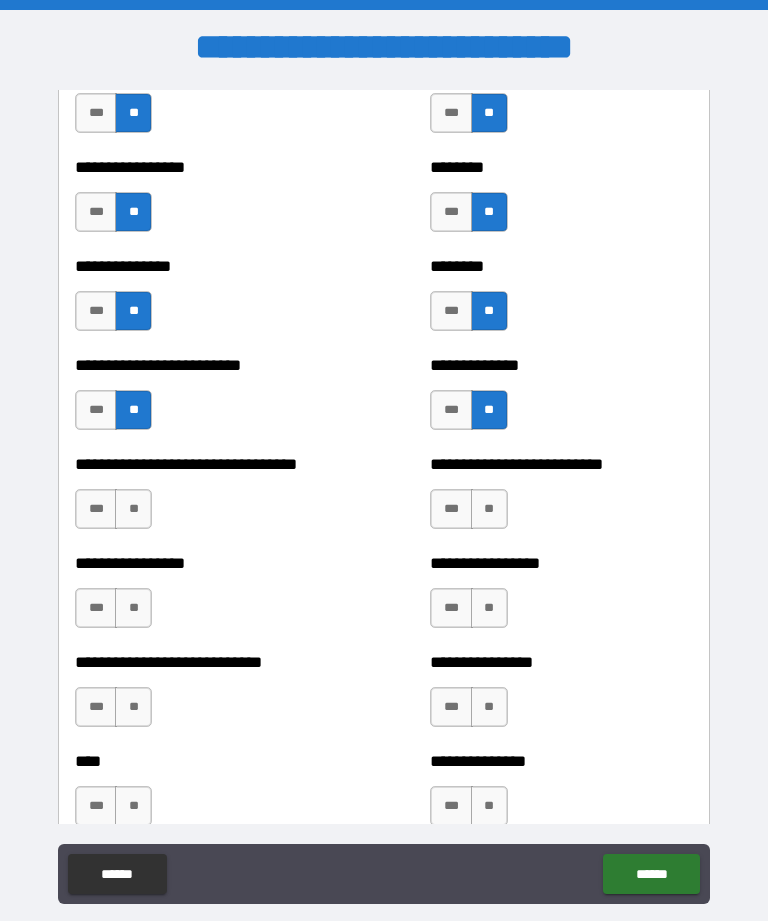 click on "**" at bounding box center [133, 608] 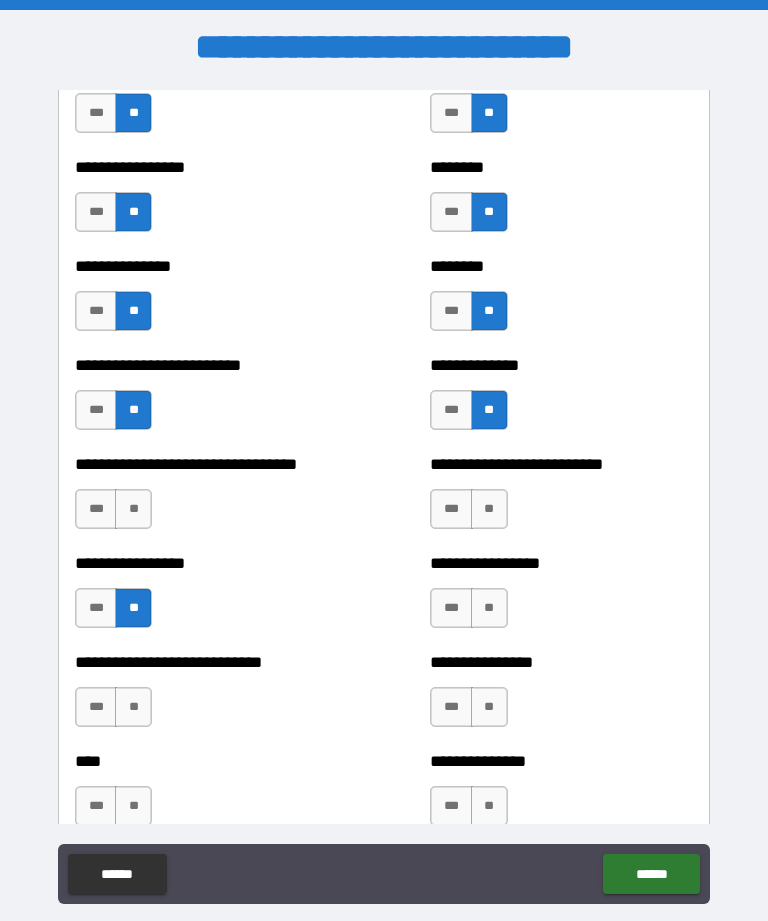 click on "**" at bounding box center (133, 707) 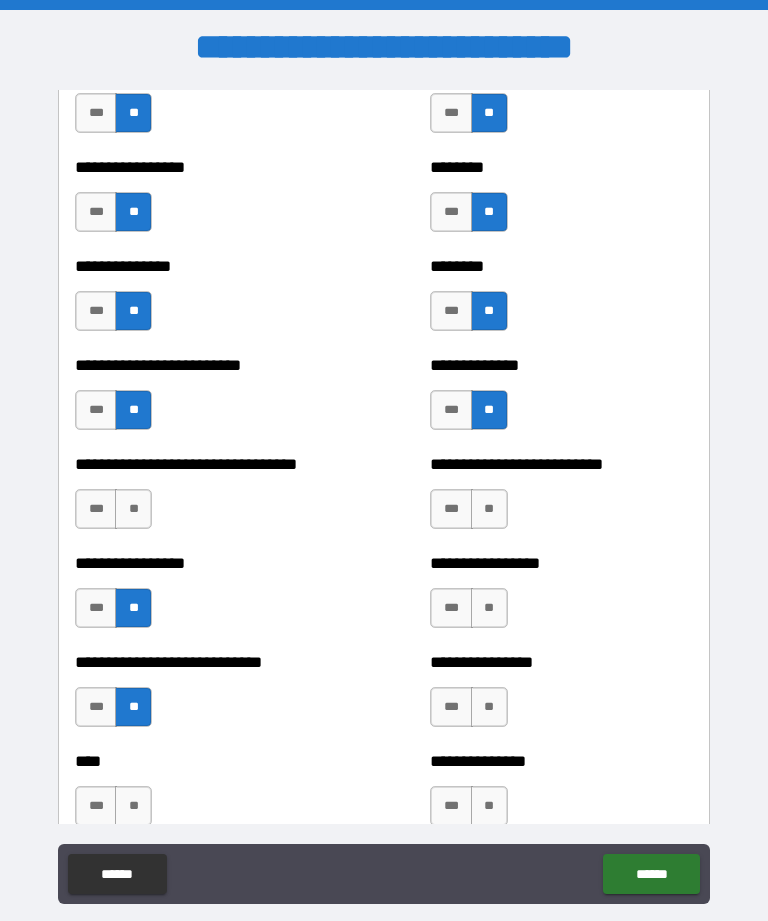 click on "**" at bounding box center [489, 509] 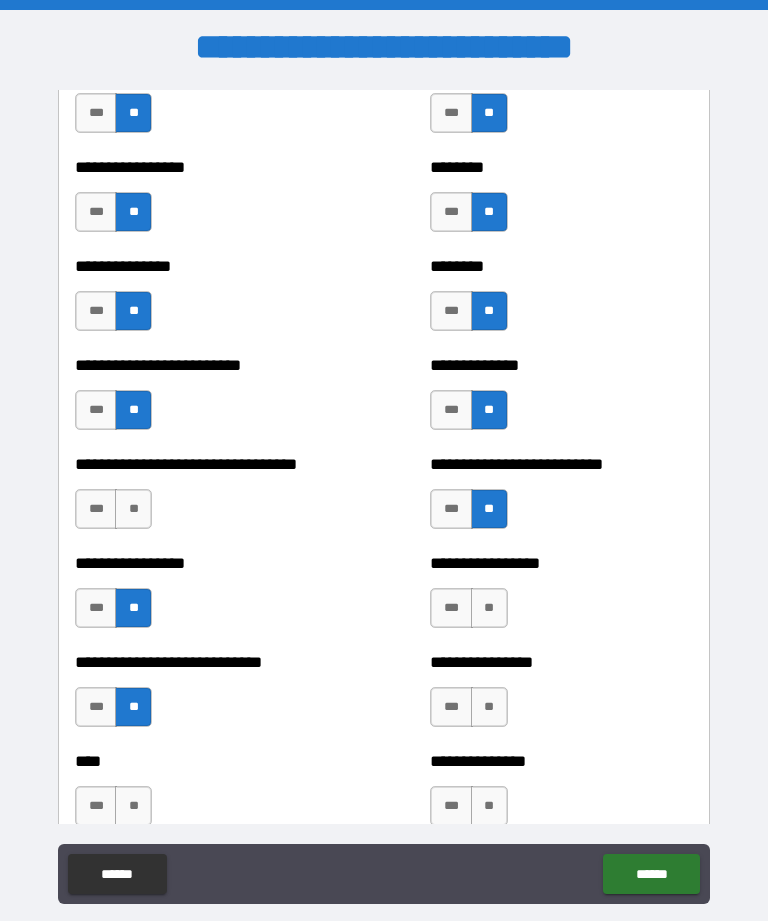 click on "**" at bounding box center (489, 608) 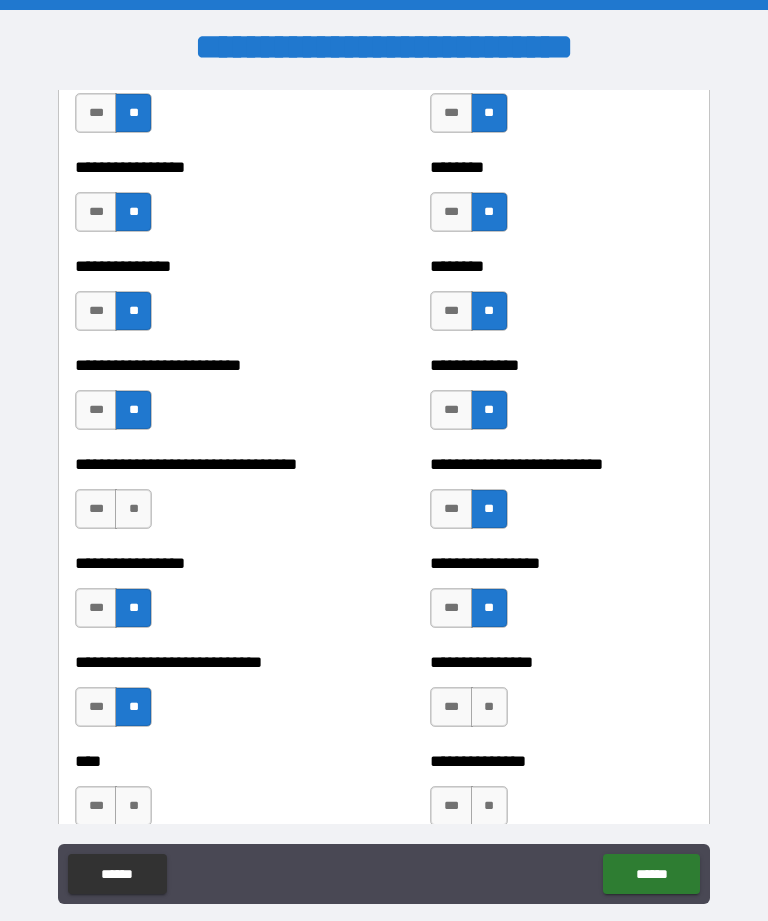 click on "**" at bounding box center [489, 707] 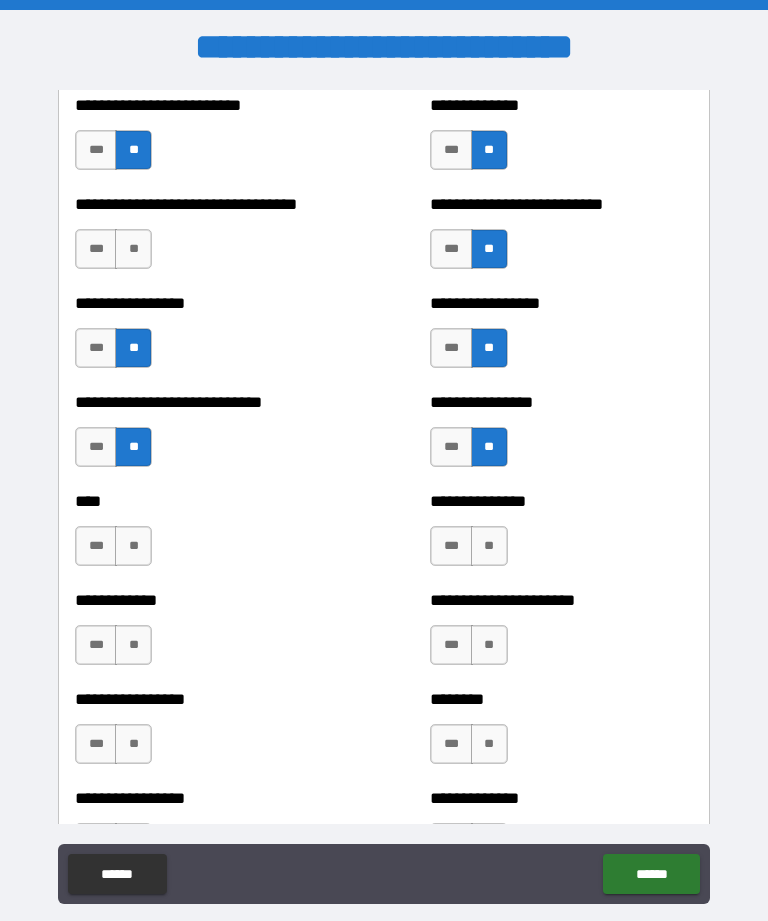 scroll, scrollTop: 2084, scrollLeft: 0, axis: vertical 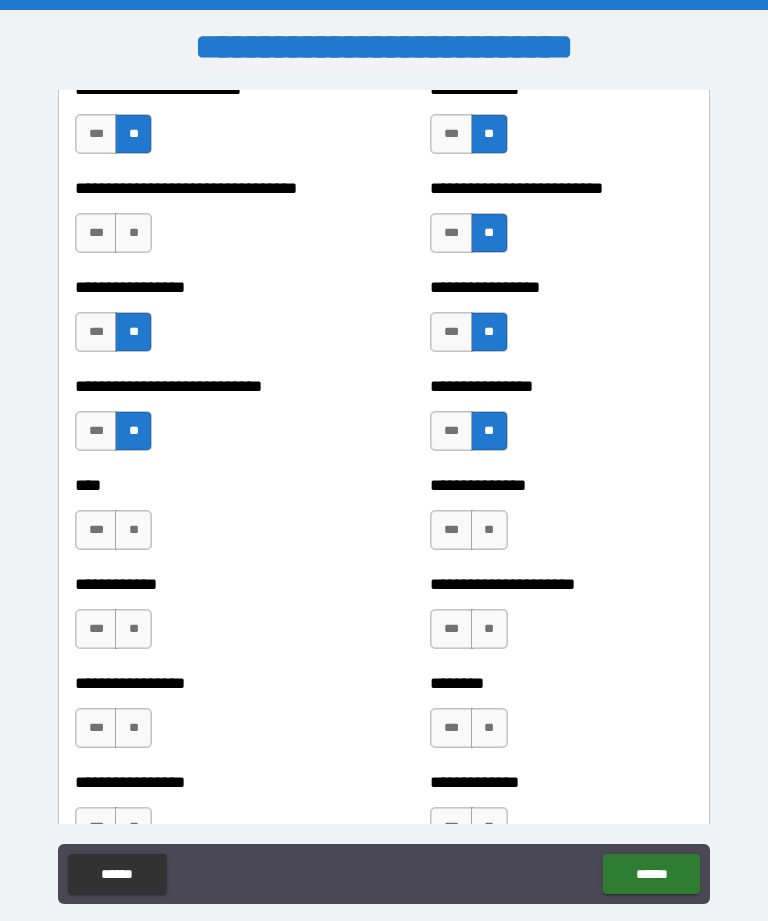 click on "**" at bounding box center (133, 530) 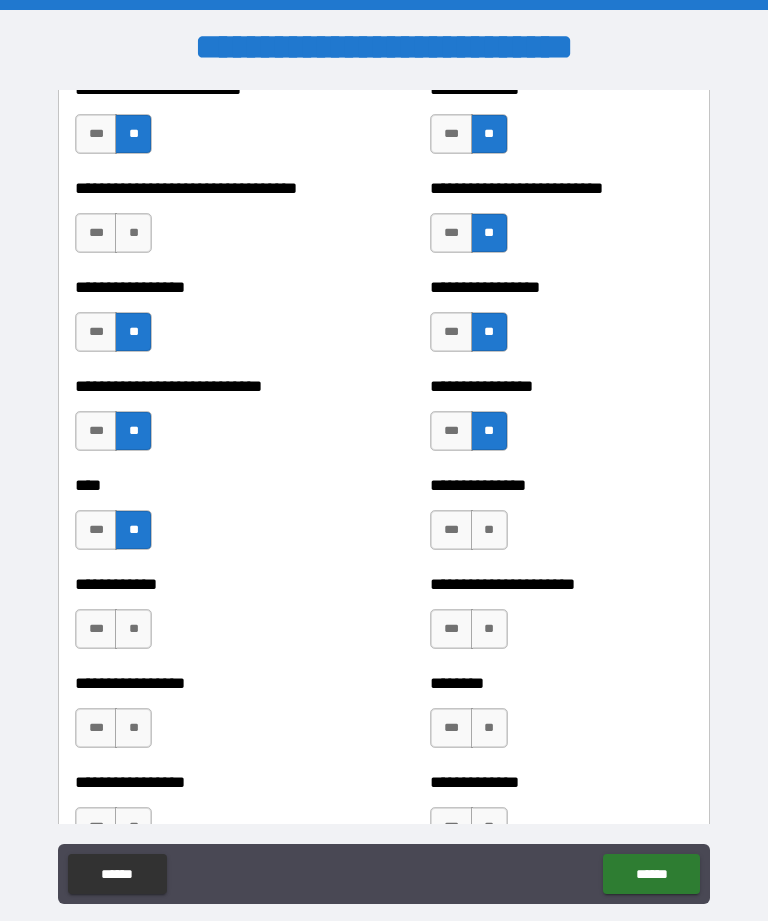 click on "**" at bounding box center [133, 629] 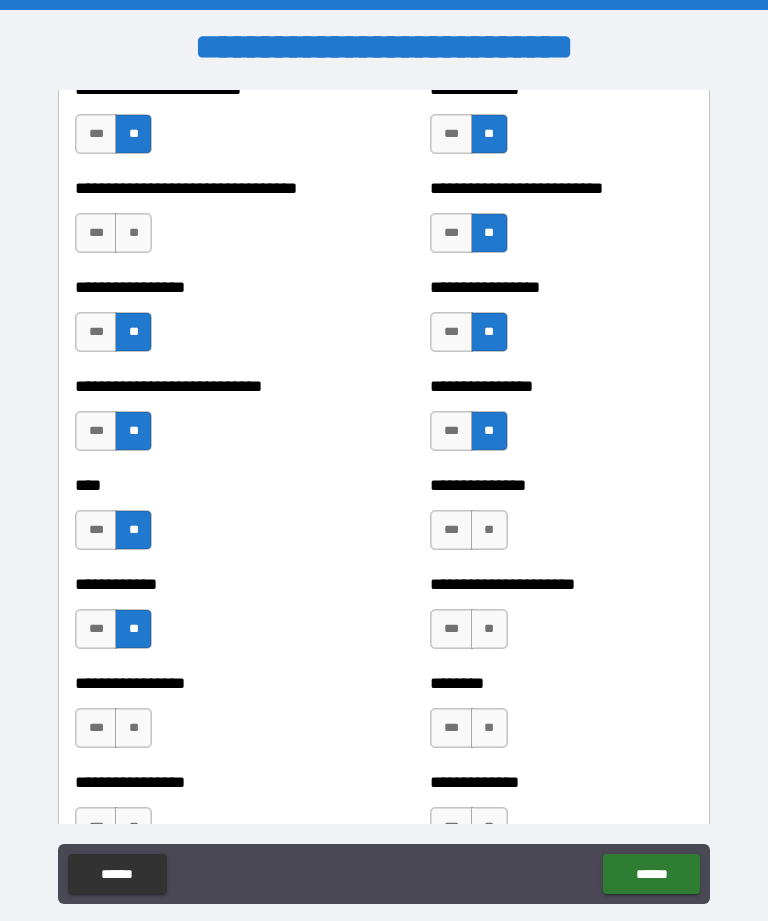 click on "**" at bounding box center (133, 728) 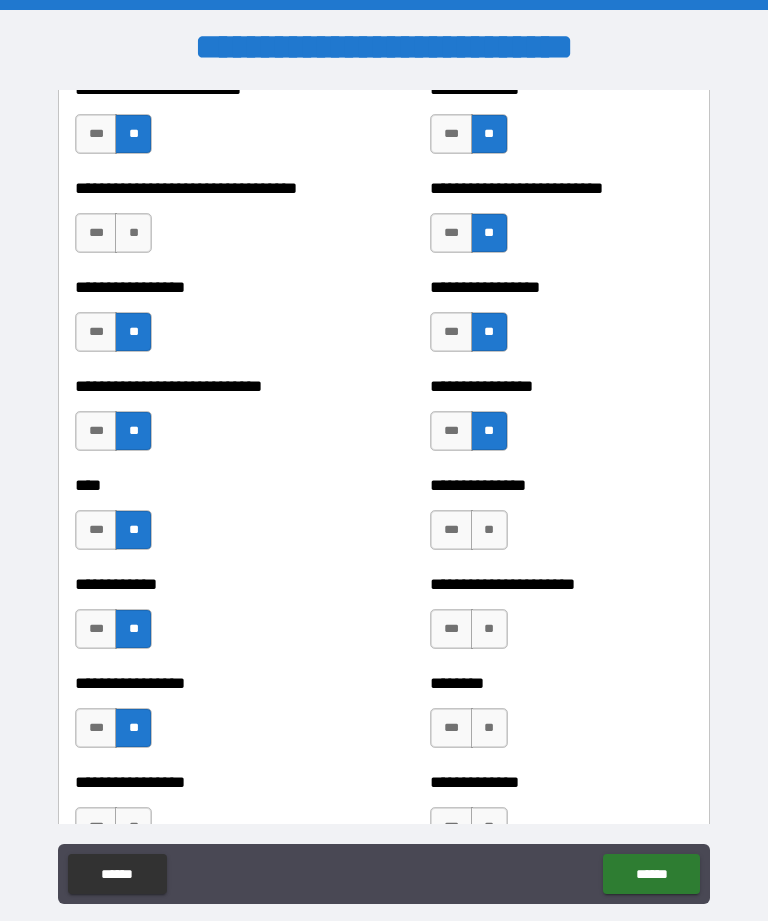 click on "**" at bounding box center [489, 530] 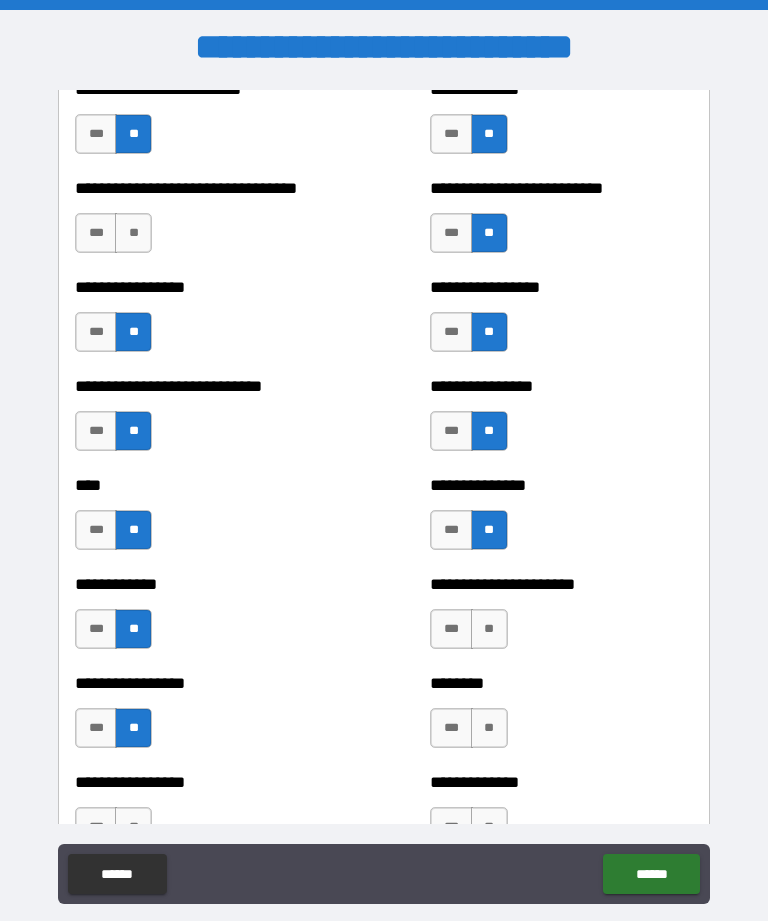 click on "**" at bounding box center [489, 629] 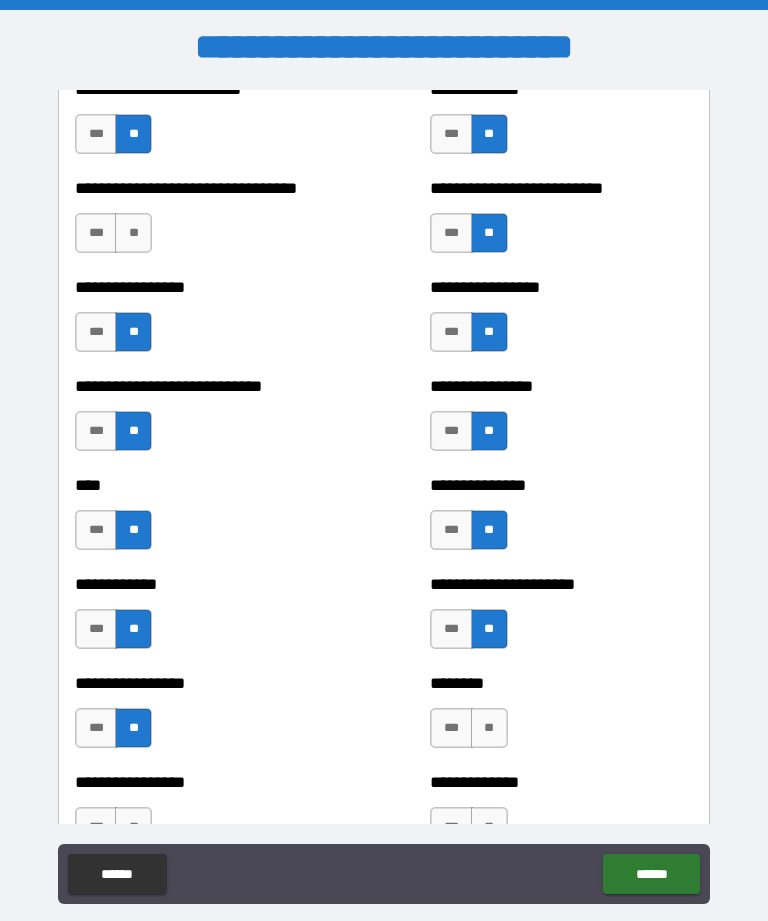 click on "**" at bounding box center [489, 728] 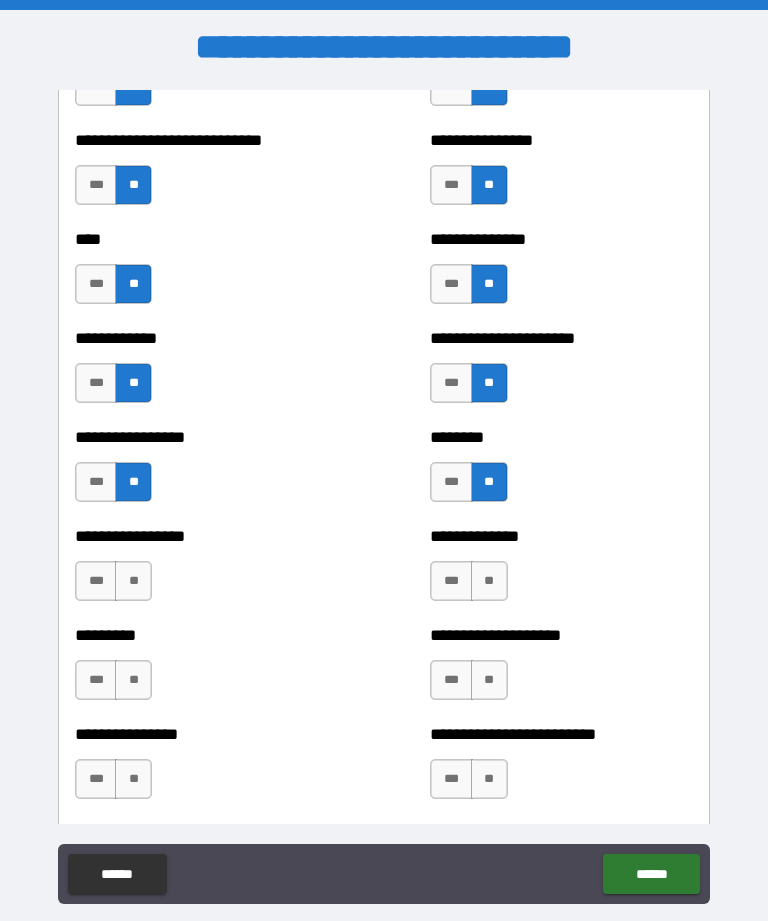 scroll, scrollTop: 2345, scrollLeft: 0, axis: vertical 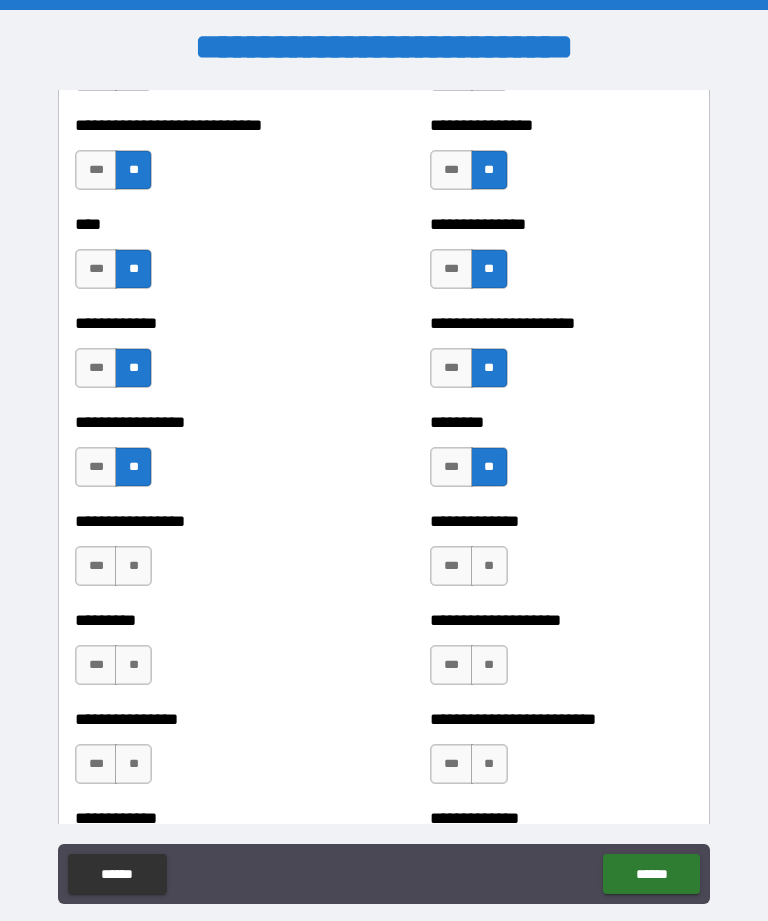 click on "**" at bounding box center (133, 566) 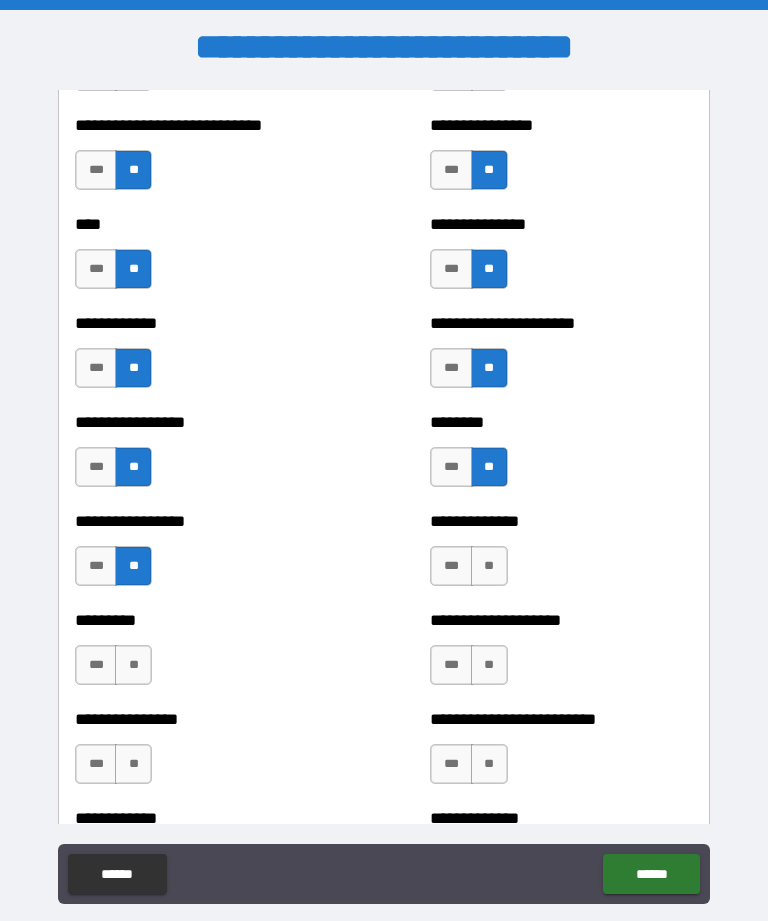 click on "**" at bounding box center (133, 665) 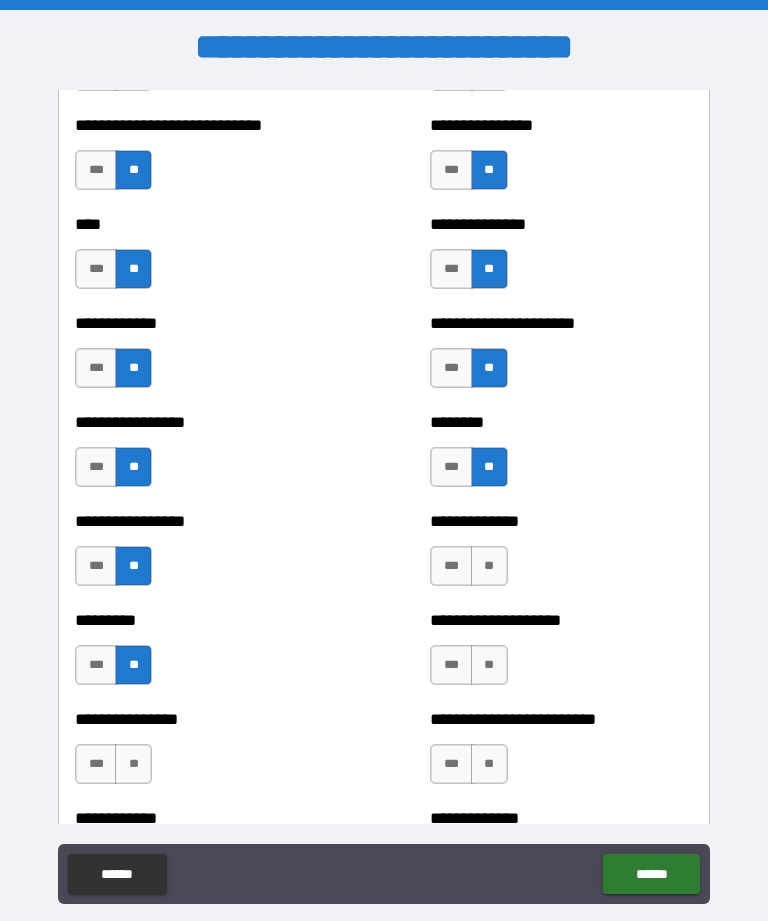 click on "**" at bounding box center (133, 764) 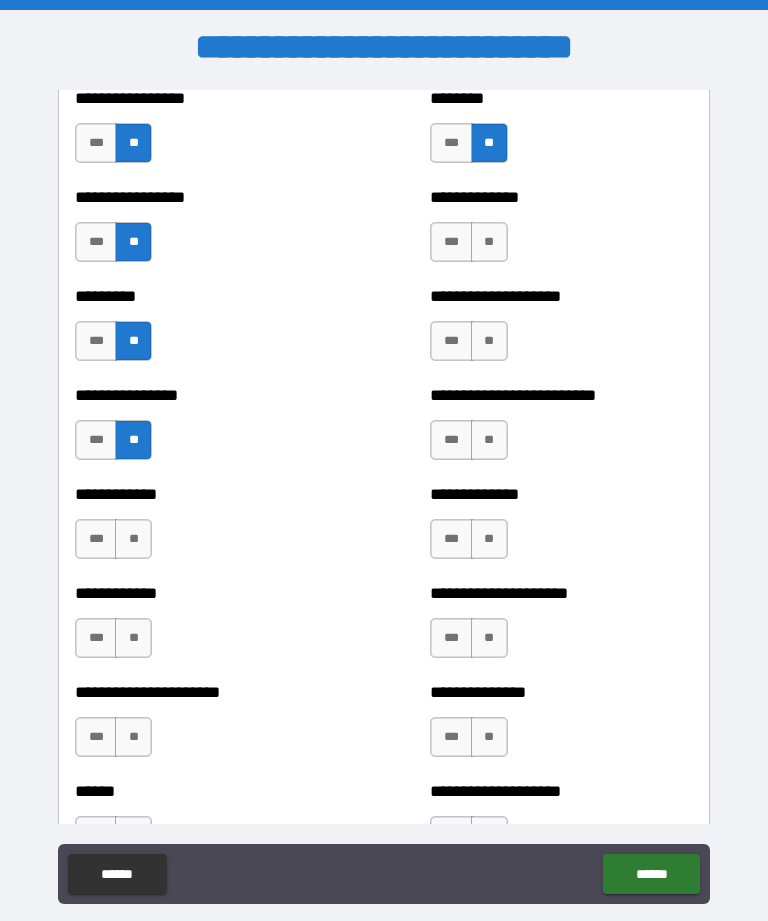 scroll, scrollTop: 2671, scrollLeft: 0, axis: vertical 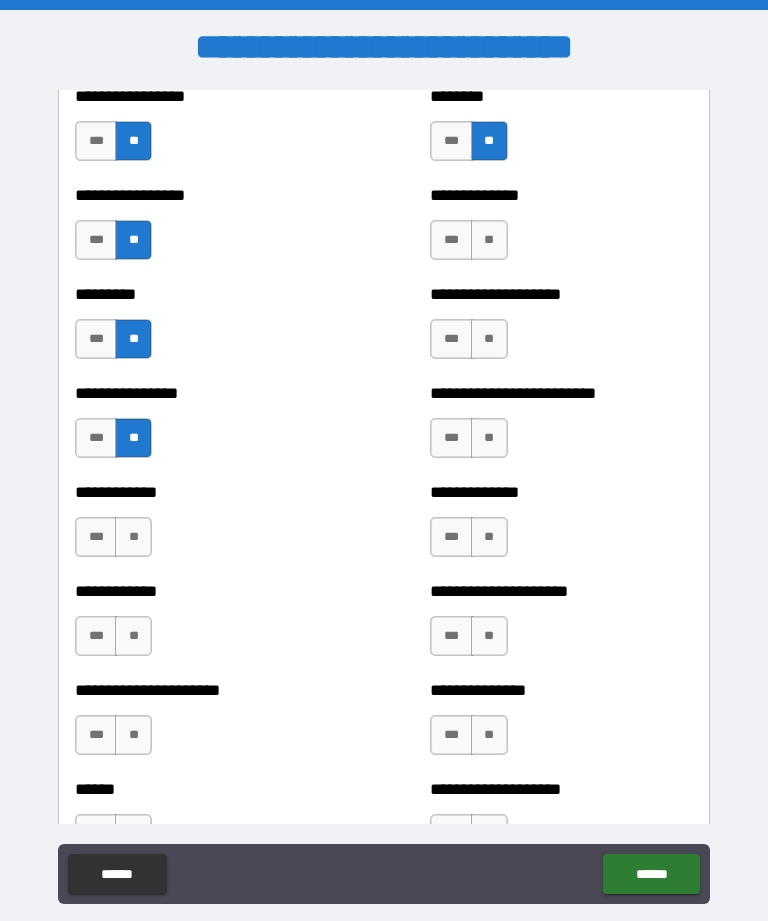 click on "**" at bounding box center (133, 537) 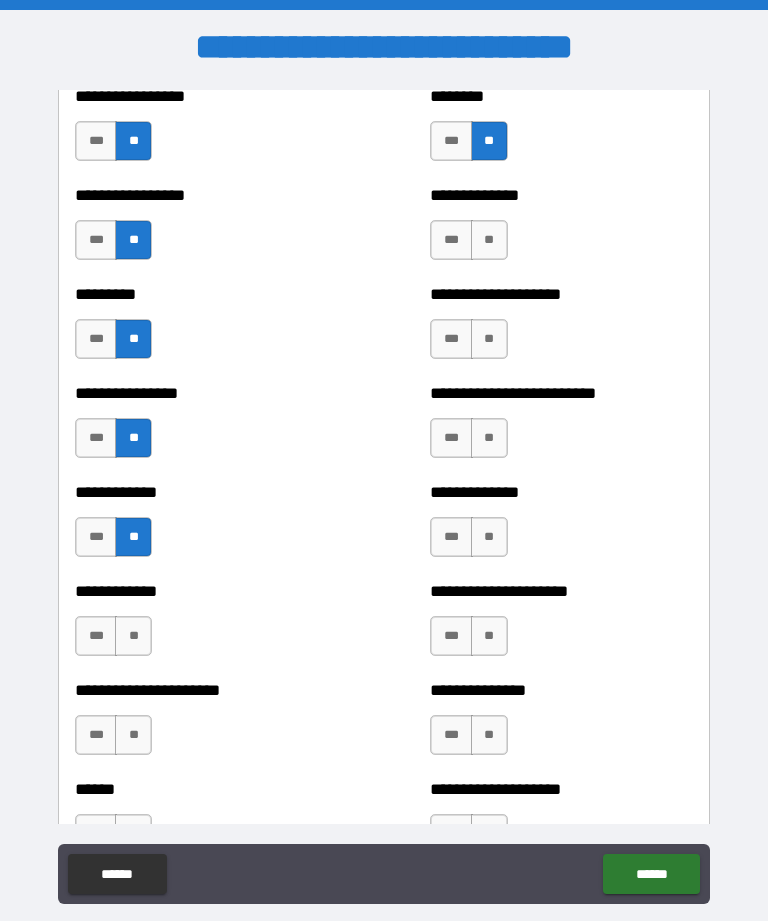 click on "**" at bounding box center [133, 636] 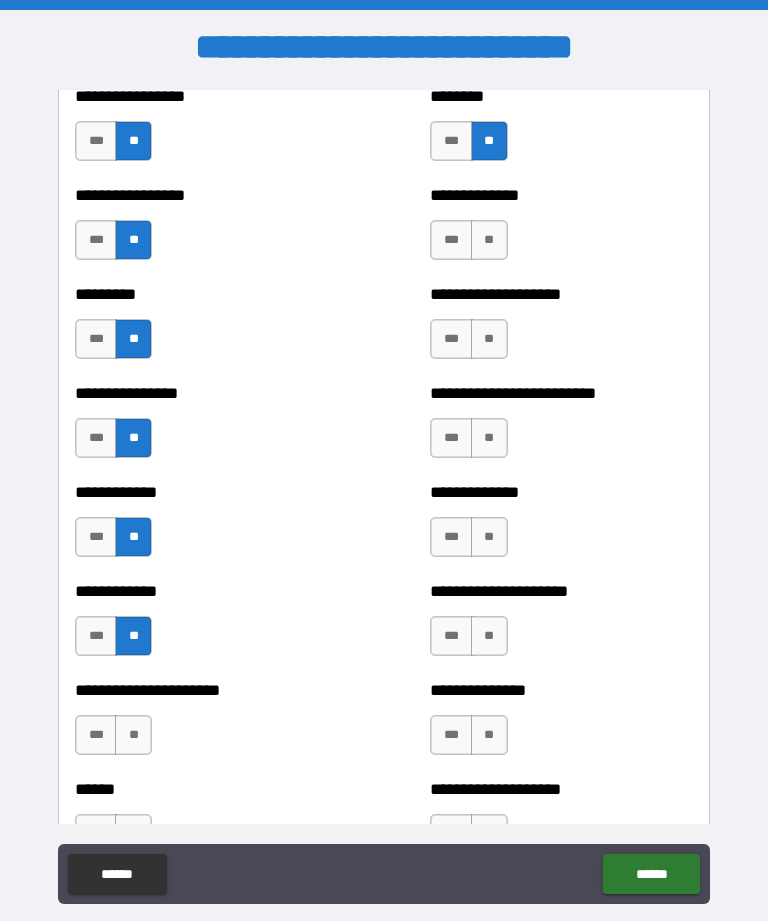 click on "**" at bounding box center (133, 735) 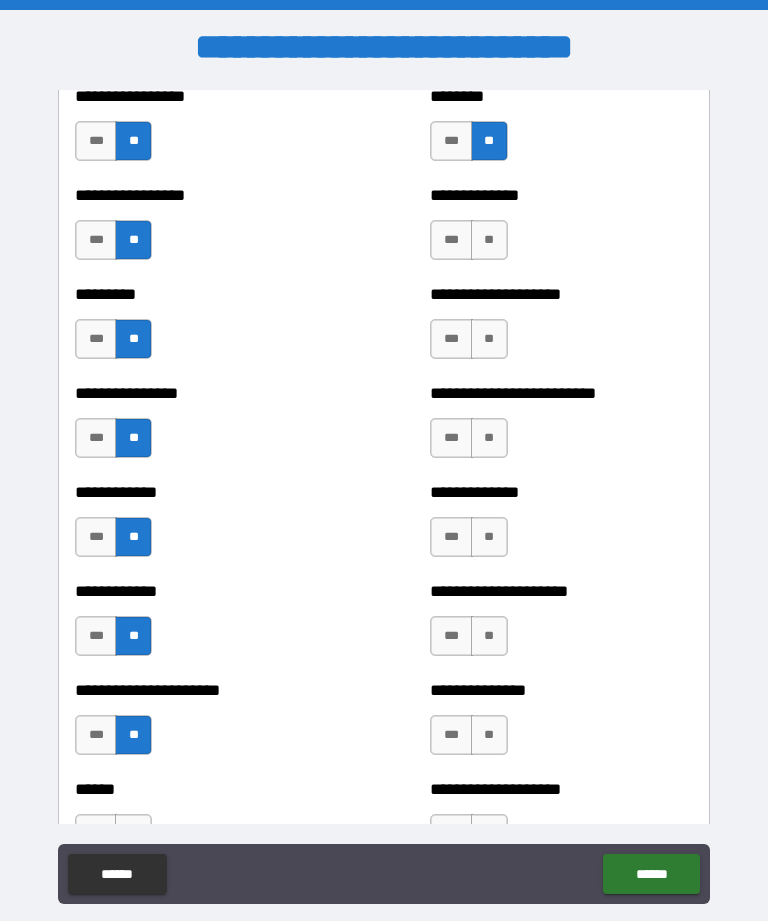click on "**" at bounding box center (489, 240) 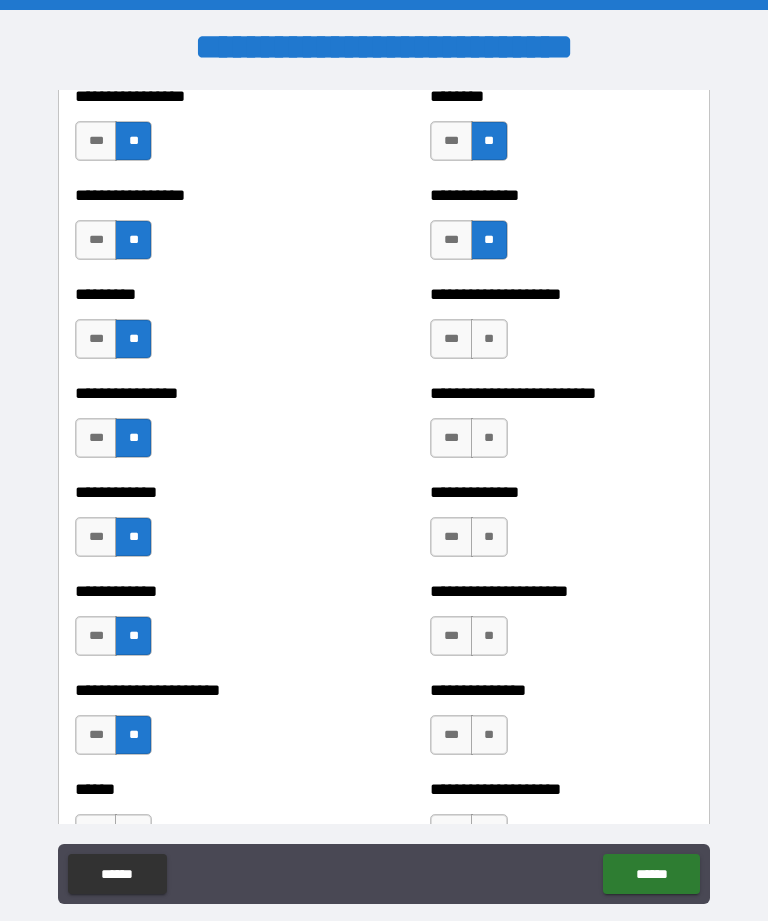 click on "**" at bounding box center (489, 339) 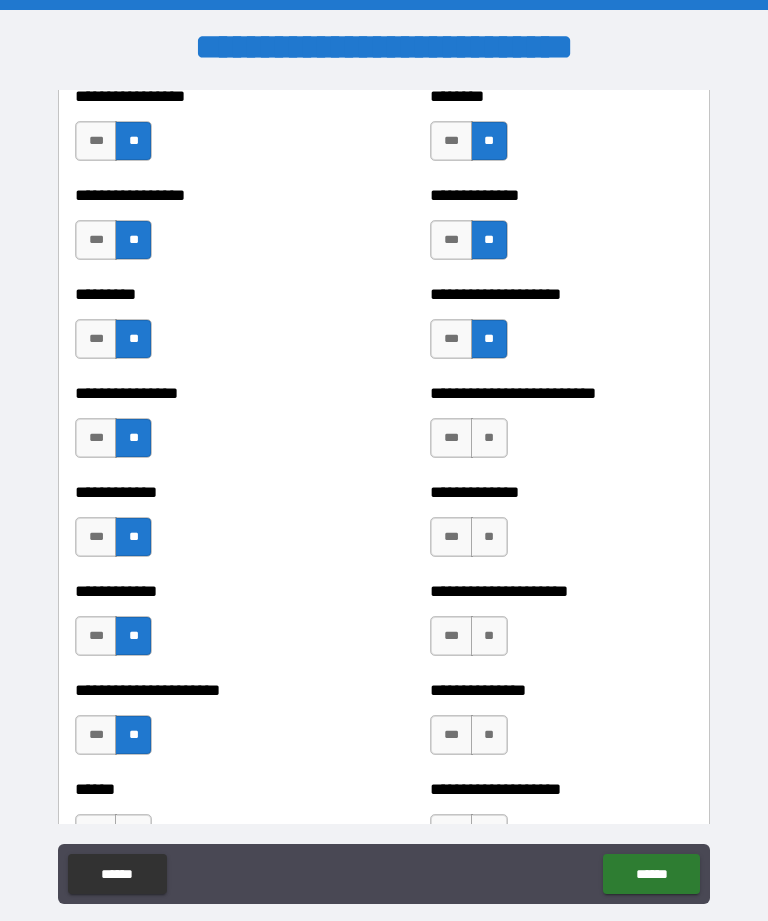 click on "**" at bounding box center (489, 438) 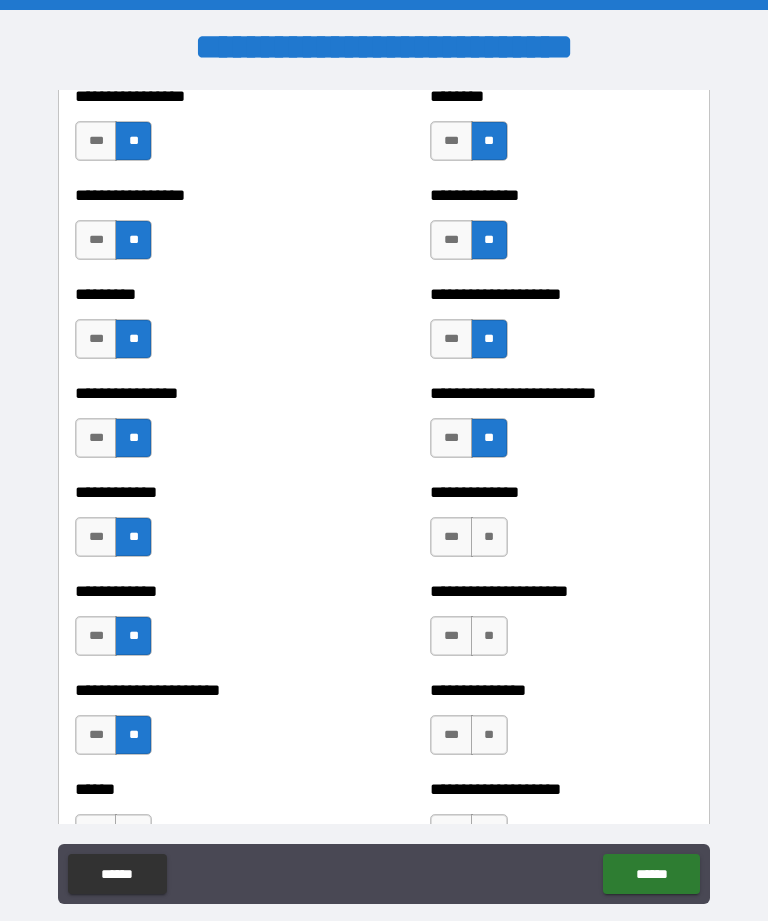 click on "**" at bounding box center [489, 537] 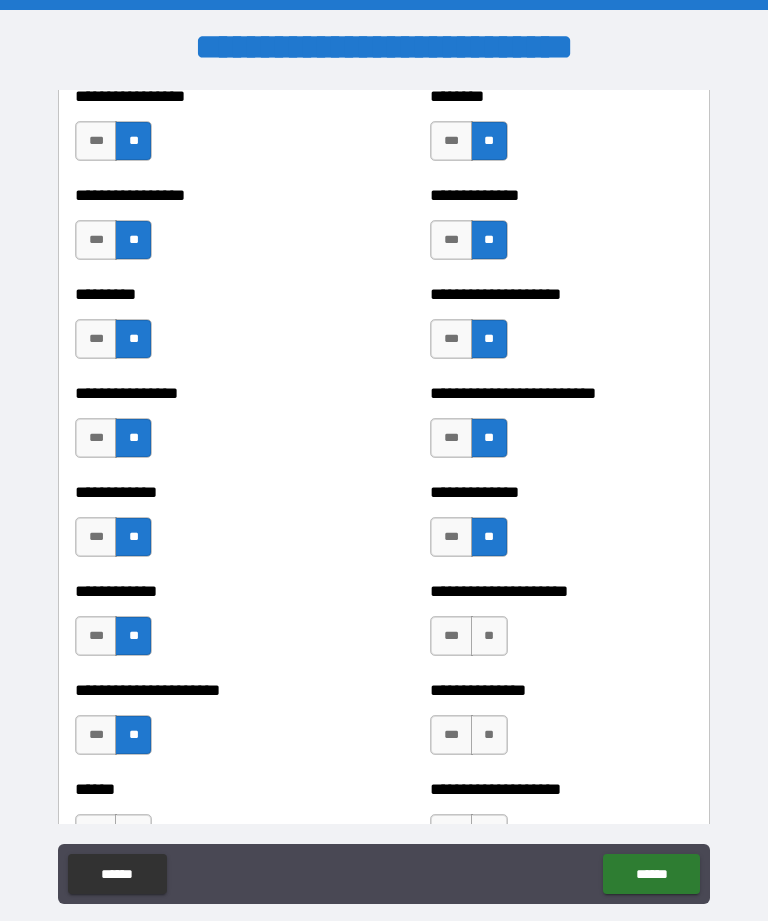 click on "**" at bounding box center (489, 636) 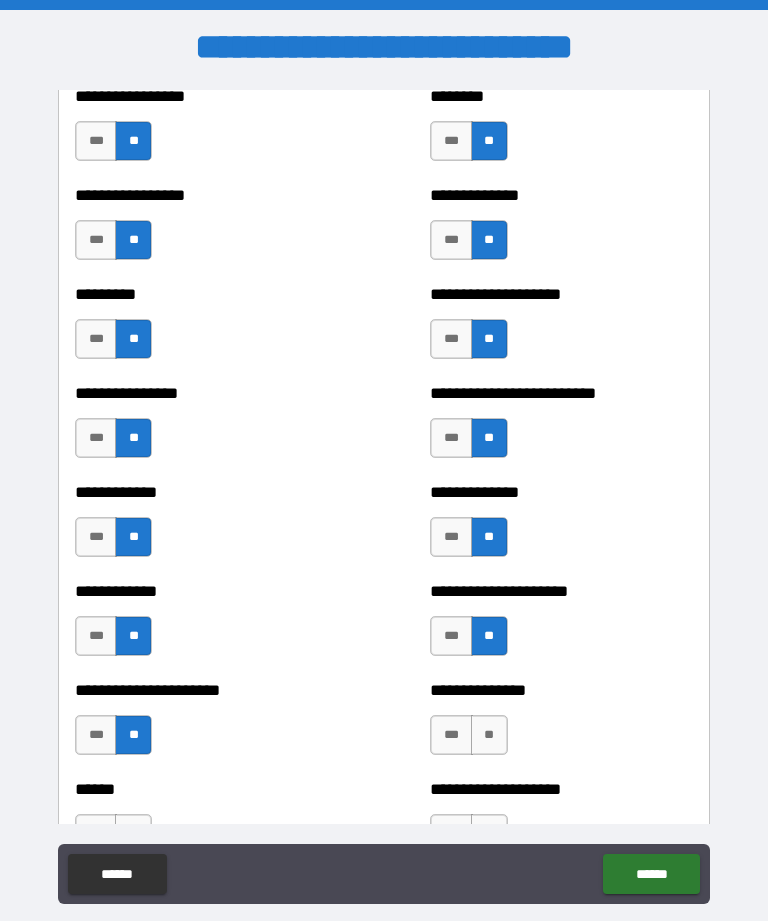 click on "**" at bounding box center [489, 735] 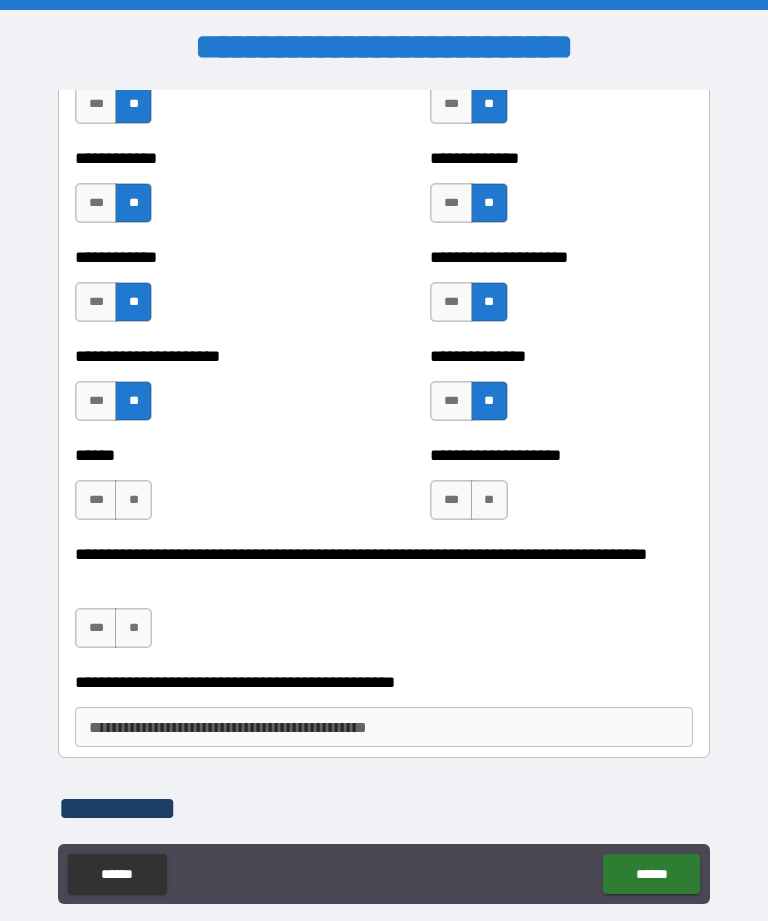 scroll, scrollTop: 3005, scrollLeft: 0, axis: vertical 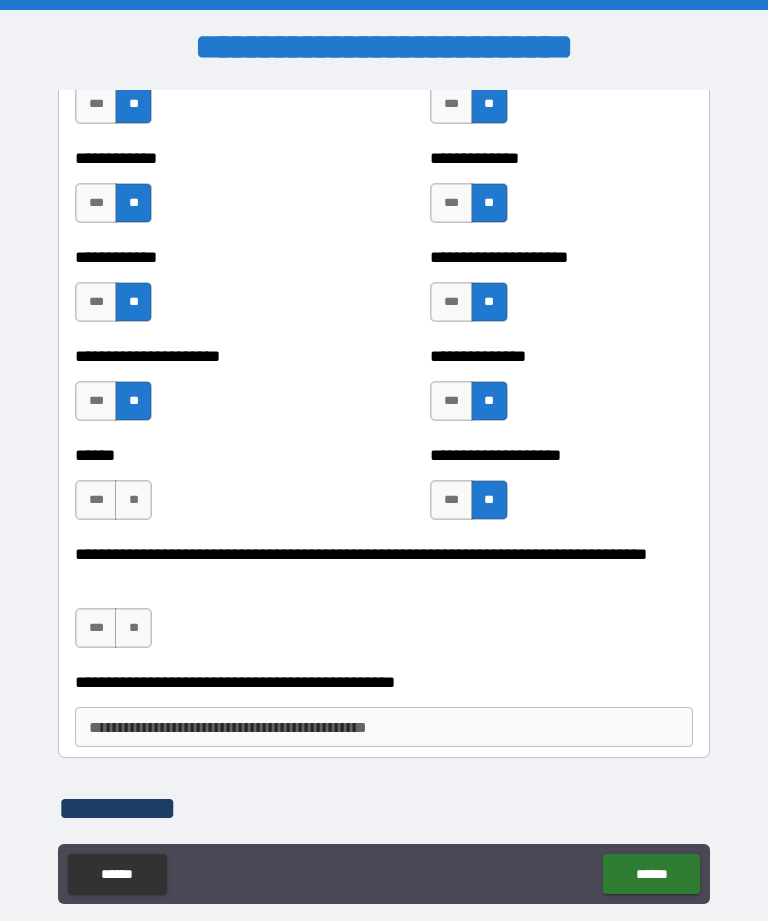 click on "**" at bounding box center (133, 500) 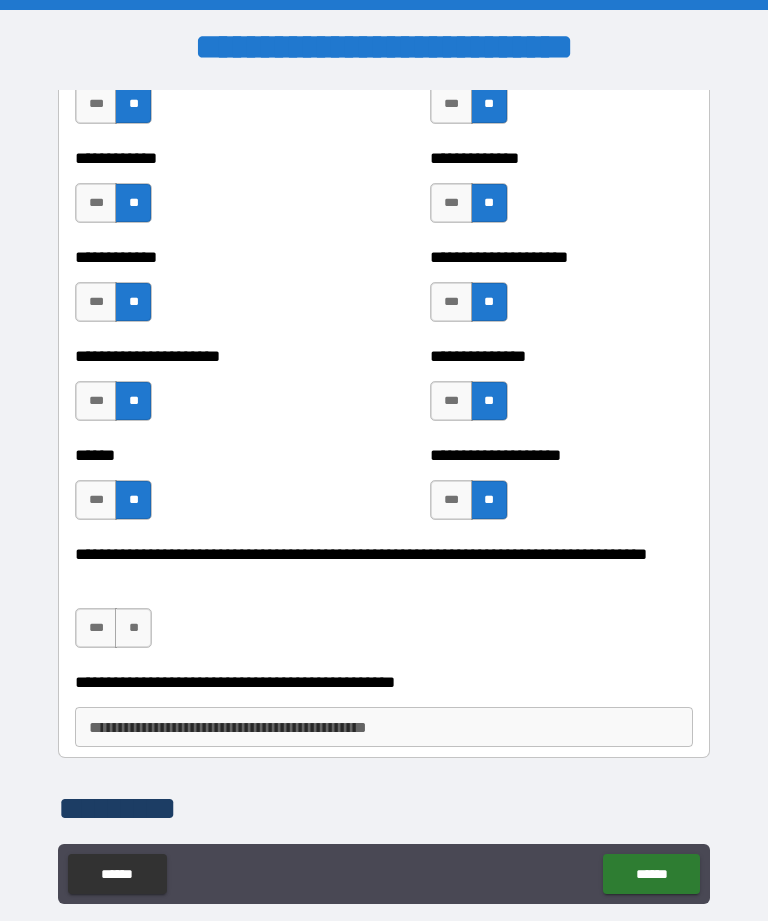 click on "**" at bounding box center (133, 628) 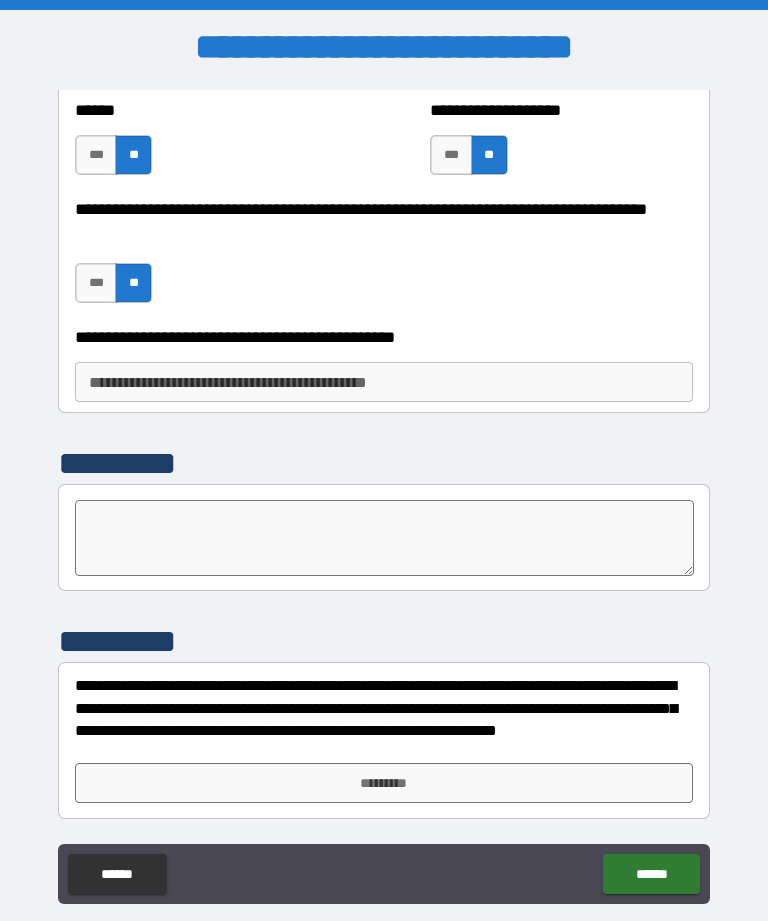 scroll, scrollTop: 3350, scrollLeft: 0, axis: vertical 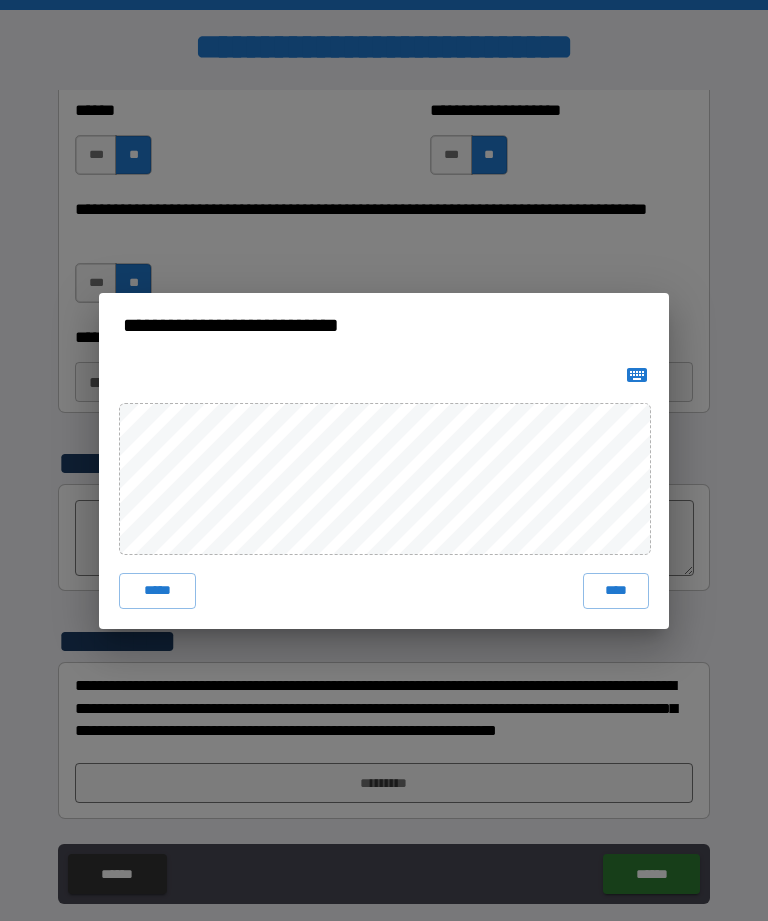 click on "****" at bounding box center [616, 591] 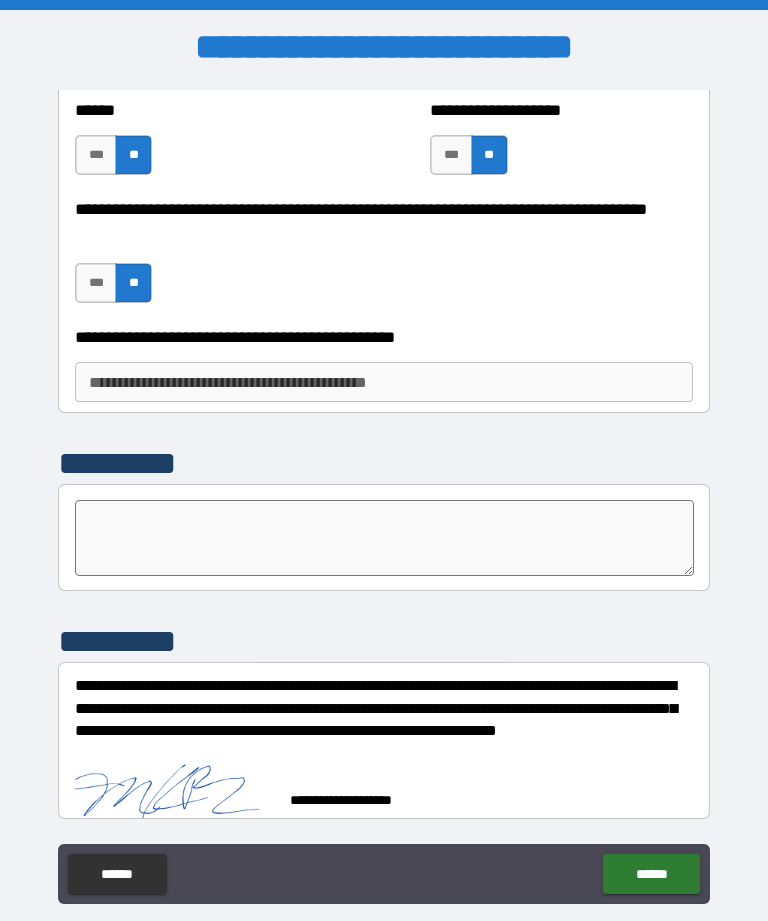 scroll, scrollTop: 3340, scrollLeft: 0, axis: vertical 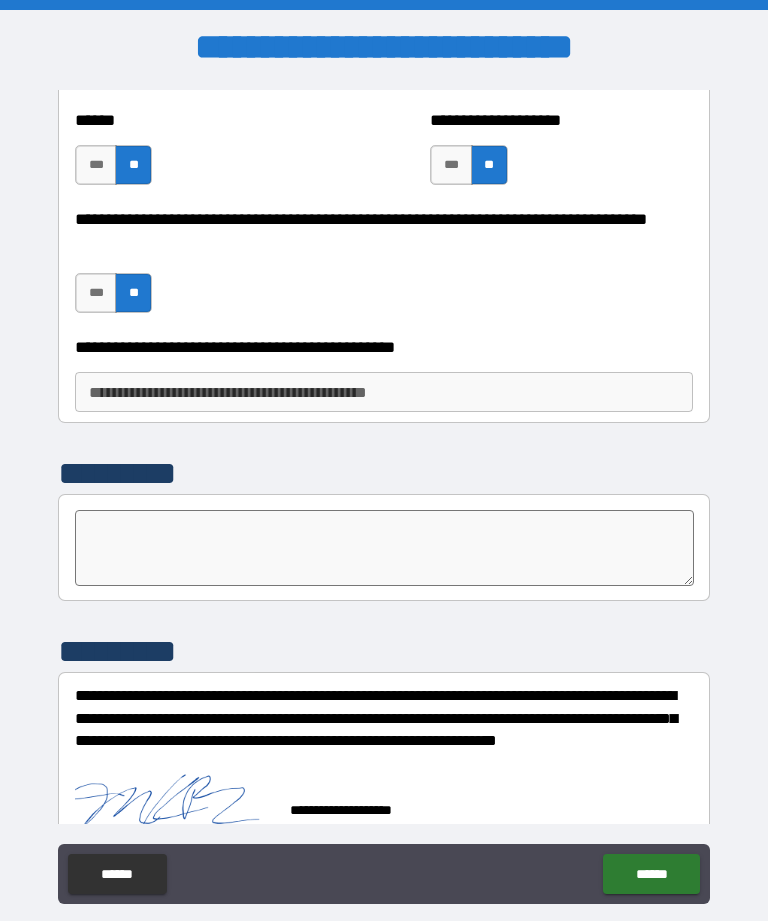 click on "******" at bounding box center (651, 874) 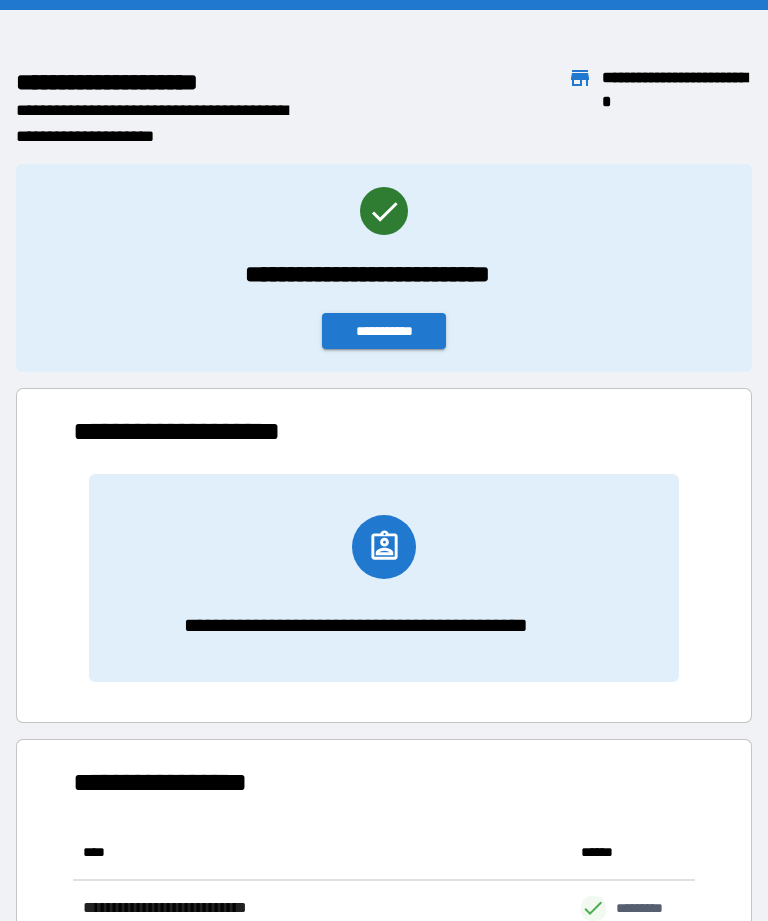 scroll, scrollTop: 111, scrollLeft: 622, axis: both 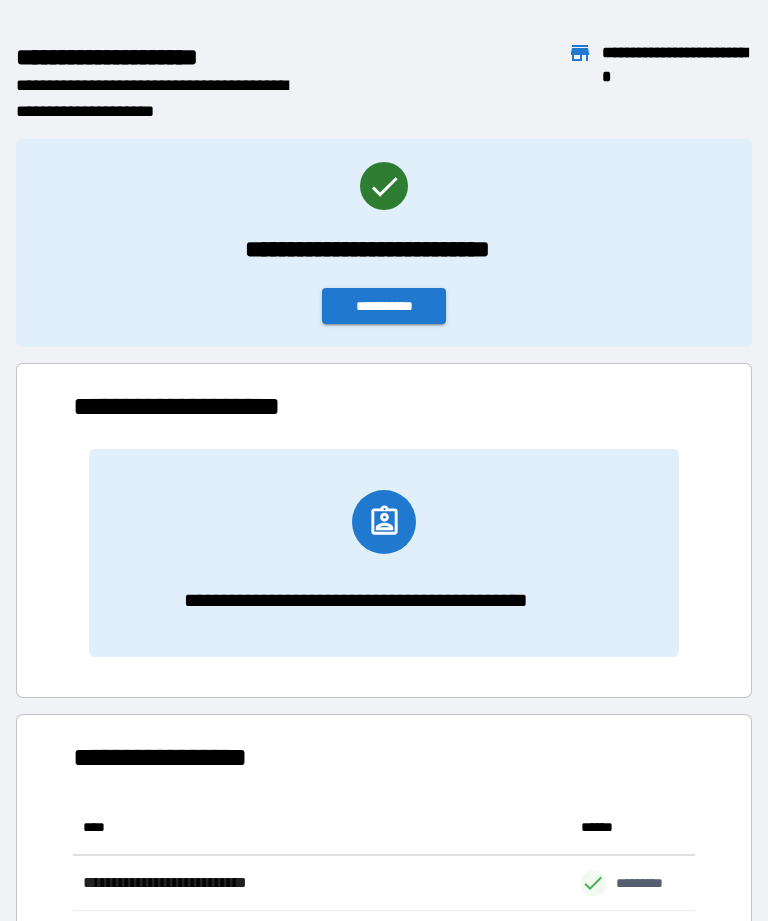 click on "**********" at bounding box center [384, 306] 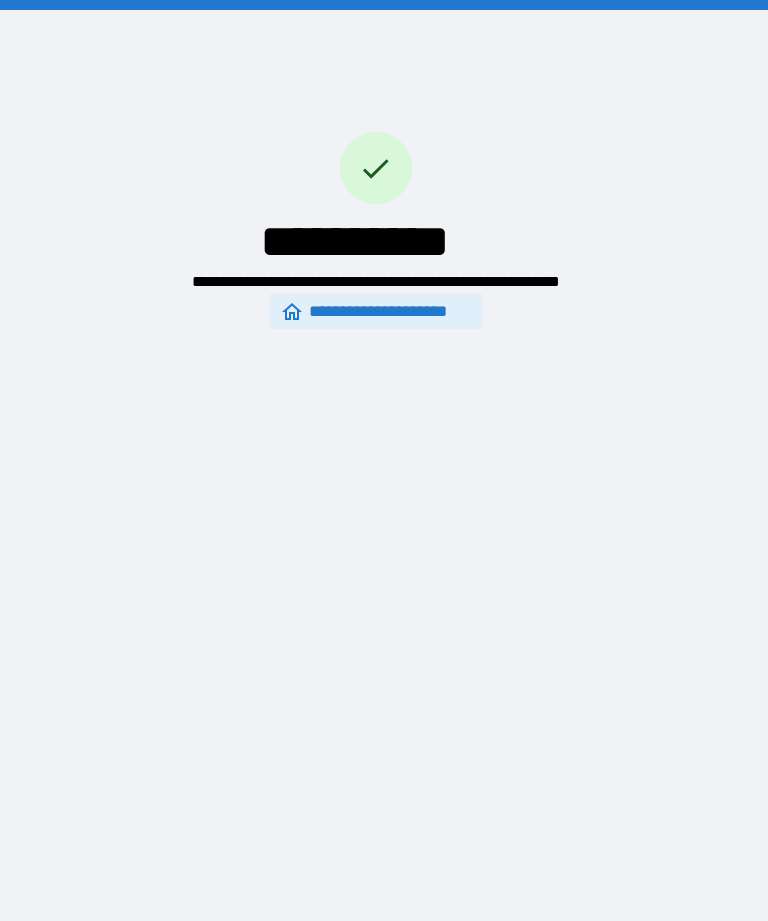 scroll, scrollTop: 0, scrollLeft: 0, axis: both 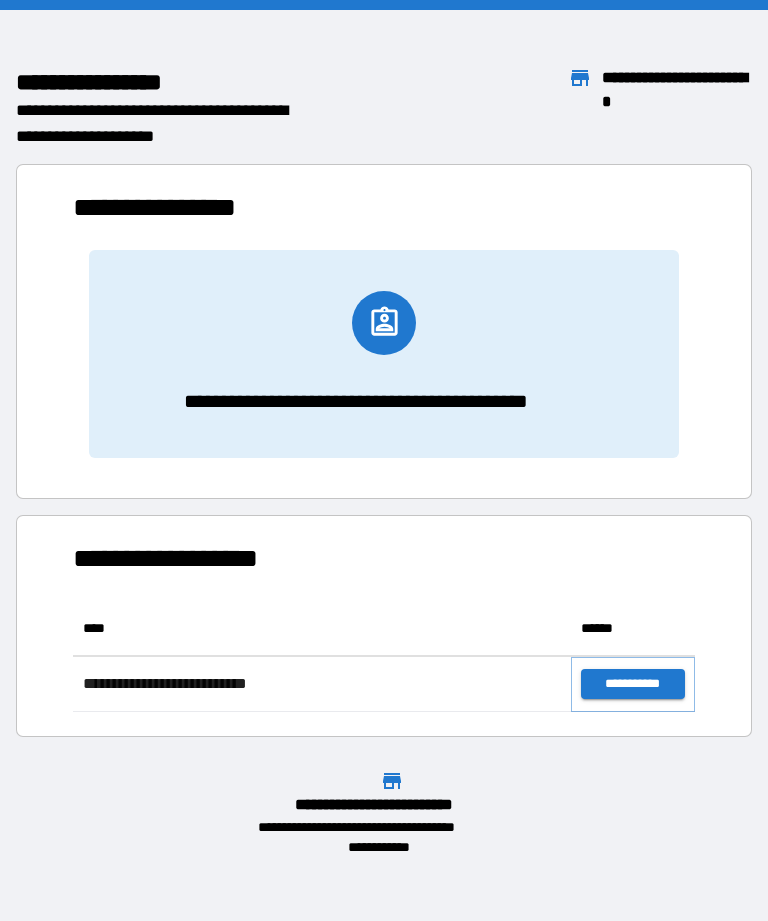 click on "**********" at bounding box center (633, 684) 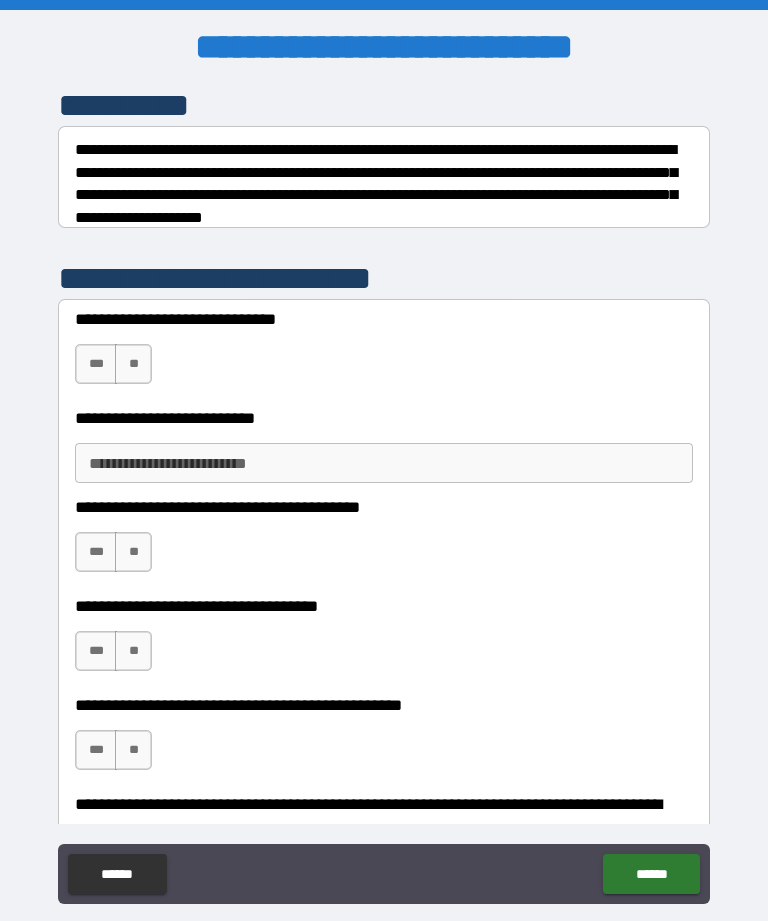 scroll, scrollTop: 282, scrollLeft: 0, axis: vertical 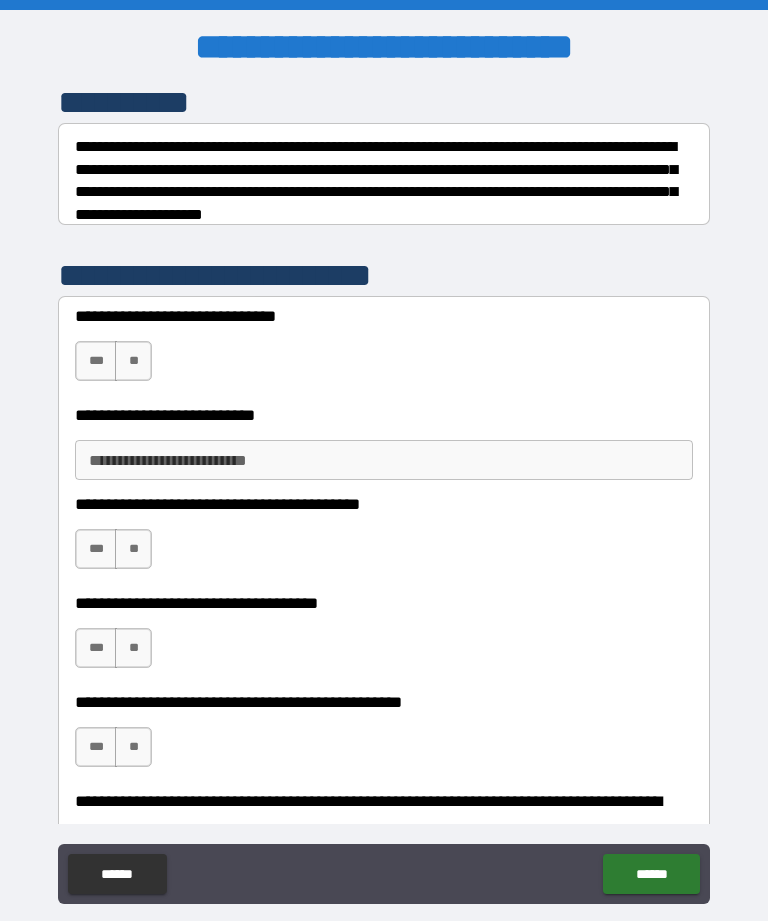 click on "***" at bounding box center [96, 361] 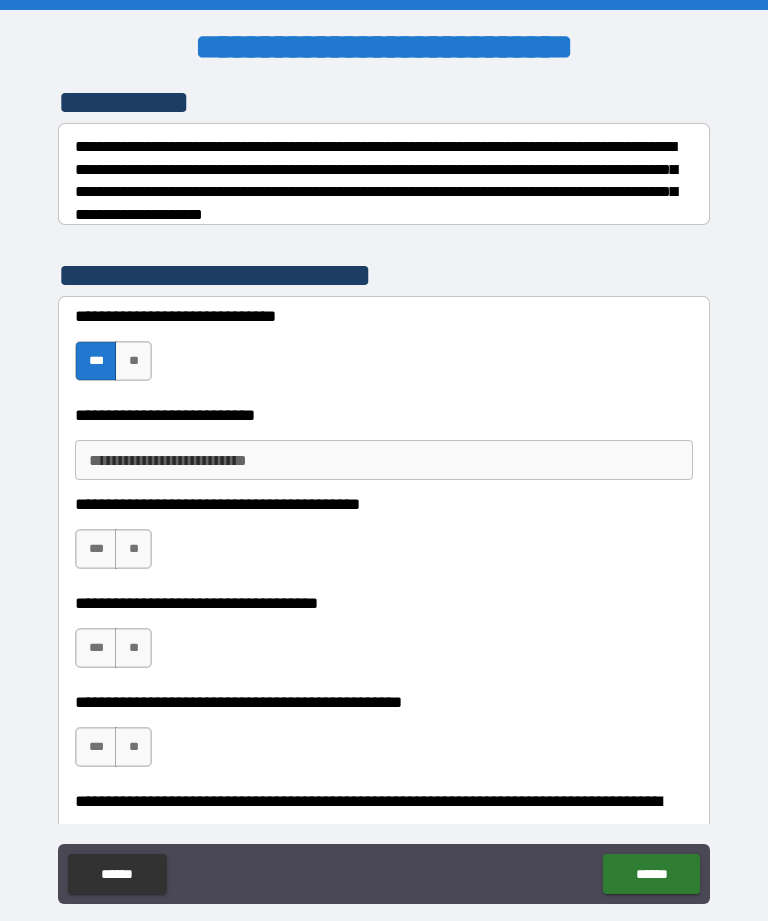 click on "**********" at bounding box center (384, 460) 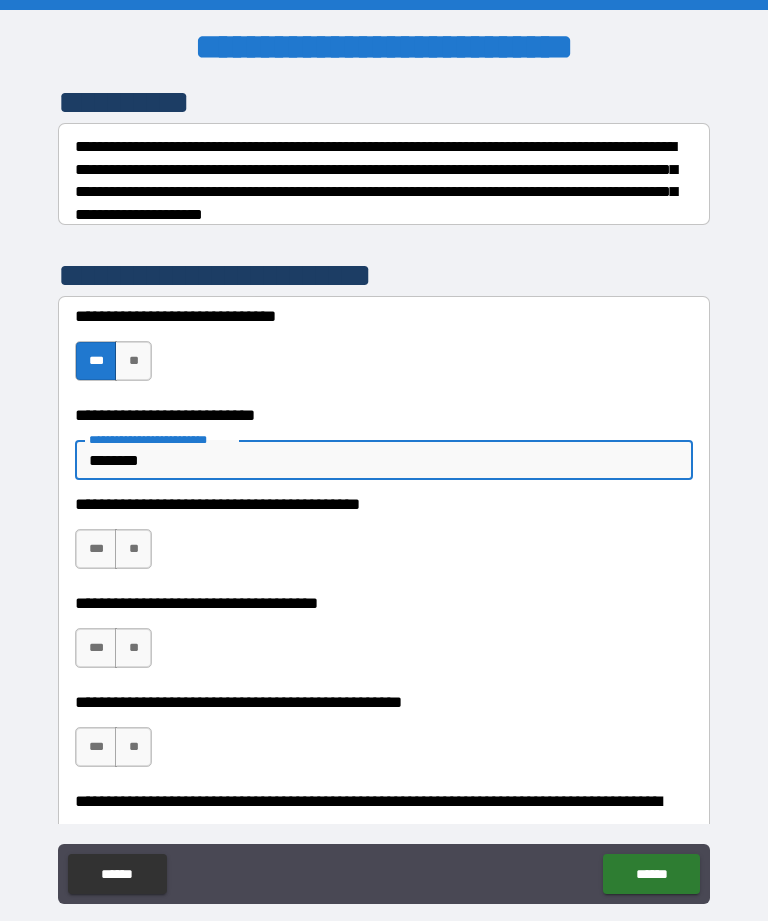 type on "********" 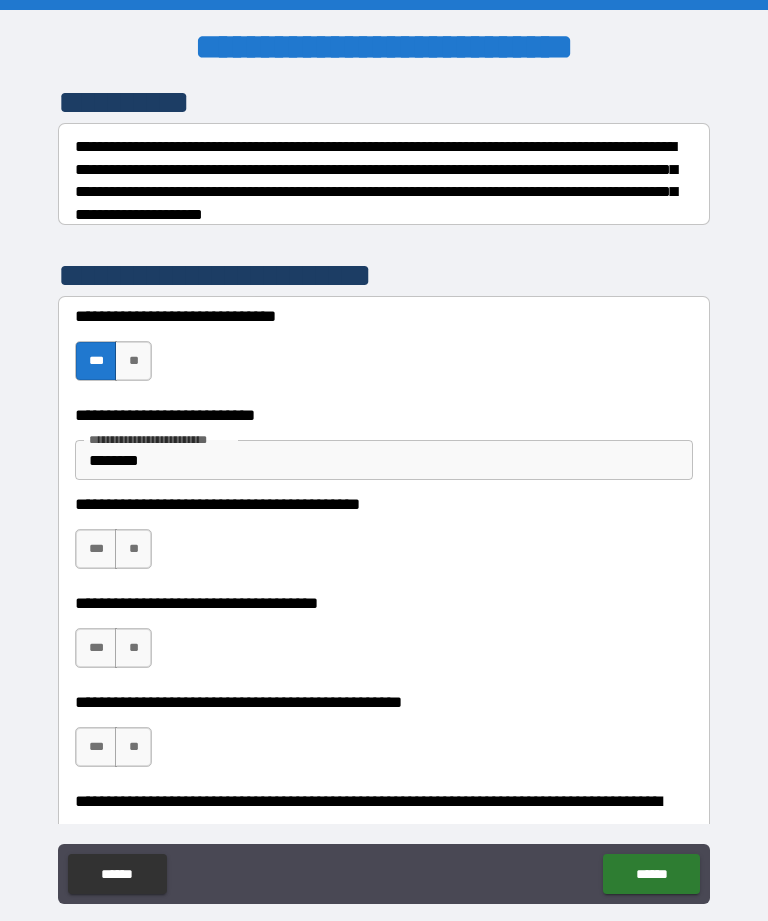 click on "**" at bounding box center [133, 549] 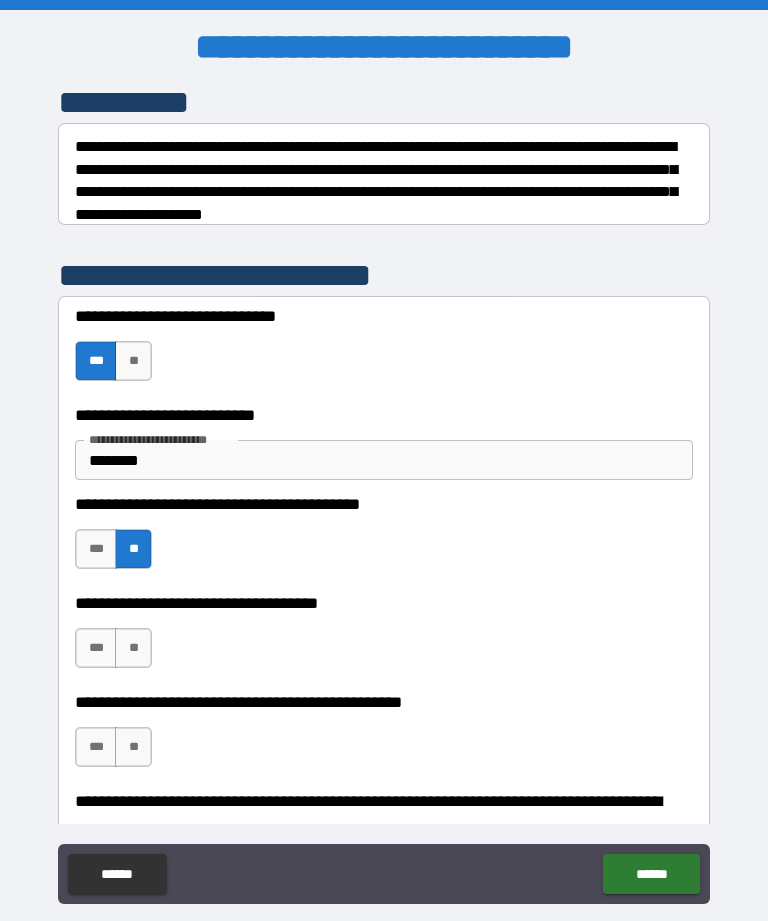 click on "**" at bounding box center (133, 648) 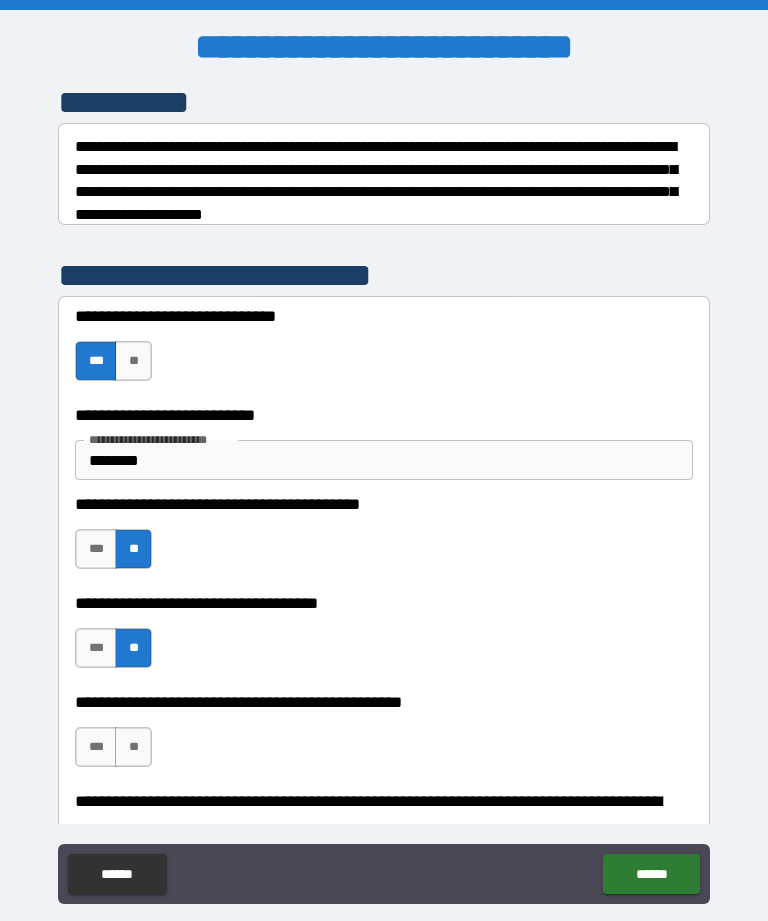 click on "**" at bounding box center [133, 747] 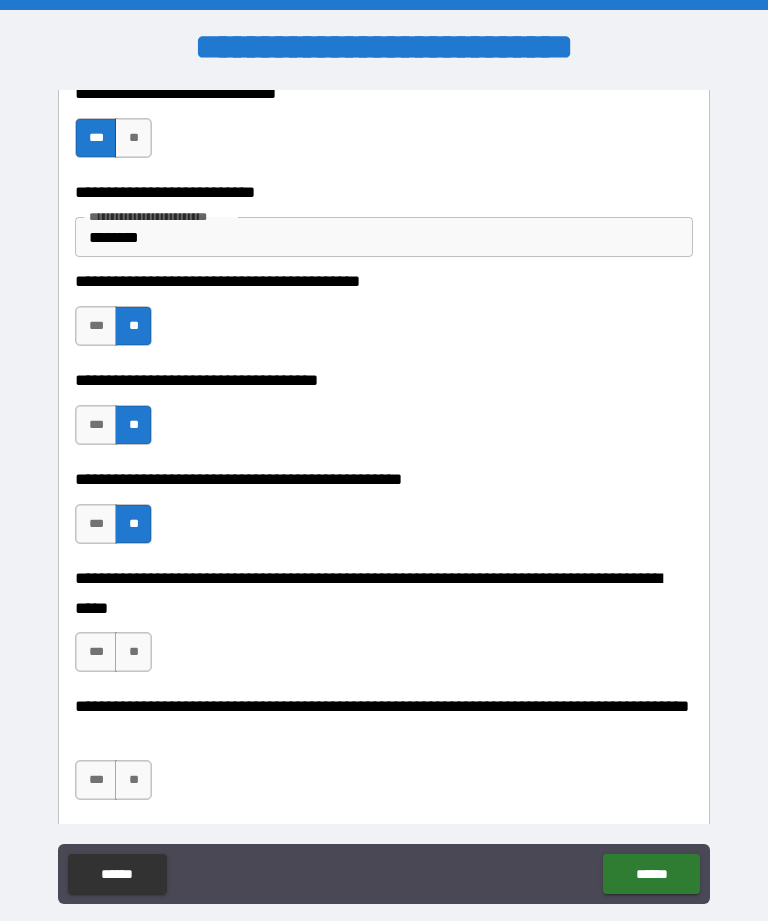 scroll, scrollTop: 512, scrollLeft: 0, axis: vertical 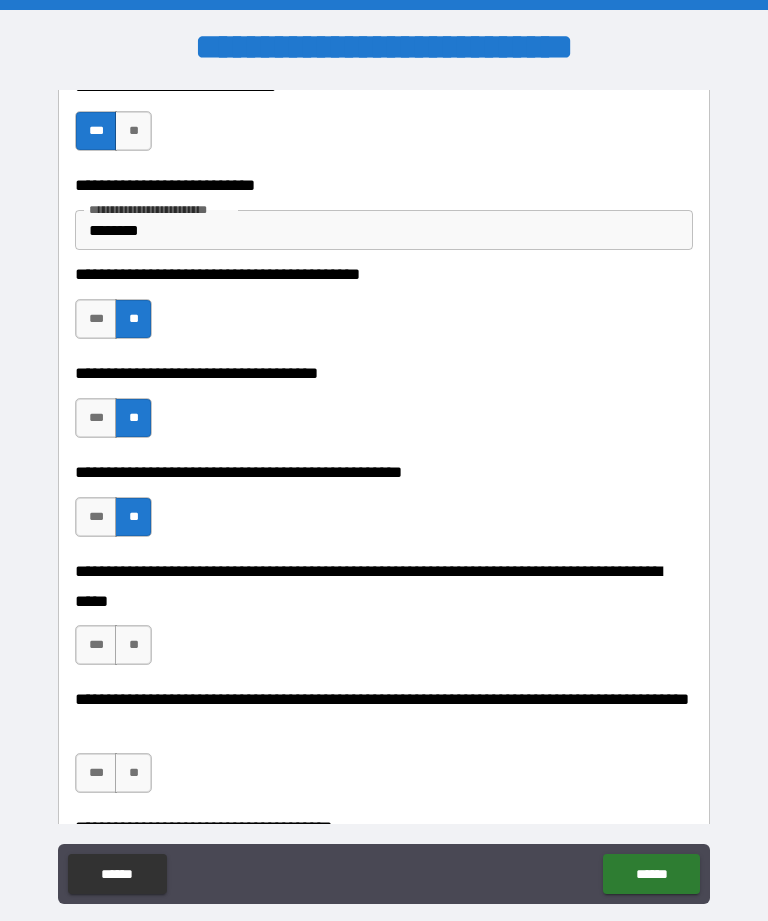 click on "**" at bounding box center [133, 645] 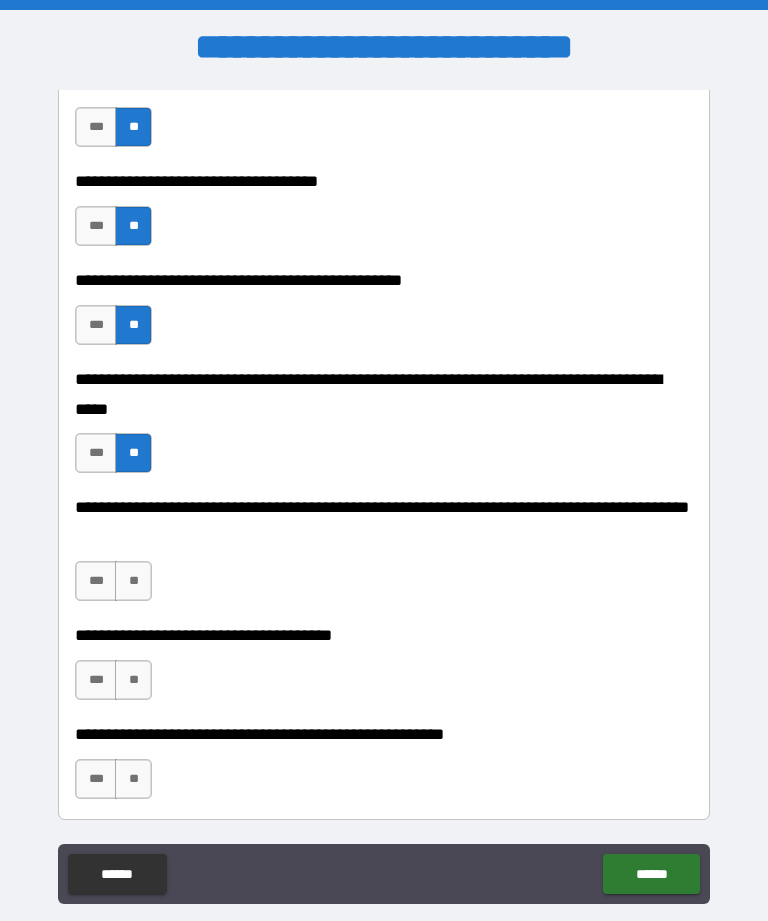 scroll, scrollTop: 745, scrollLeft: 0, axis: vertical 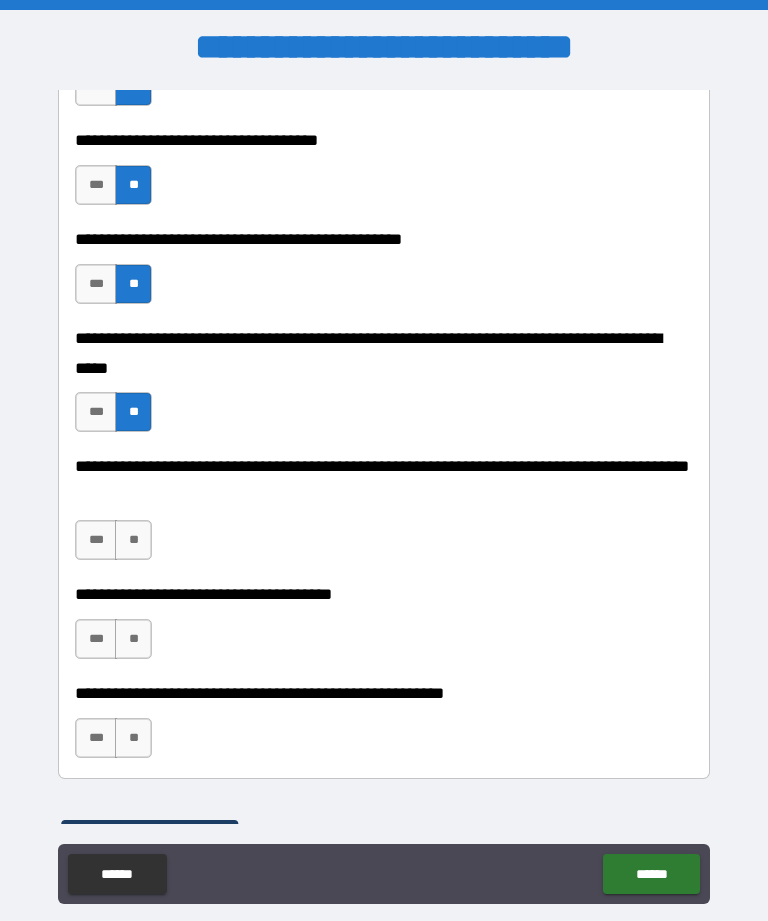 click on "***" at bounding box center (96, 540) 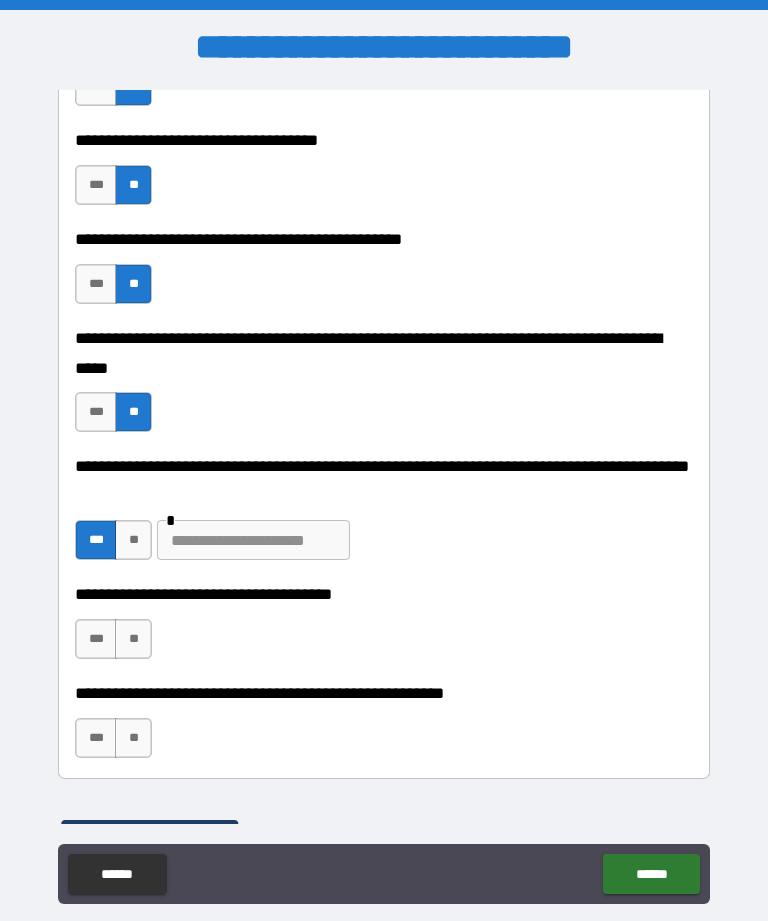 click at bounding box center (253, 540) 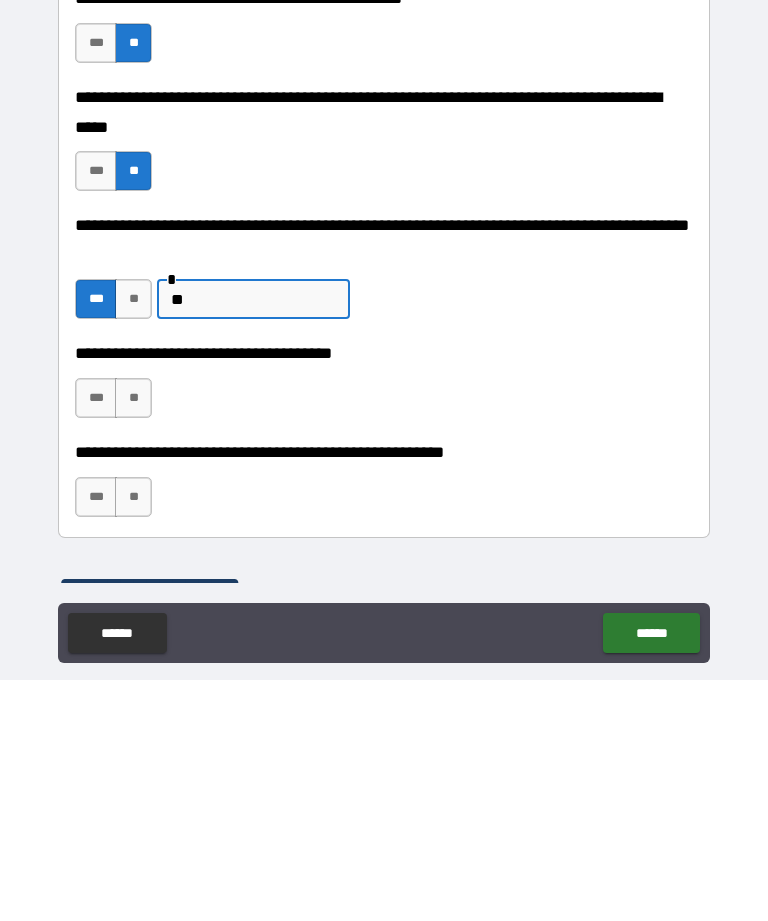 type on "*" 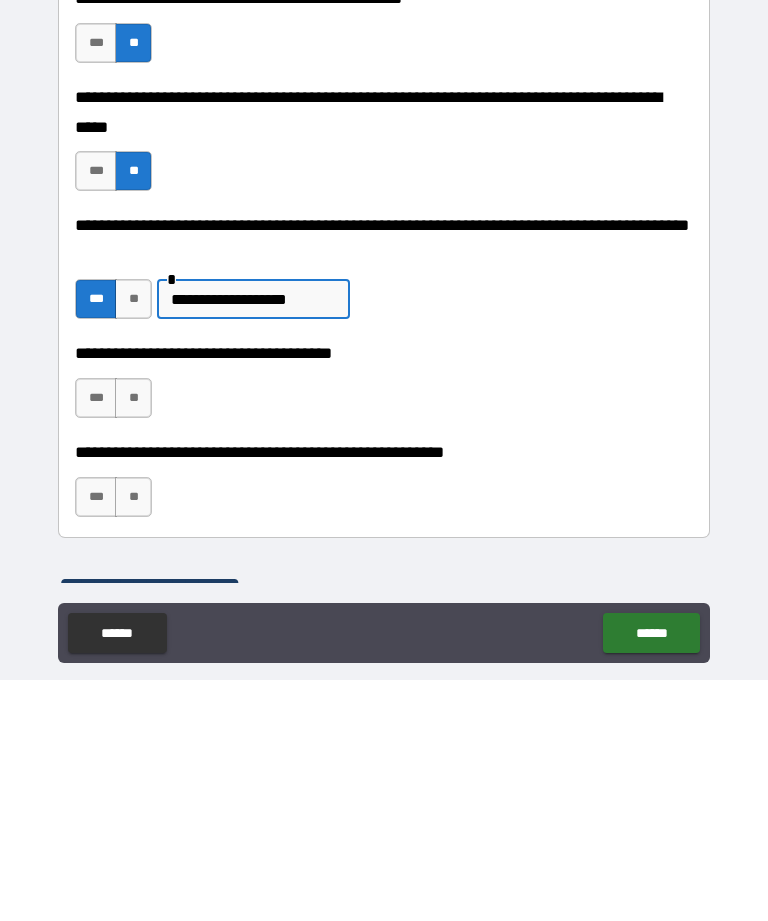 click on "**********" at bounding box center [253, 540] 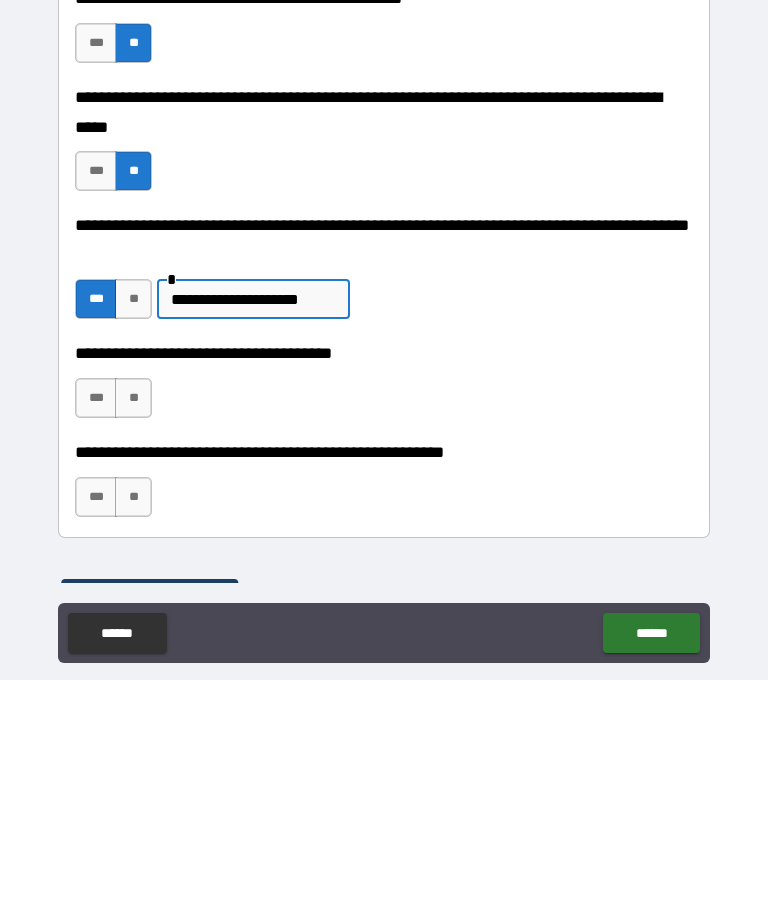 click on "**********" at bounding box center (253, 540) 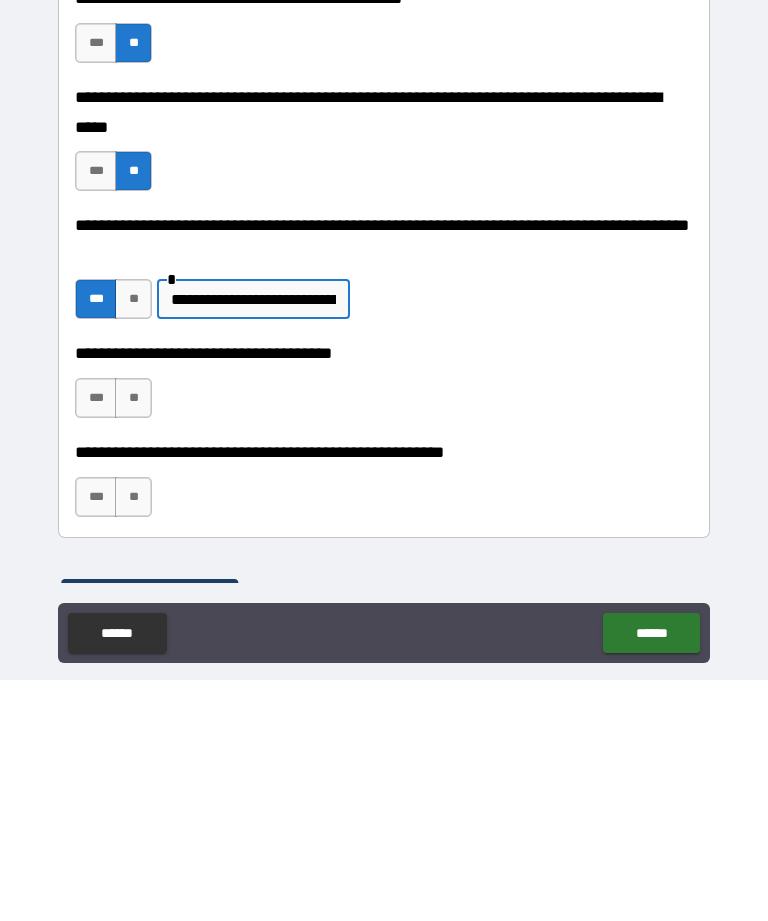 type on "**********" 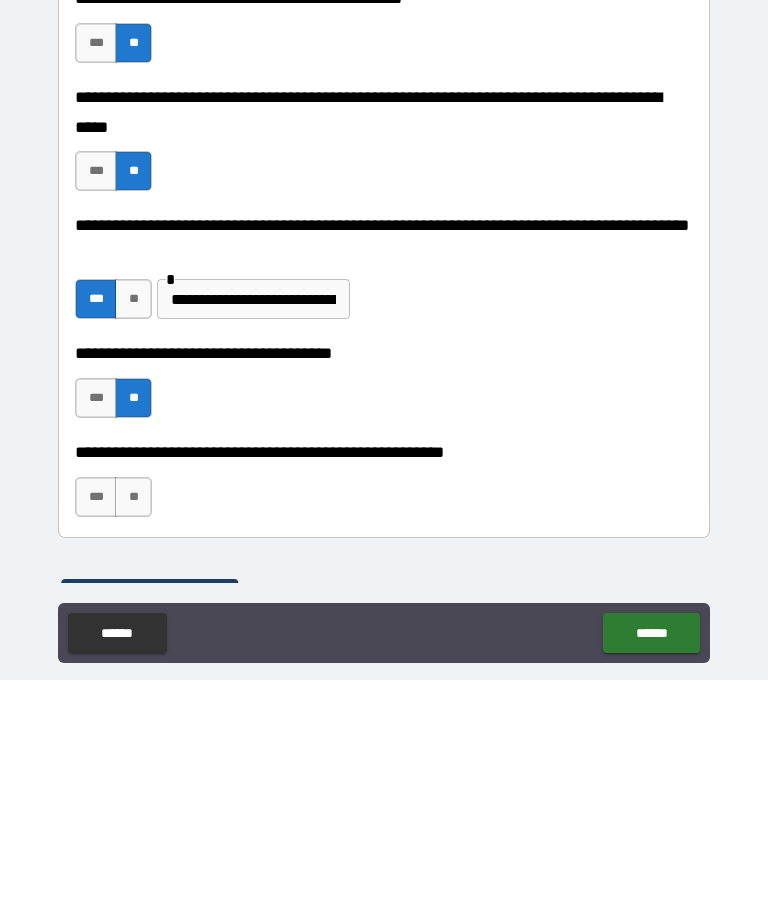 scroll, scrollTop: 64, scrollLeft: 0, axis: vertical 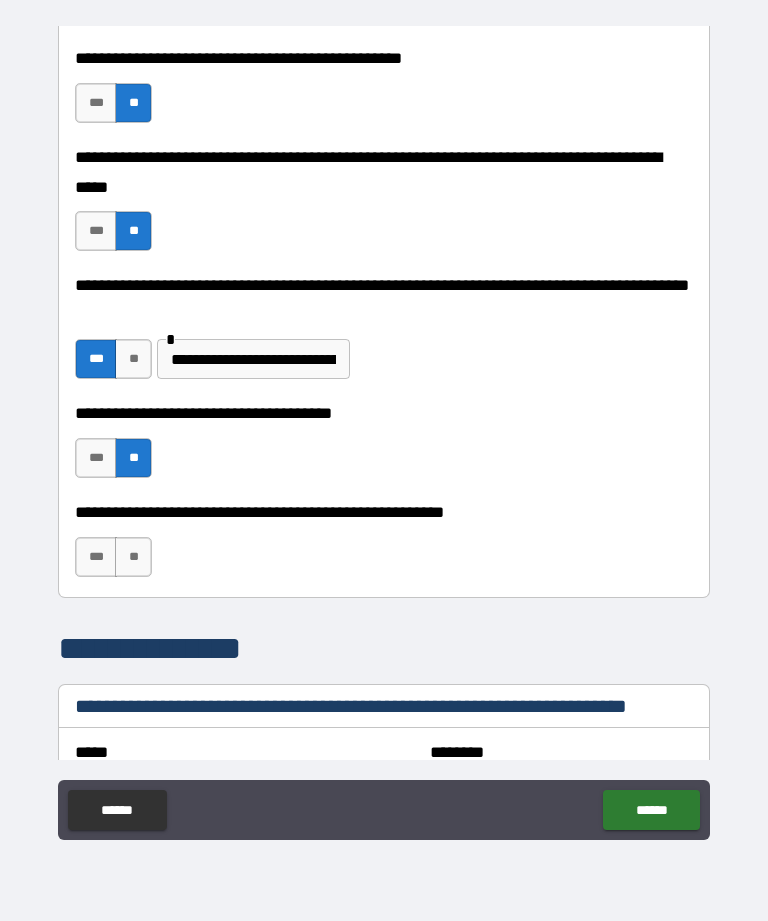 click on "***" at bounding box center [96, 557] 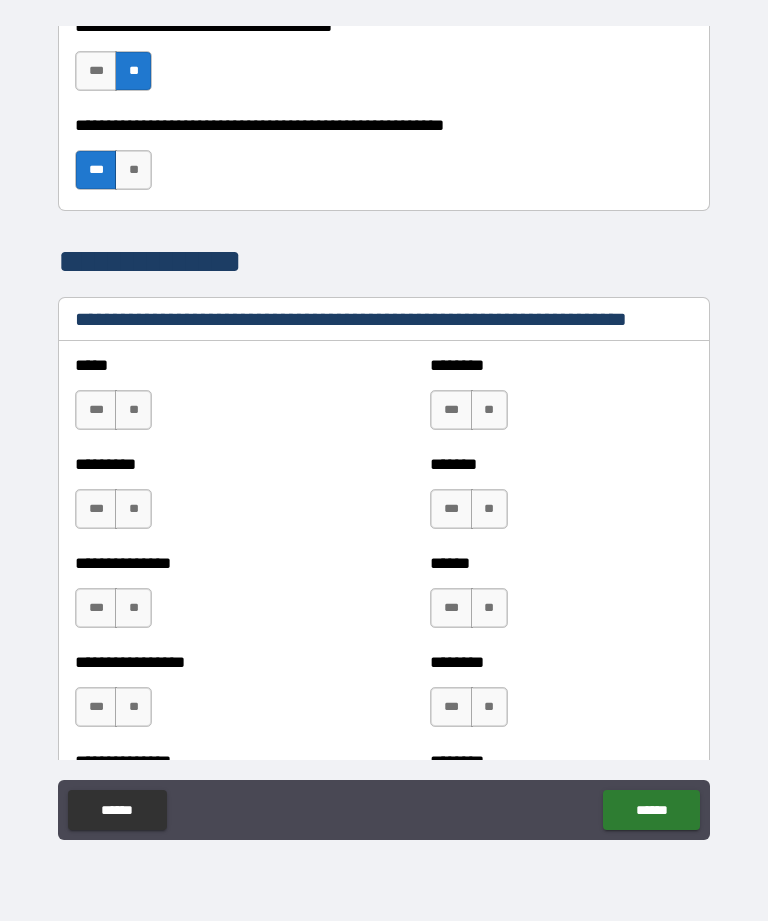 scroll, scrollTop: 1254, scrollLeft: 0, axis: vertical 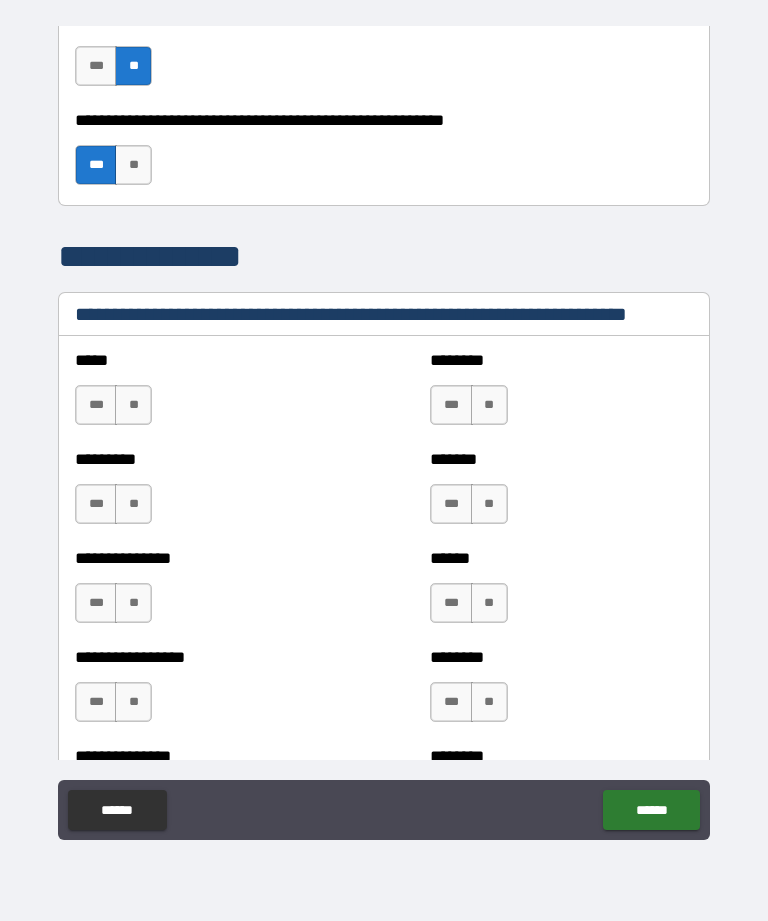 click on "**" at bounding box center (133, 405) 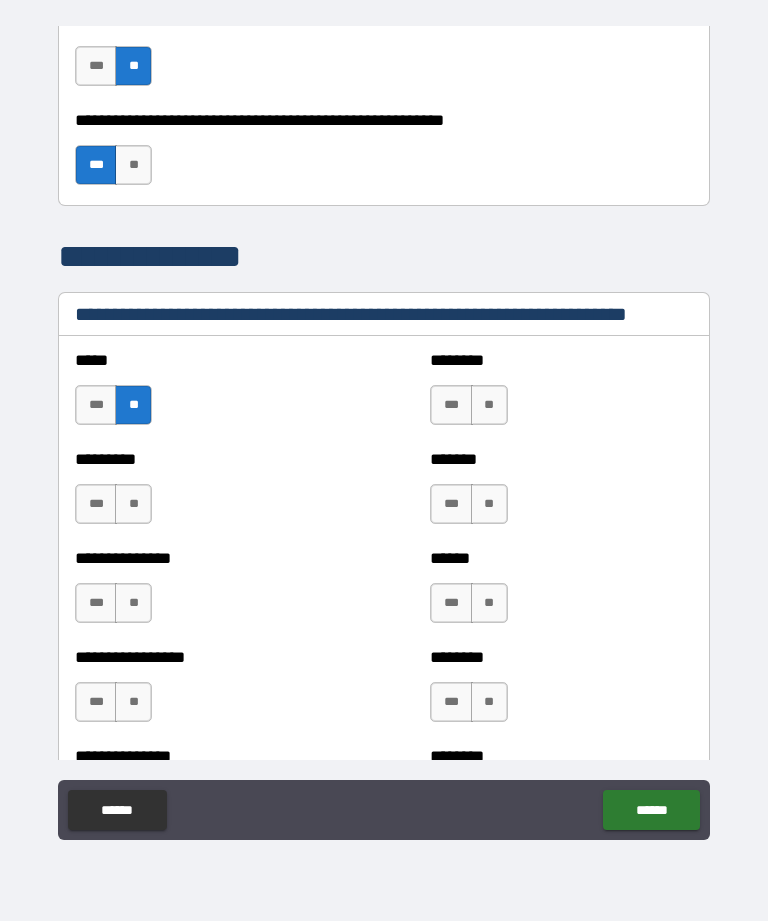 click on "**" at bounding box center (133, 504) 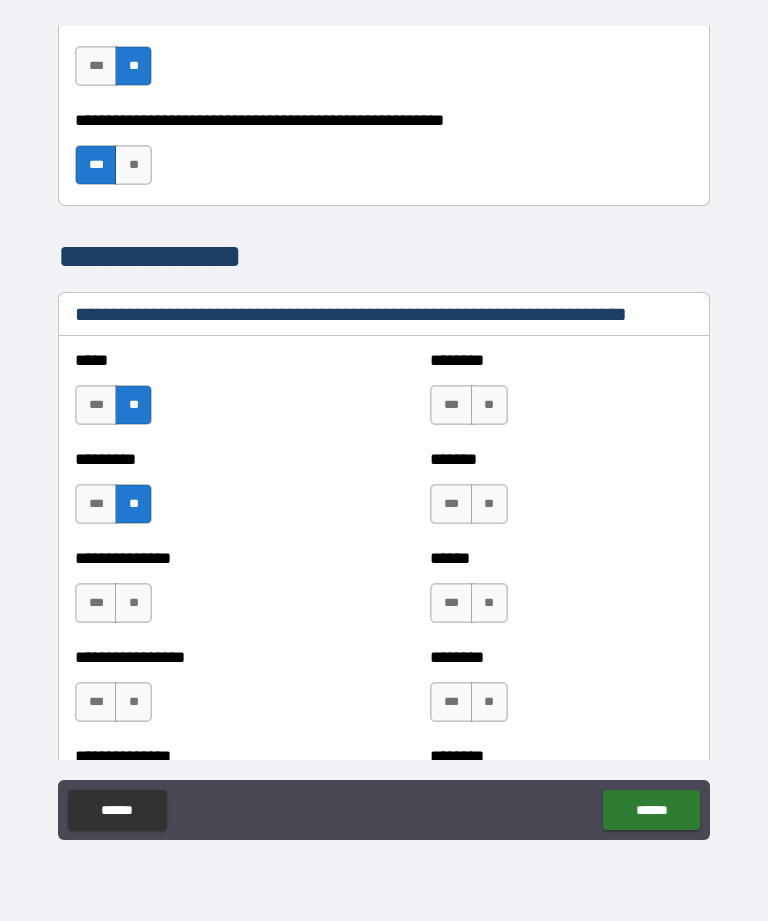 click on "**" at bounding box center [133, 603] 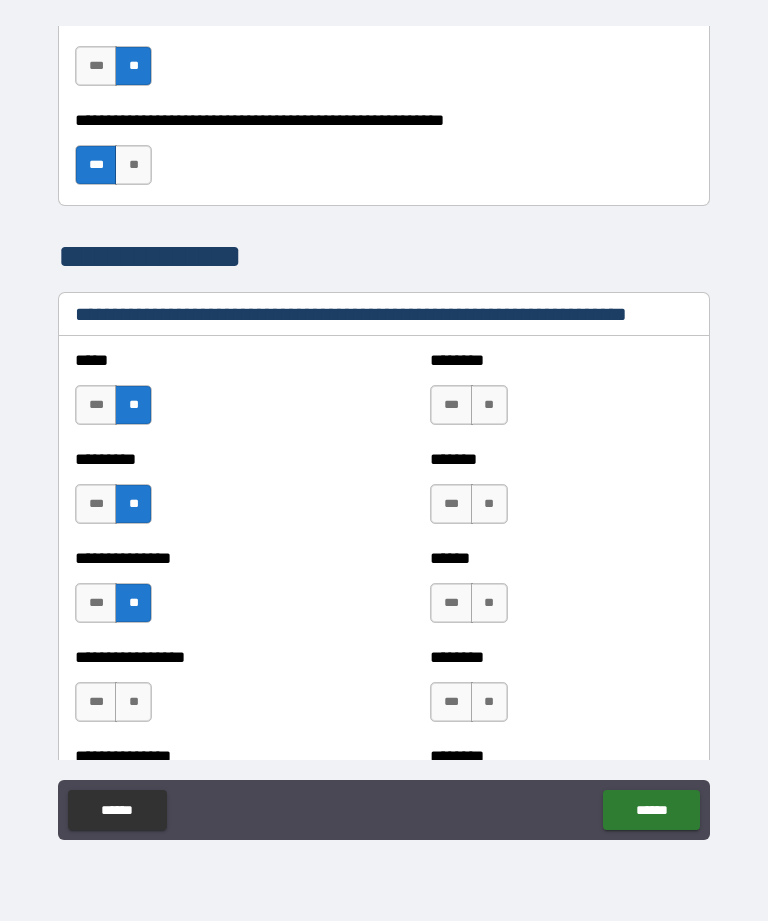 click on "**" at bounding box center (133, 702) 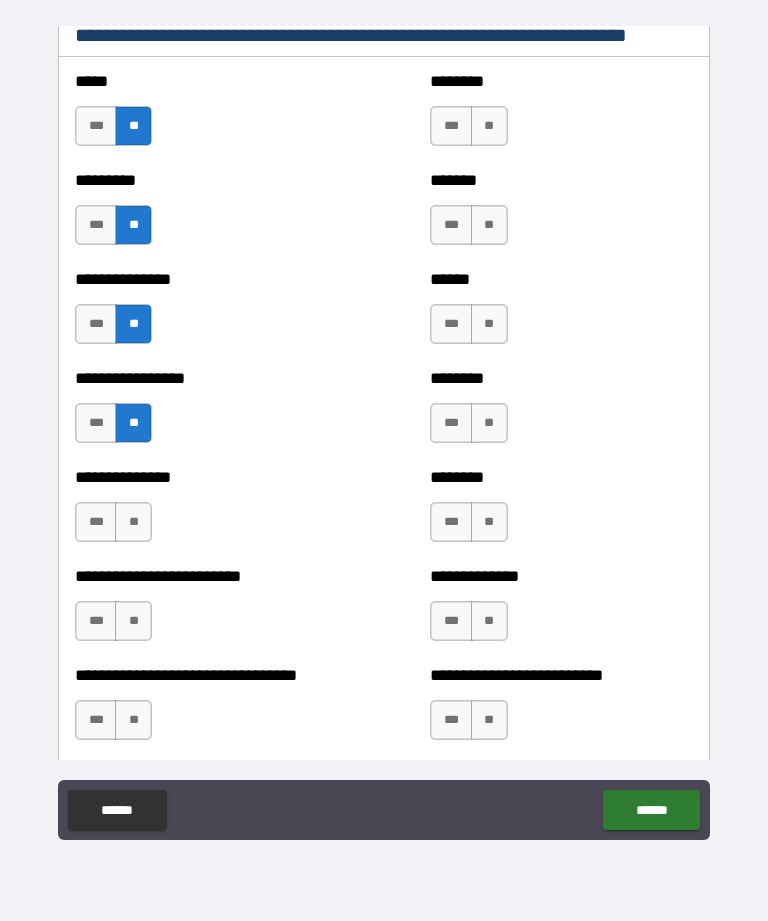 scroll, scrollTop: 1541, scrollLeft: 0, axis: vertical 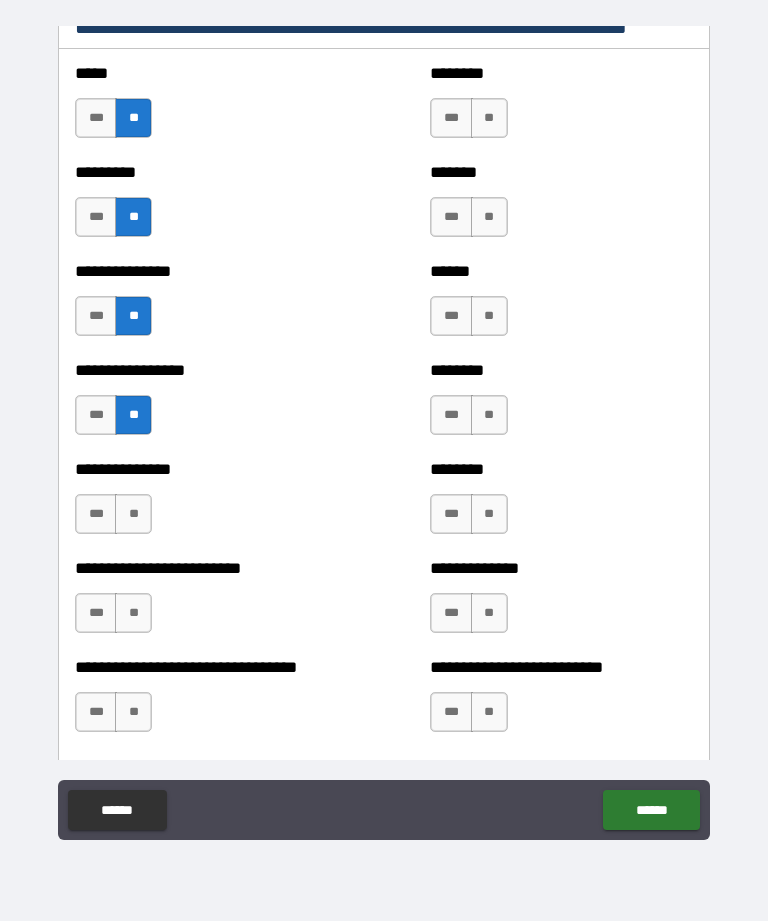 click on "***" at bounding box center [96, 514] 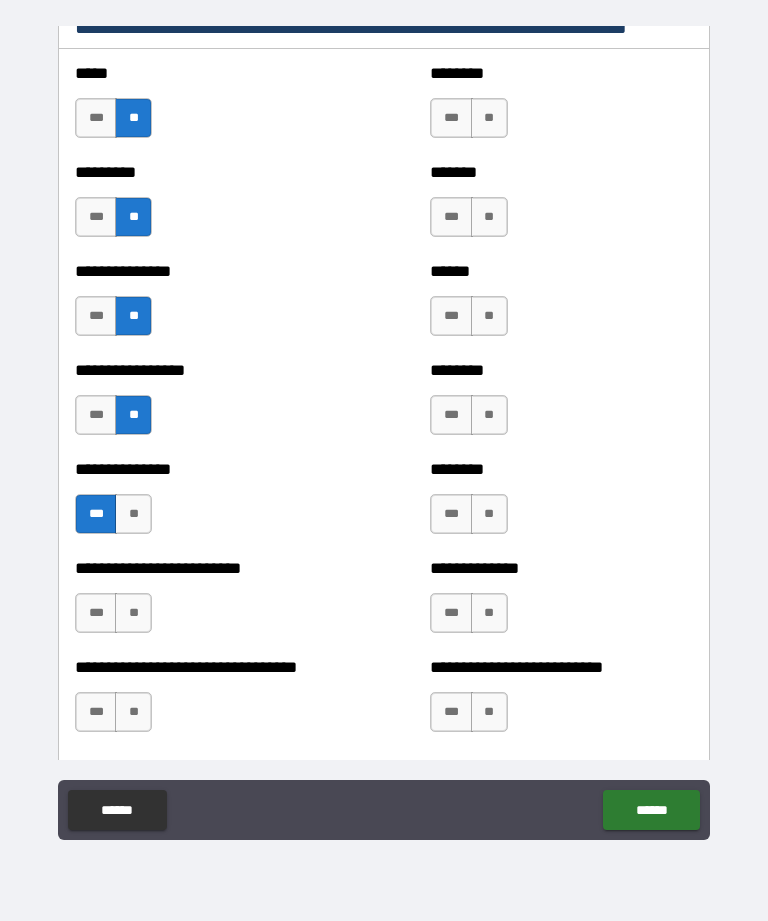 click on "***" at bounding box center [96, 514] 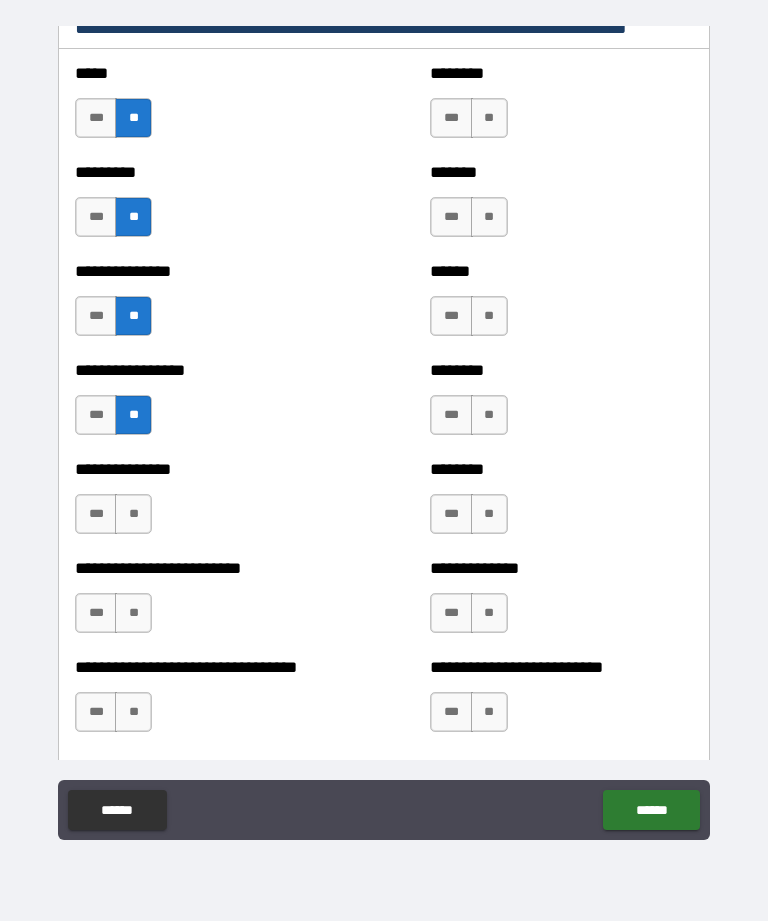 click on "**" at bounding box center (133, 514) 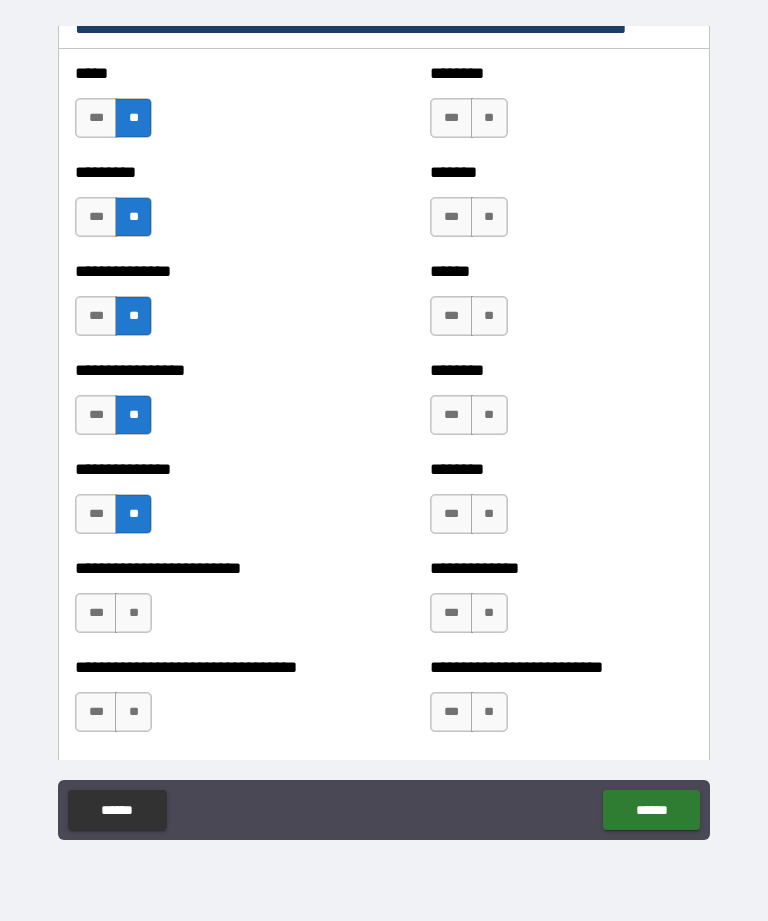 click on "**" at bounding box center [133, 613] 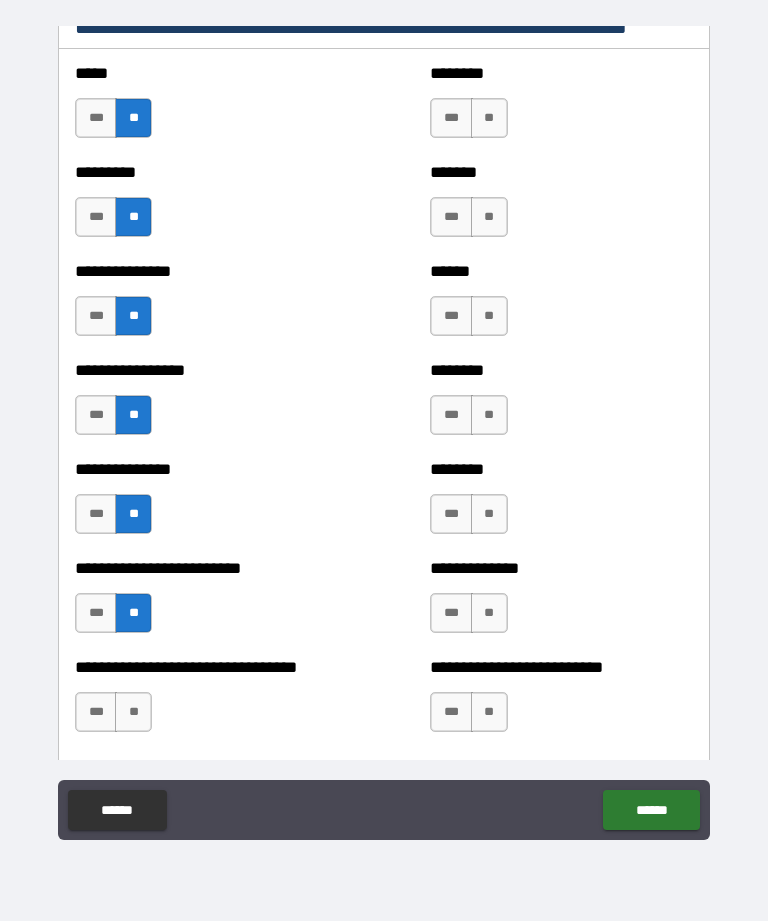 click on "**" at bounding box center [133, 712] 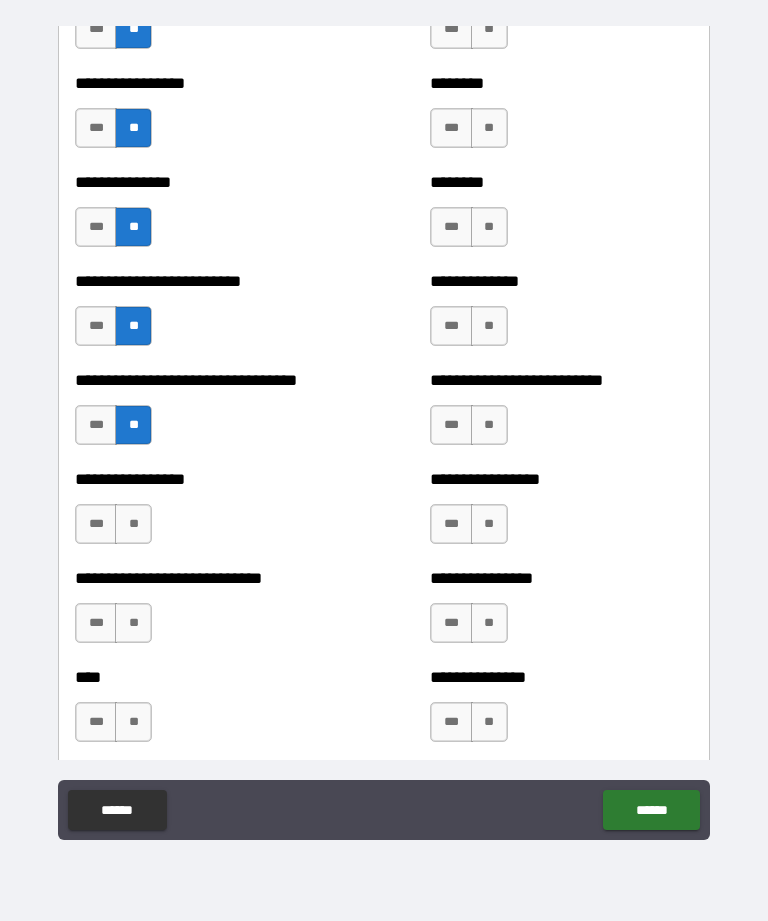 scroll, scrollTop: 1843, scrollLeft: 0, axis: vertical 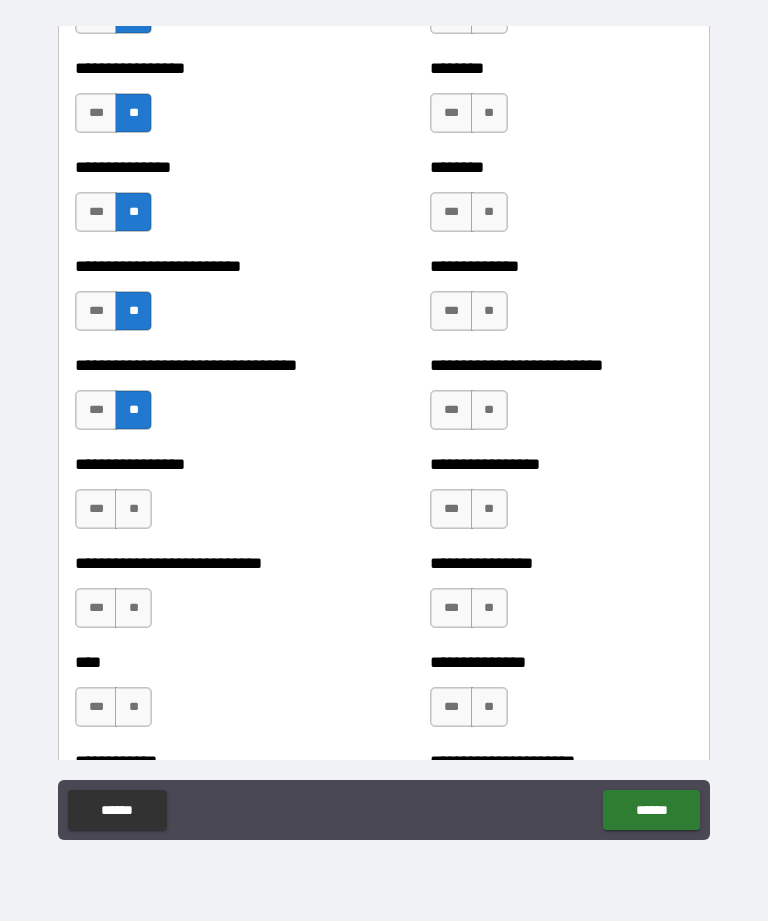 click on "**" at bounding box center [133, 509] 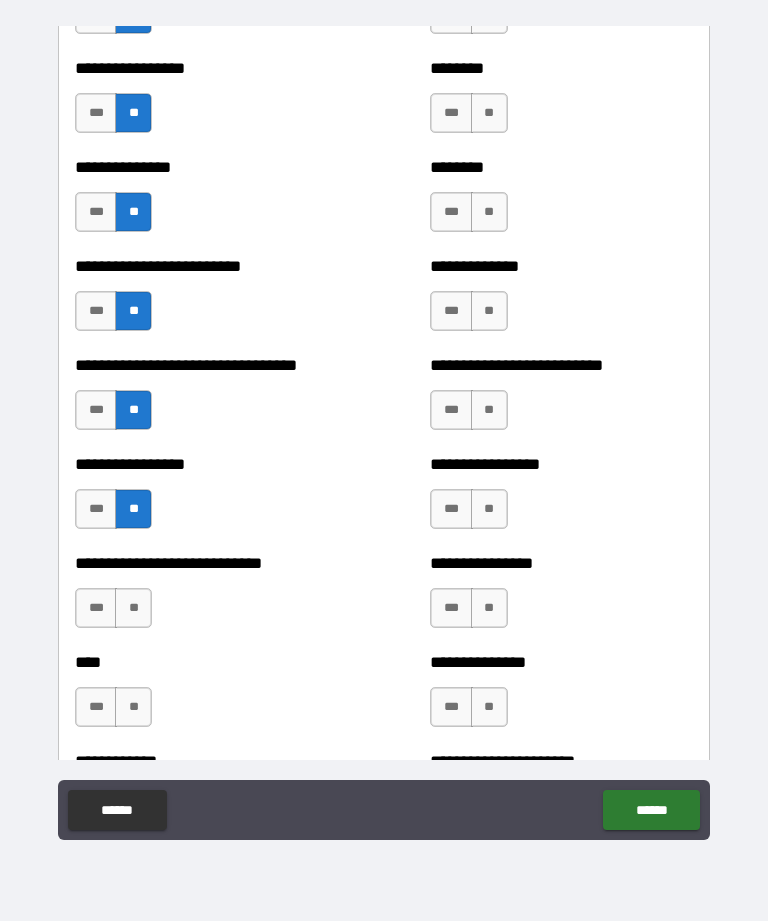 click on "**" at bounding box center (133, 608) 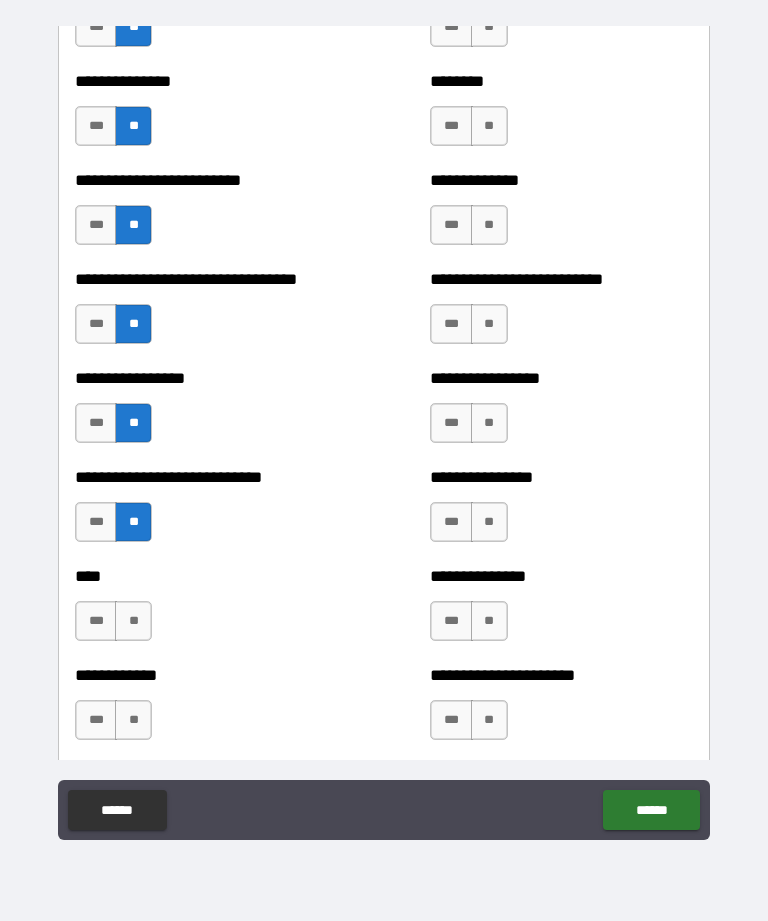 scroll, scrollTop: 1992, scrollLeft: 0, axis: vertical 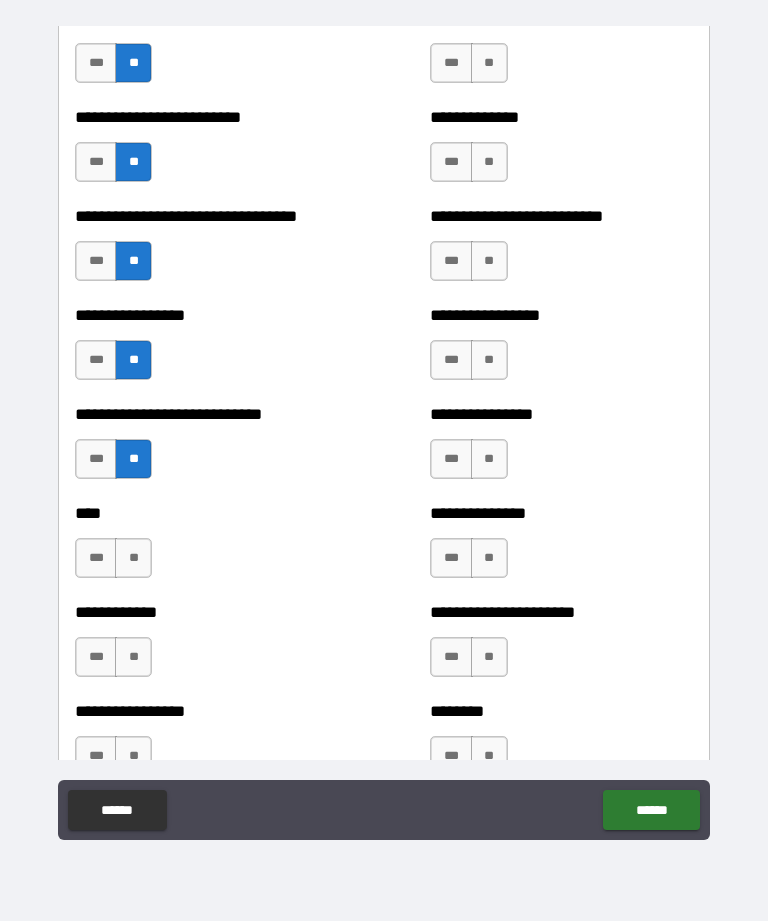 click on "**" at bounding box center (133, 558) 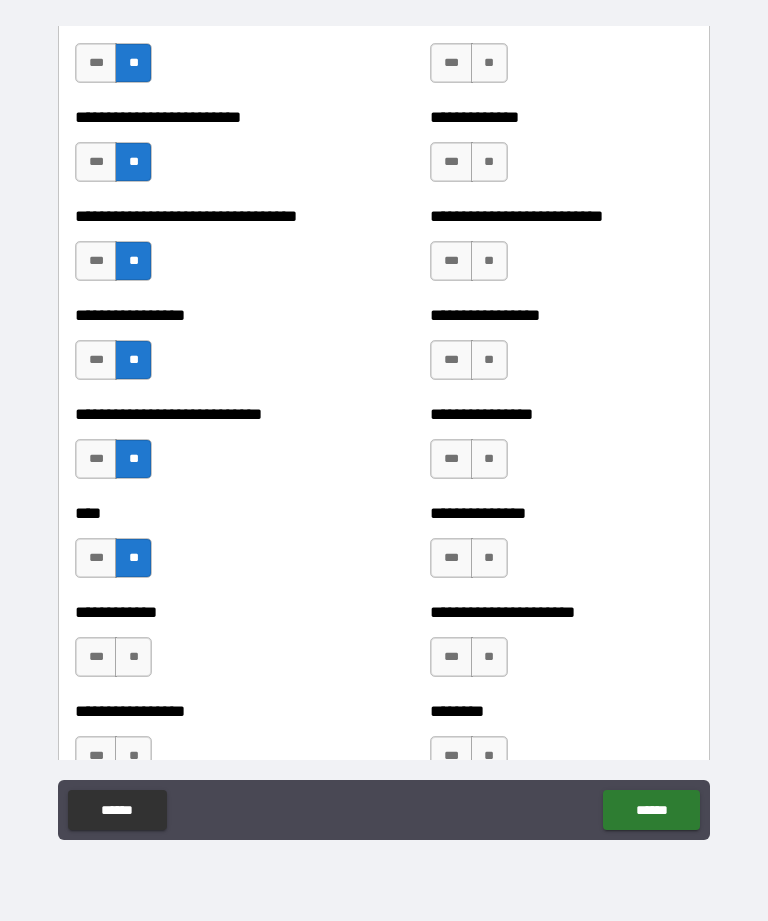 click on "**" at bounding box center [133, 657] 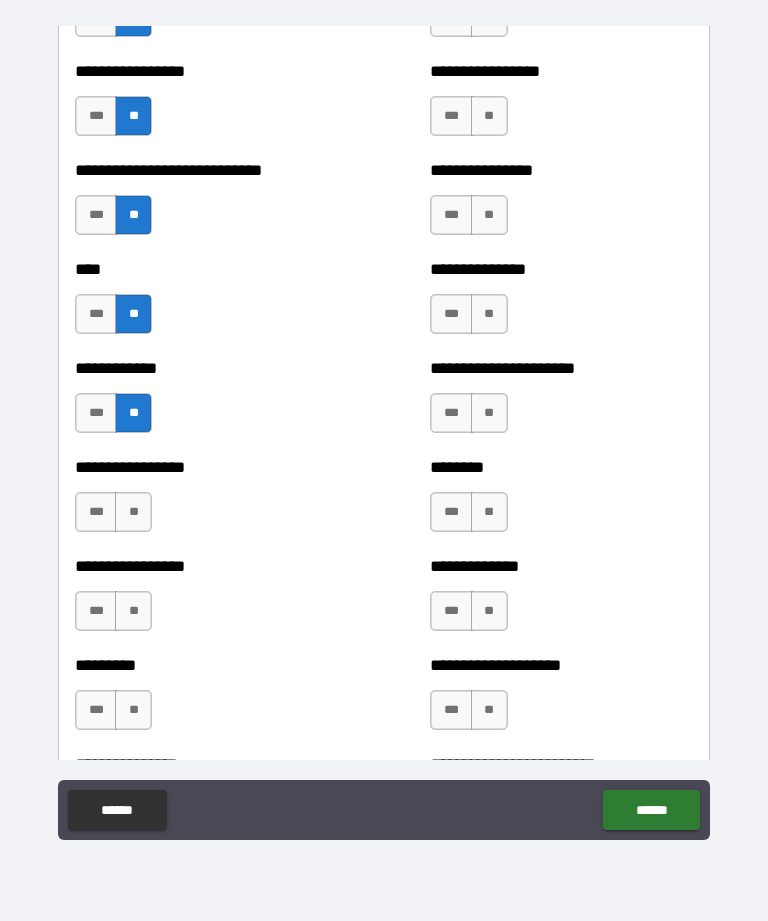 scroll, scrollTop: 2238, scrollLeft: 0, axis: vertical 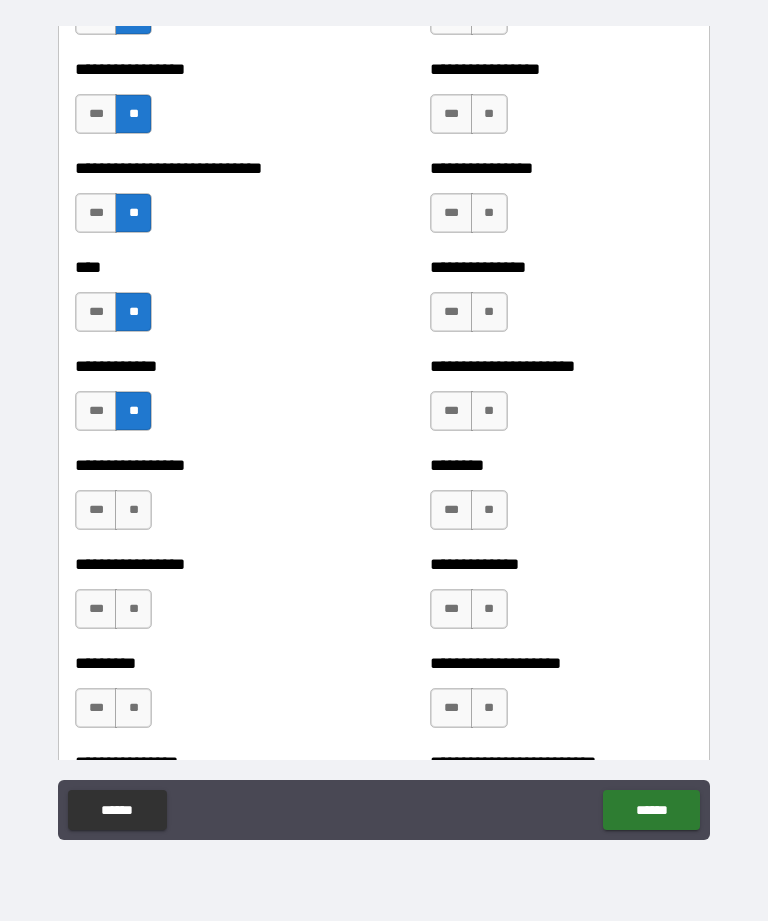 click on "**" at bounding box center (133, 510) 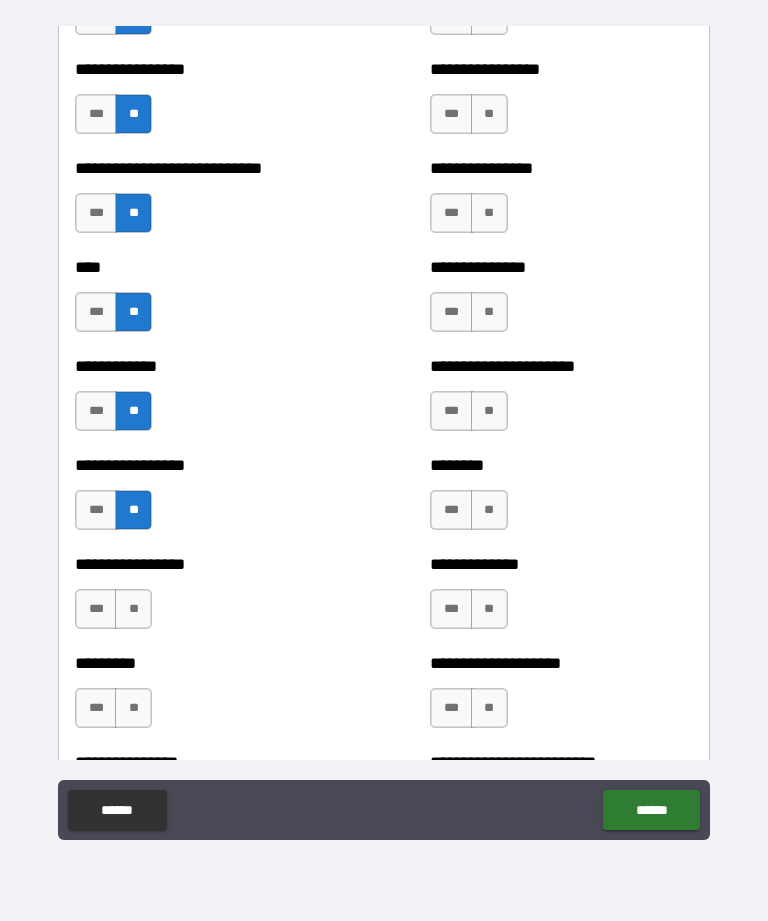 click on "**" at bounding box center [133, 609] 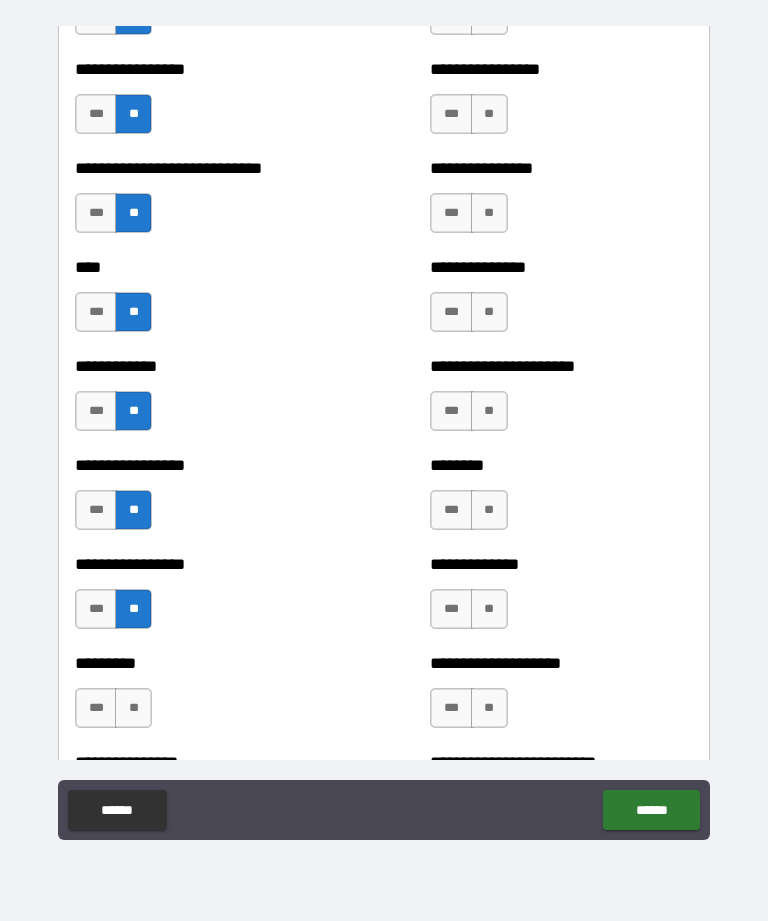 click on "**" at bounding box center (133, 708) 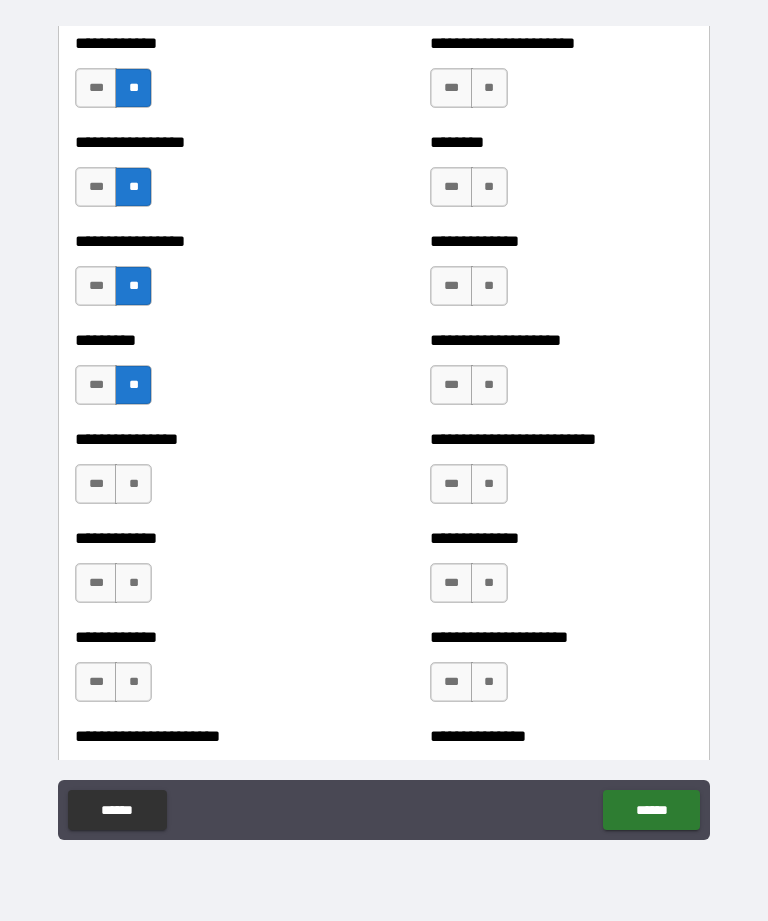 scroll, scrollTop: 2569, scrollLeft: 0, axis: vertical 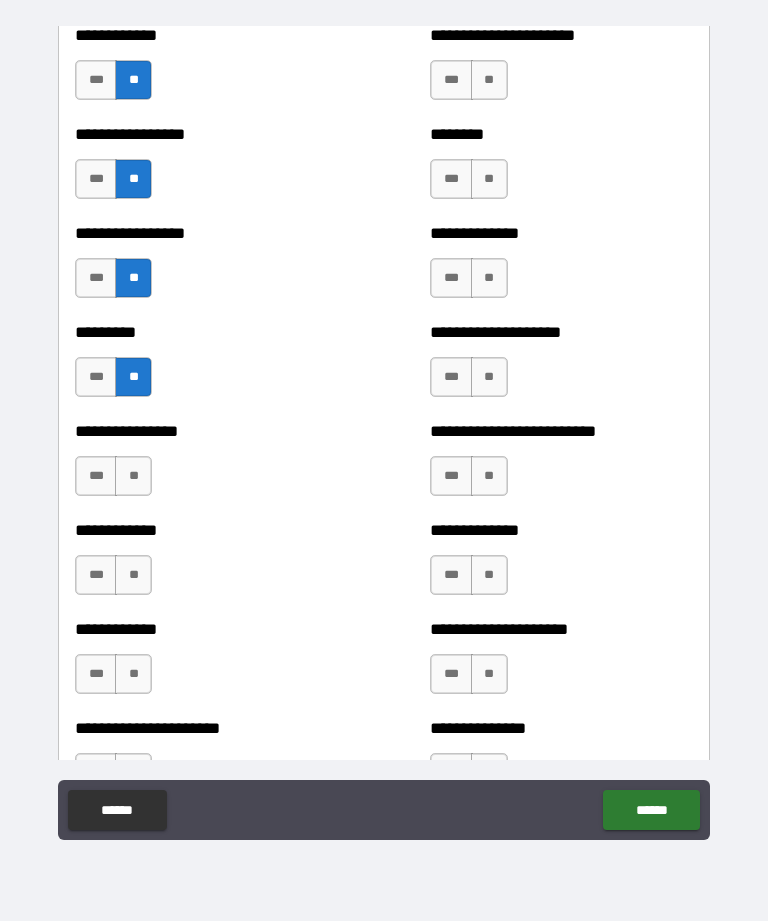 click on "**" at bounding box center (133, 476) 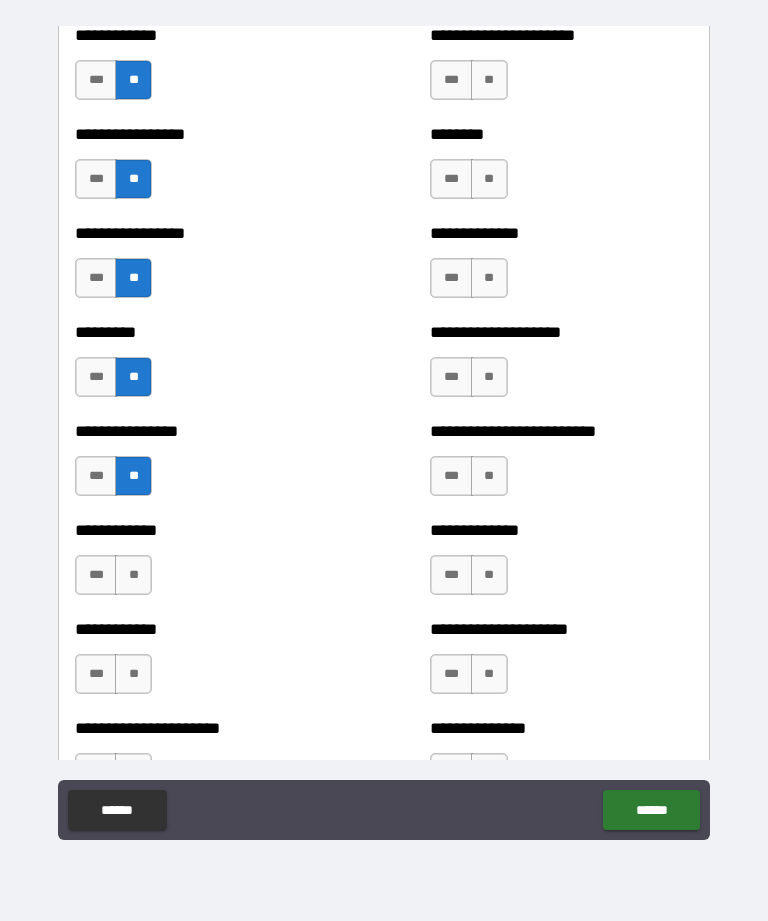 click on "**" at bounding box center (133, 575) 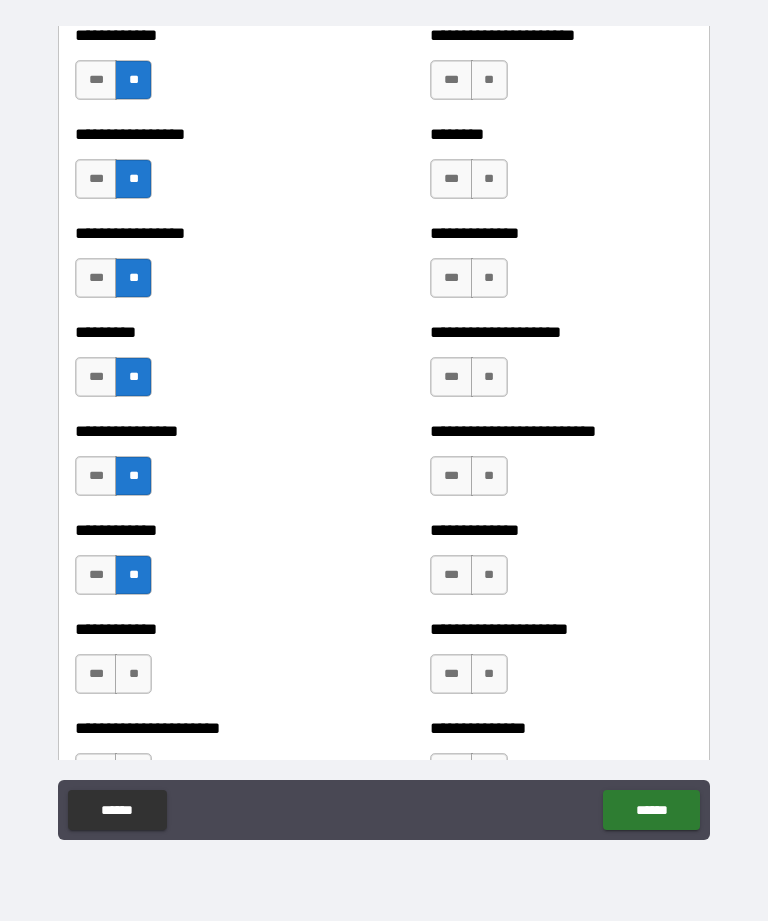 click on "**" at bounding box center [133, 674] 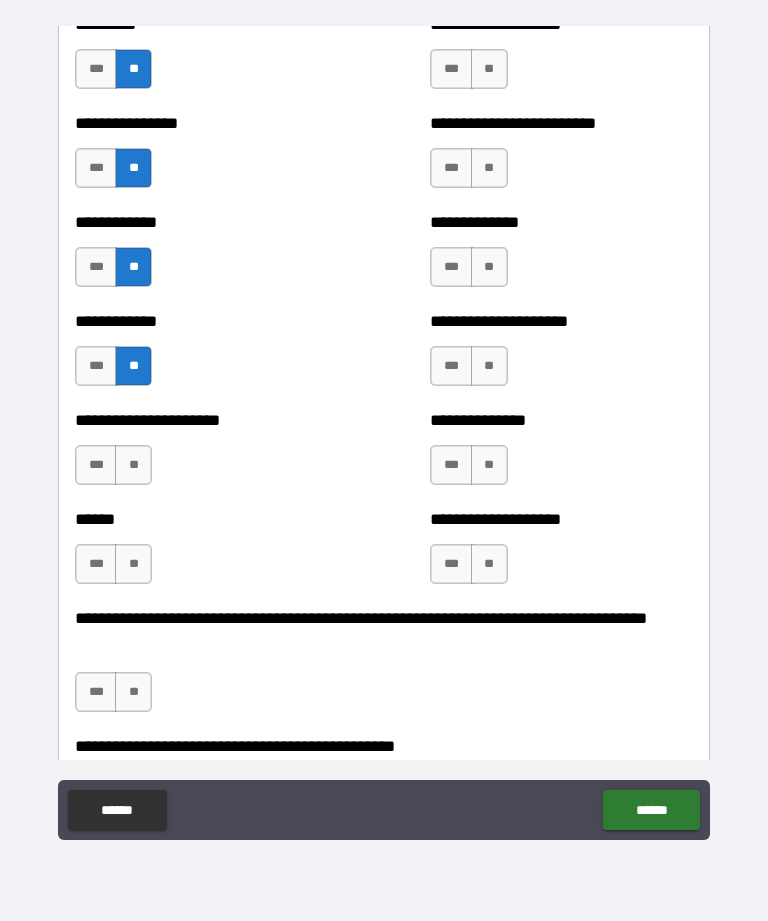 scroll, scrollTop: 2880, scrollLeft: 0, axis: vertical 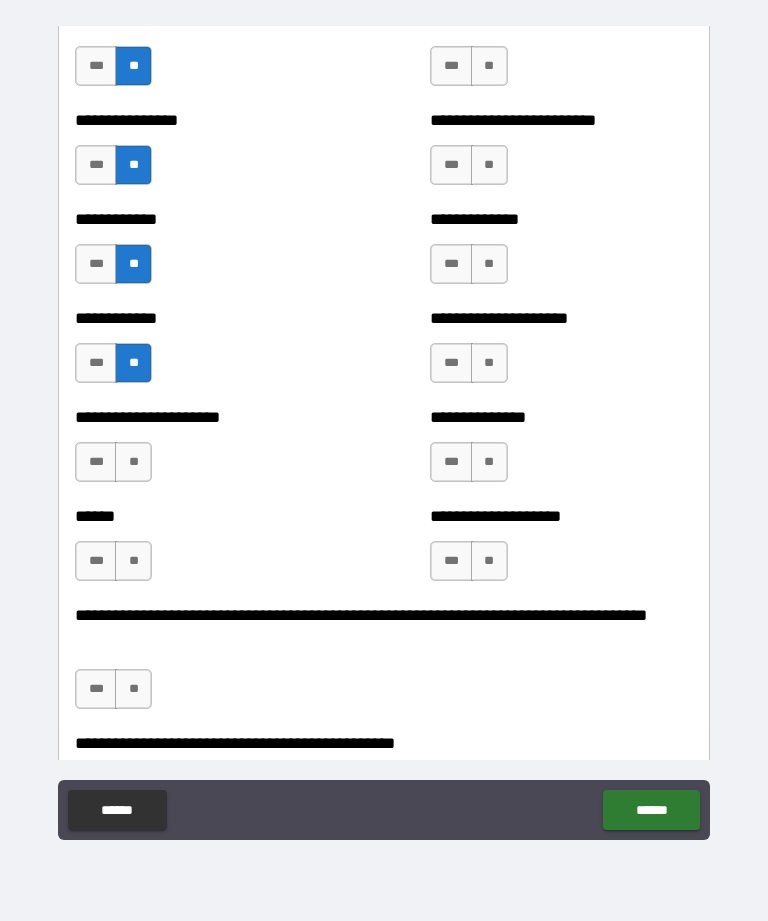 click on "**" at bounding box center [133, 462] 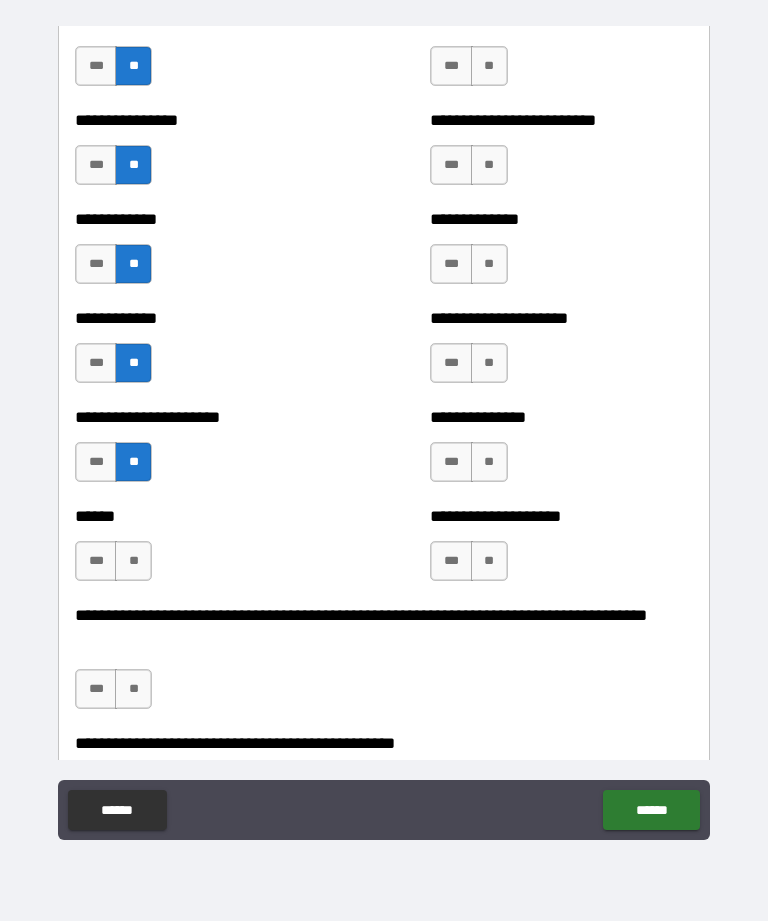 click on "**" at bounding box center (133, 561) 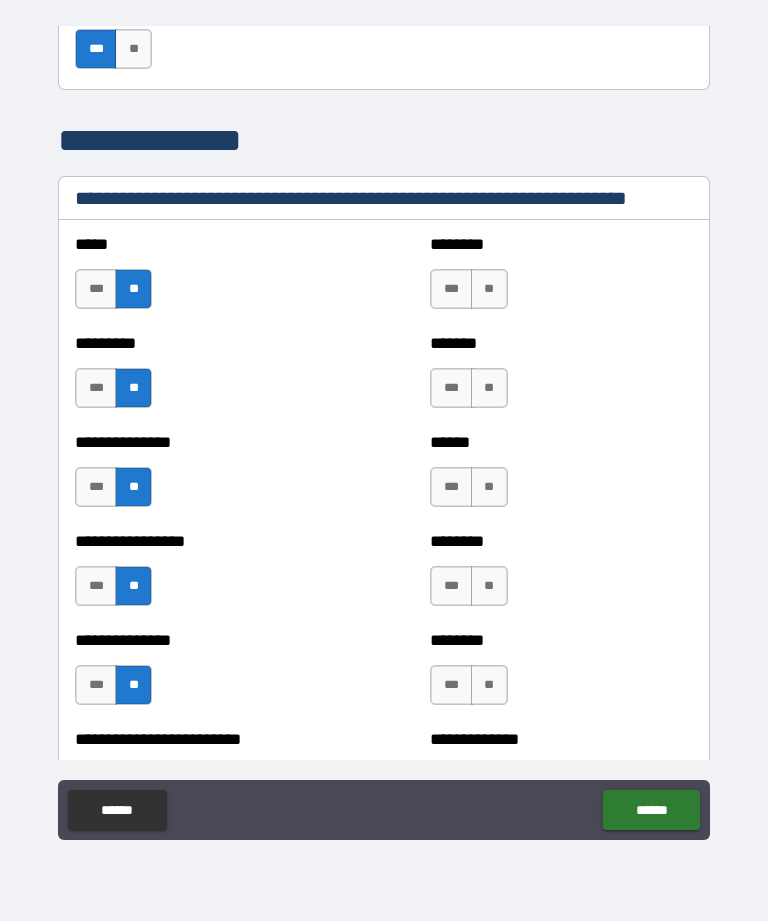 scroll, scrollTop: 1369, scrollLeft: 0, axis: vertical 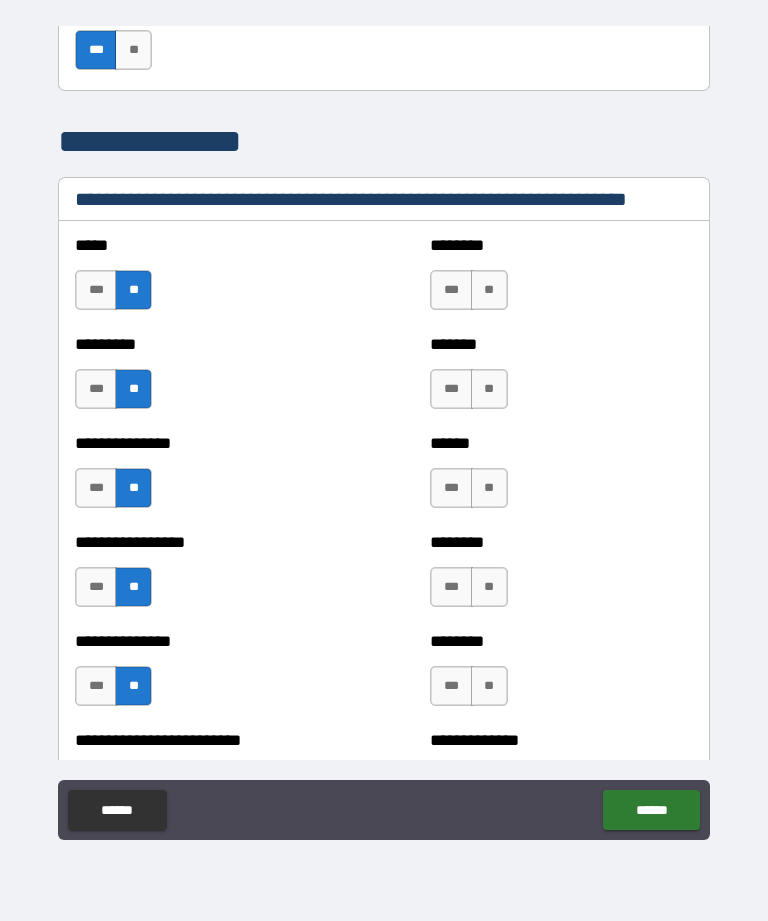 click on "**" at bounding box center [489, 290] 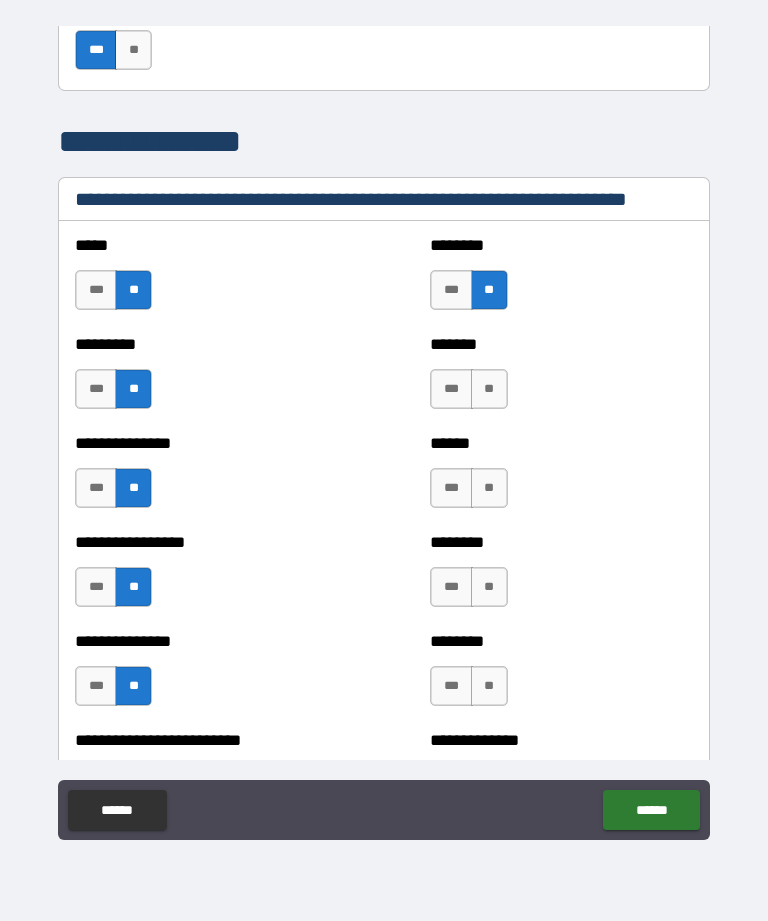 click on "**" at bounding box center (489, 389) 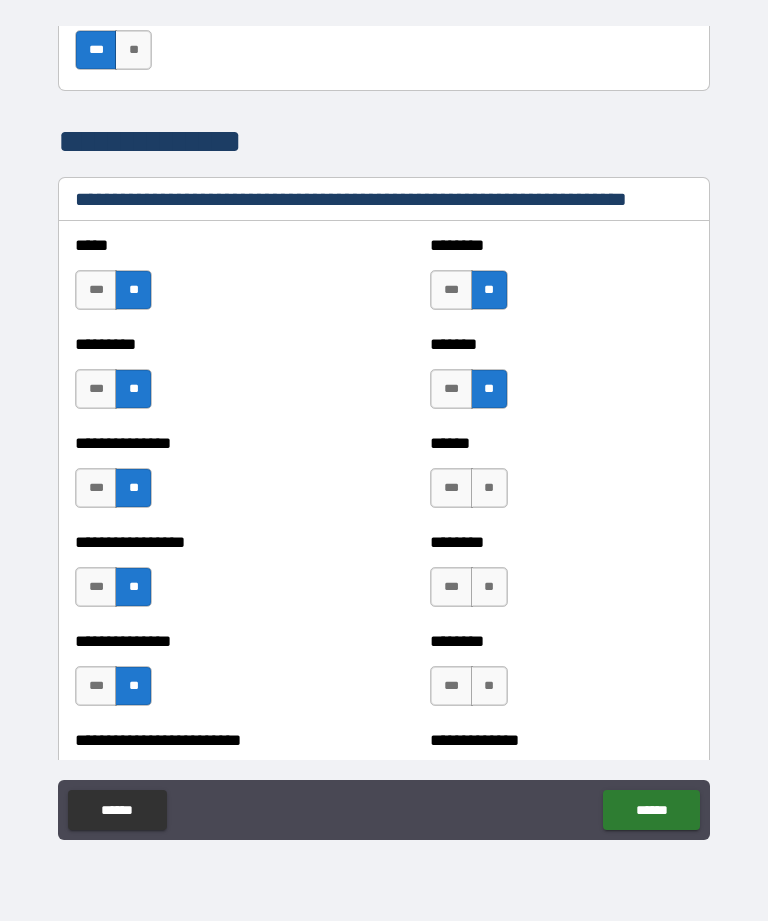click on "**" at bounding box center (489, 488) 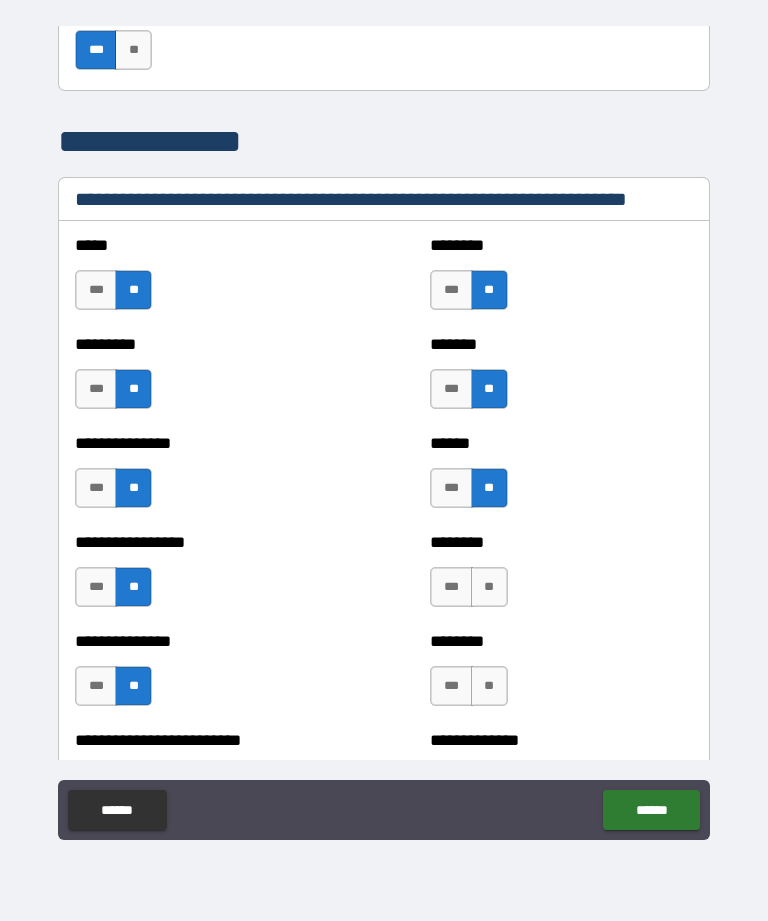 click on "**" at bounding box center [489, 587] 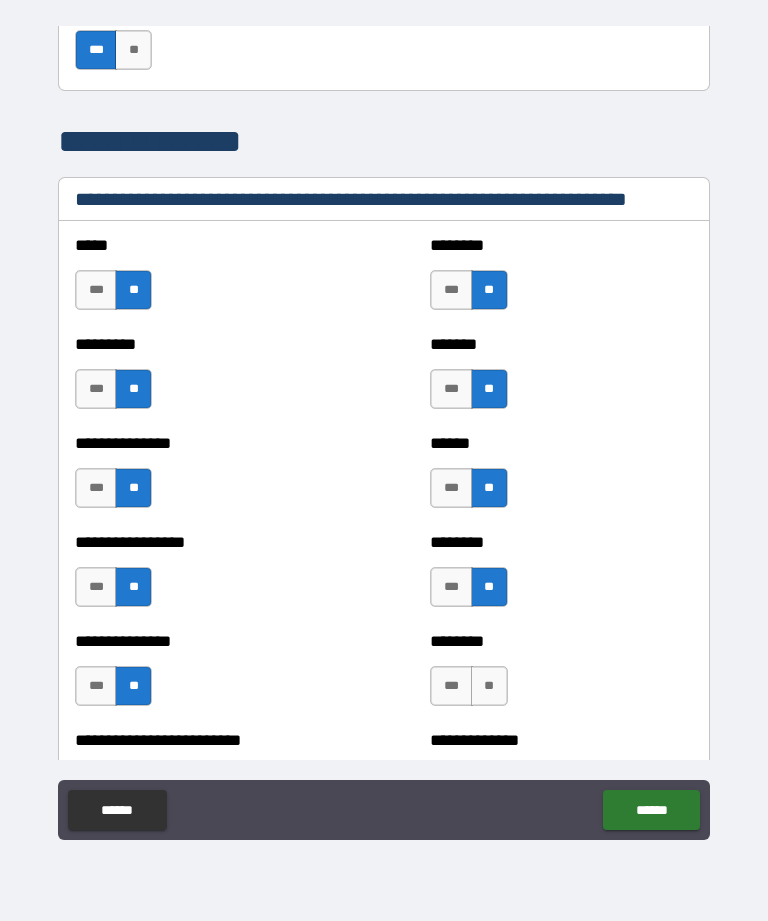 click on "**" at bounding box center (489, 686) 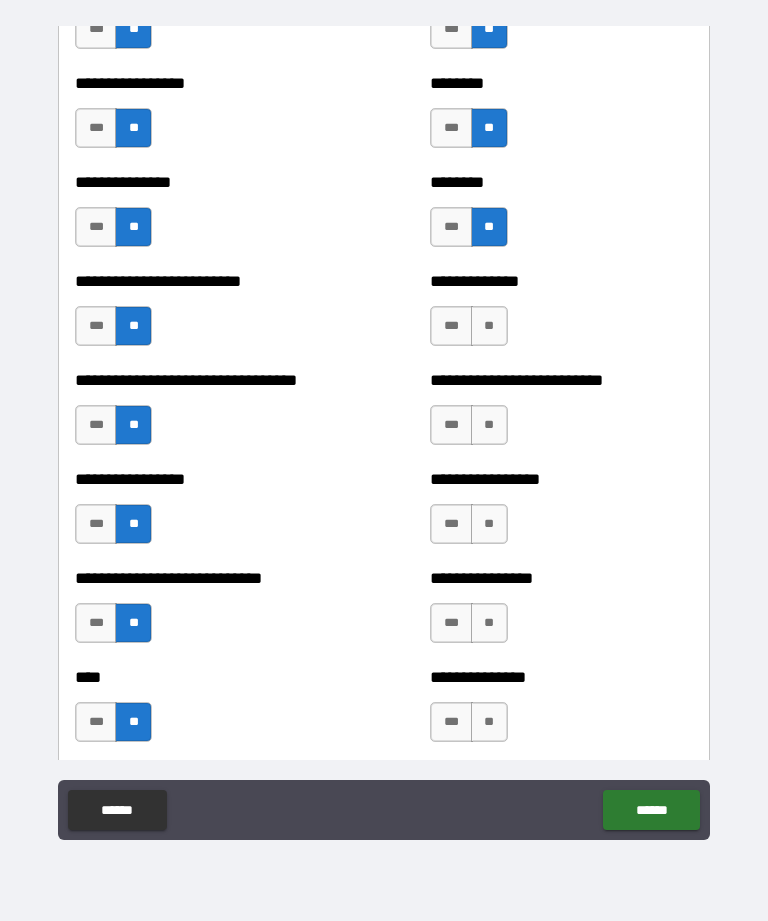 scroll, scrollTop: 1828, scrollLeft: 0, axis: vertical 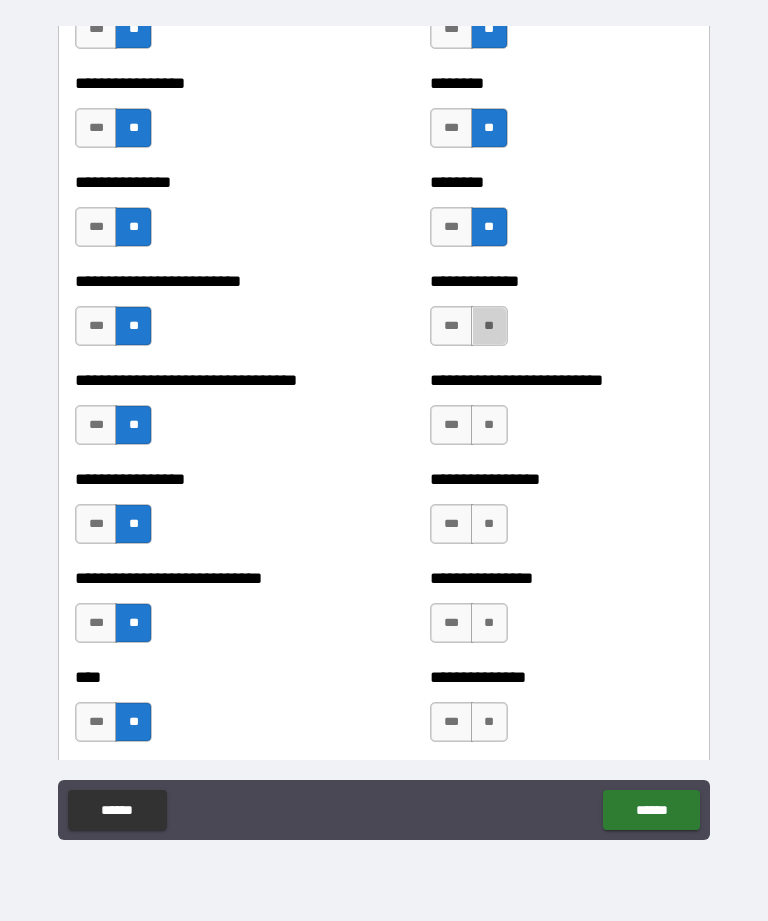 click on "**" at bounding box center (489, 326) 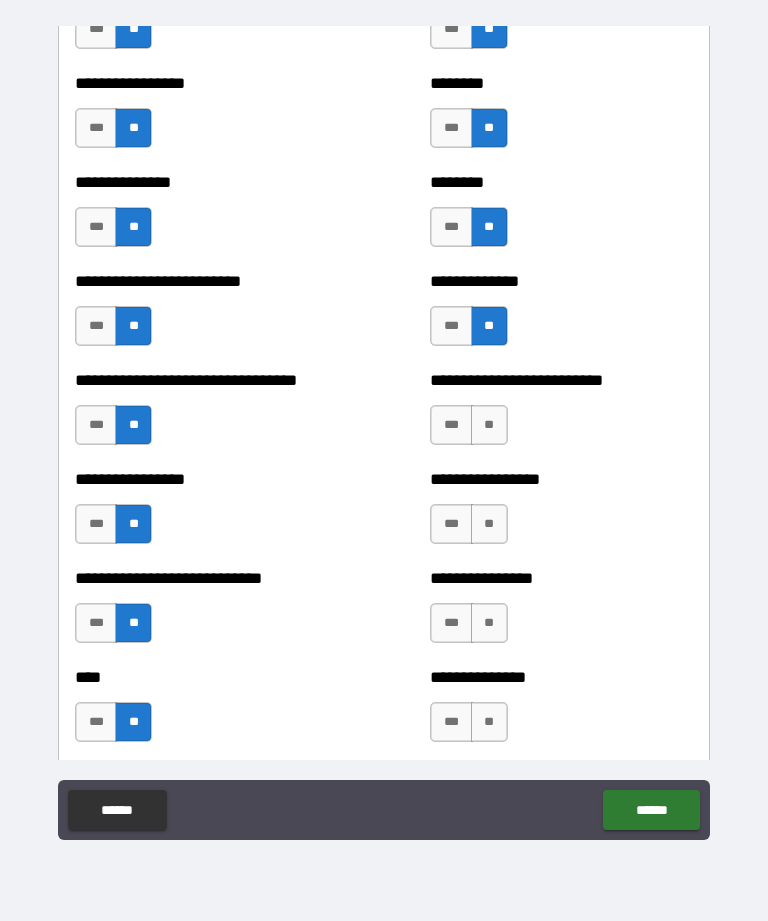 click on "**" at bounding box center [489, 425] 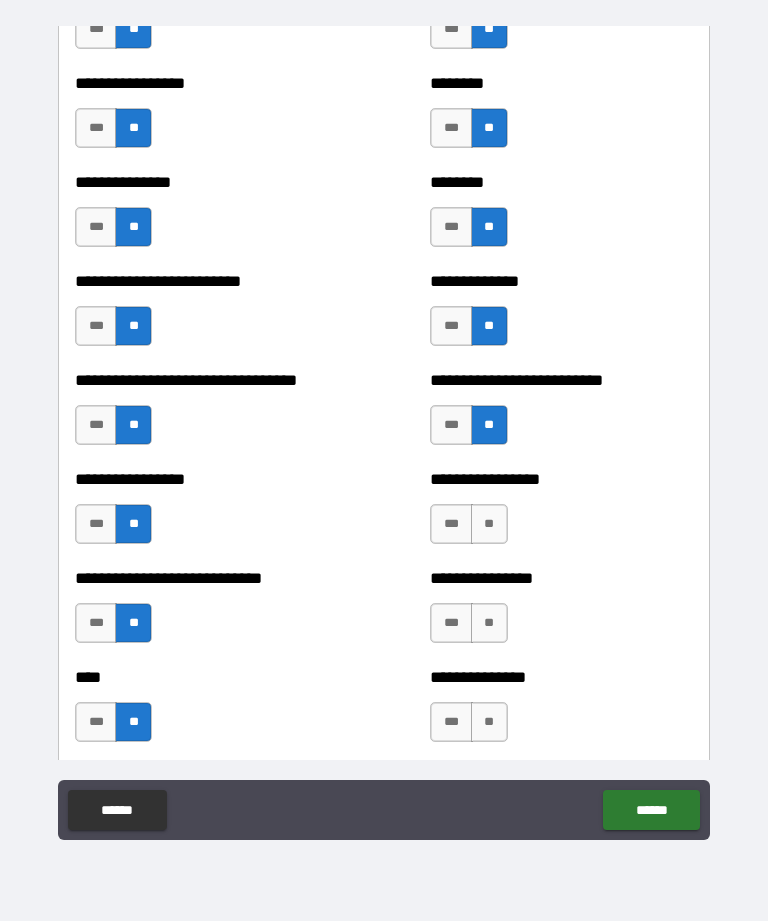 click on "**" at bounding box center [489, 524] 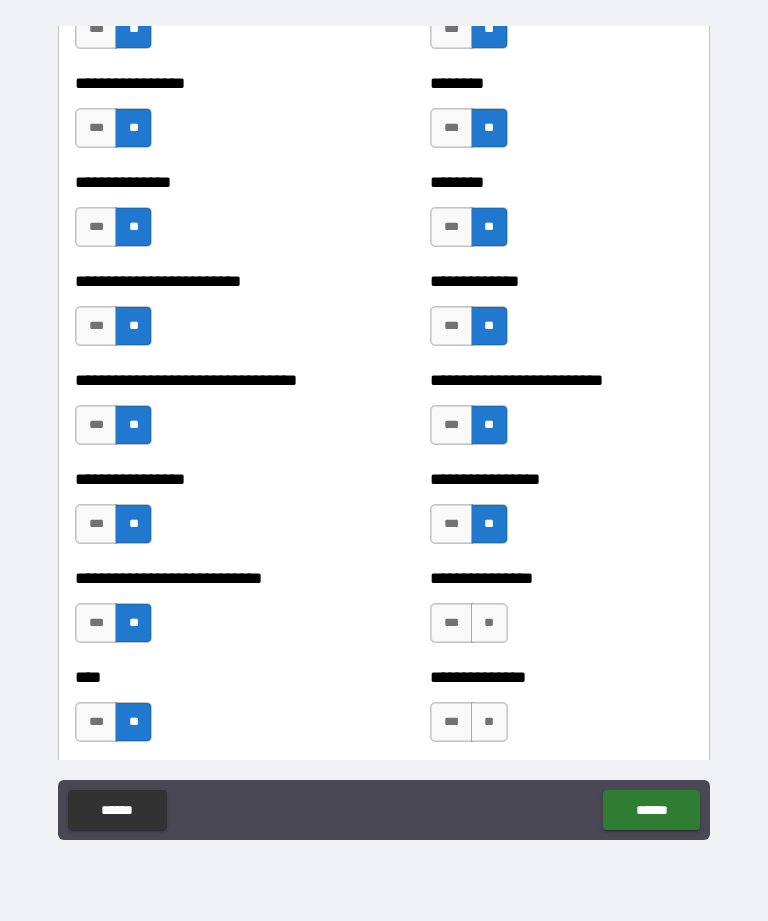 click on "**" at bounding box center [489, 623] 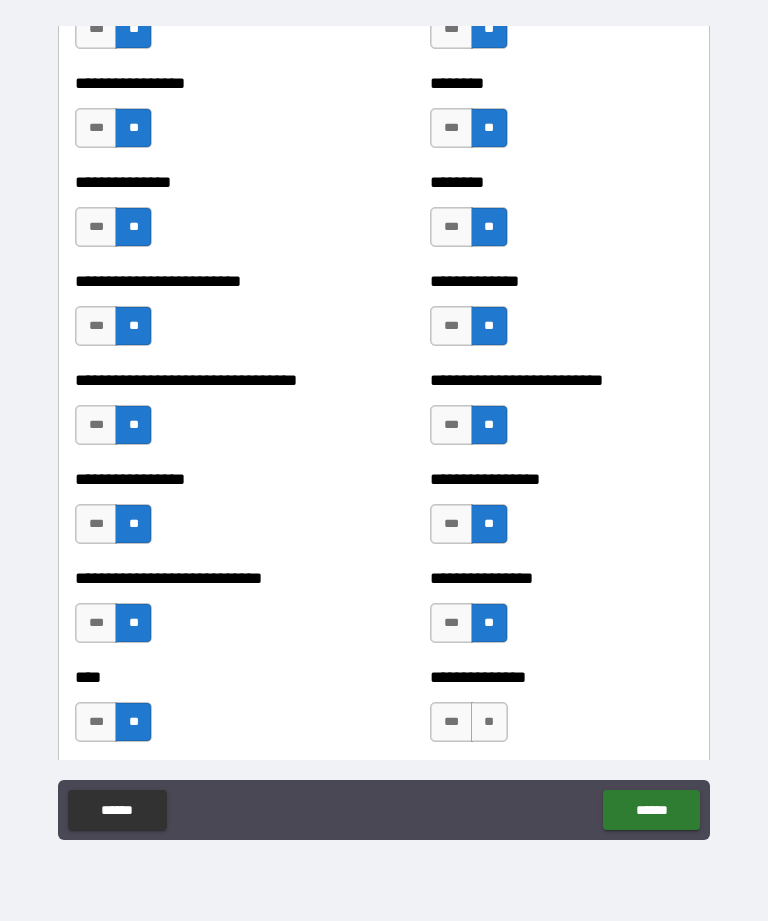 click on "**" at bounding box center (489, 722) 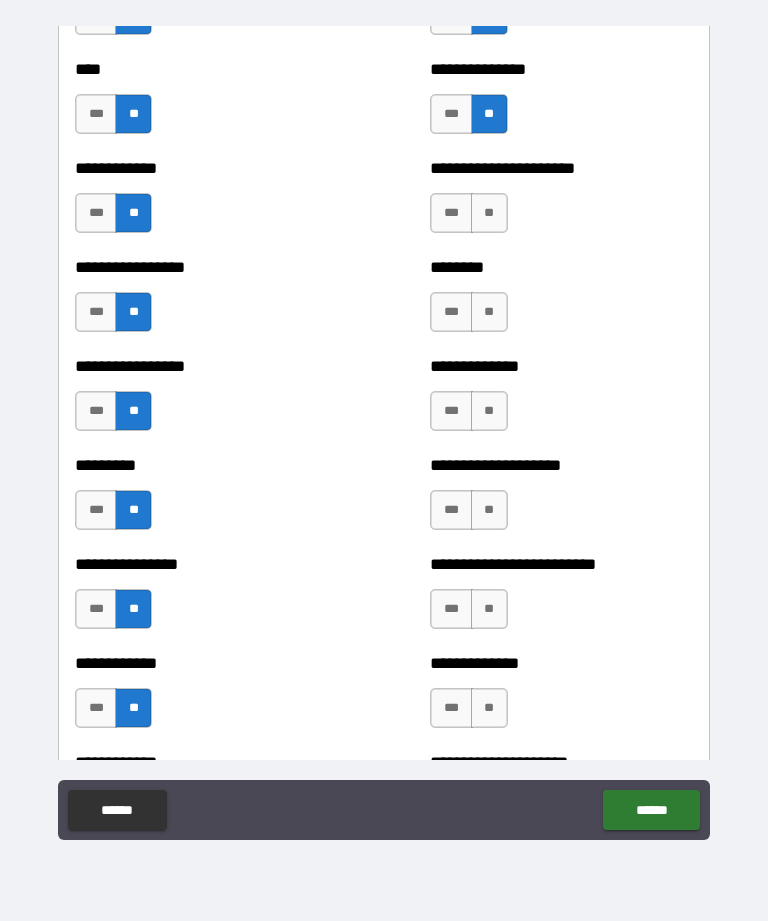 scroll, scrollTop: 2437, scrollLeft: 0, axis: vertical 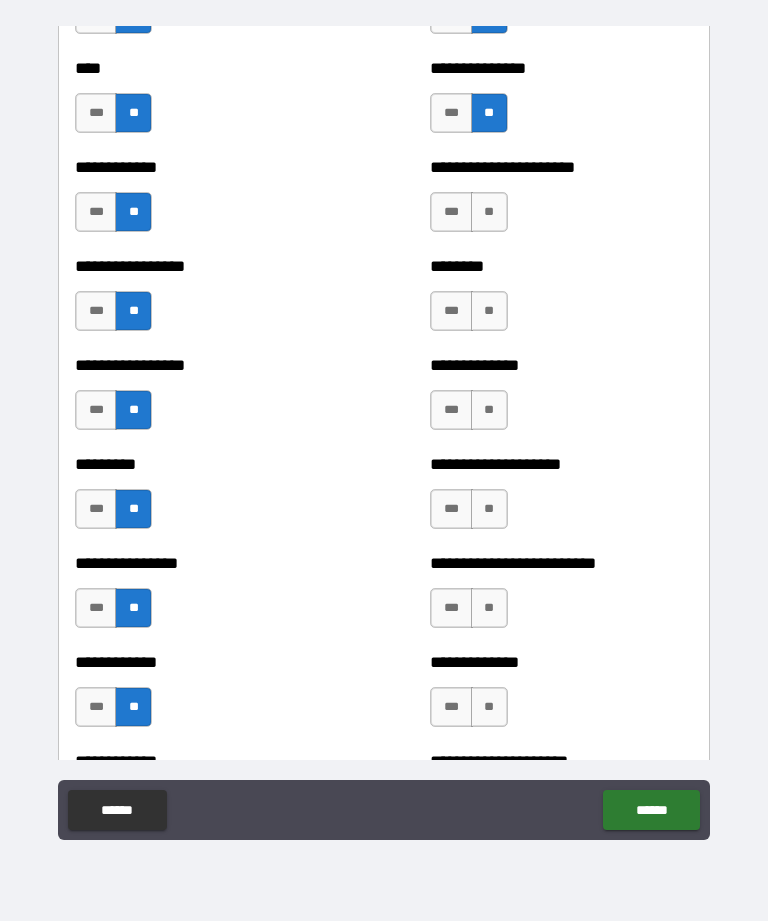 click on "**" at bounding box center (489, 212) 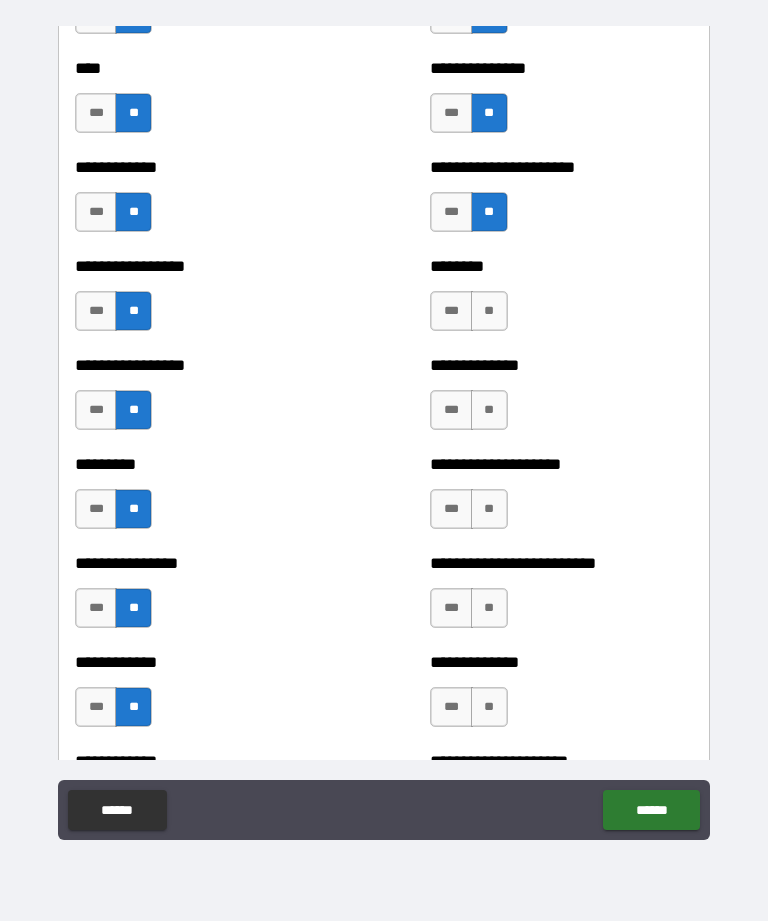 click on "**" at bounding box center (489, 311) 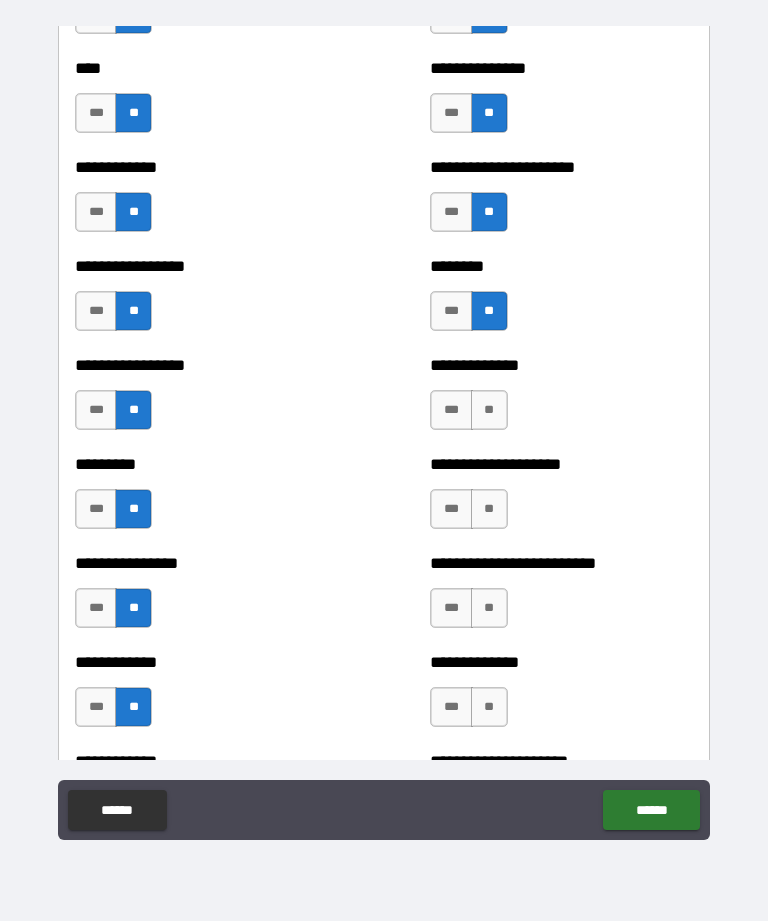 click on "**" at bounding box center (489, 410) 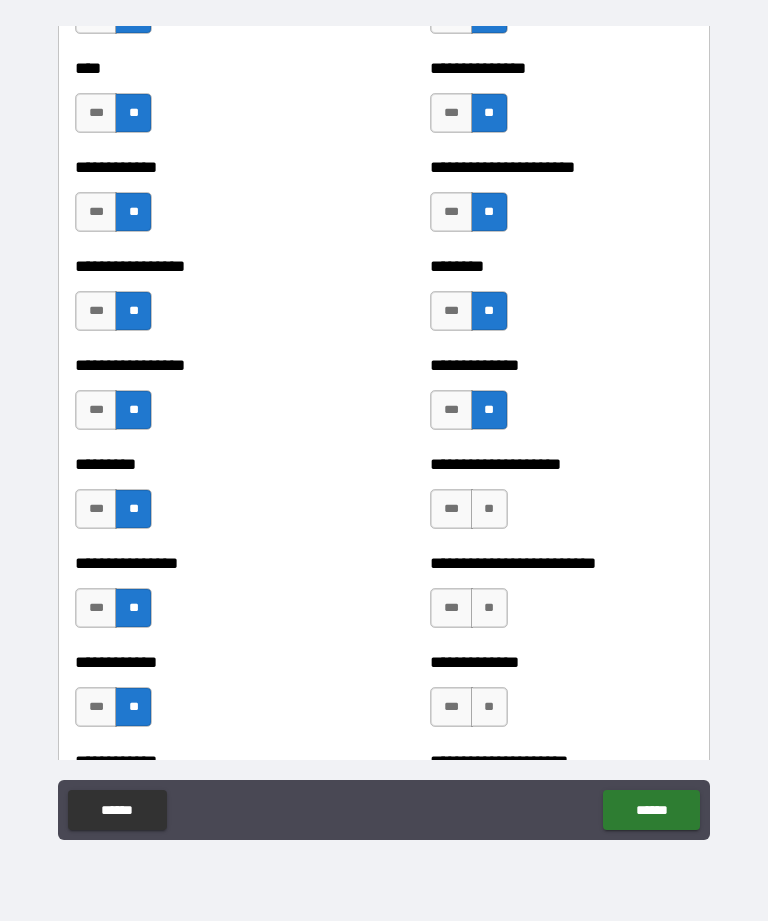 click on "**" at bounding box center [489, 509] 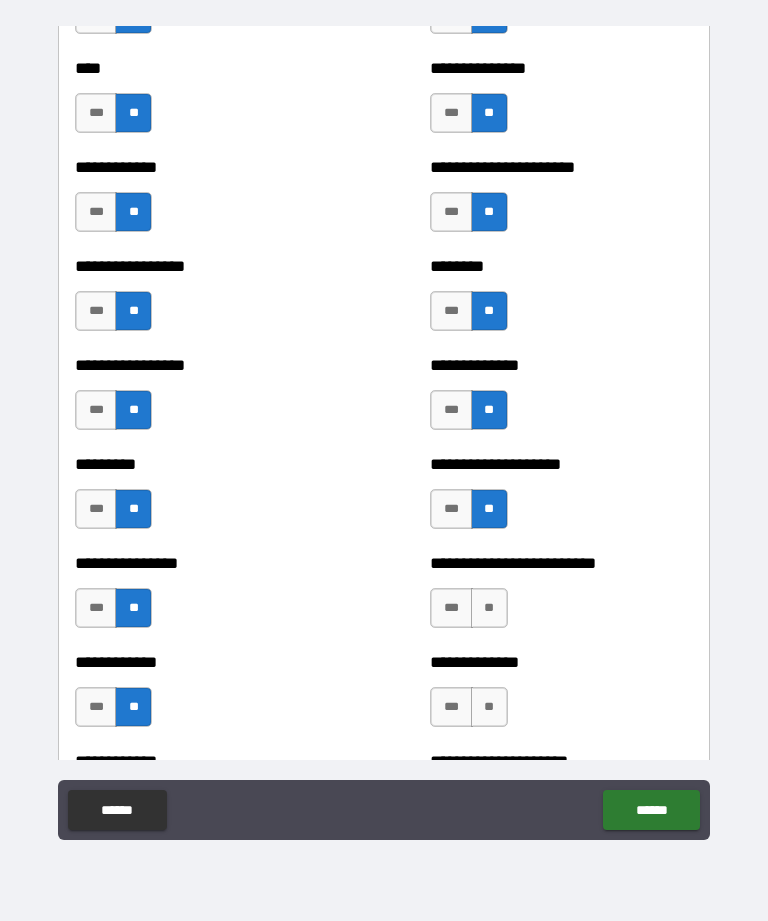 click on "**" at bounding box center (489, 608) 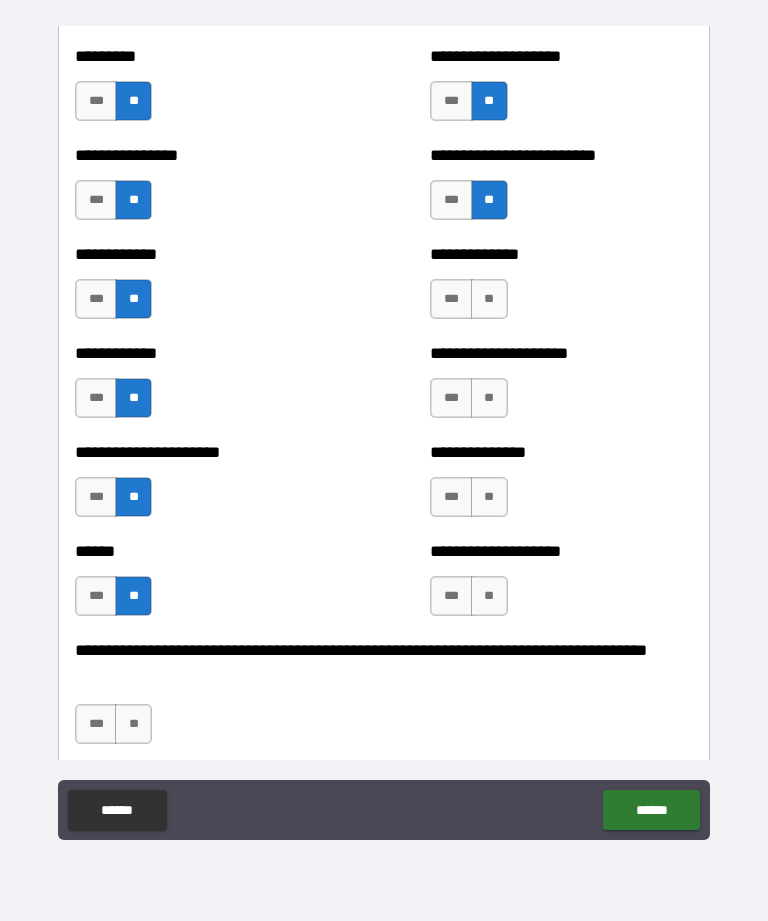 scroll, scrollTop: 2860, scrollLeft: 0, axis: vertical 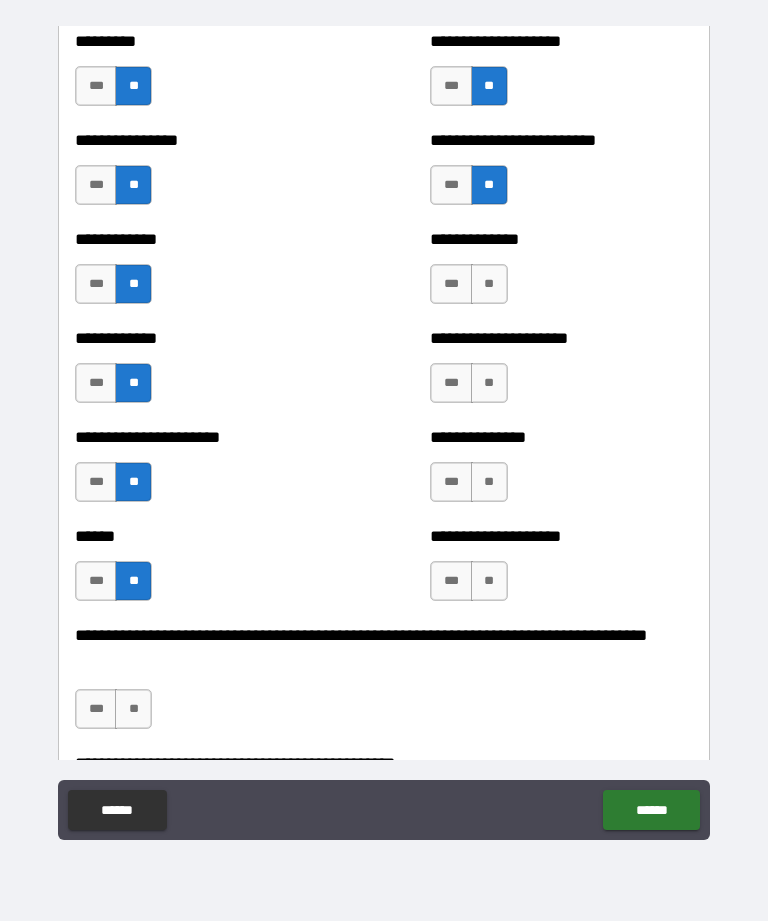 click on "**" at bounding box center [489, 284] 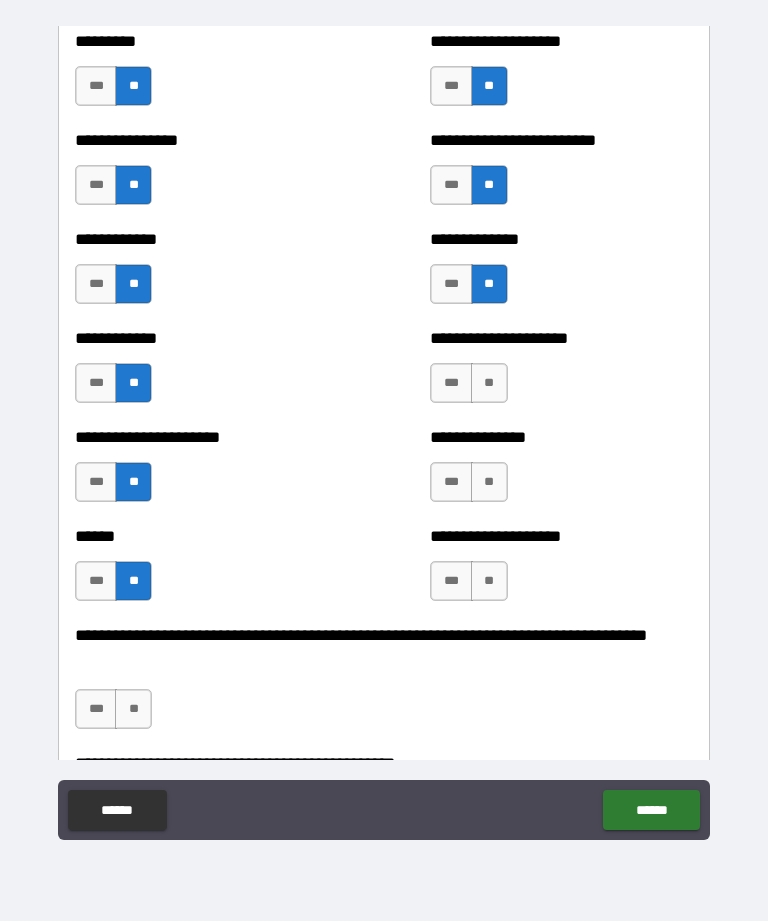 click on "**" at bounding box center (489, 383) 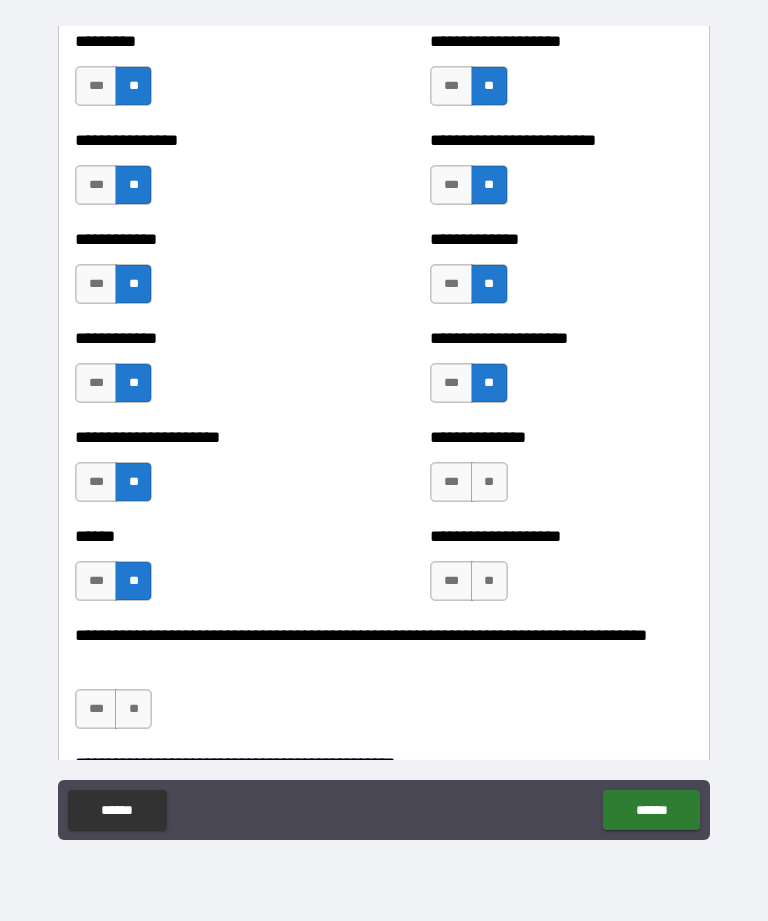 click on "**" at bounding box center (489, 482) 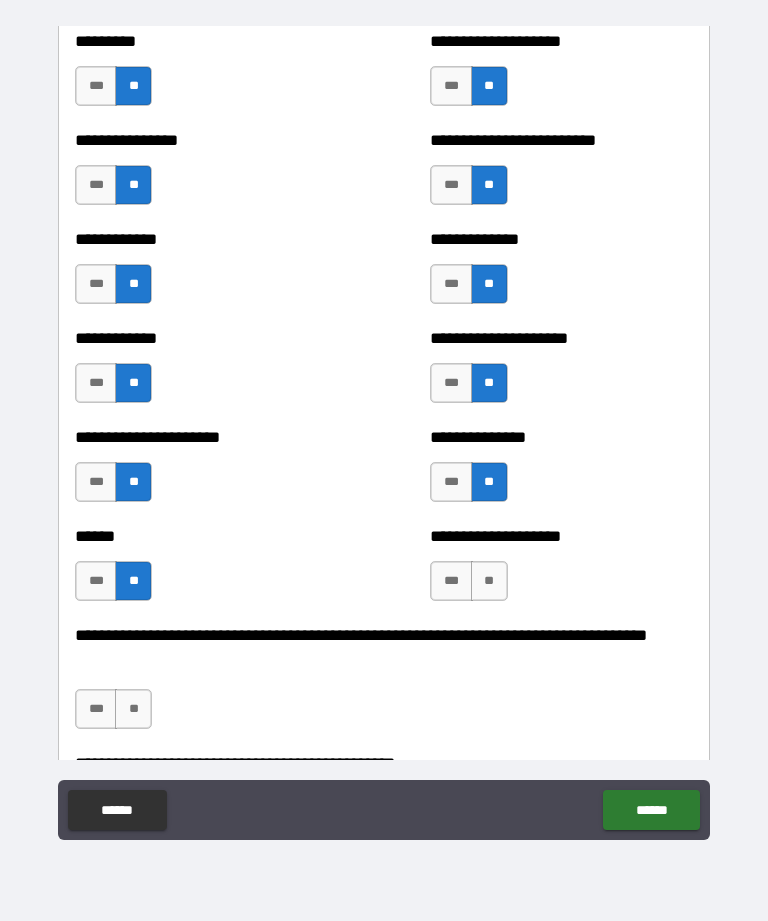 click on "**" at bounding box center [489, 581] 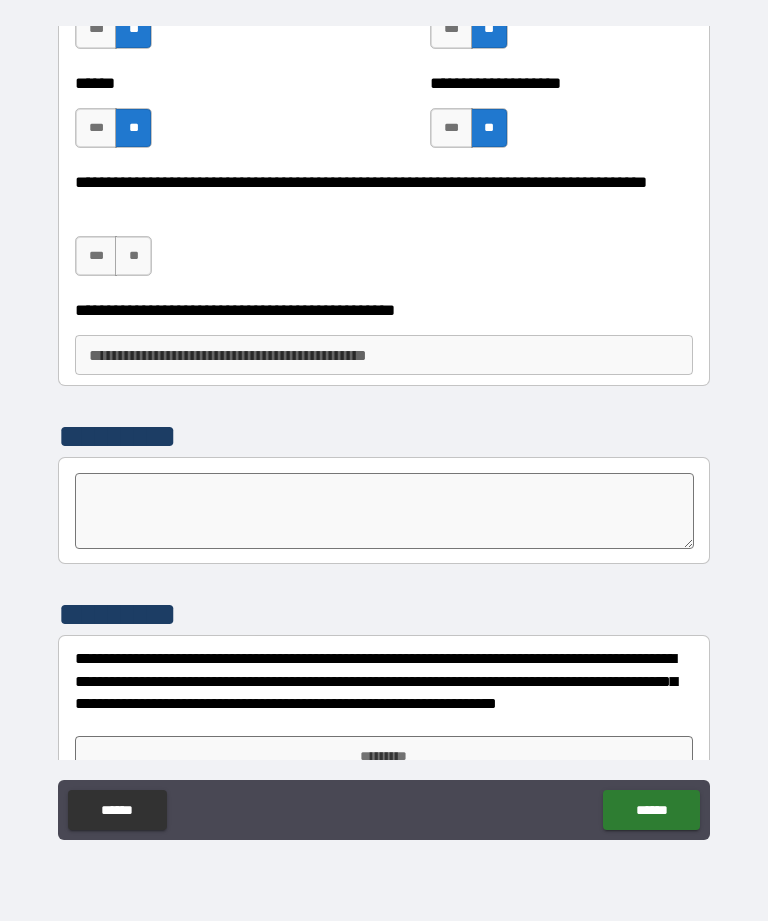 scroll, scrollTop: 3316, scrollLeft: 0, axis: vertical 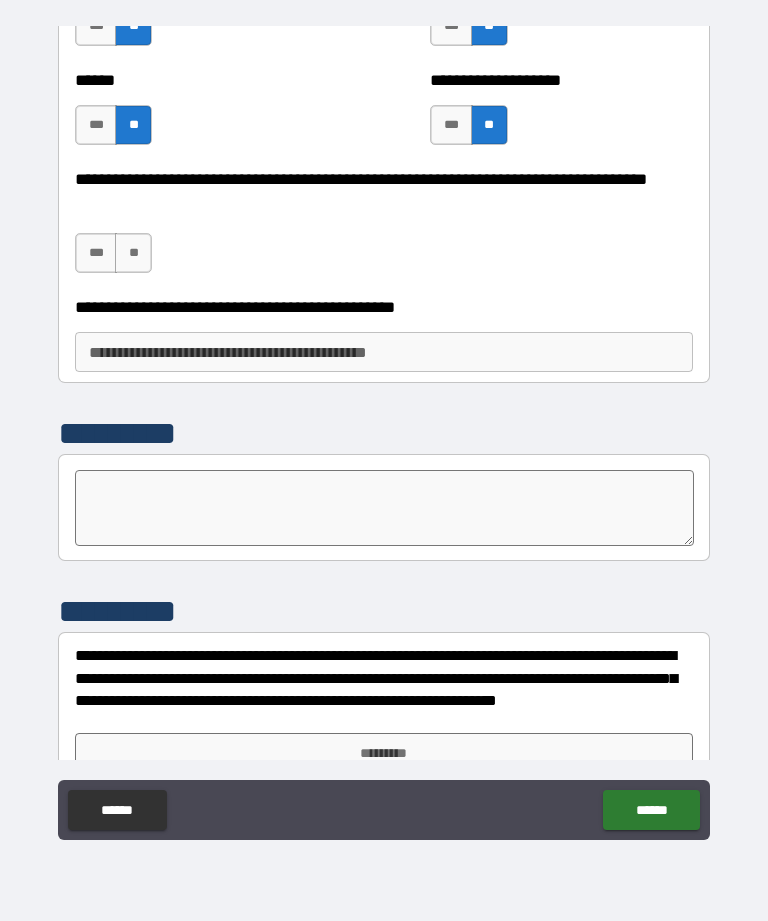 click on "**" at bounding box center (133, 253) 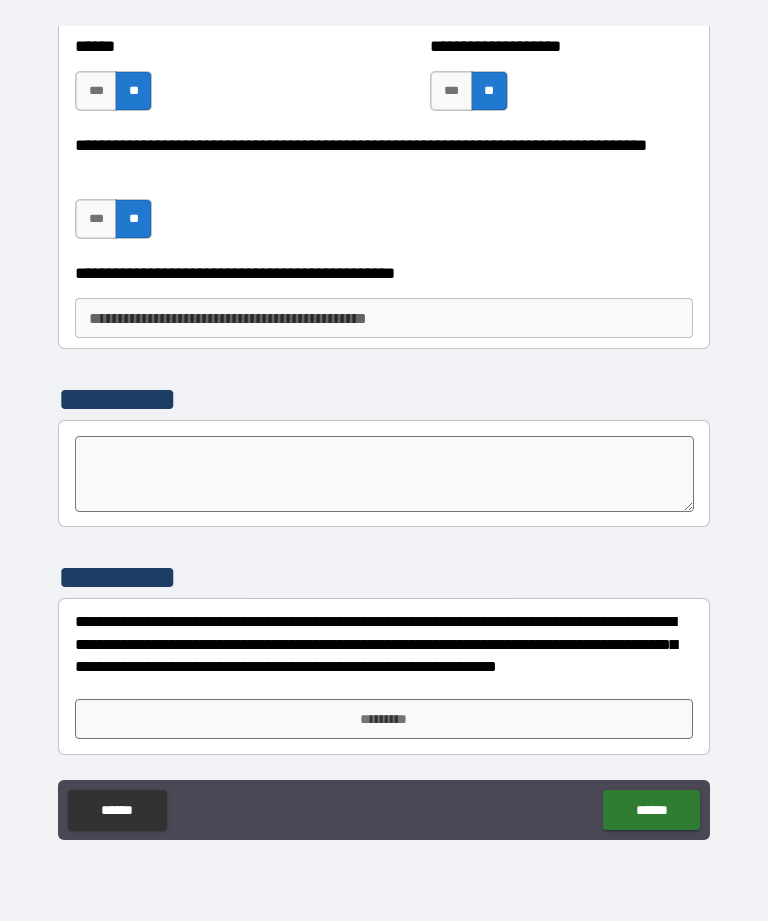 scroll, scrollTop: 3350, scrollLeft: 0, axis: vertical 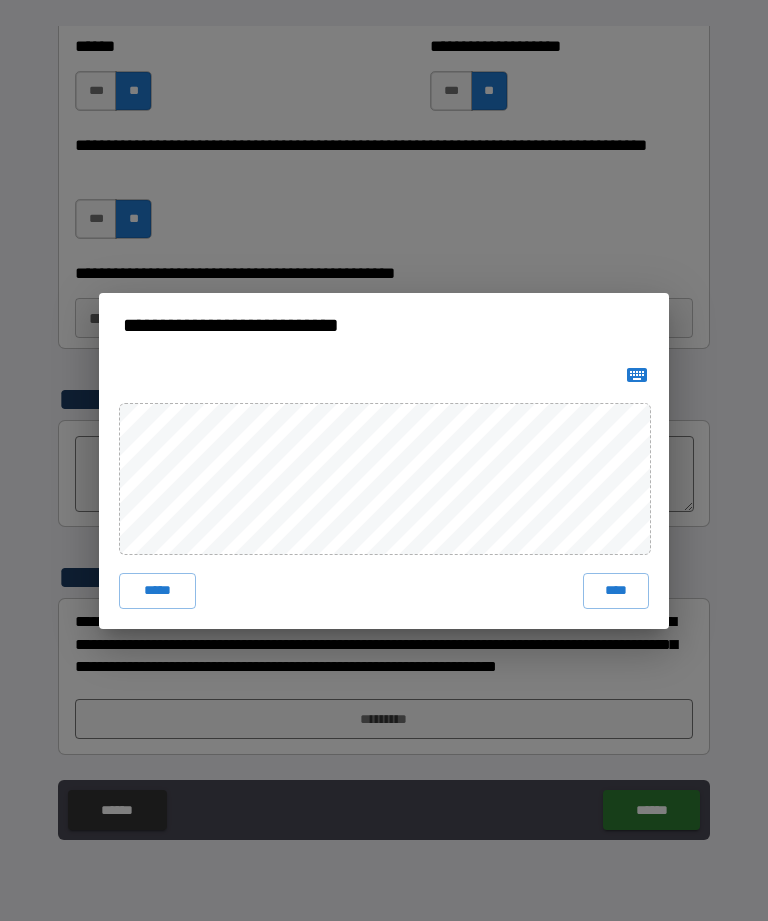 click on "****" at bounding box center [616, 591] 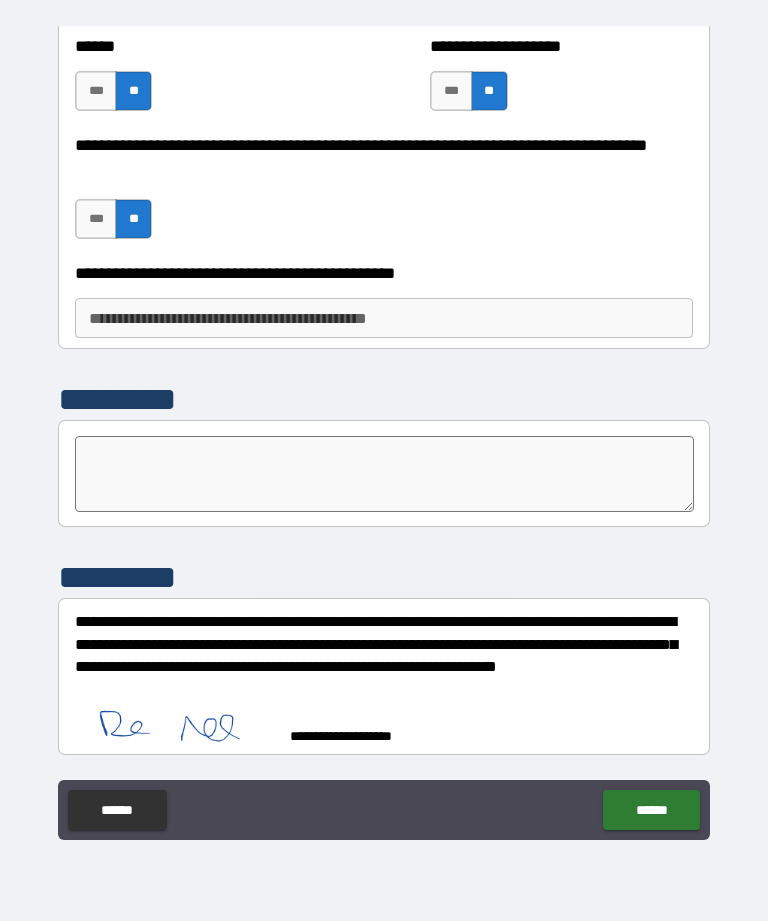 scroll, scrollTop: 3340, scrollLeft: 0, axis: vertical 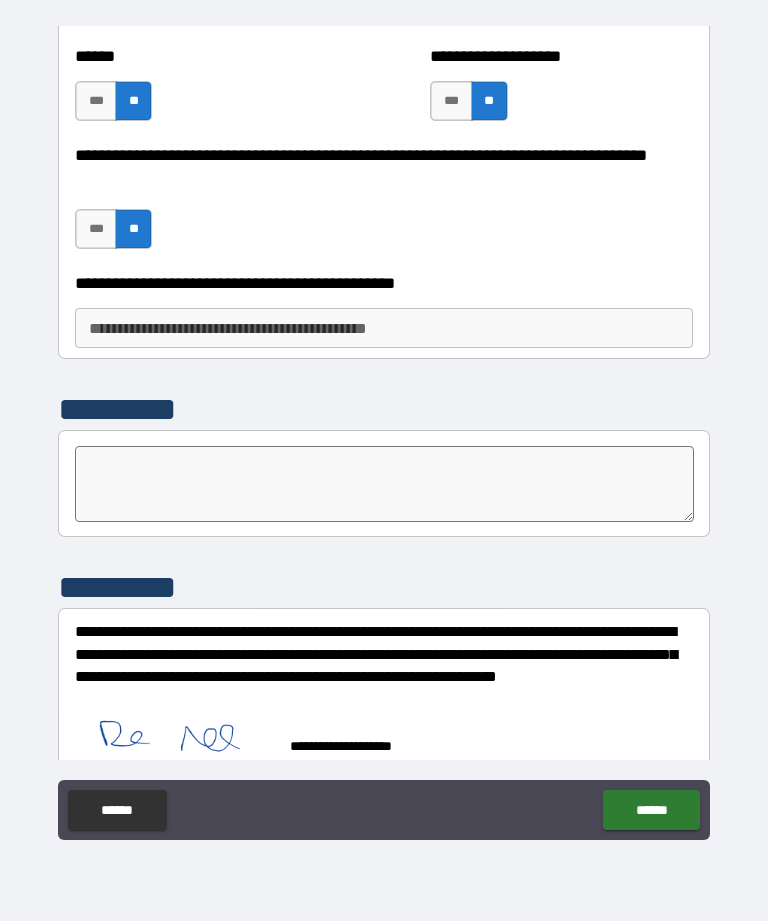 click on "******" at bounding box center [651, 810] 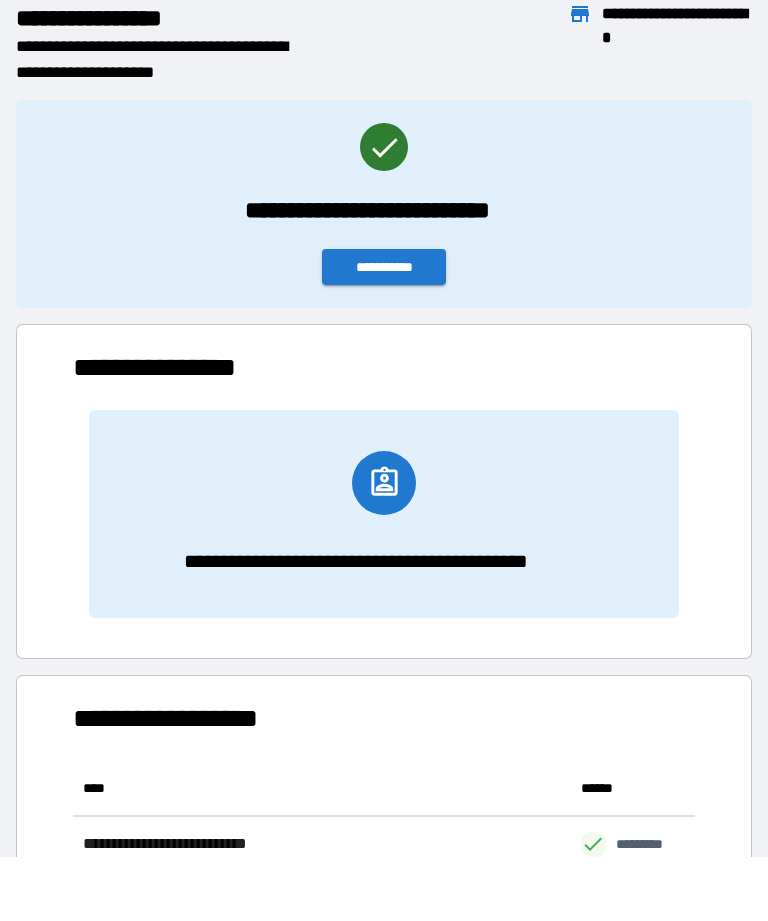 scroll, scrollTop: 1, scrollLeft: 1, axis: both 